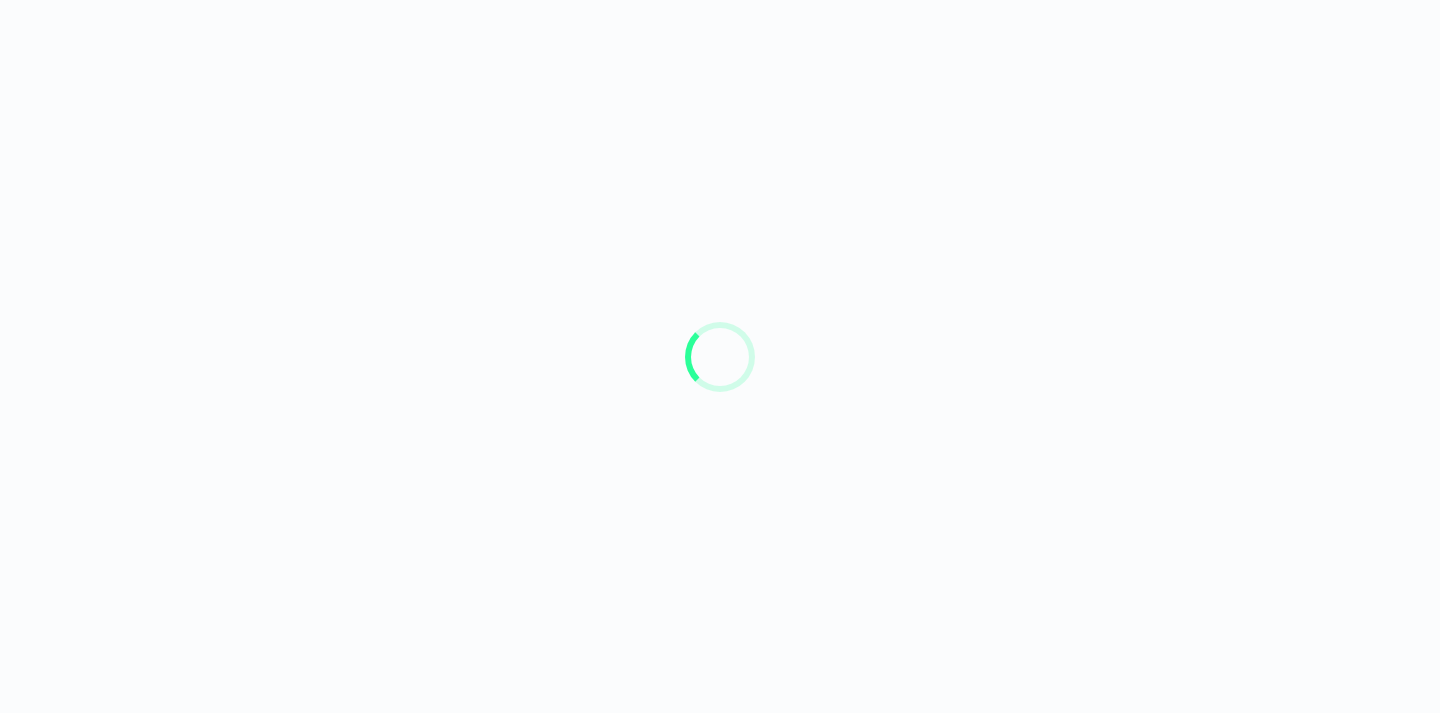 scroll, scrollTop: 0, scrollLeft: 0, axis: both 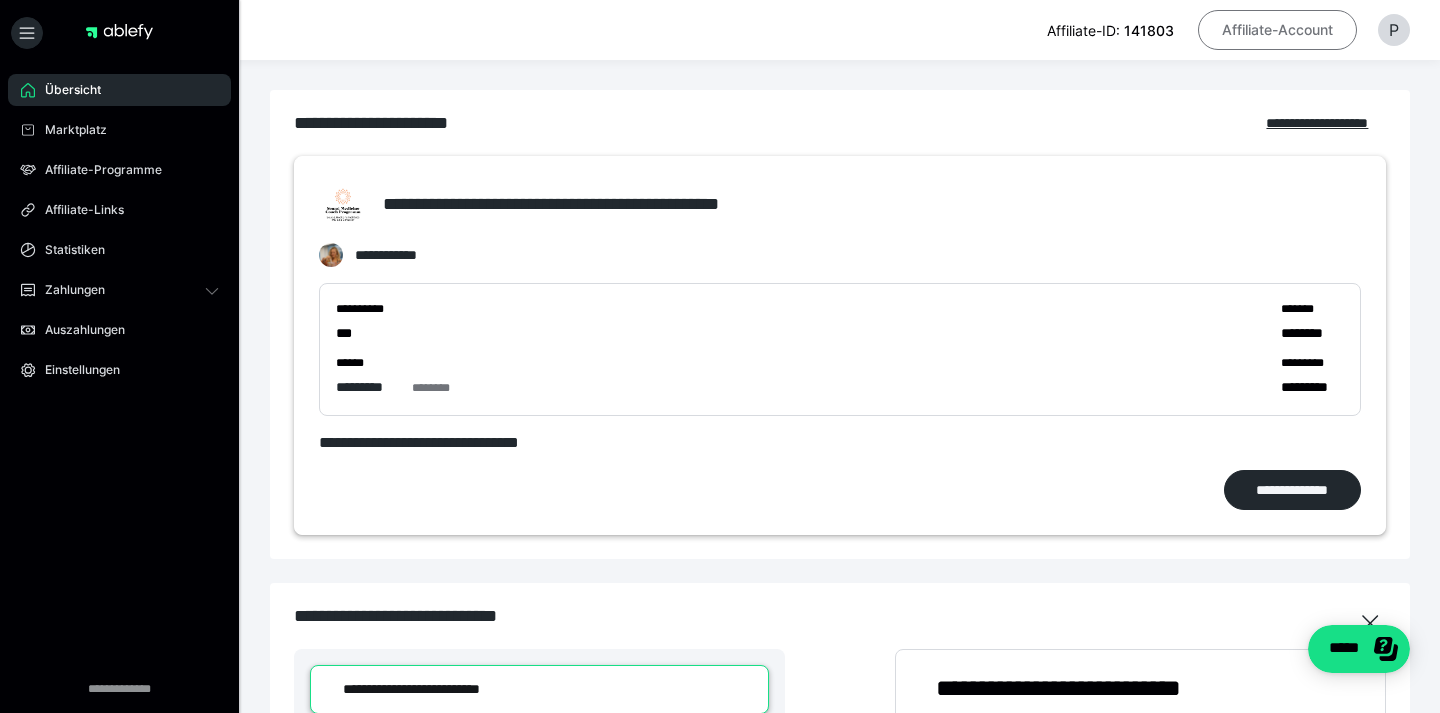 click on "Affiliate-Account" at bounding box center [1277, 30] 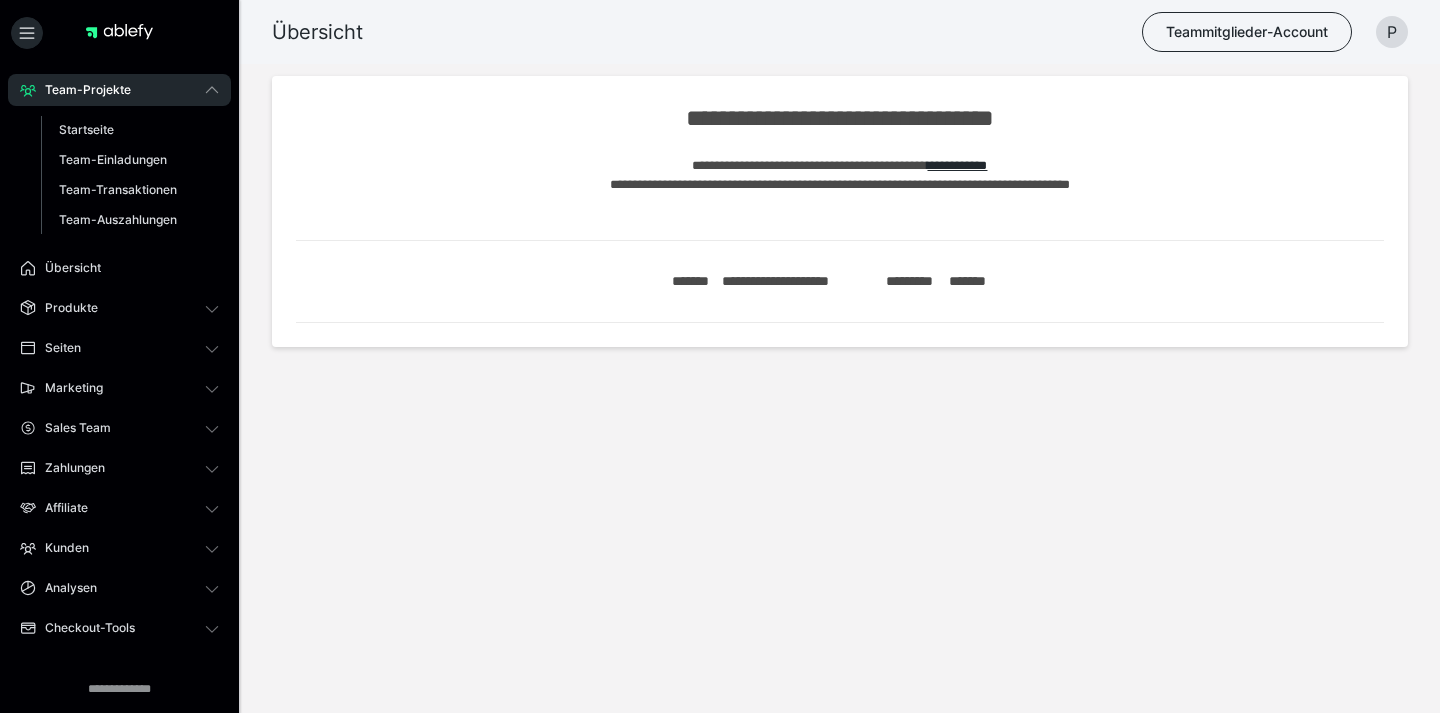 scroll, scrollTop: 0, scrollLeft: 0, axis: both 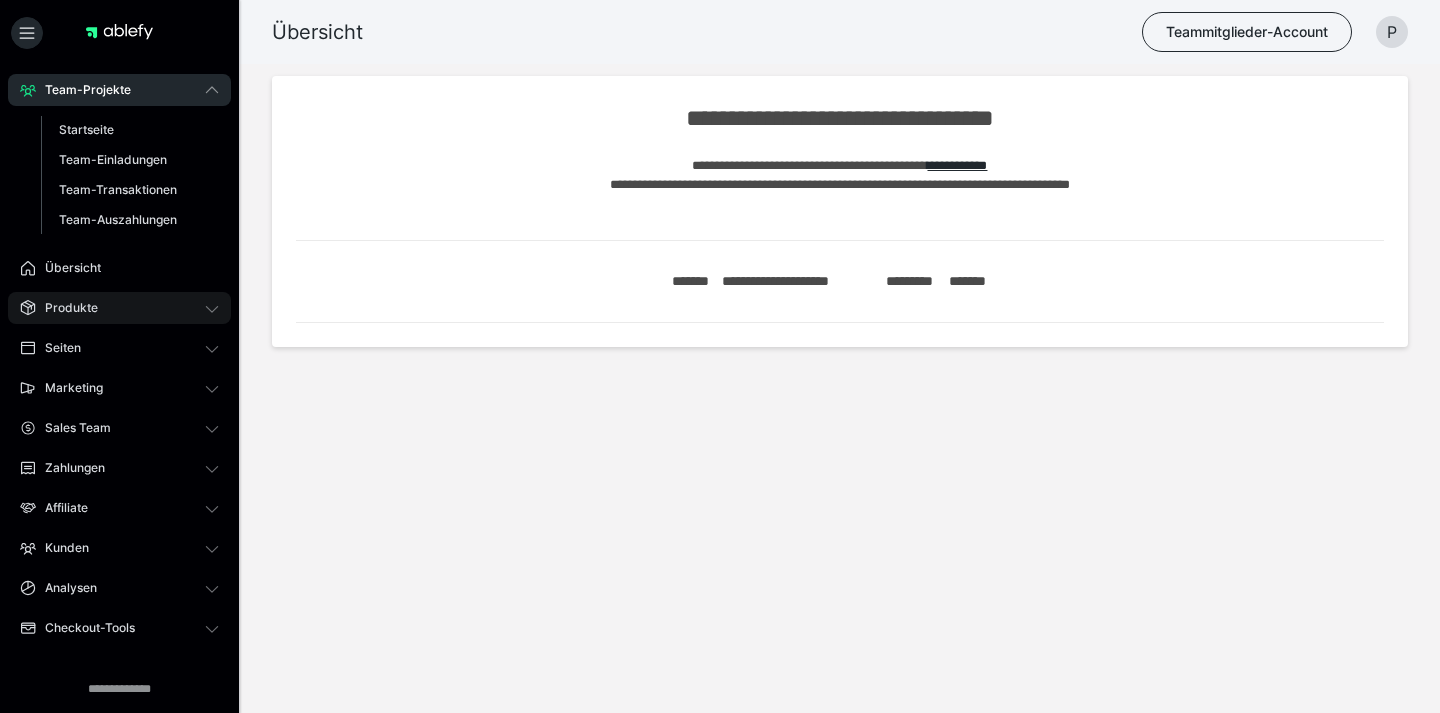click on "Produkte" at bounding box center (119, 308) 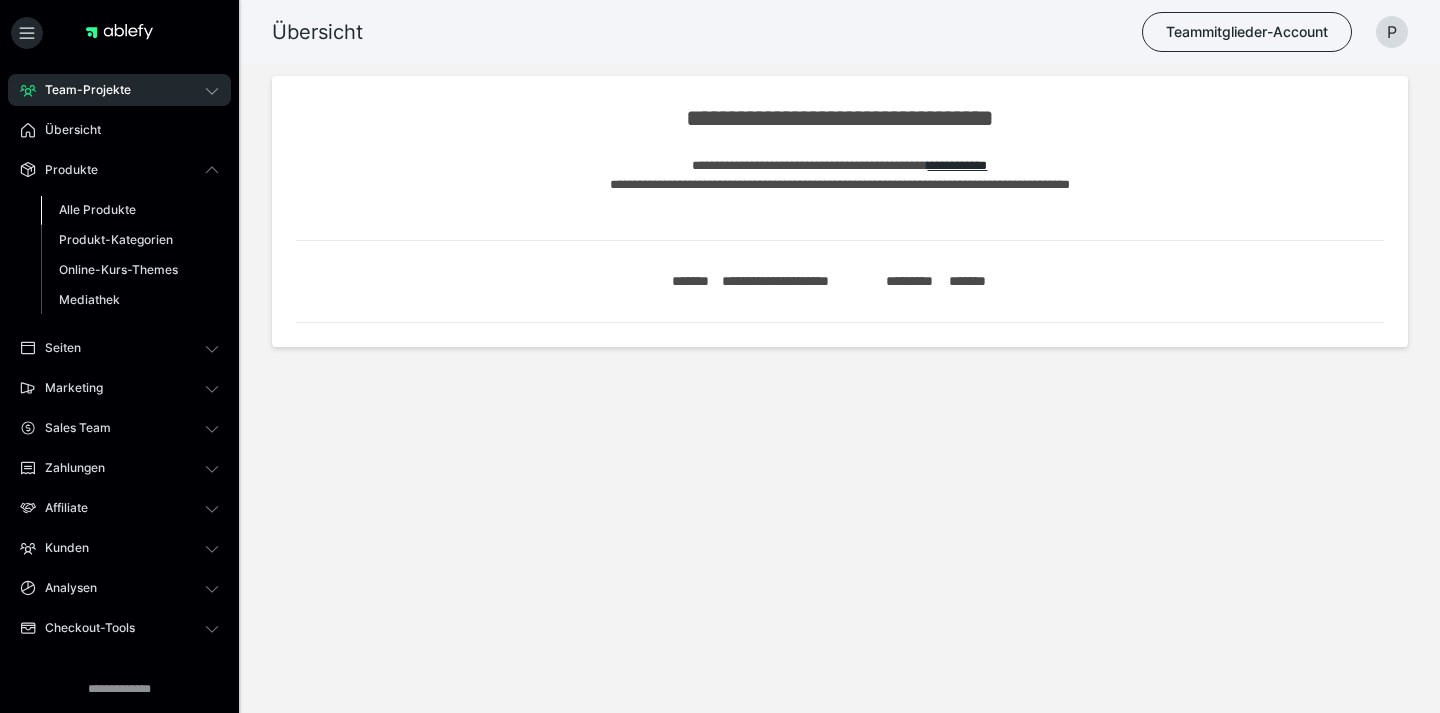click on "Alle Produkte" at bounding box center [97, 209] 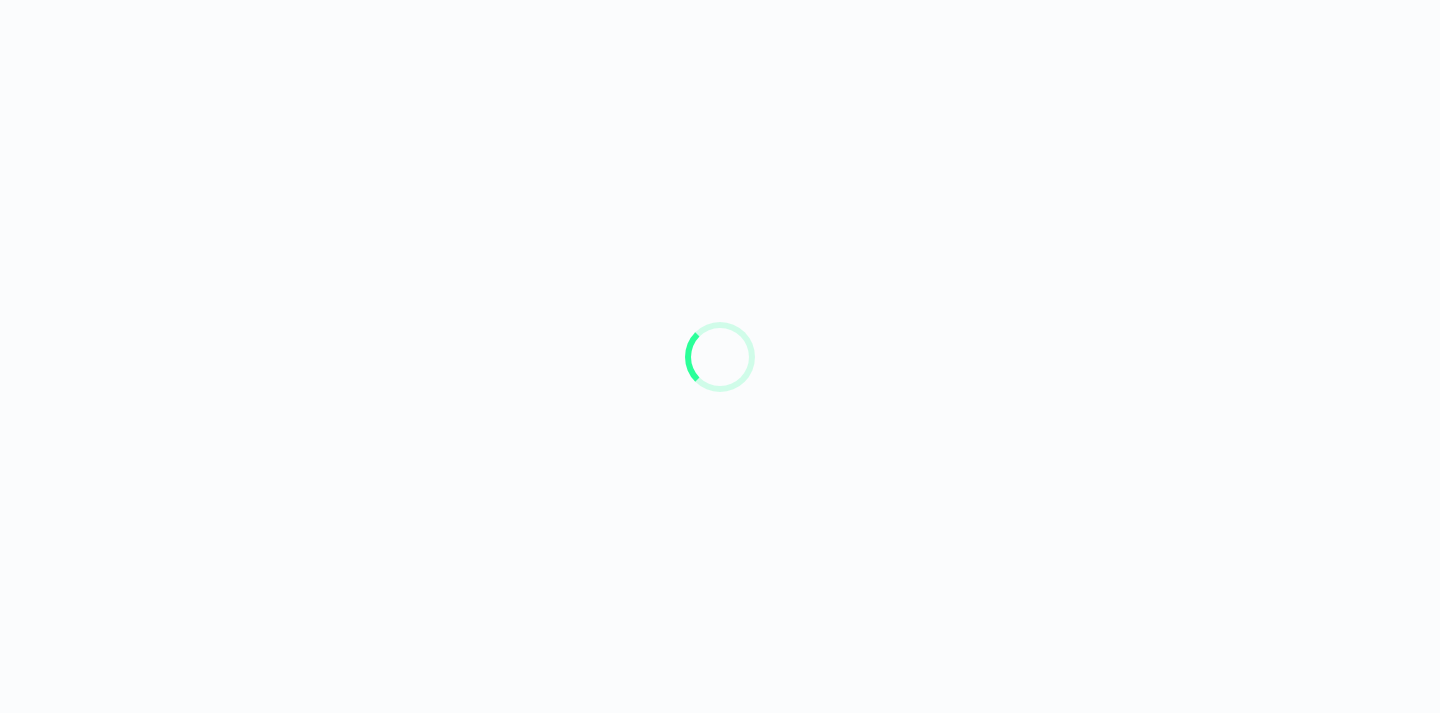 scroll, scrollTop: 0, scrollLeft: 0, axis: both 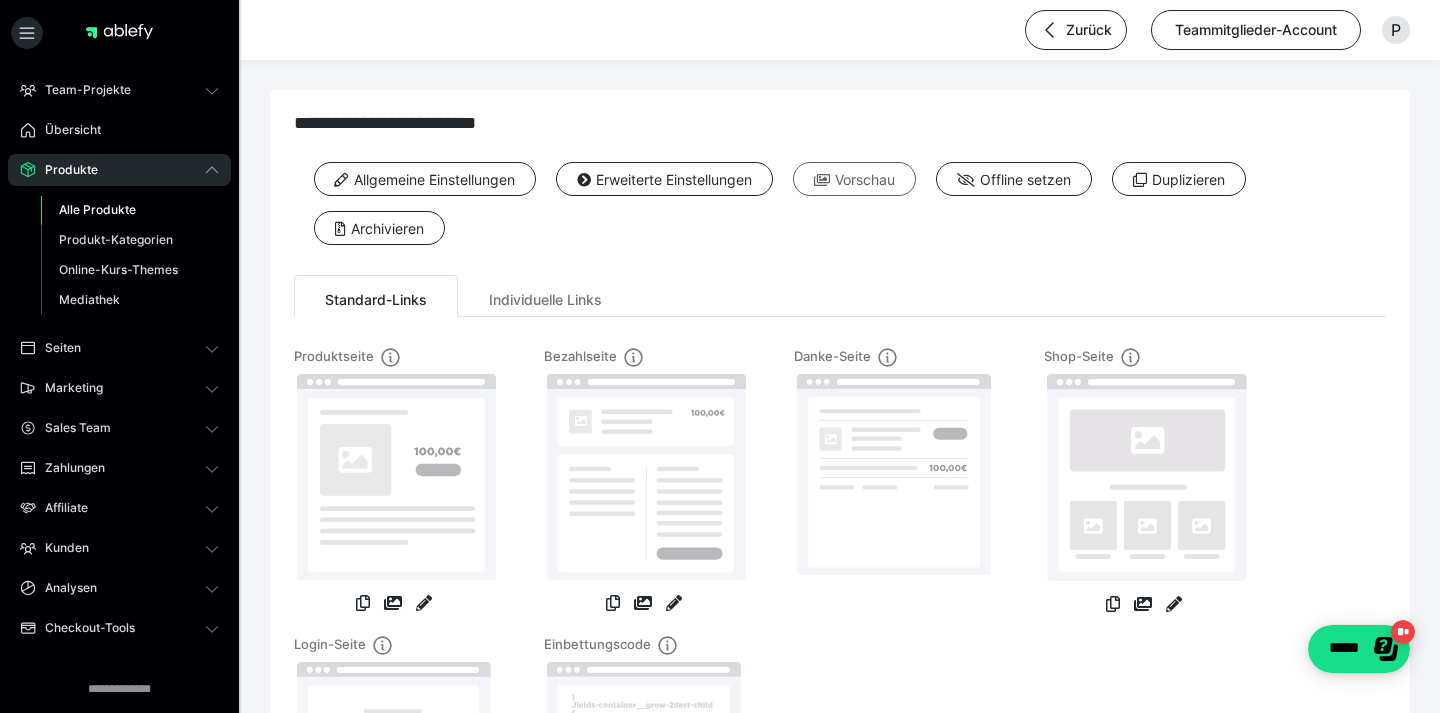click at bounding box center (822, 180) 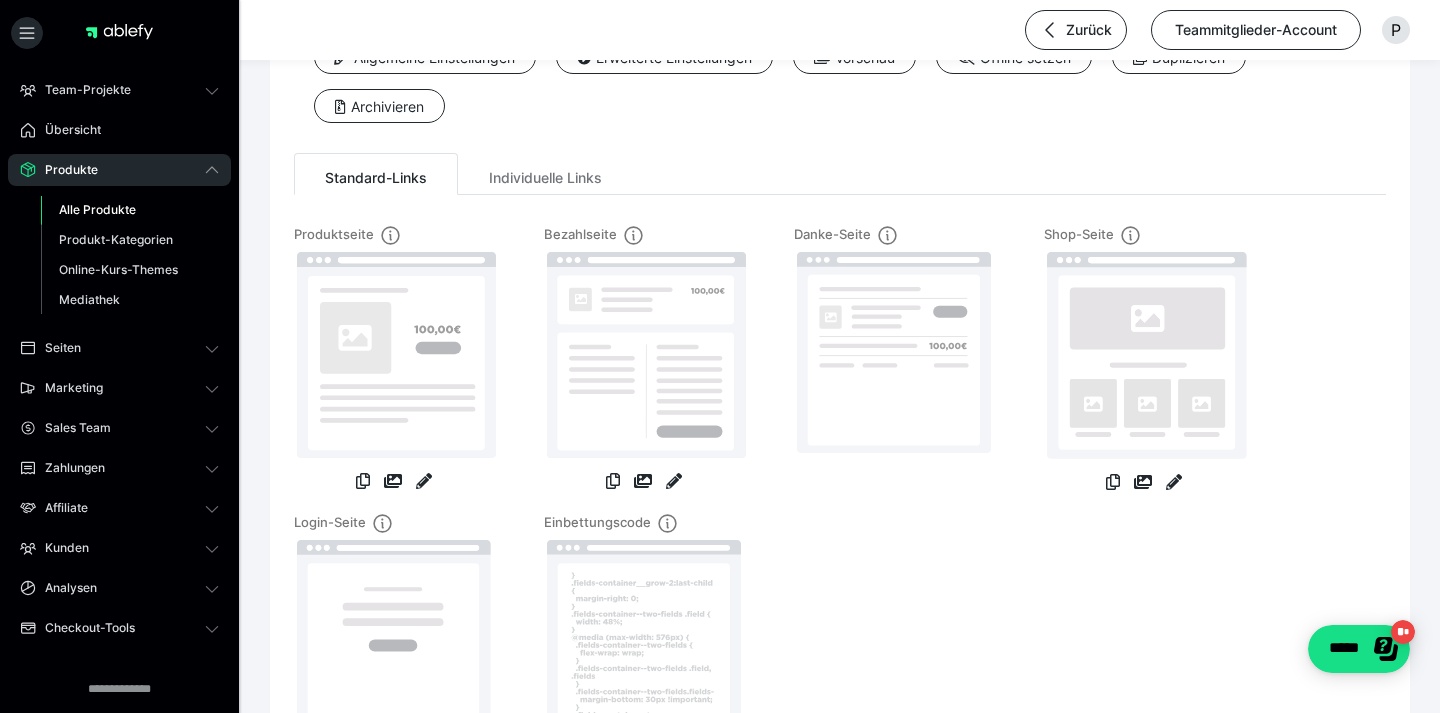 scroll, scrollTop: 149, scrollLeft: 0, axis: vertical 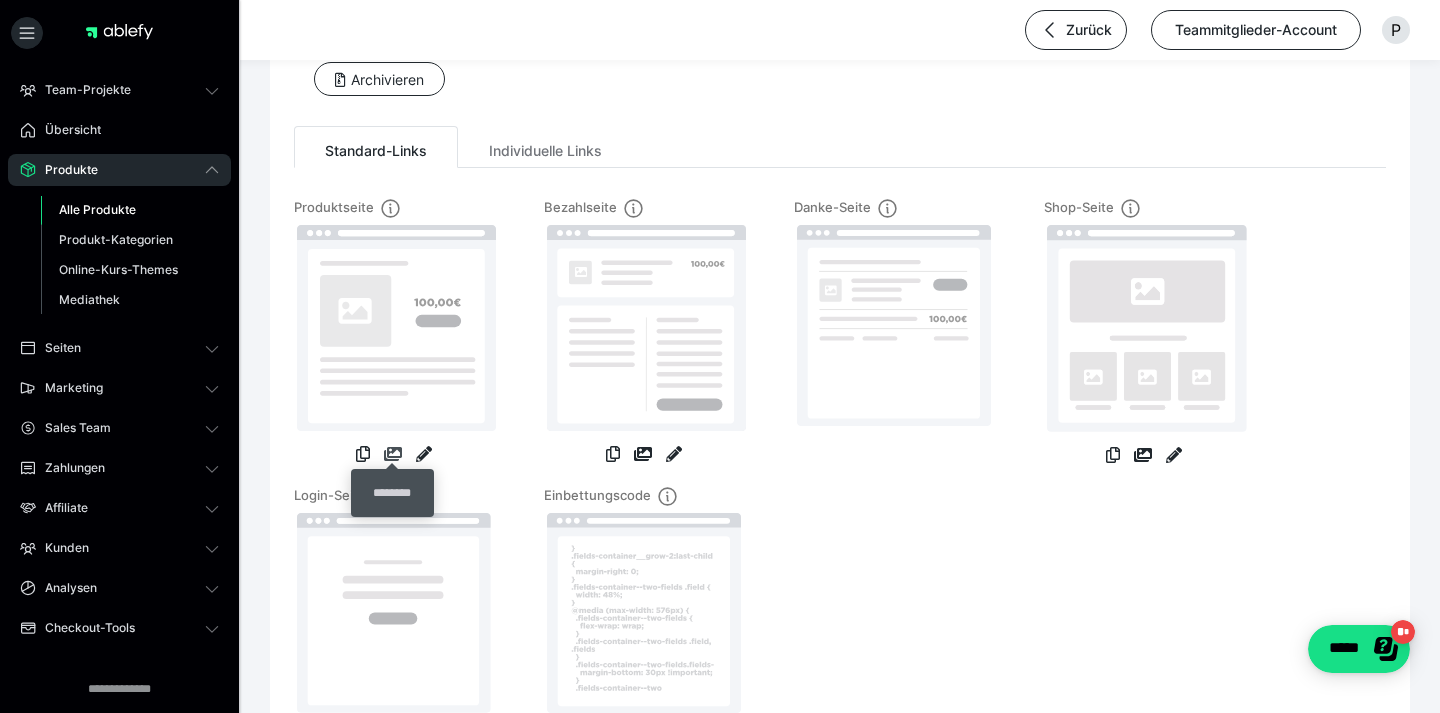click at bounding box center (393, 454) 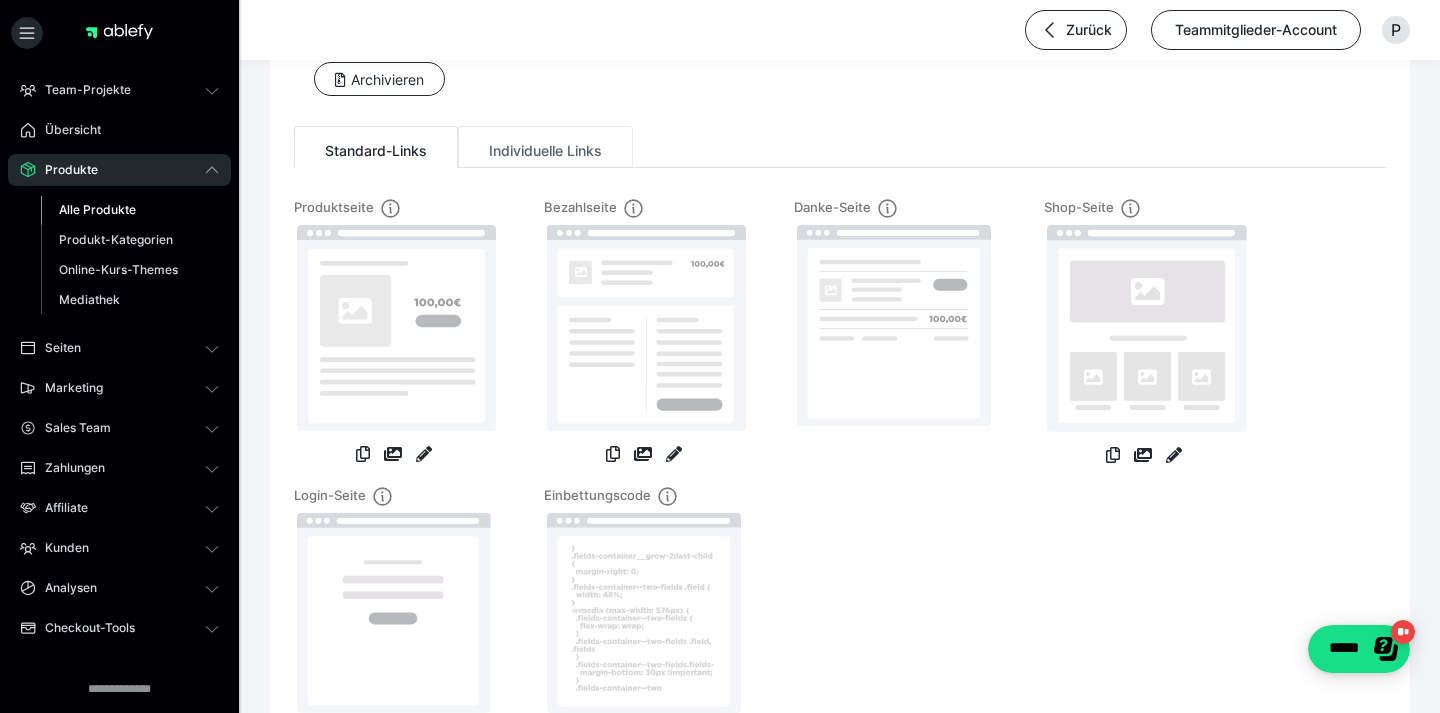 scroll, scrollTop: 144, scrollLeft: 0, axis: vertical 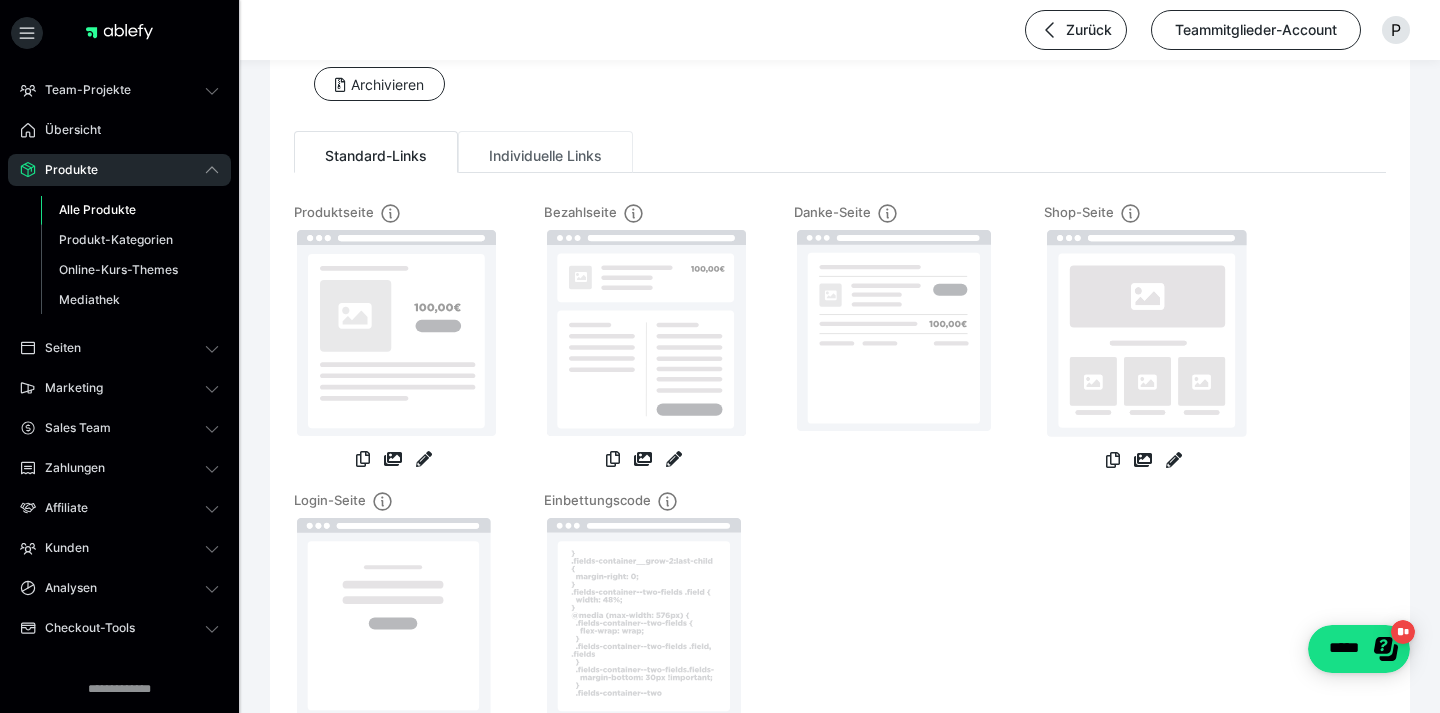 click on "Individuelle Links" at bounding box center [545, 152] 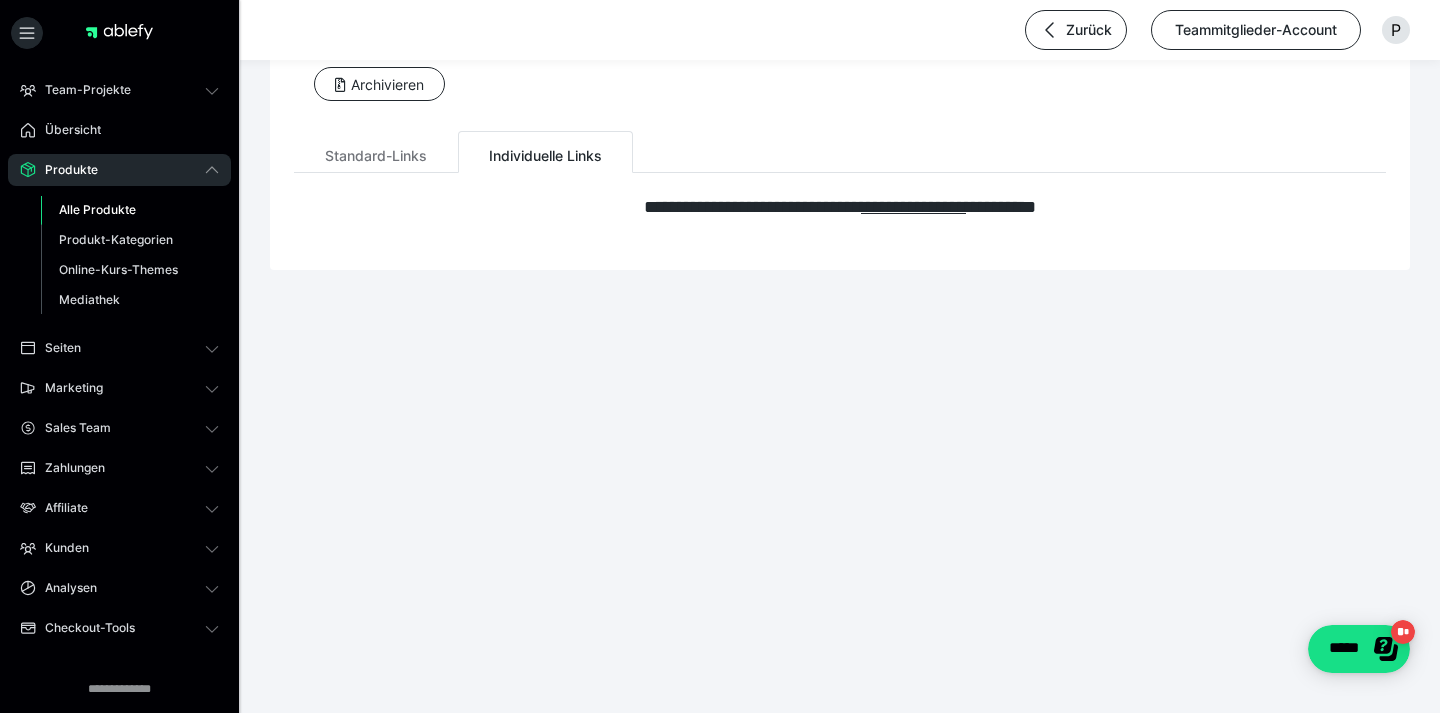 scroll, scrollTop: 0, scrollLeft: 0, axis: both 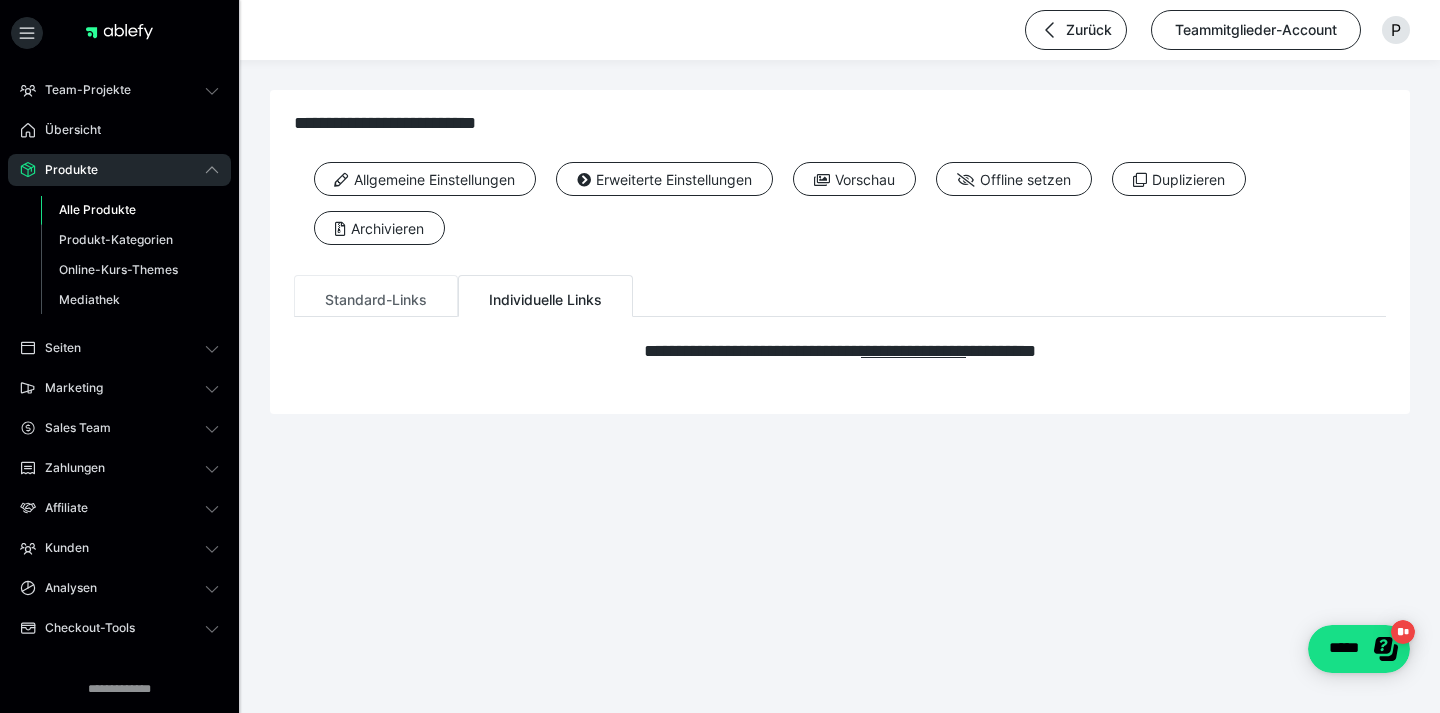 click on "Standard-Links" at bounding box center [376, 296] 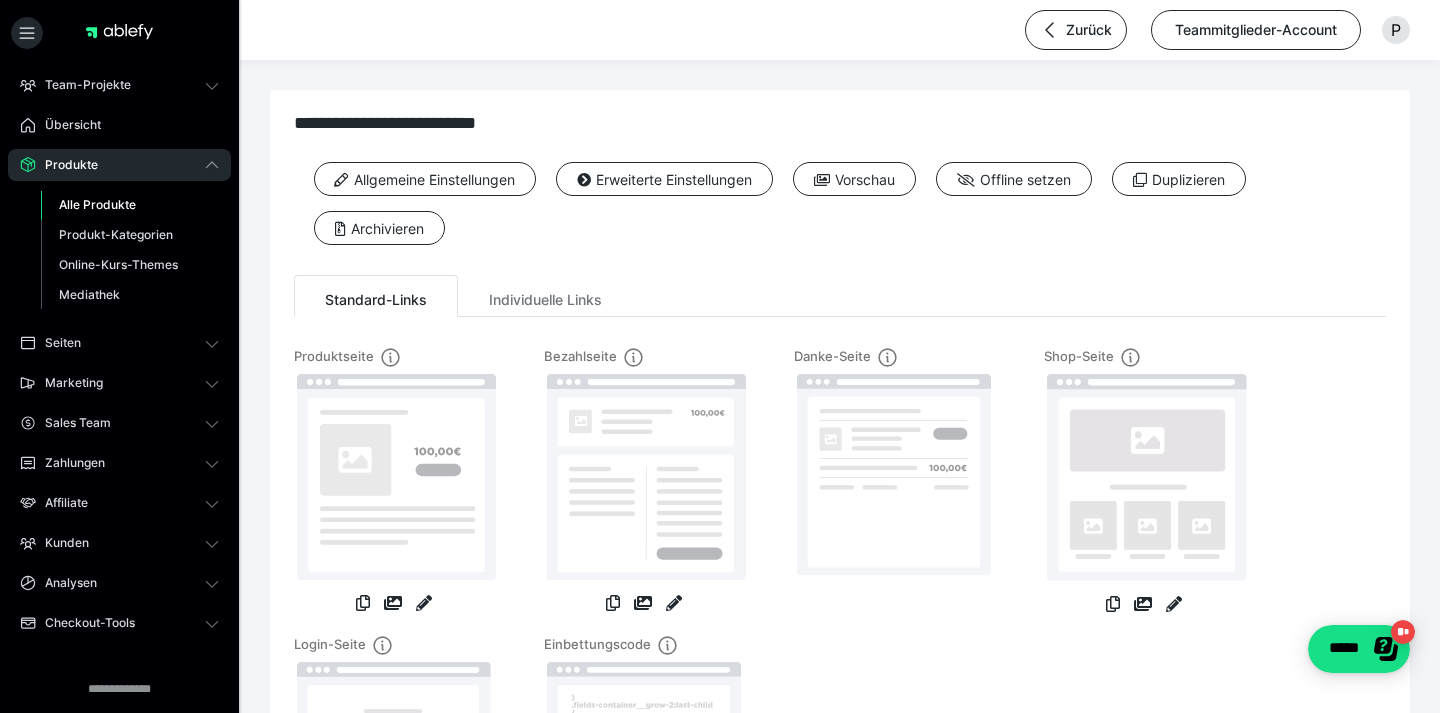 scroll, scrollTop: 0, scrollLeft: 0, axis: both 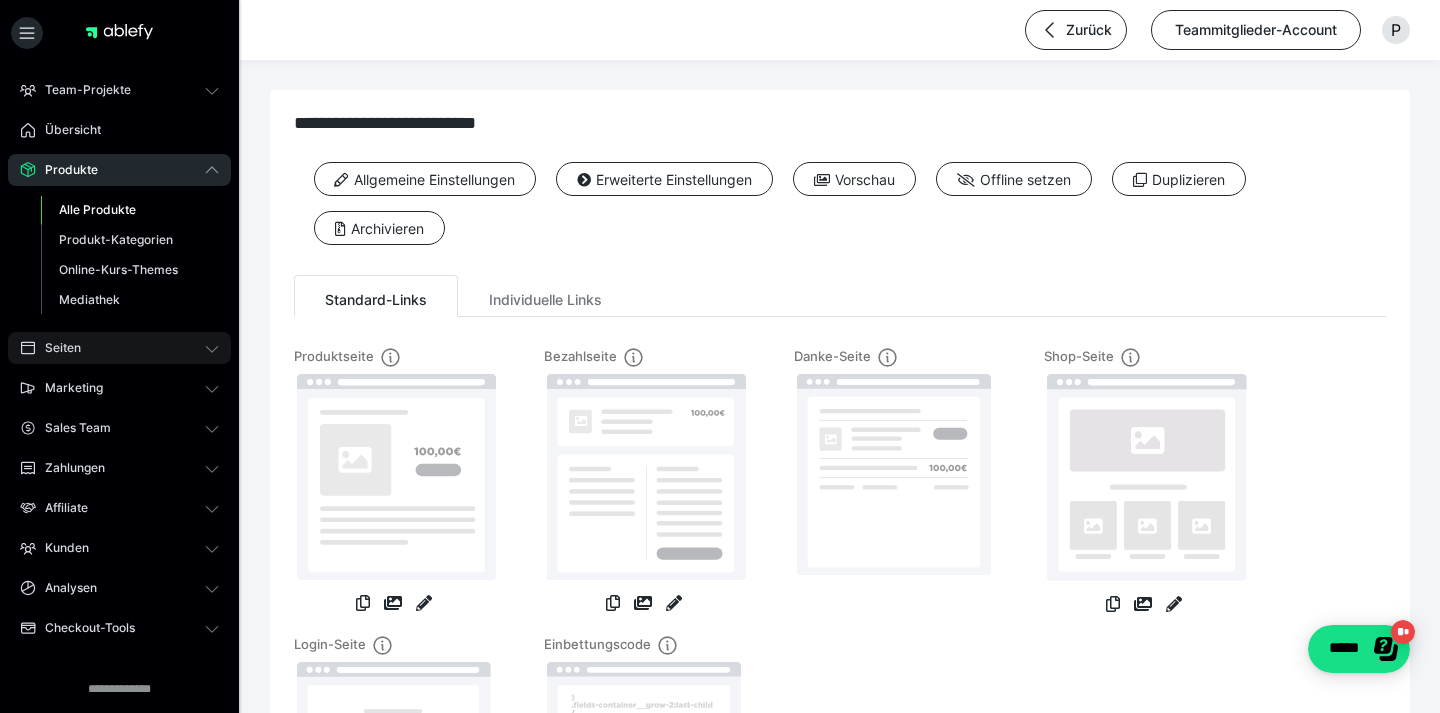 click 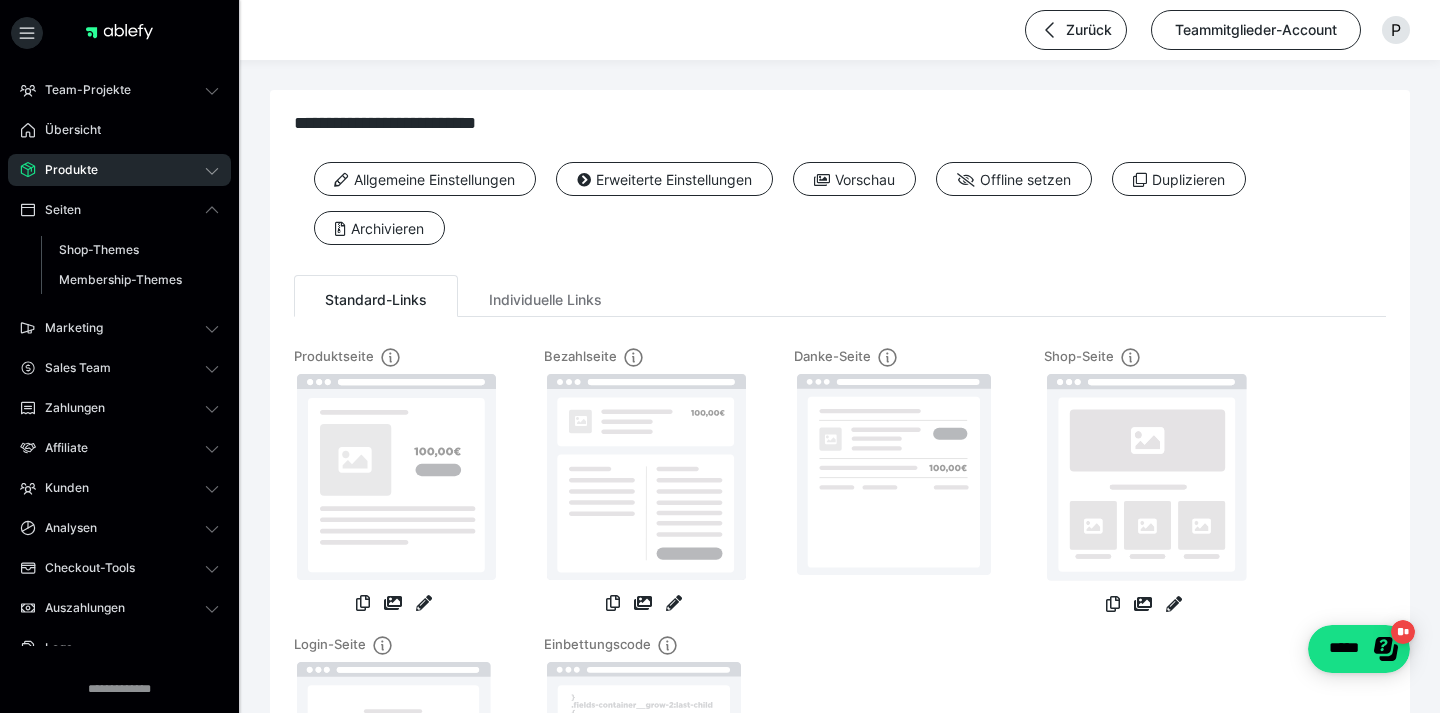 click on "Produkte" at bounding box center [119, 170] 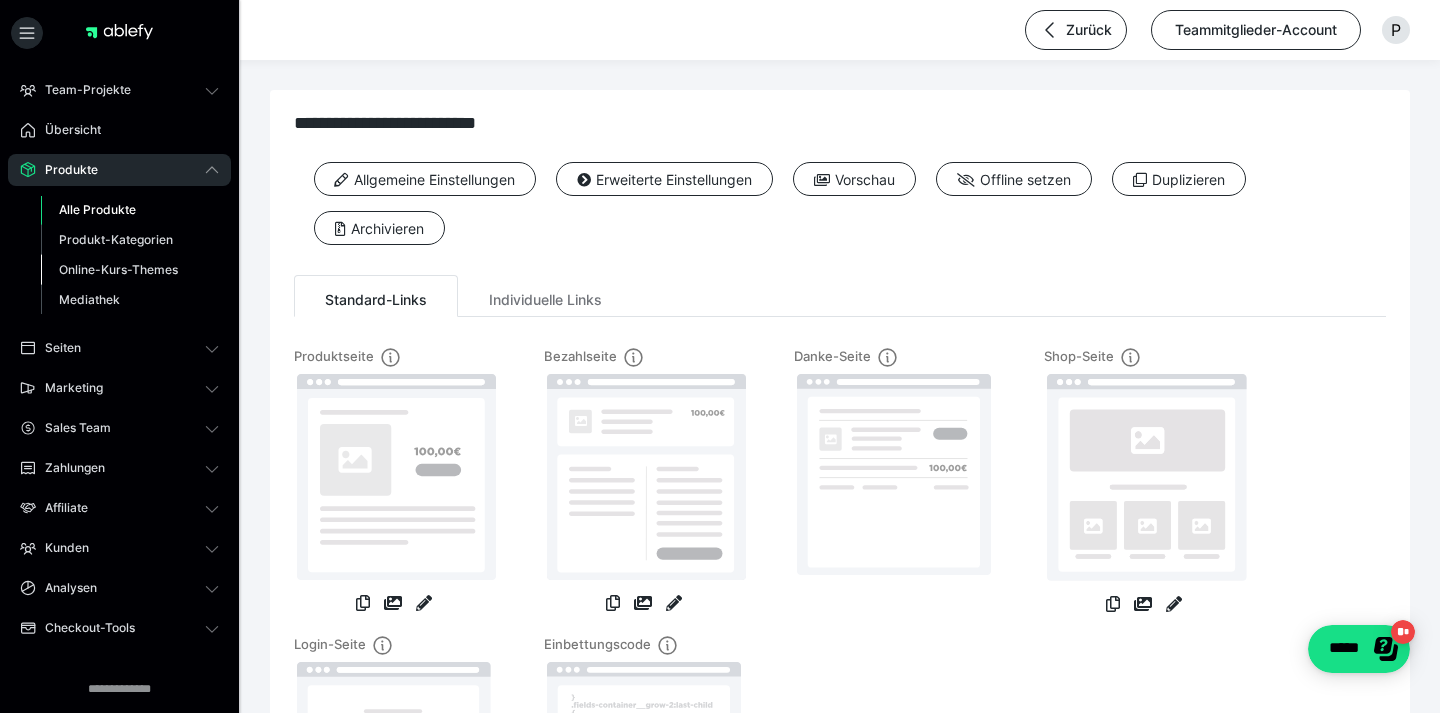 click on "Online-Kurs-Themes" at bounding box center (118, 269) 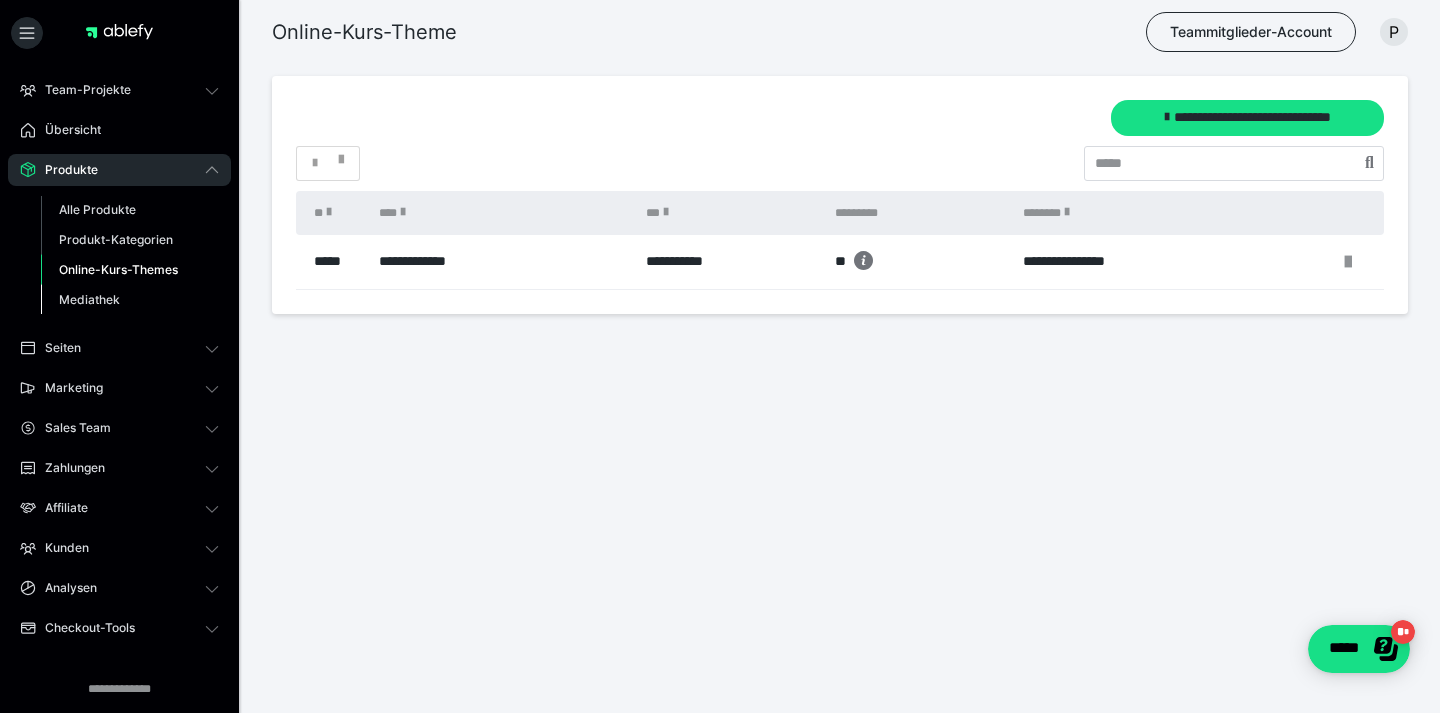 click on "Mediathek" at bounding box center (89, 299) 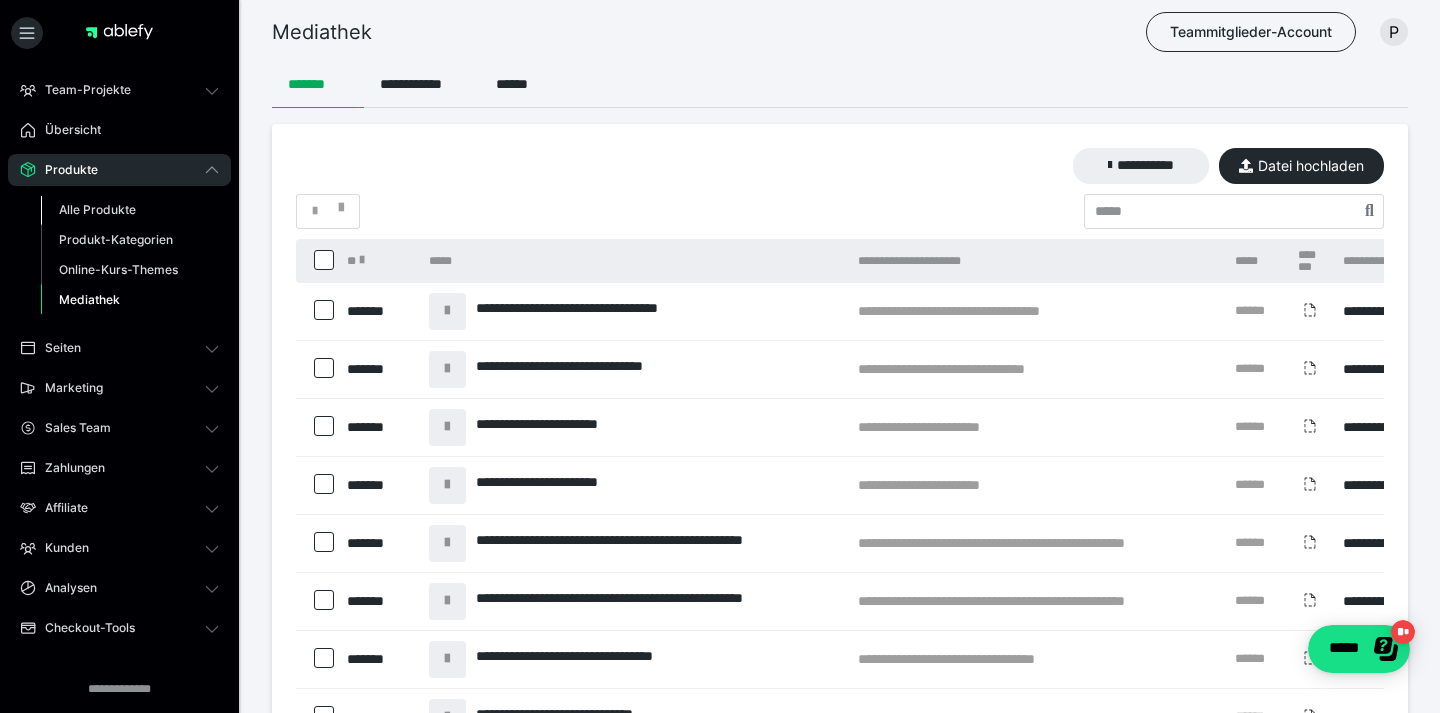 click on "Alle Produkte" at bounding box center [97, 209] 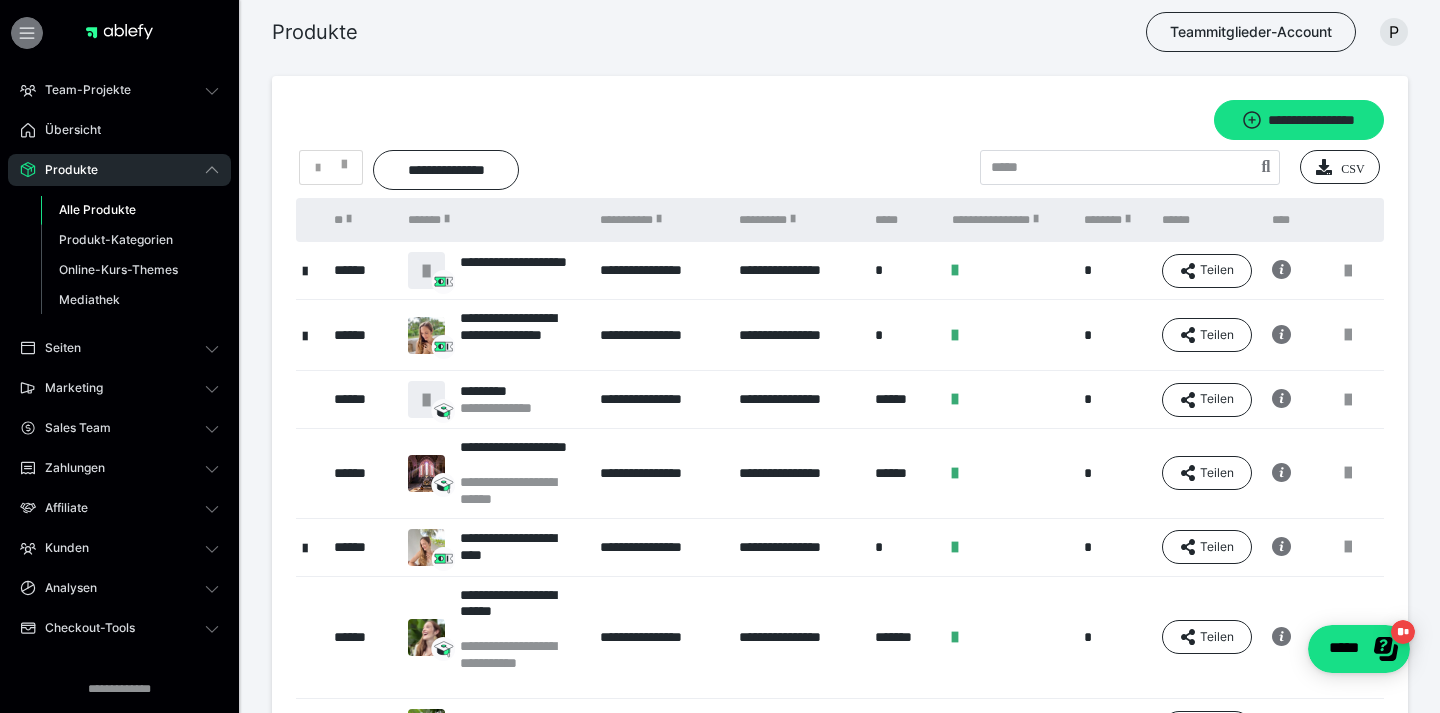 click 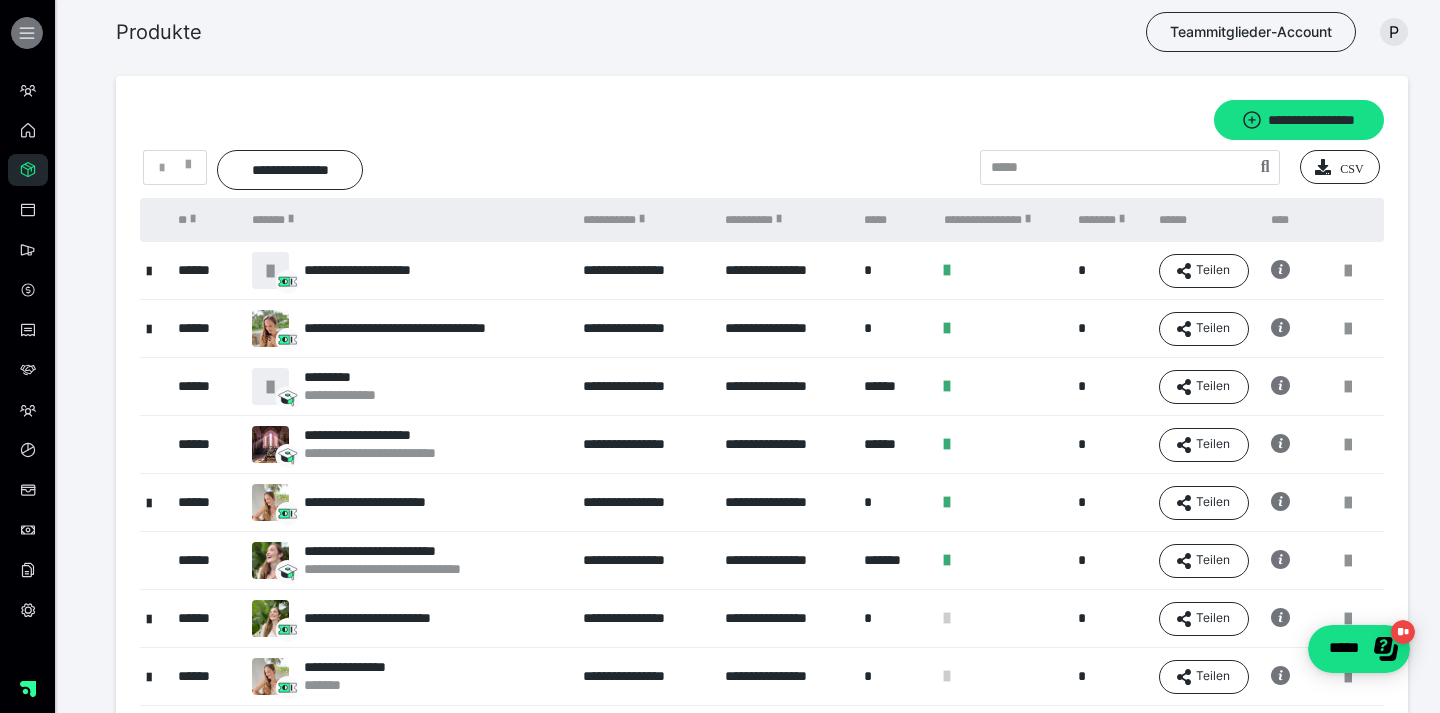 click 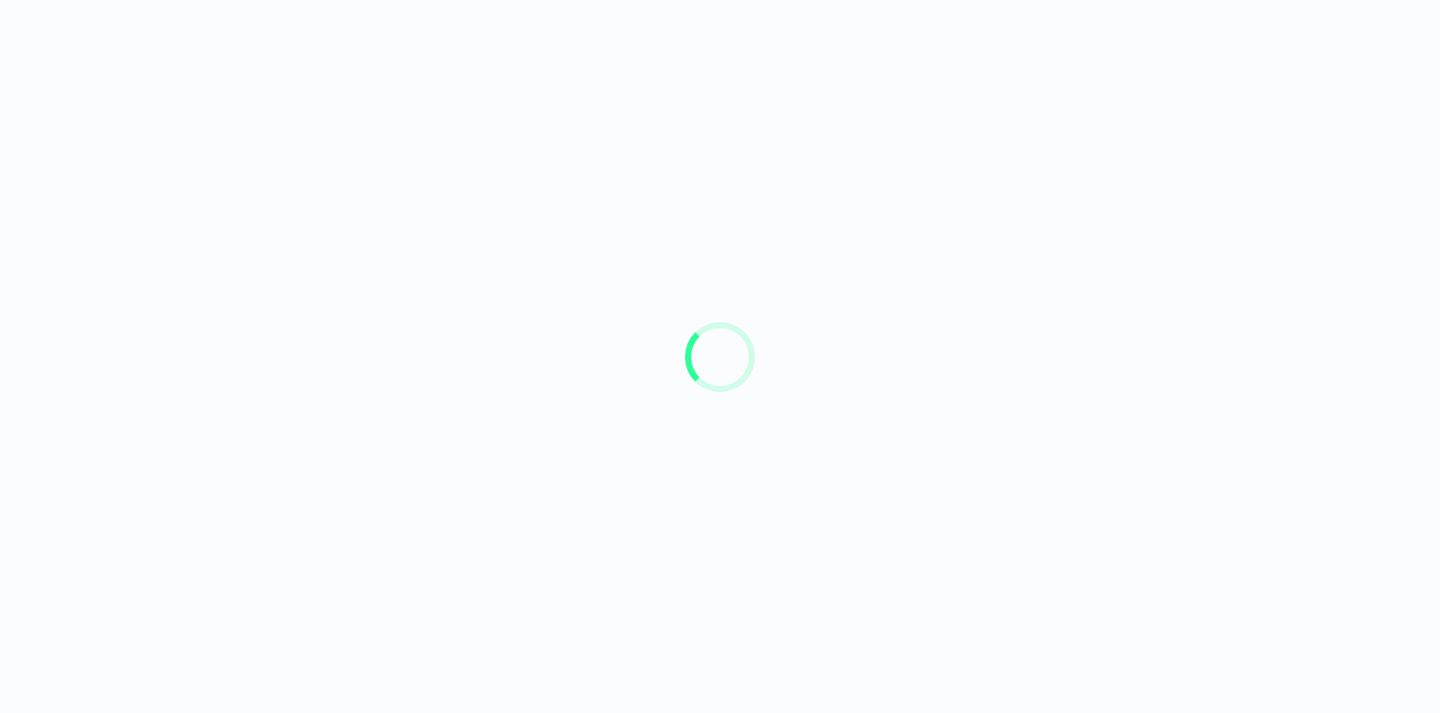 scroll, scrollTop: 0, scrollLeft: 0, axis: both 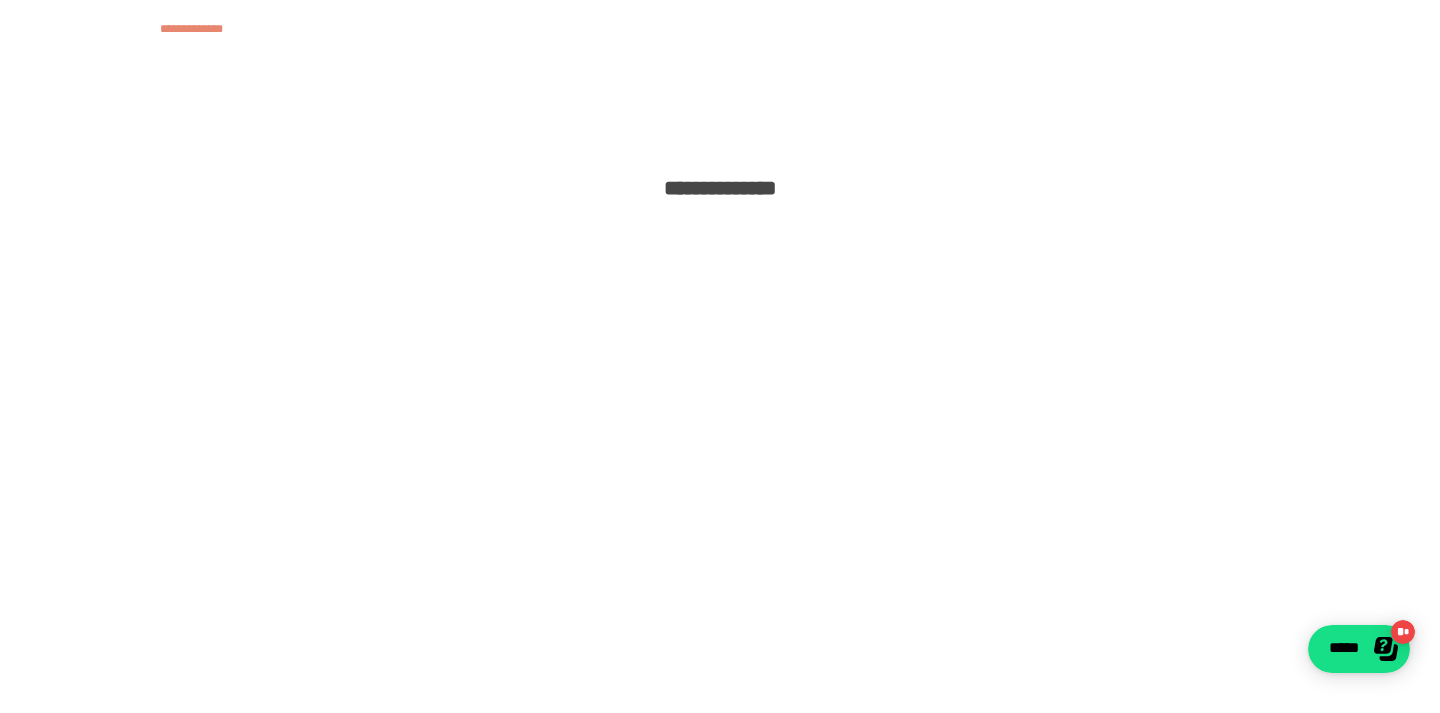 click on "**********" at bounding box center (720, 356) 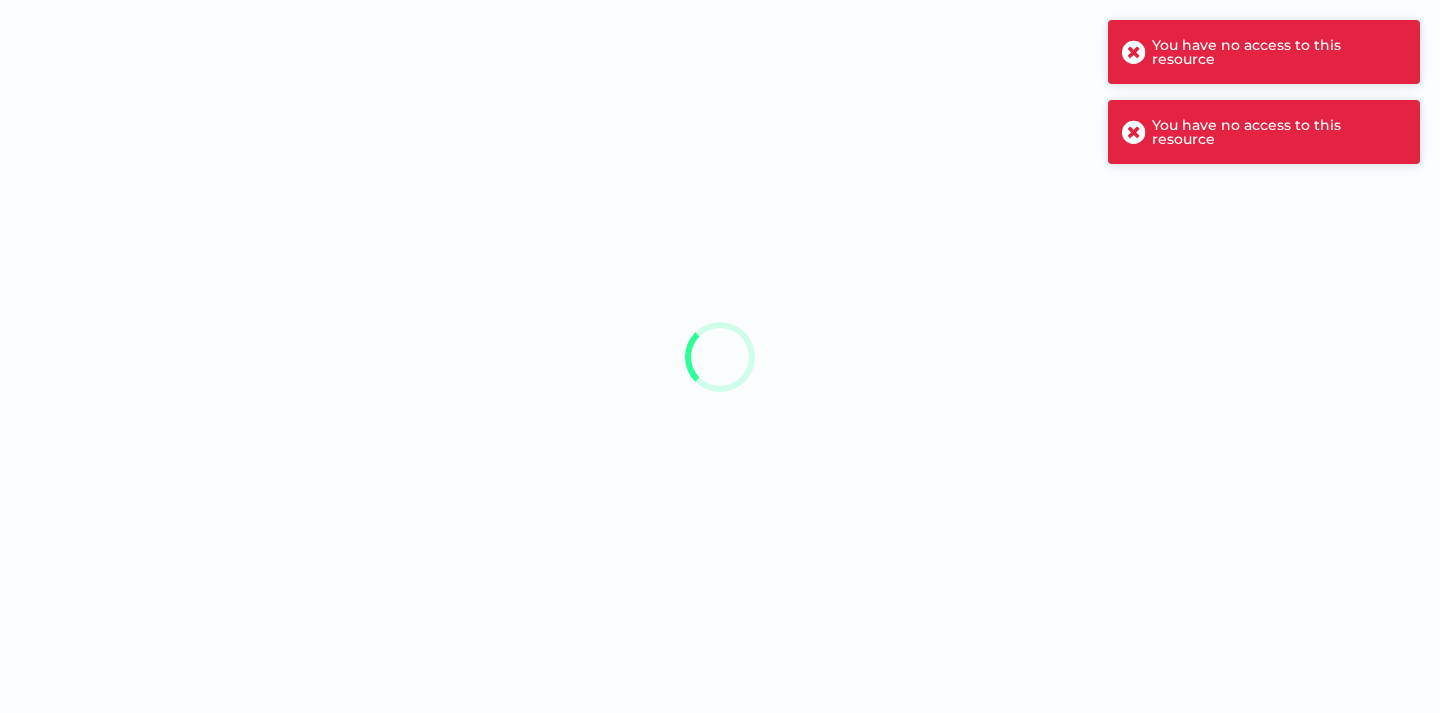 scroll, scrollTop: 0, scrollLeft: 0, axis: both 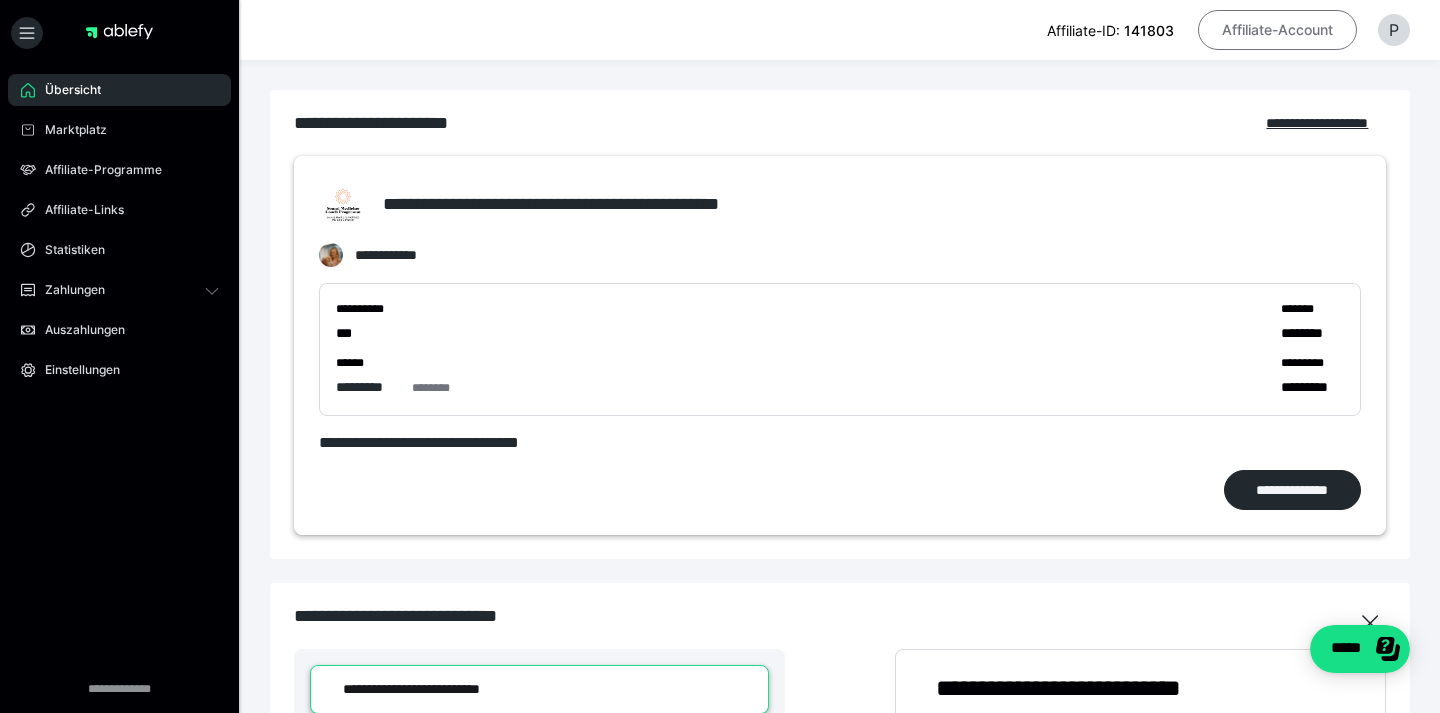 click on "Affiliate-Account" at bounding box center [1277, 30] 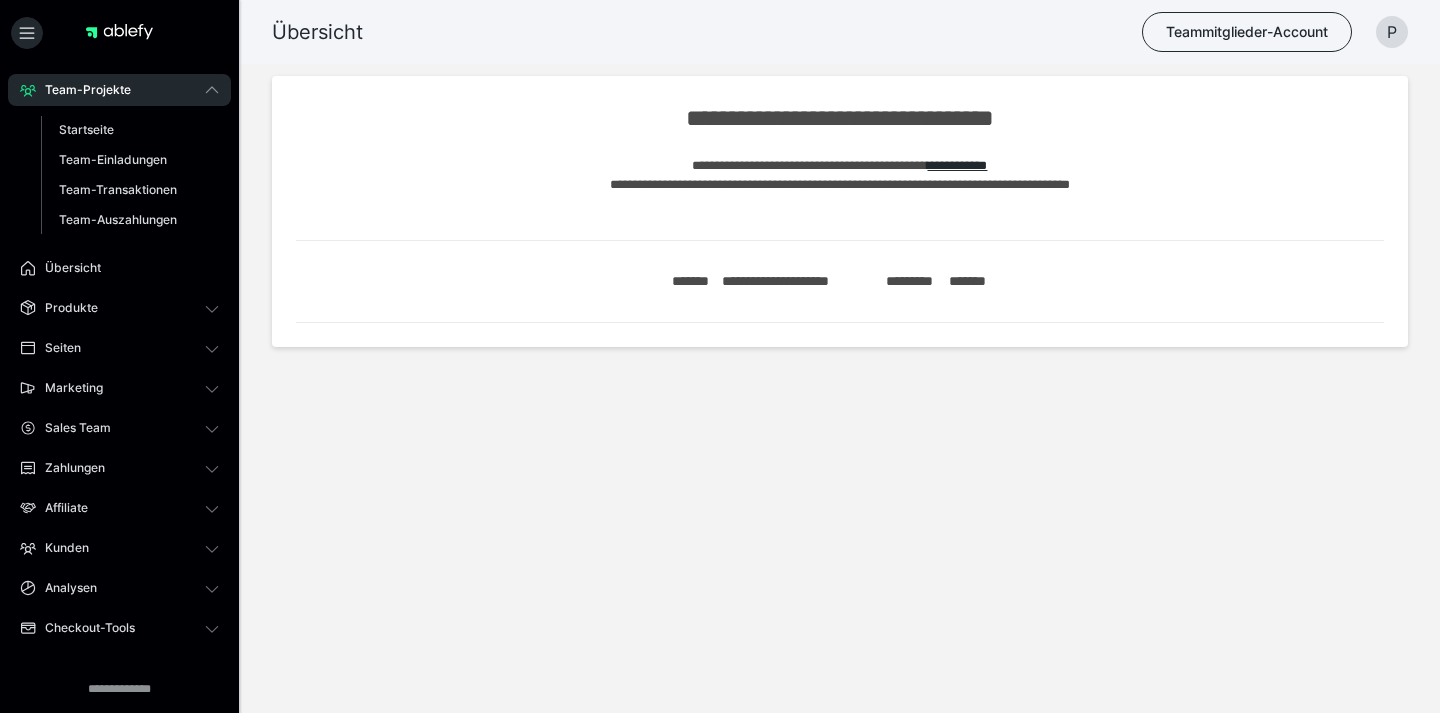 scroll, scrollTop: 0, scrollLeft: 0, axis: both 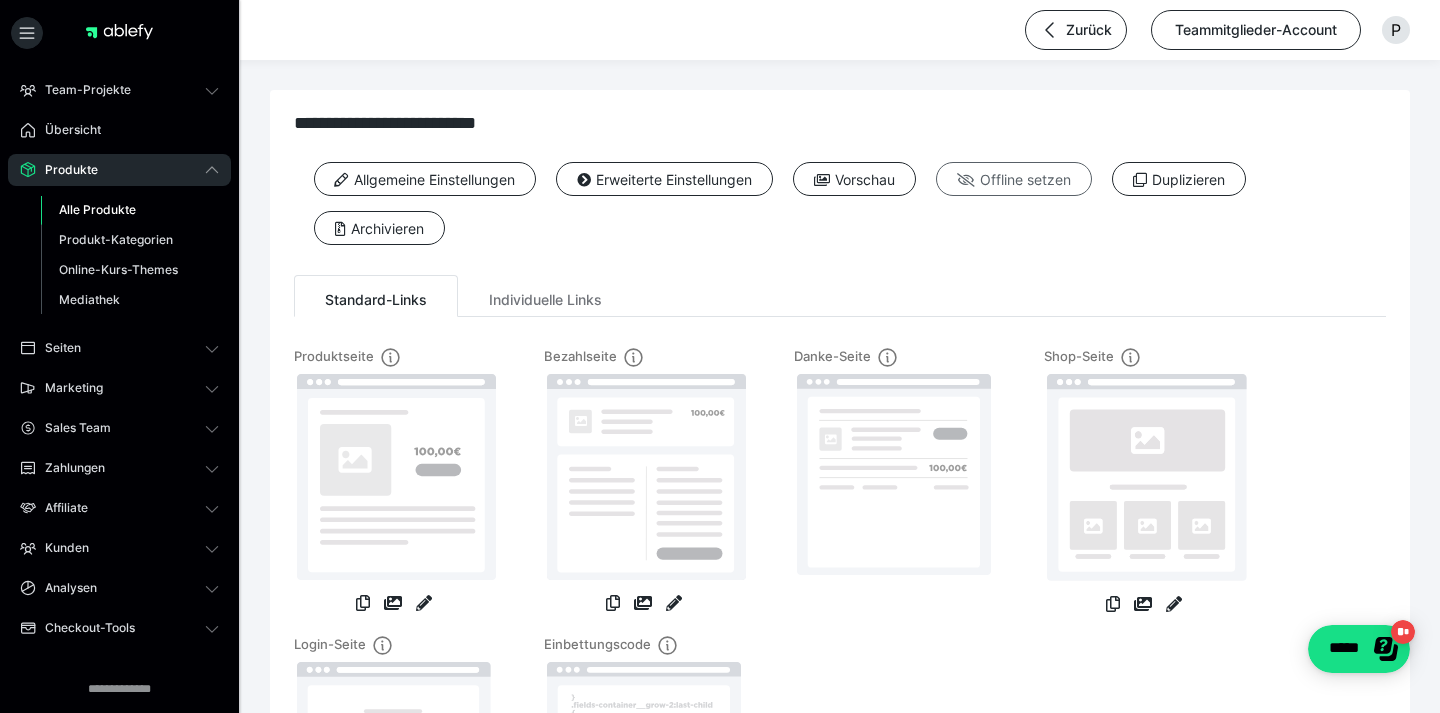 click on "Offline setzen" at bounding box center [1014, 179] 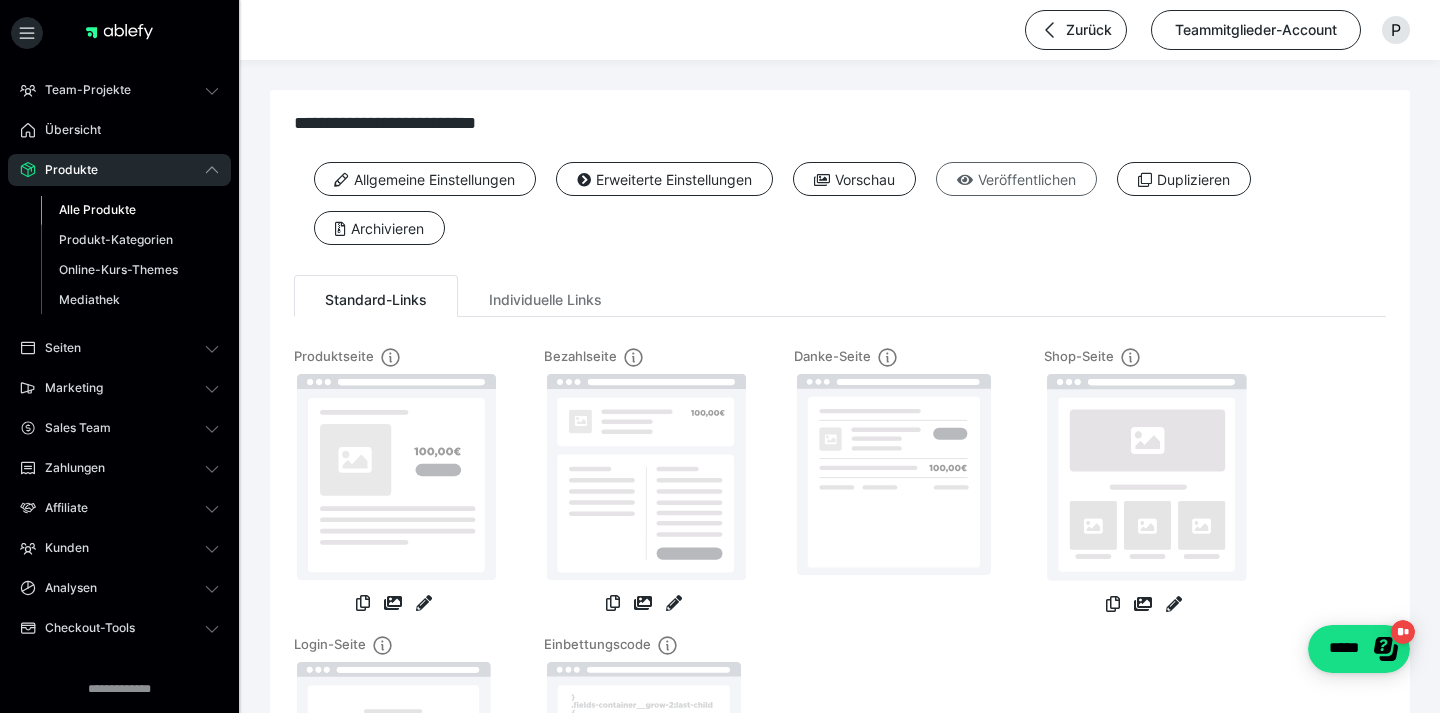click on "Veröffentlichen" at bounding box center [1016, 179] 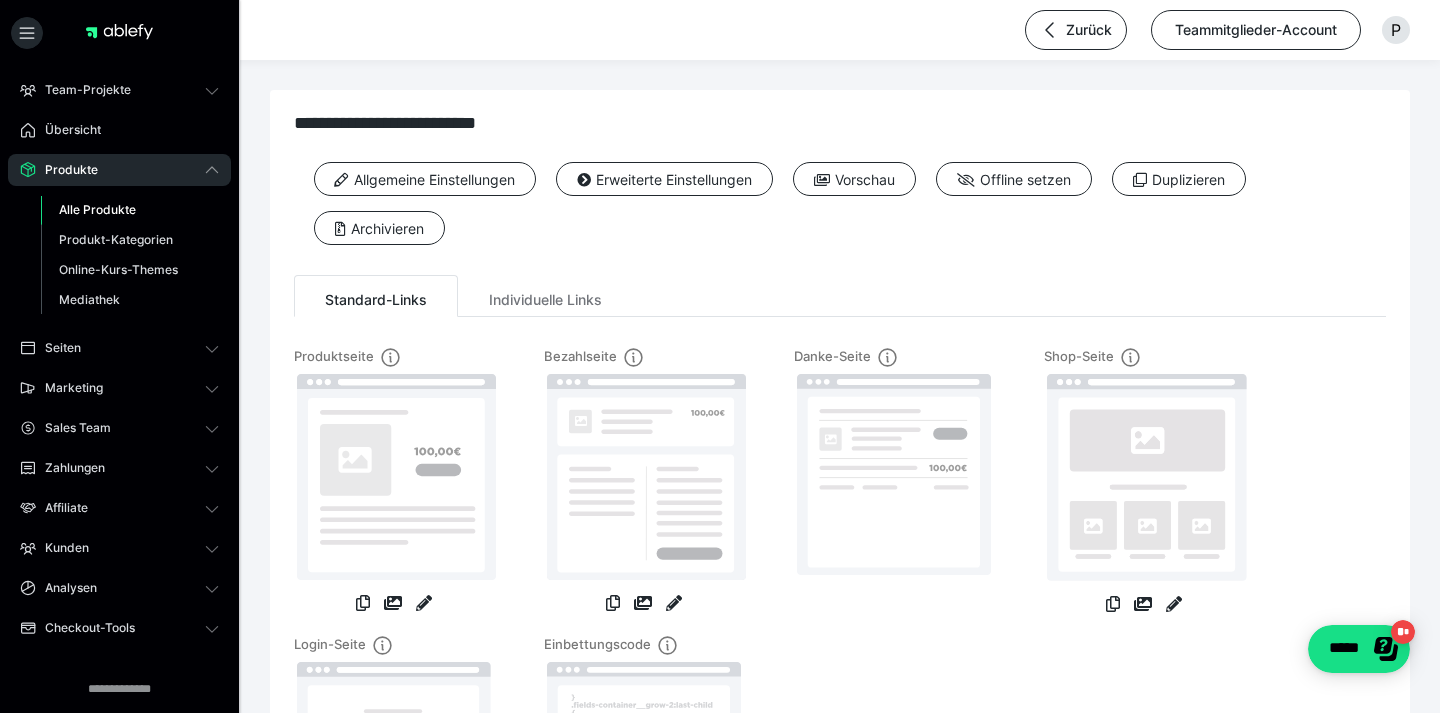 click on "Allgemeine Einstellungen Erweiterte Einstellungen Vorschau Offline setzen Duplizieren Archivieren" at bounding box center (840, 211) 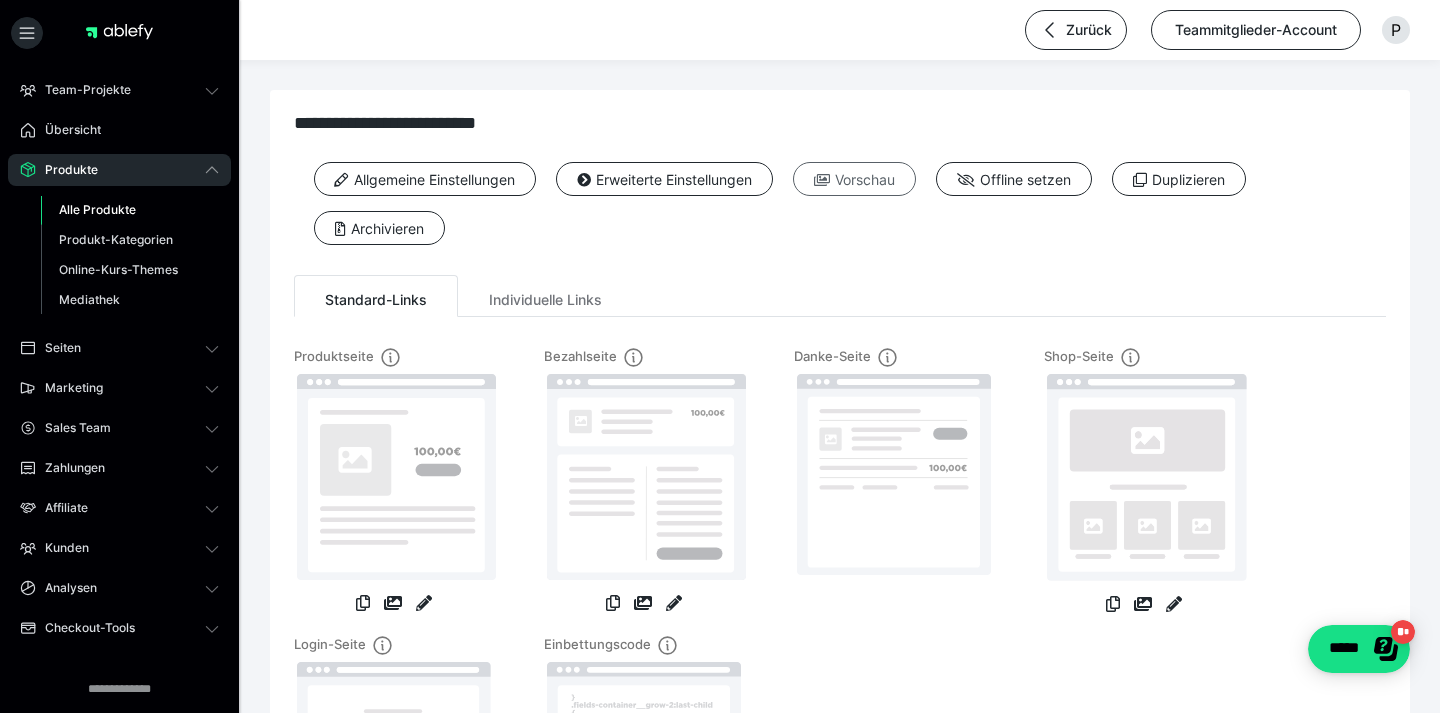 click on "Vorschau" at bounding box center (854, 179) 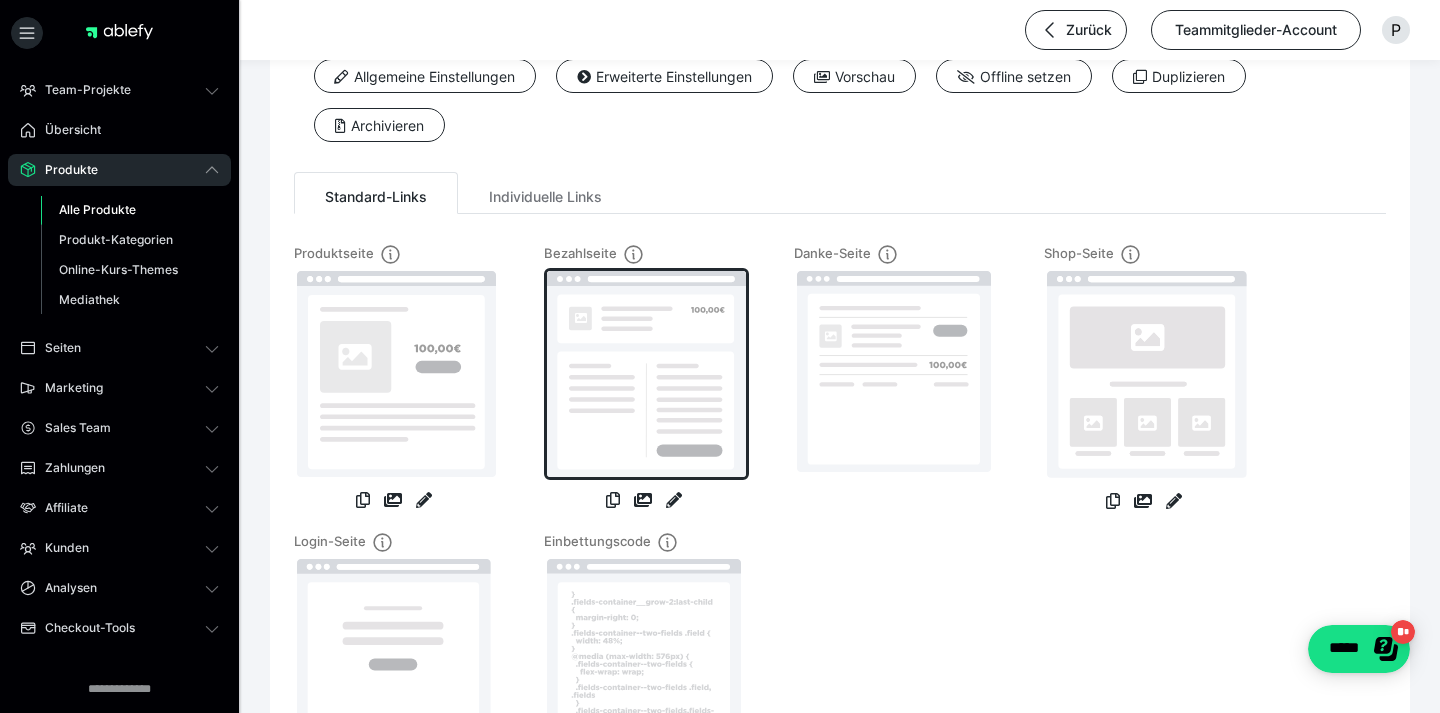 scroll, scrollTop: 0, scrollLeft: 0, axis: both 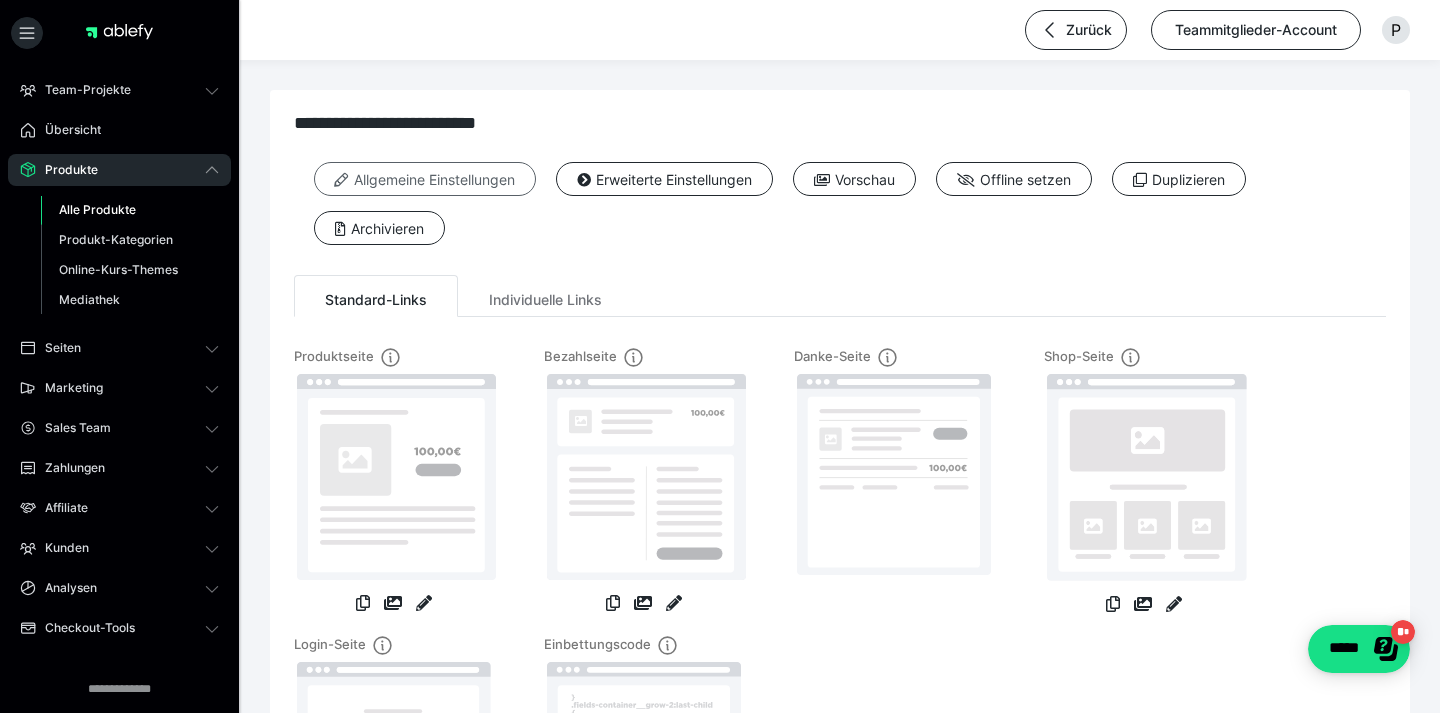 click on "Allgemeine Einstellungen" at bounding box center [425, 179] 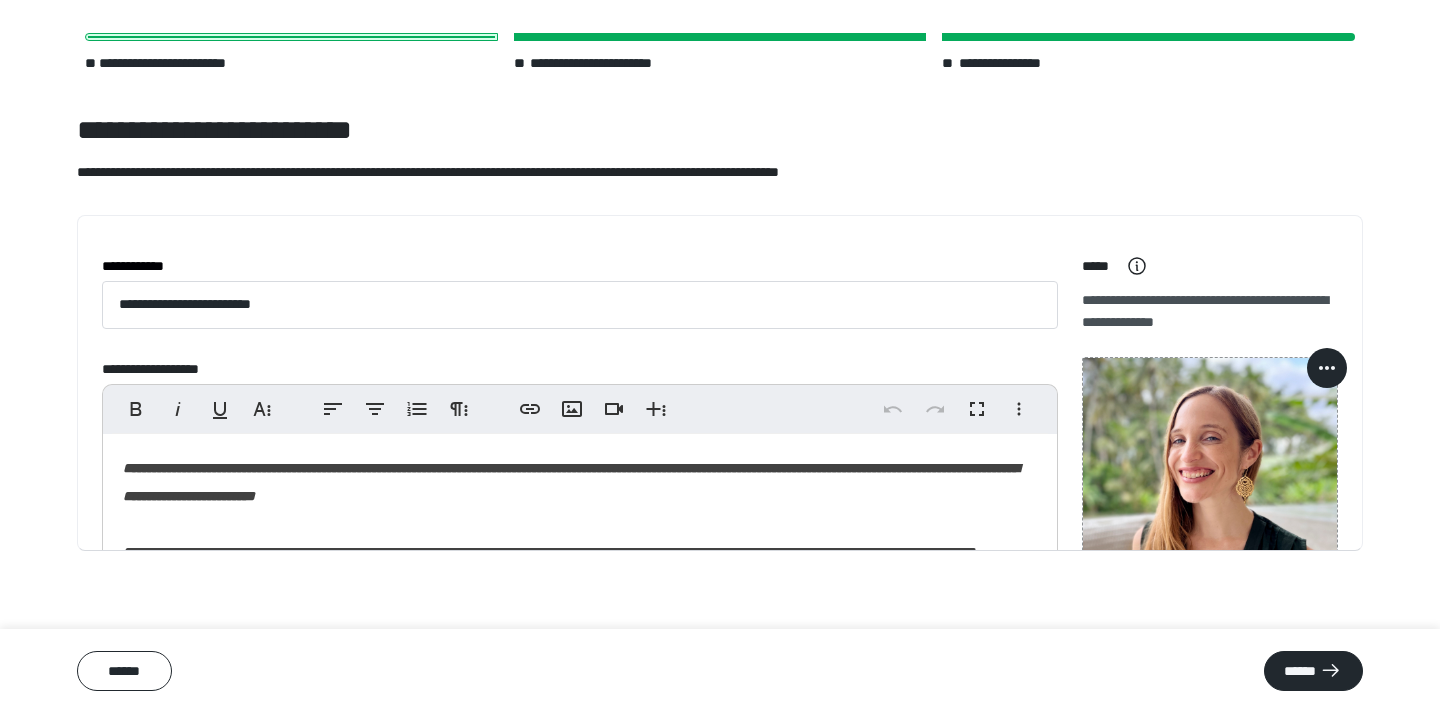 scroll, scrollTop: 65, scrollLeft: 0, axis: vertical 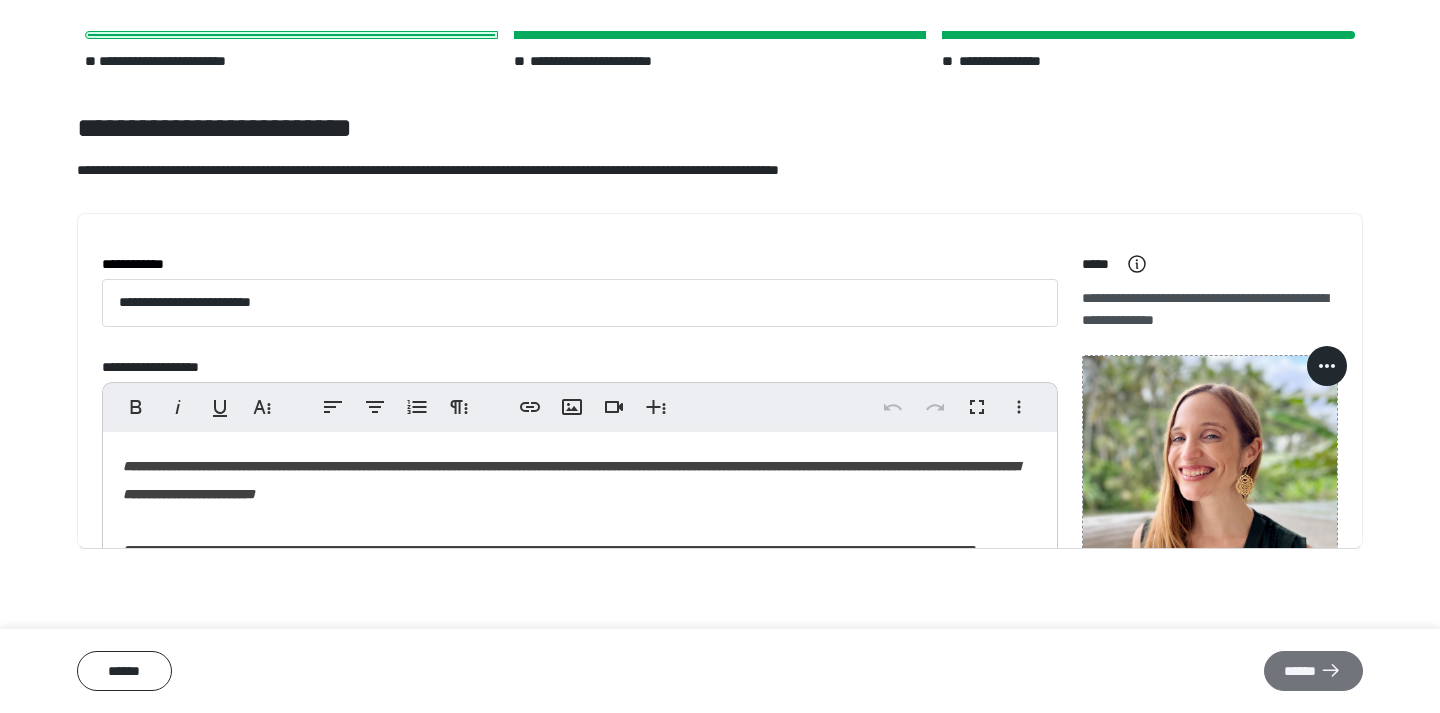 click on "******" at bounding box center [1313, 671] 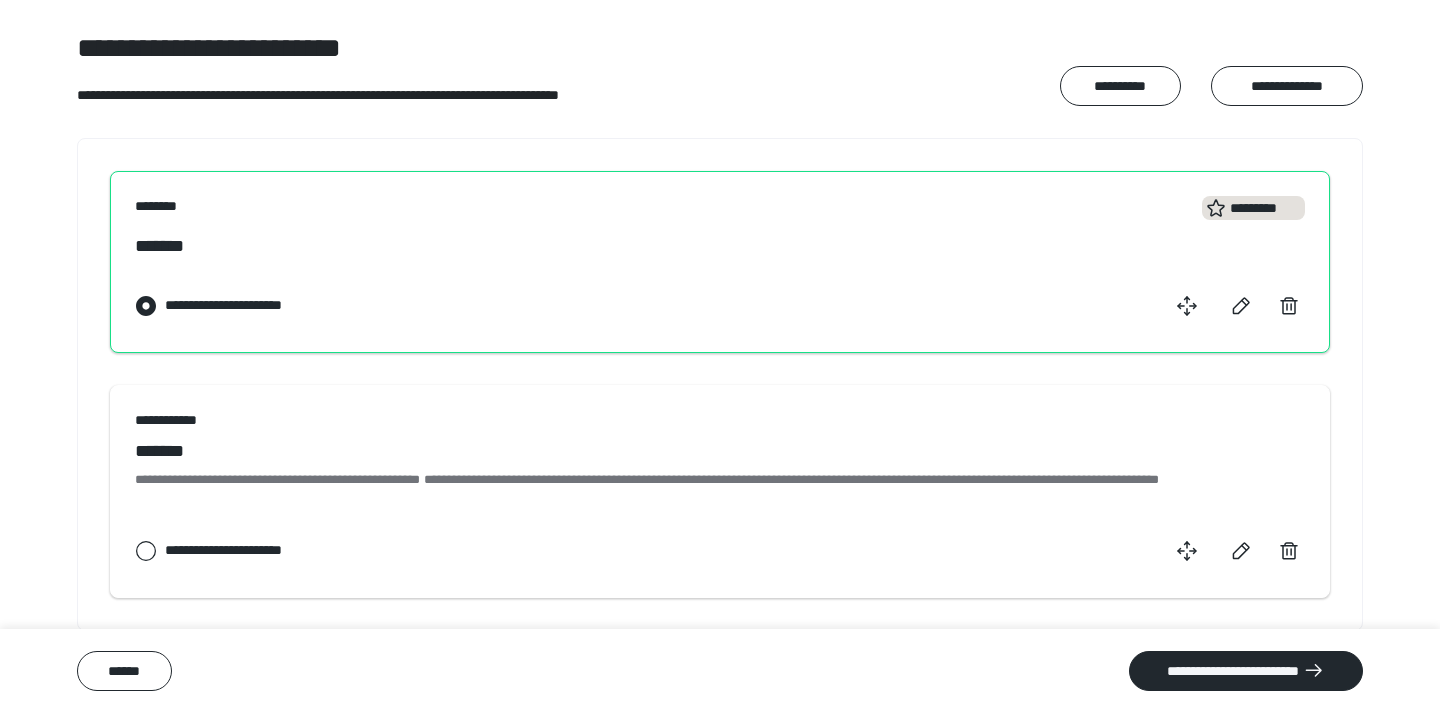 scroll, scrollTop: 0, scrollLeft: 0, axis: both 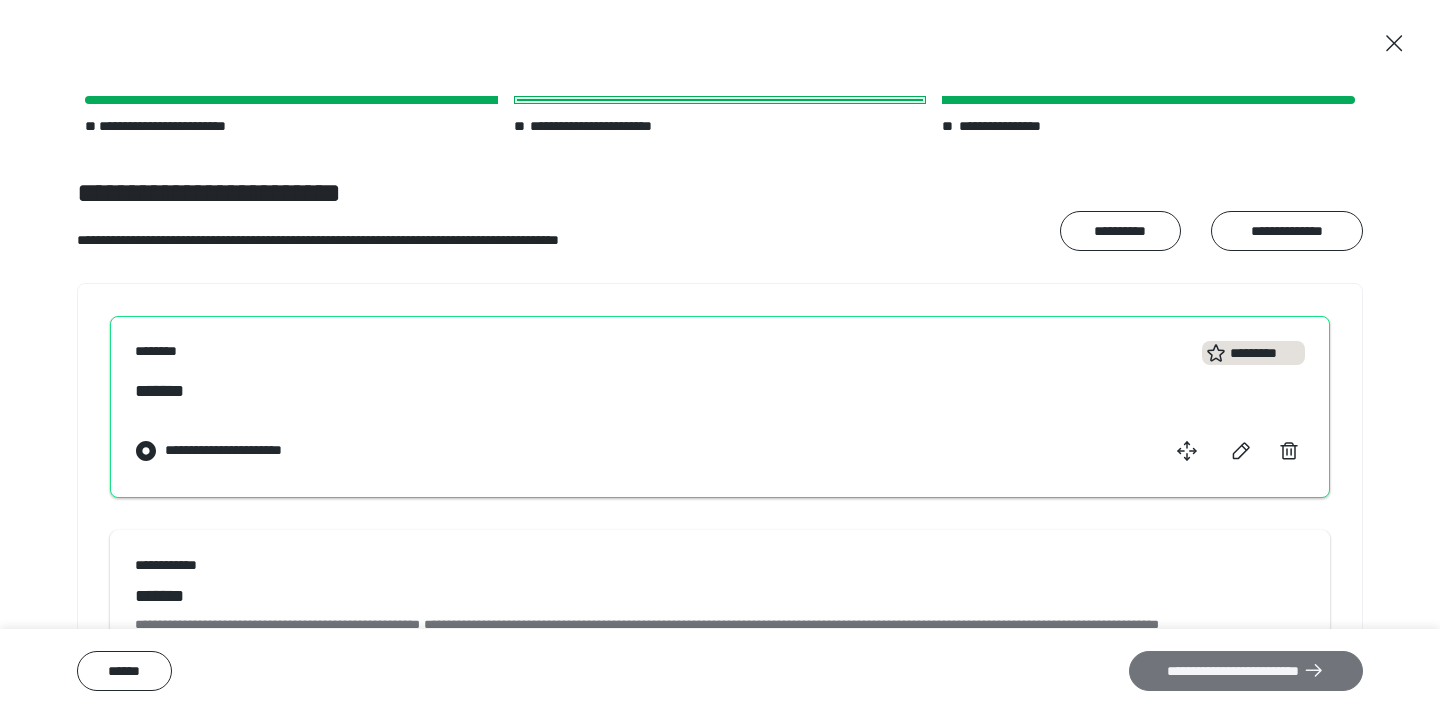 click on "**********" at bounding box center (1246, 671) 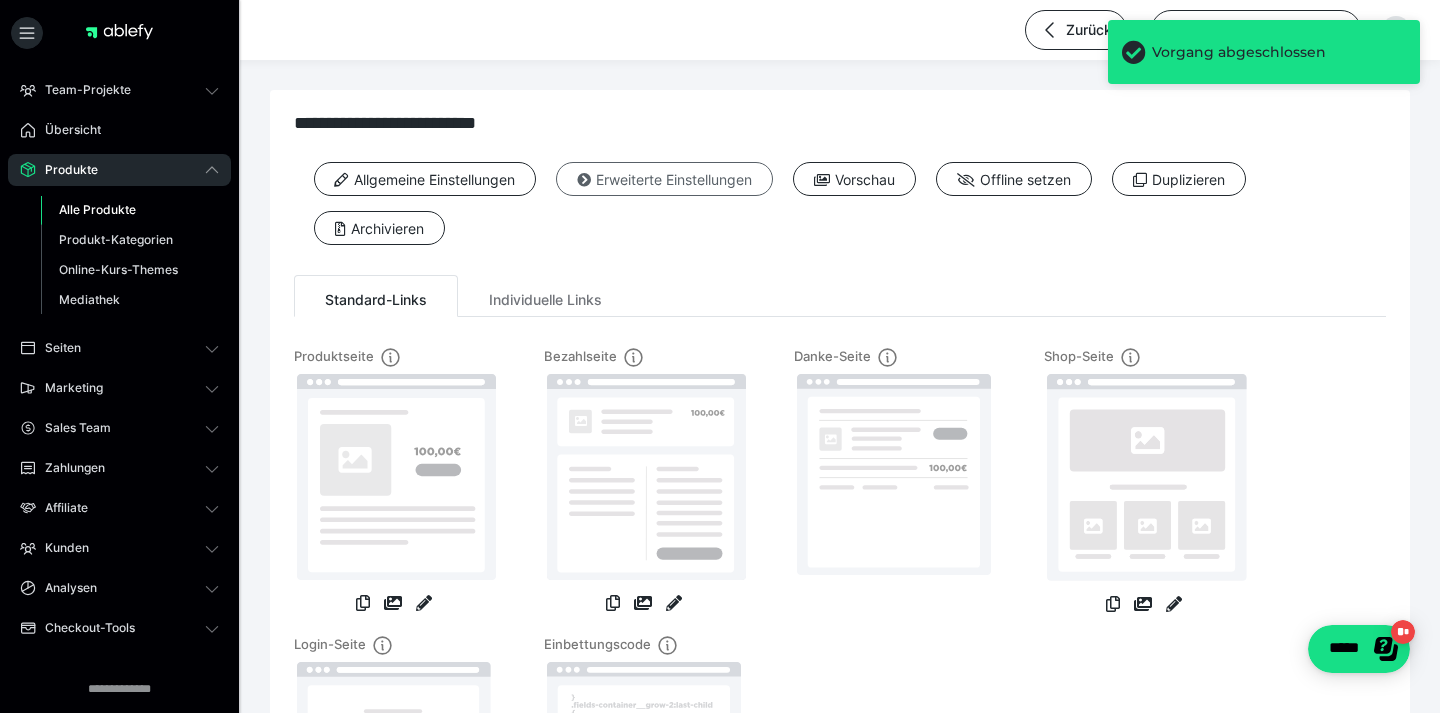 click on "Erweiterte Einstellungen" at bounding box center (664, 179) 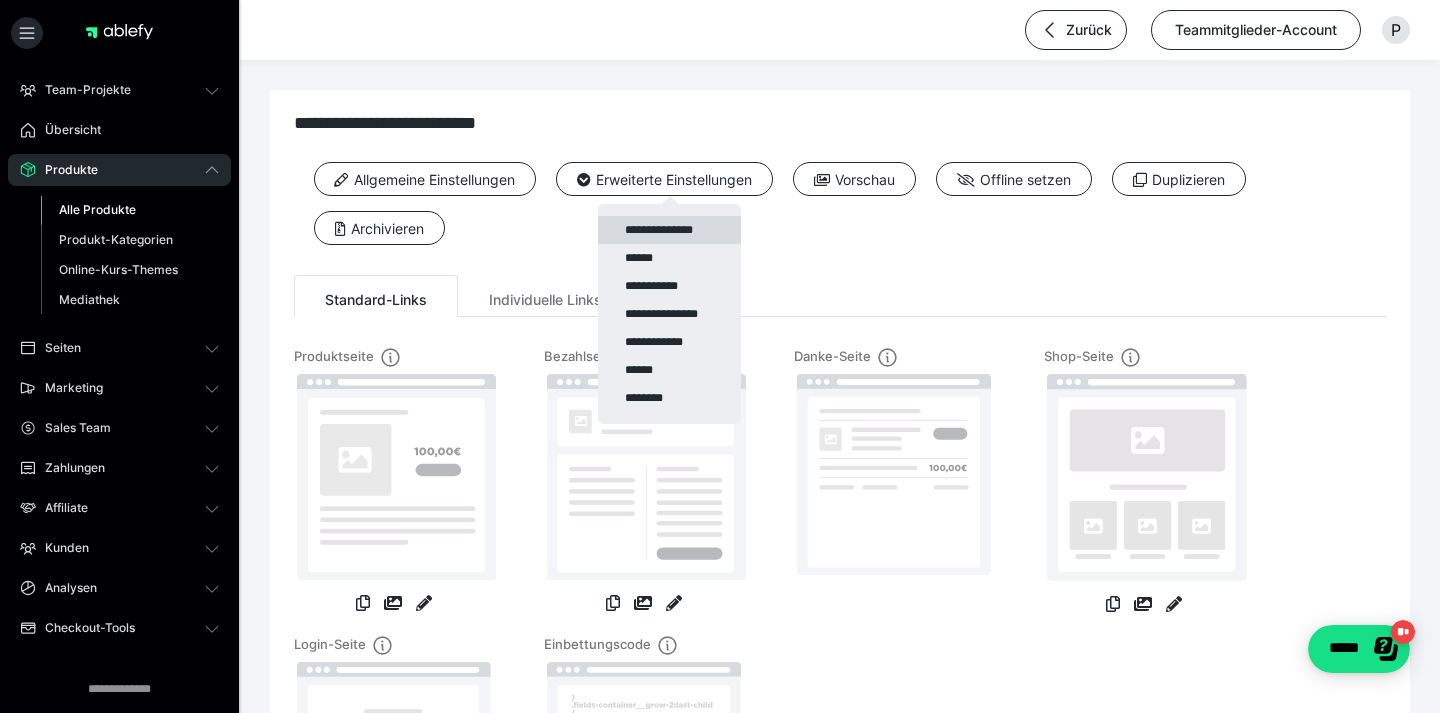click on "**********" at bounding box center [669, 230] 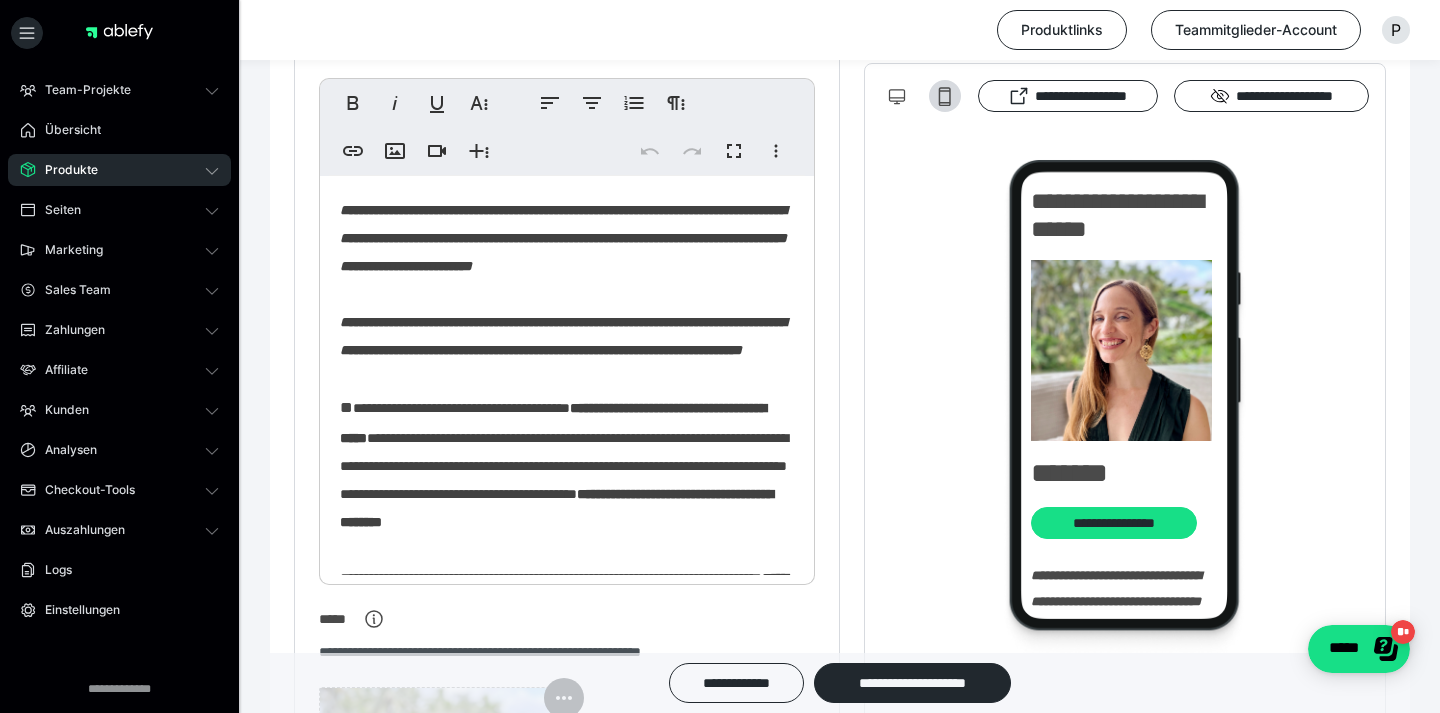 scroll, scrollTop: 523, scrollLeft: 0, axis: vertical 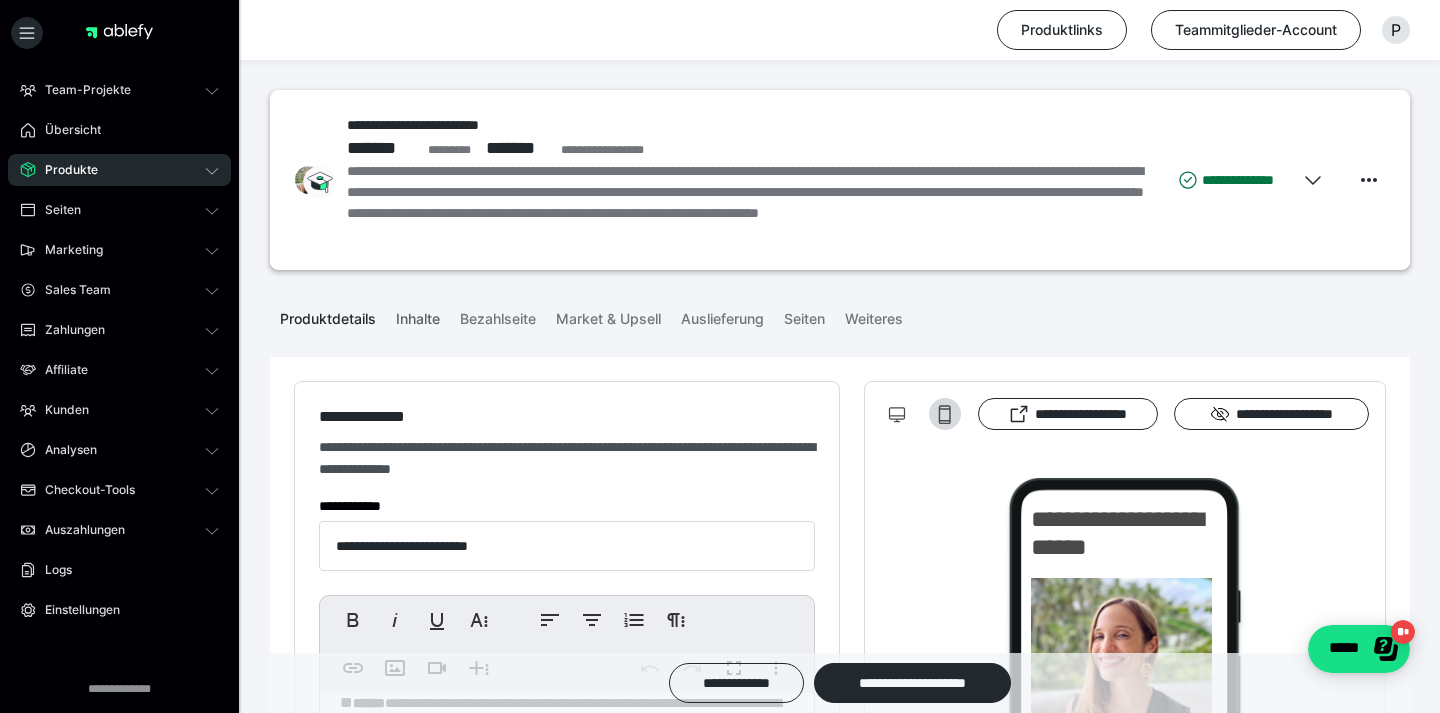 click on "Inhalte" at bounding box center (418, 315) 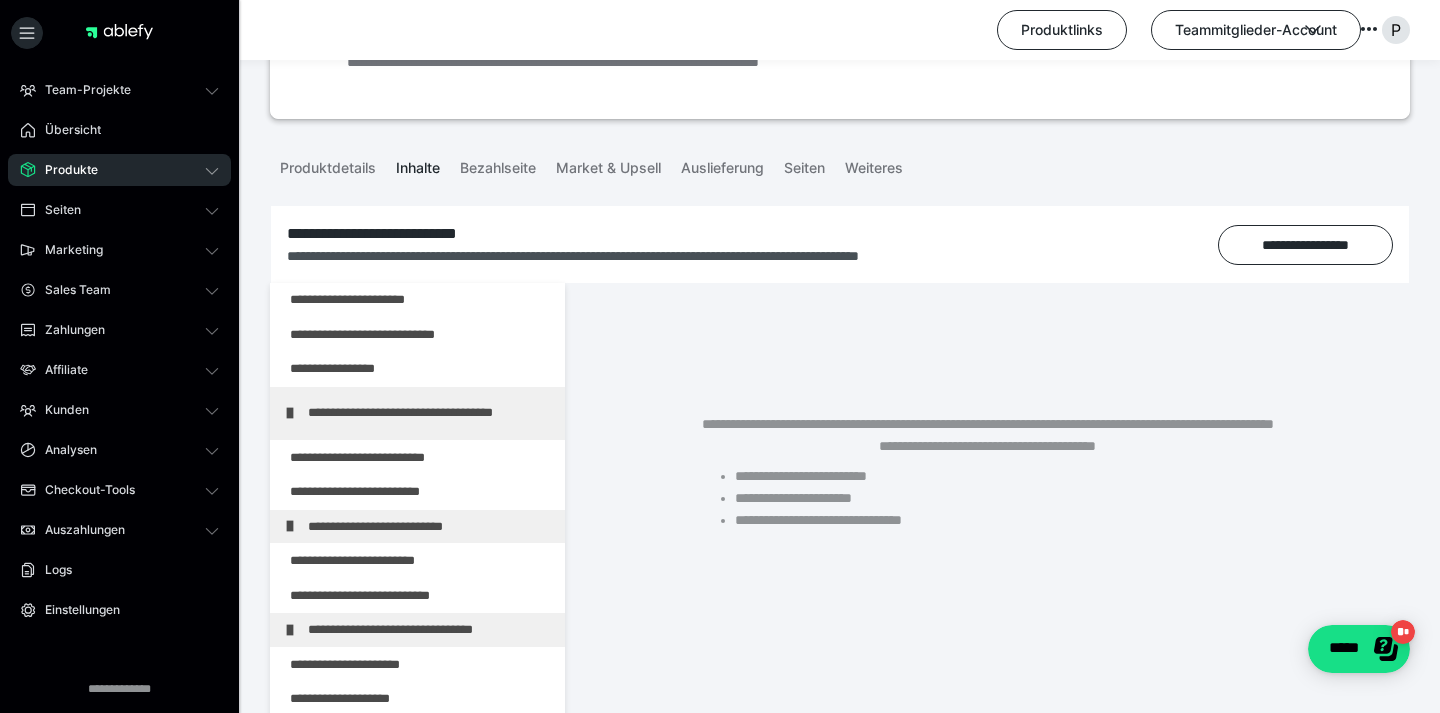 scroll, scrollTop: 155, scrollLeft: 0, axis: vertical 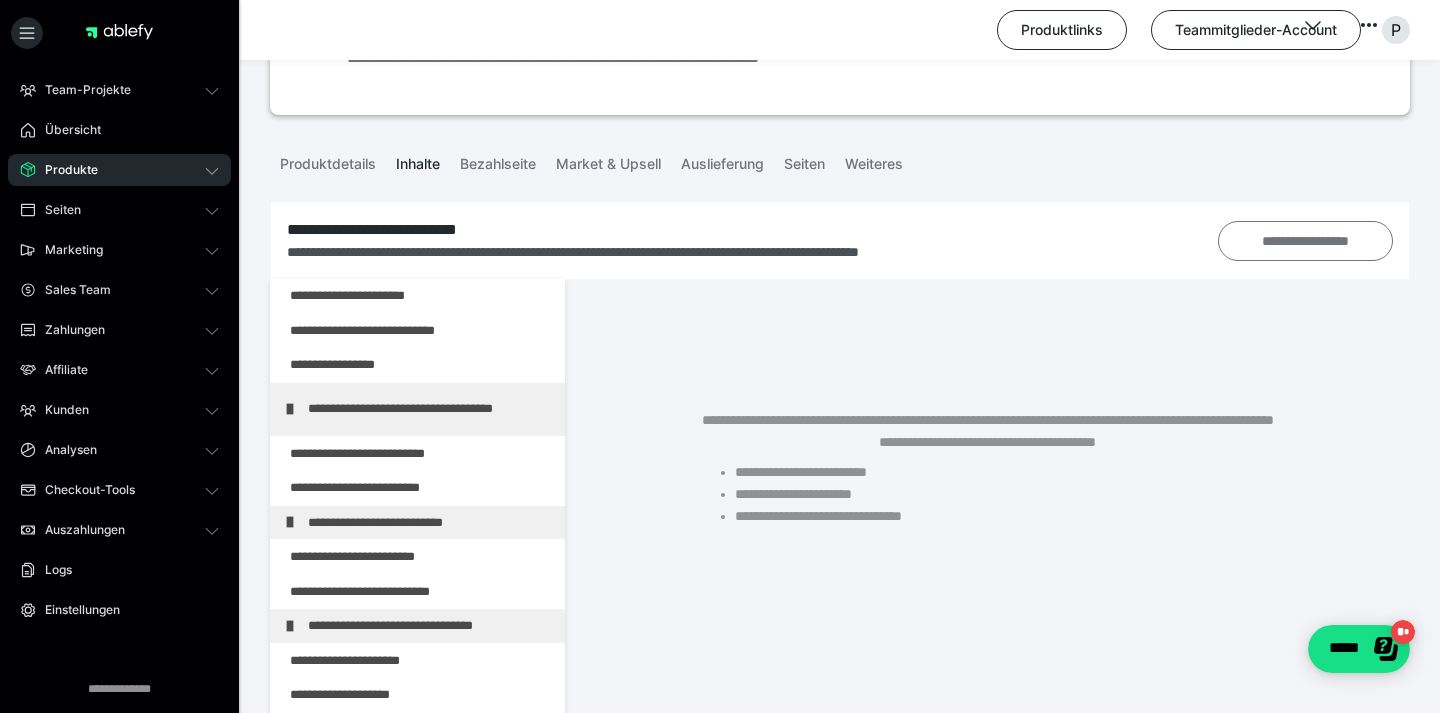 click on "**********" at bounding box center (1305, 241) 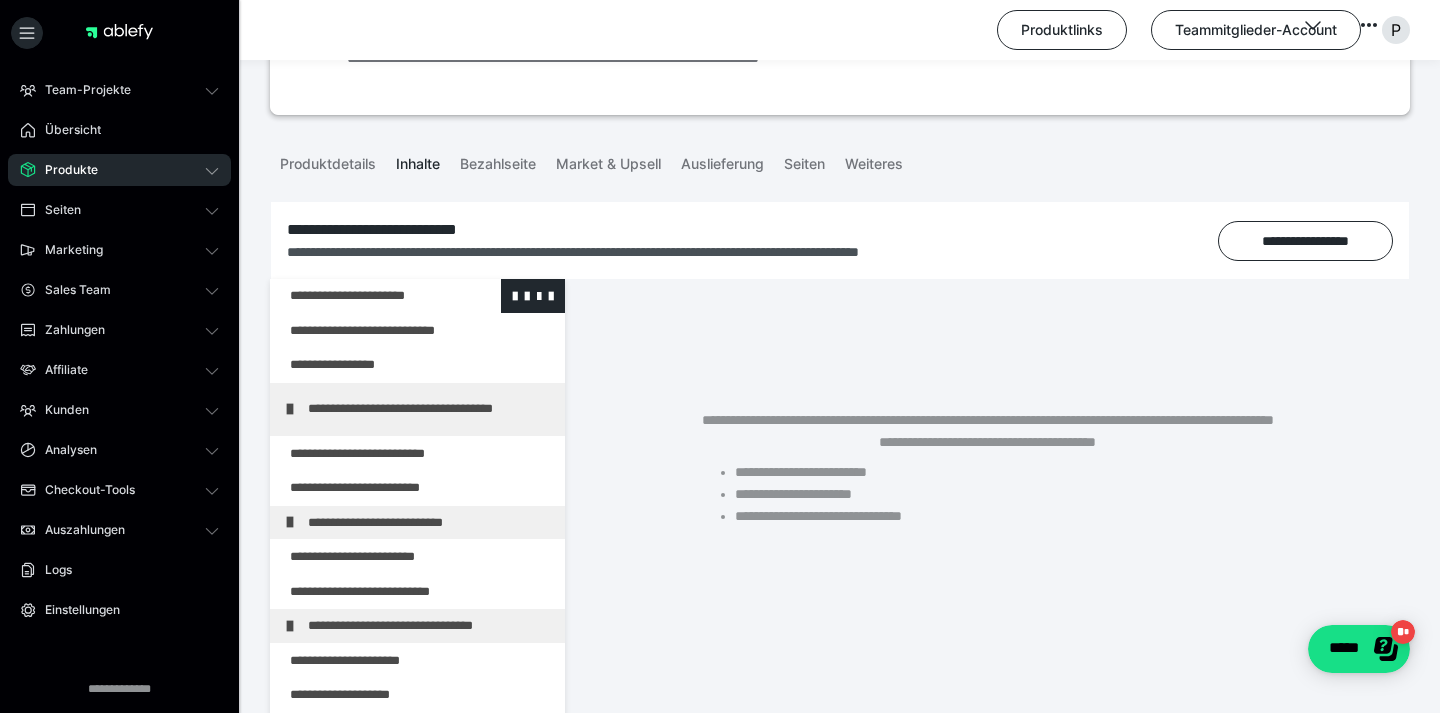 click at bounding box center (365, 296) 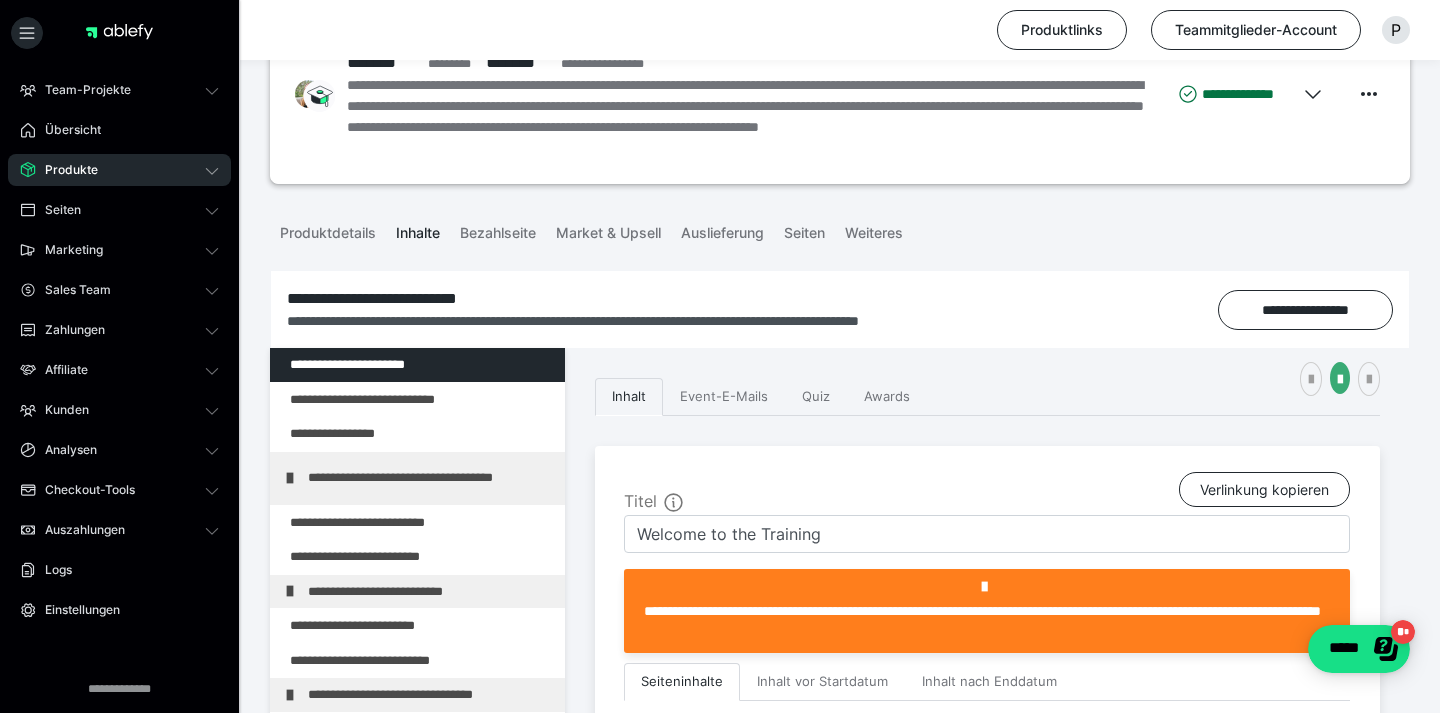 scroll, scrollTop: 101, scrollLeft: 0, axis: vertical 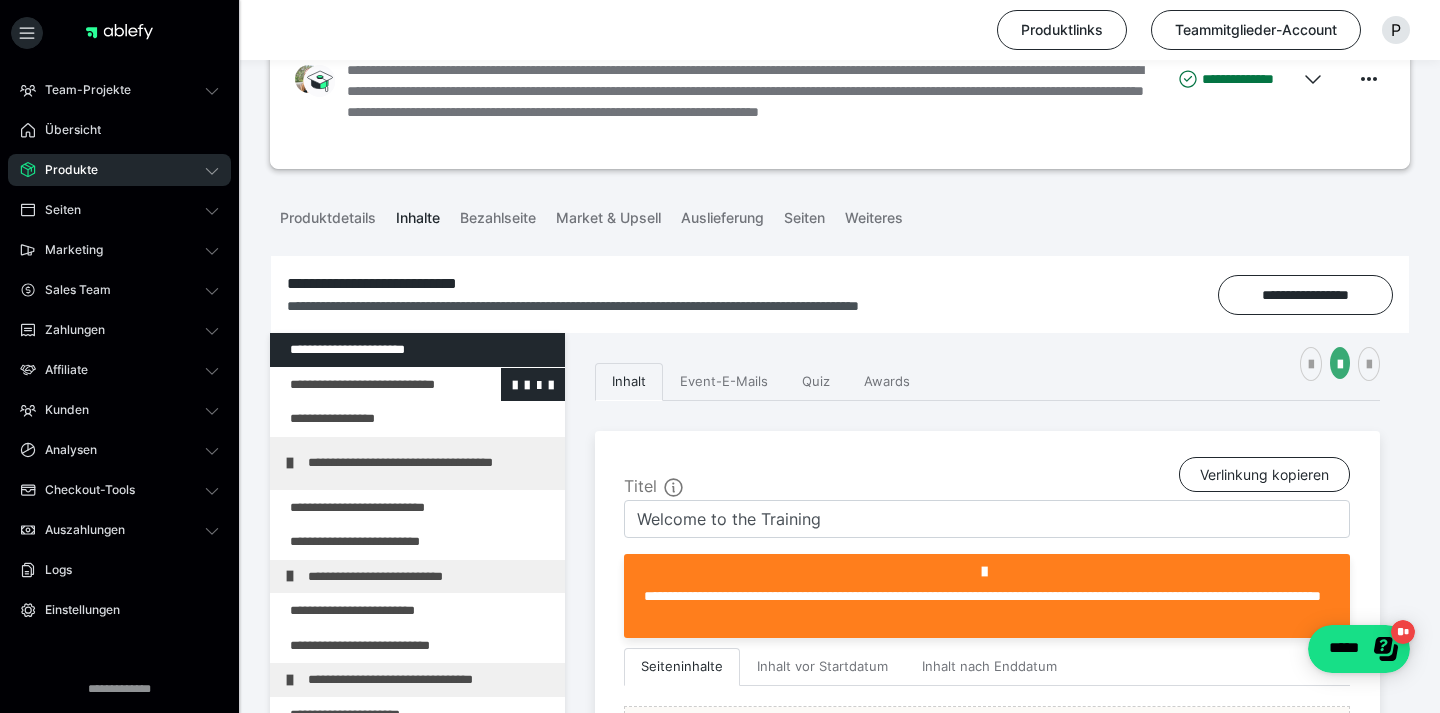click at bounding box center (365, 385) 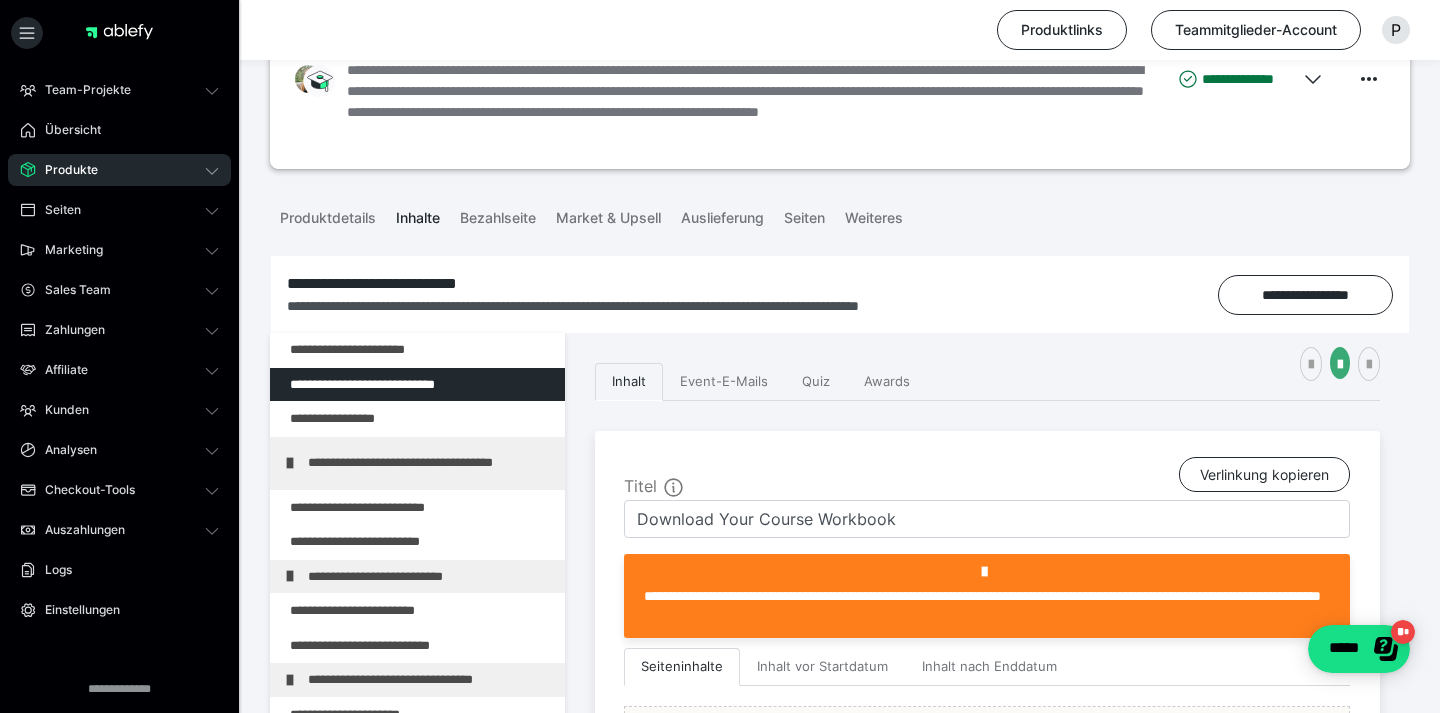 click at bounding box center (984, 572) 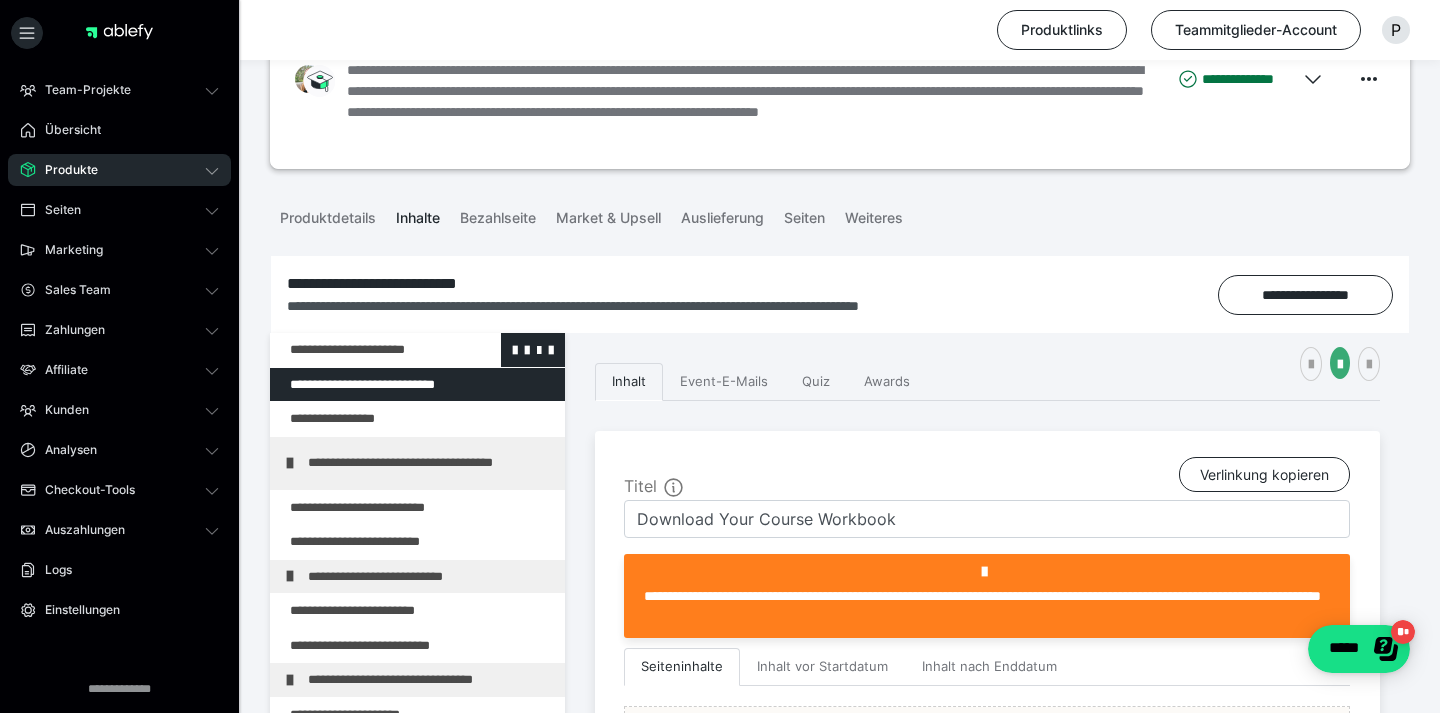 click at bounding box center [365, 350] 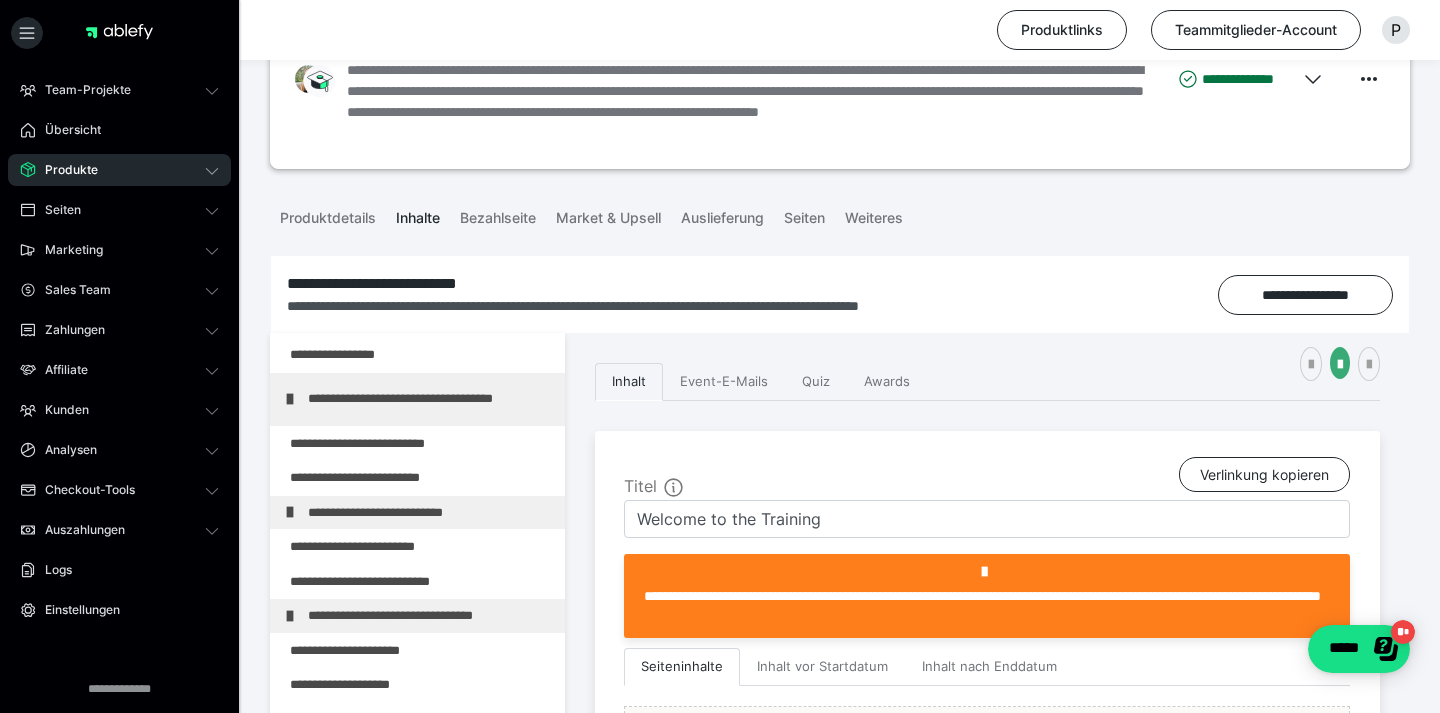 scroll, scrollTop: 74, scrollLeft: 0, axis: vertical 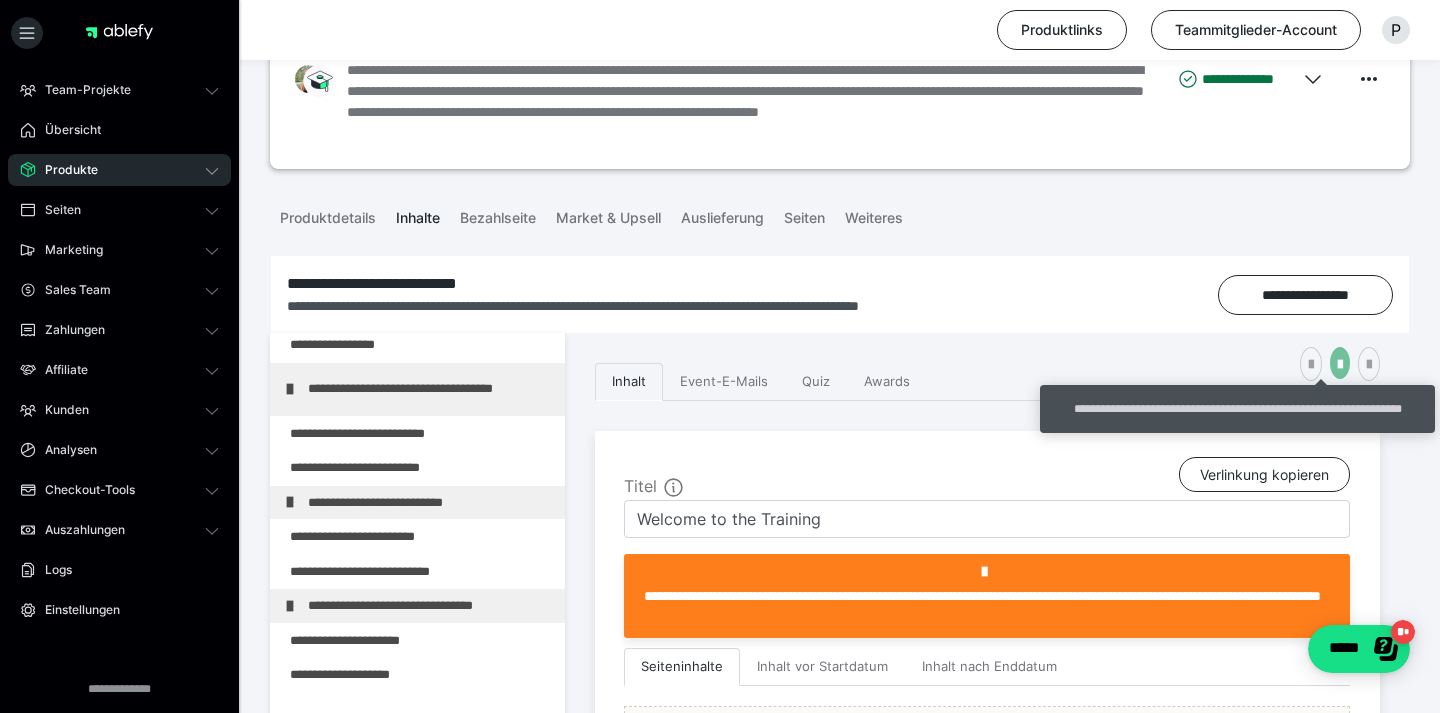 click at bounding box center [1340, 365] 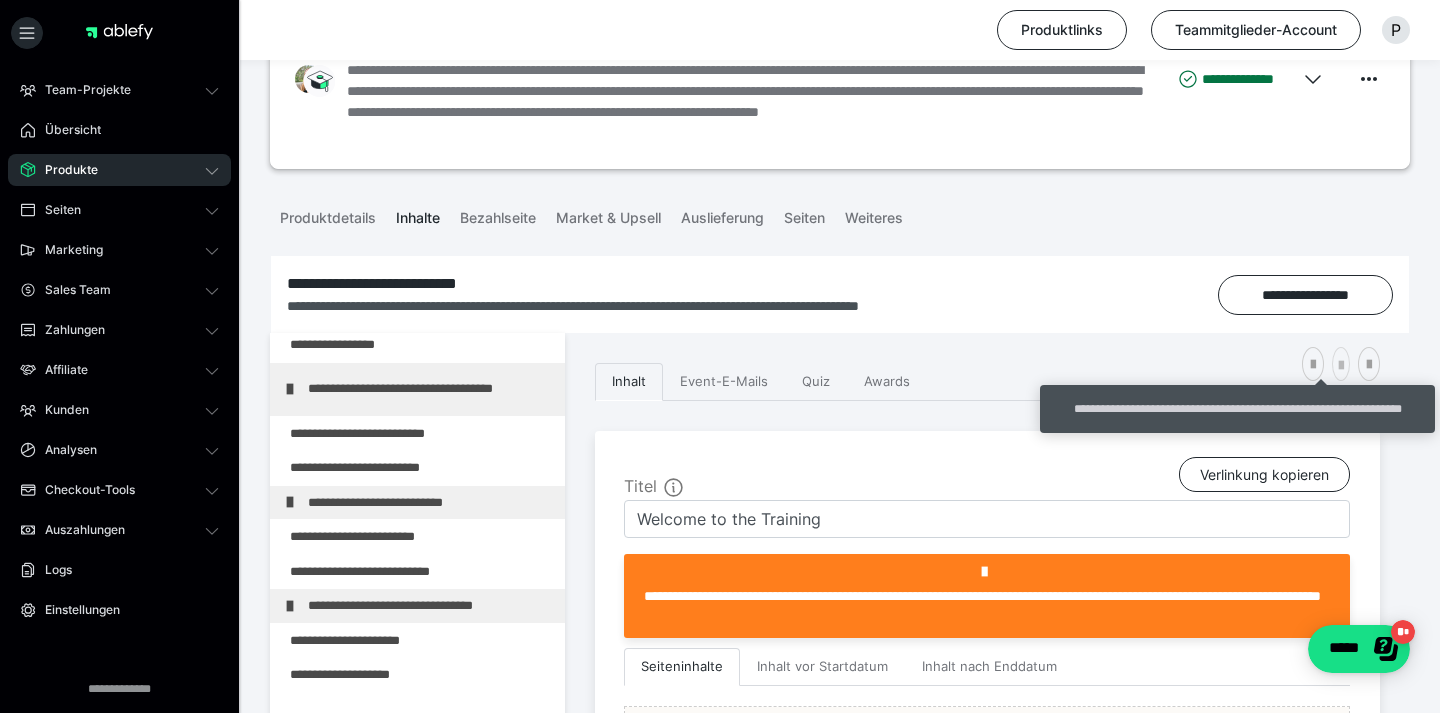 click at bounding box center (1341, 366) 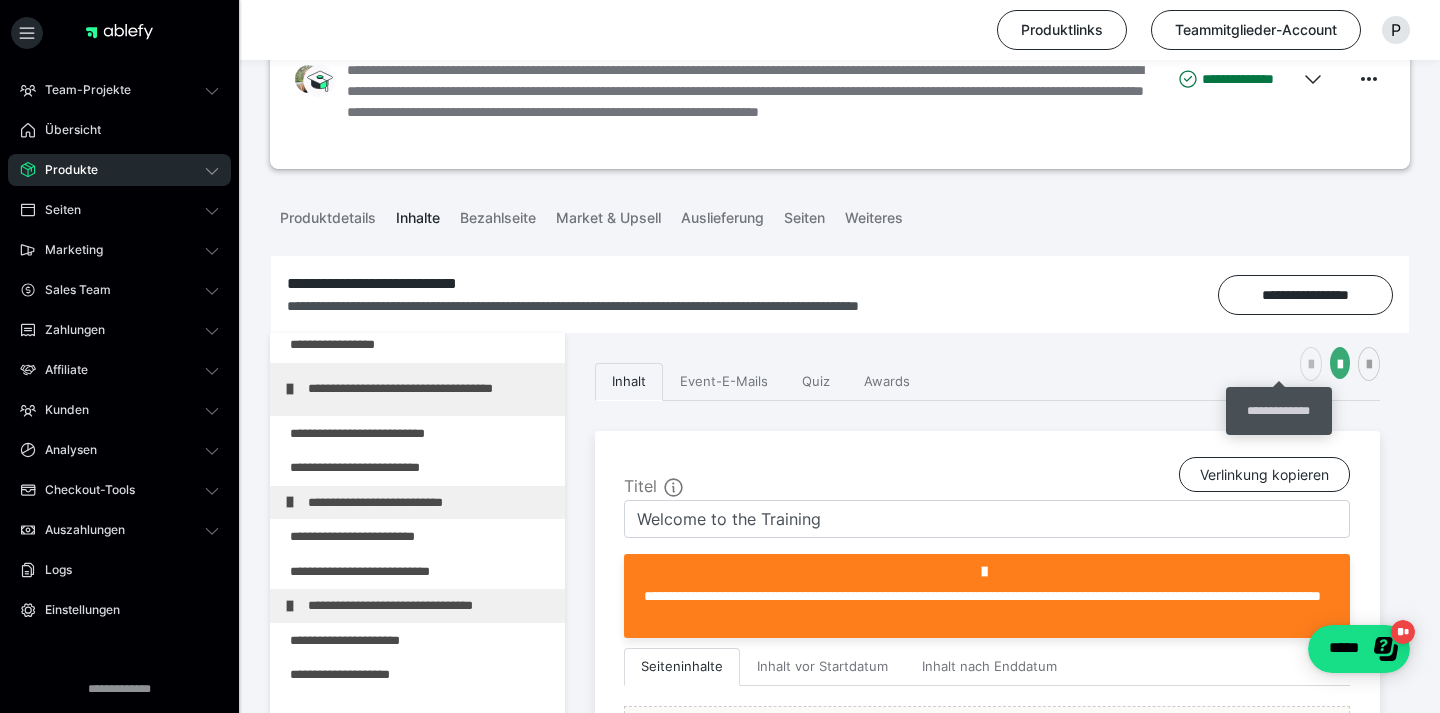 click at bounding box center (1311, 365) 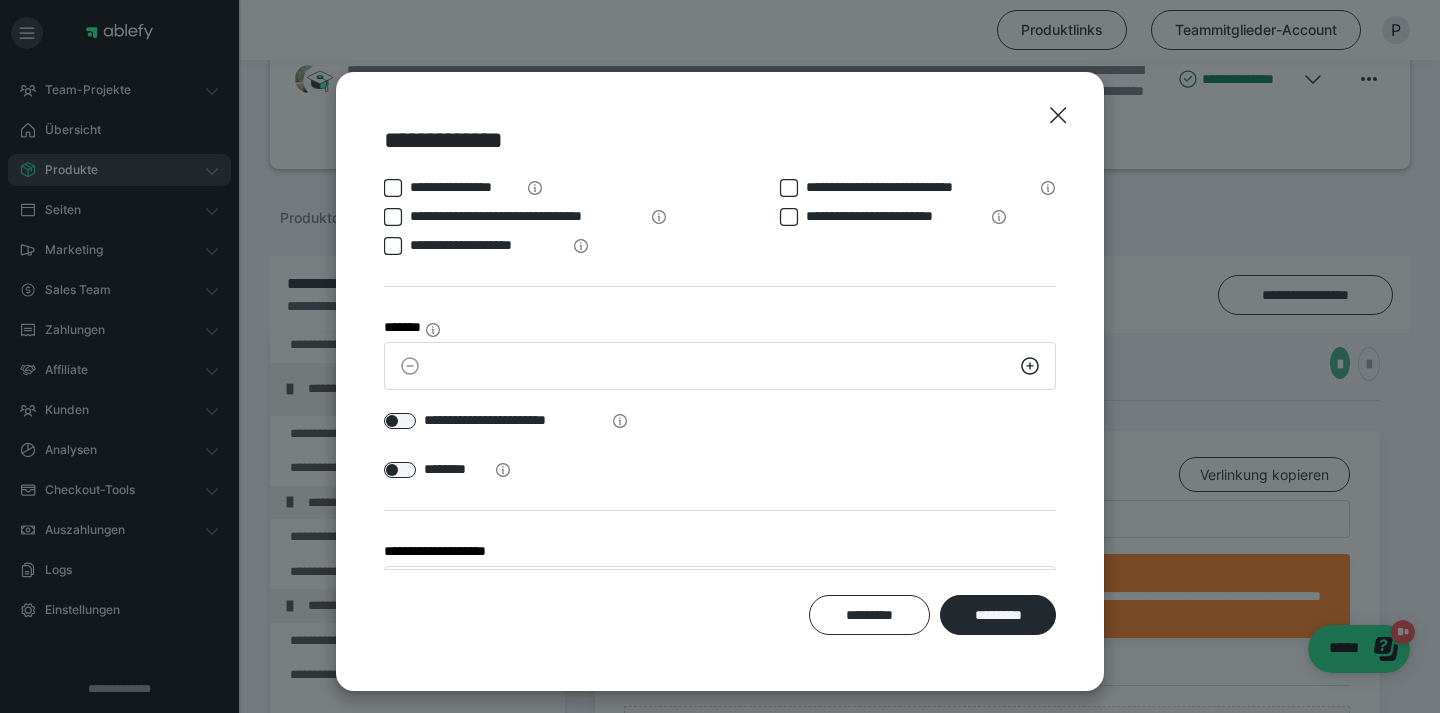 scroll, scrollTop: 45, scrollLeft: 0, axis: vertical 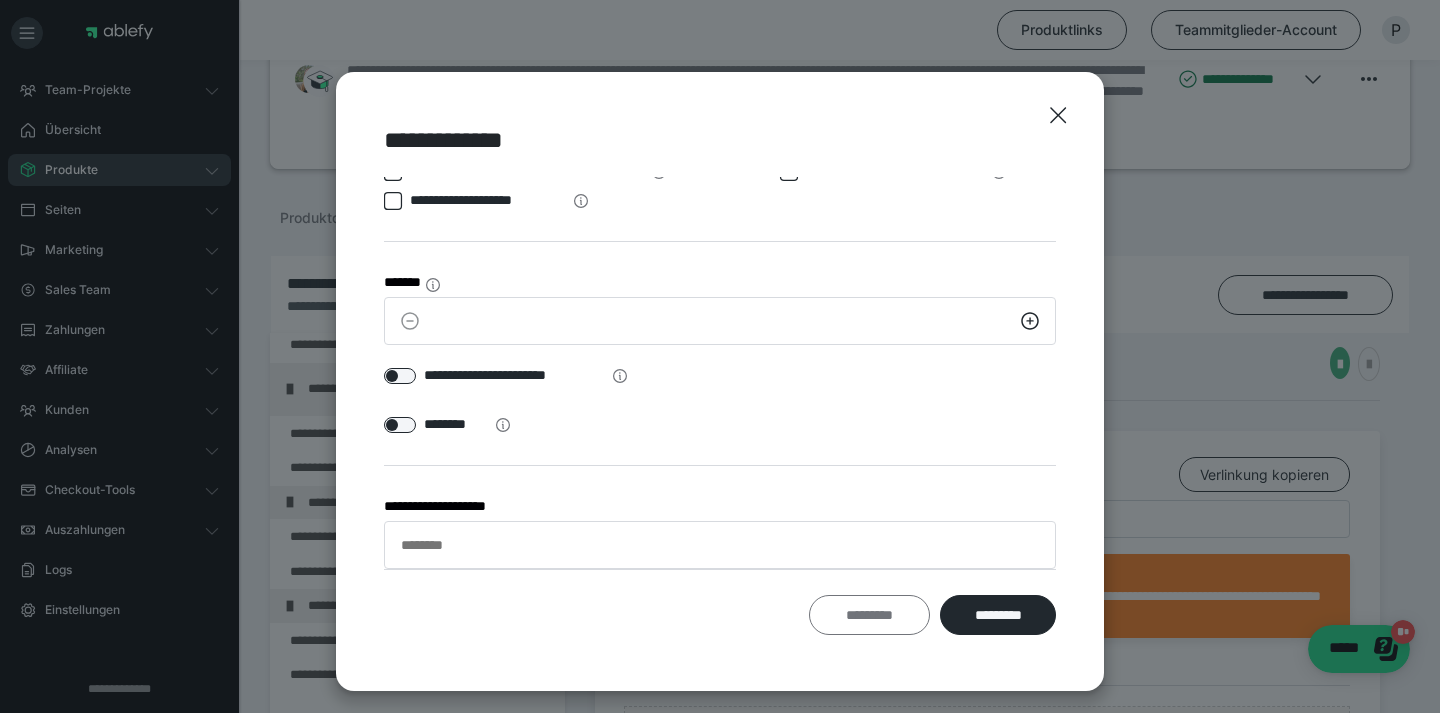 click on "*********" at bounding box center (870, 615) 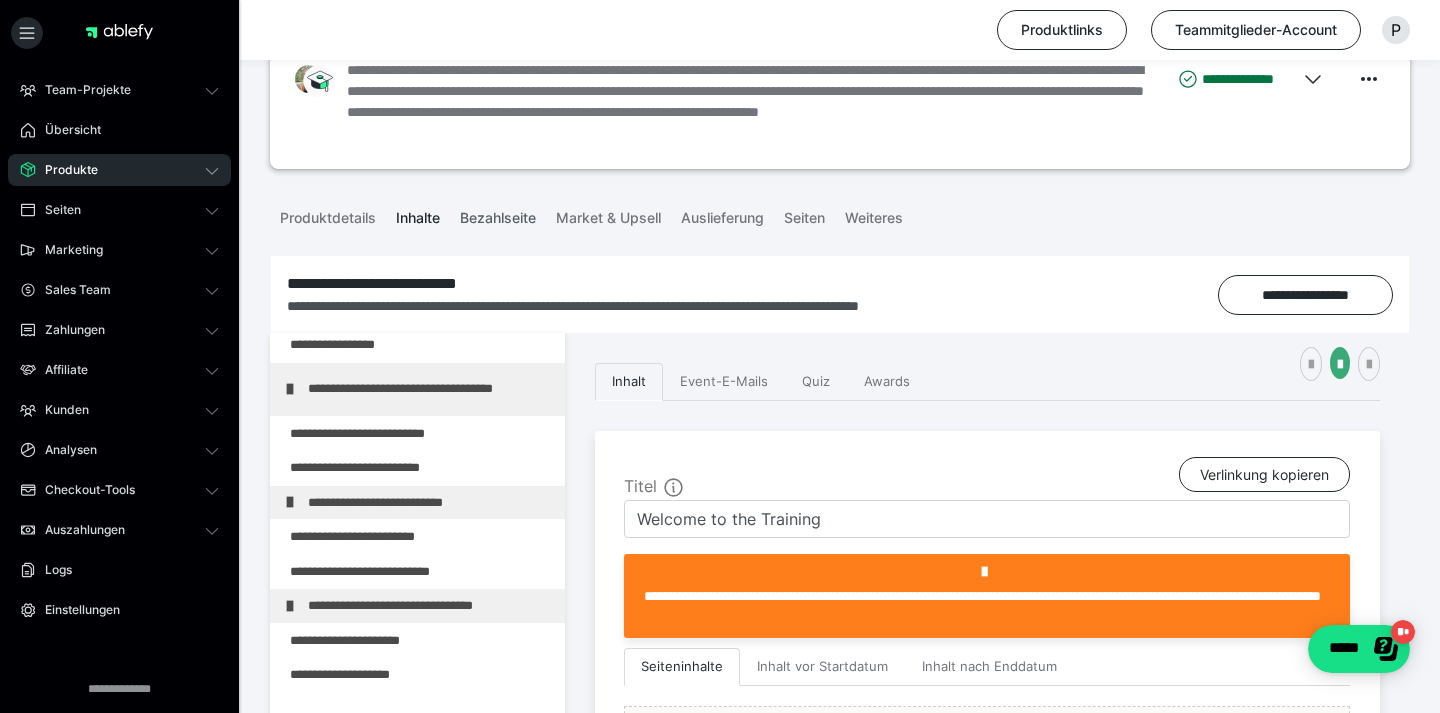 click on "Bezahlseite" at bounding box center (498, 214) 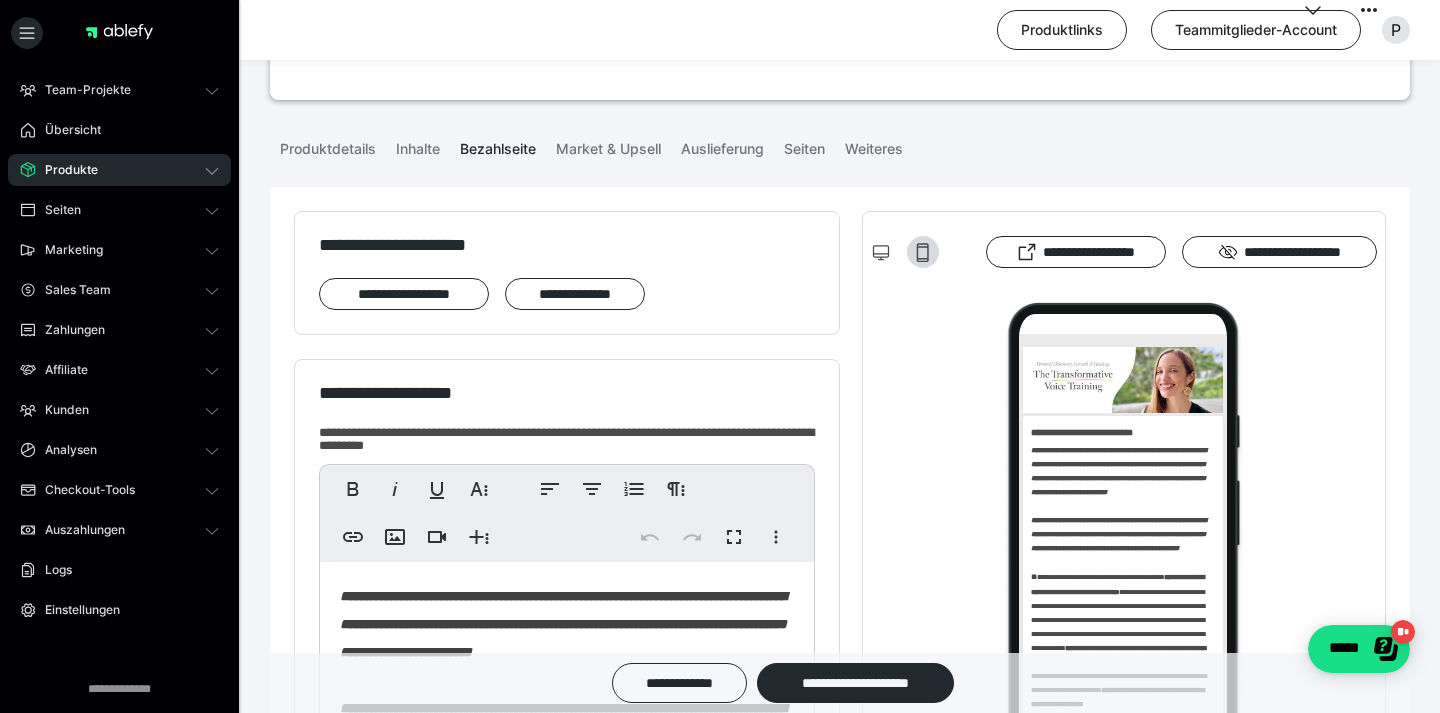 scroll, scrollTop: 179, scrollLeft: 0, axis: vertical 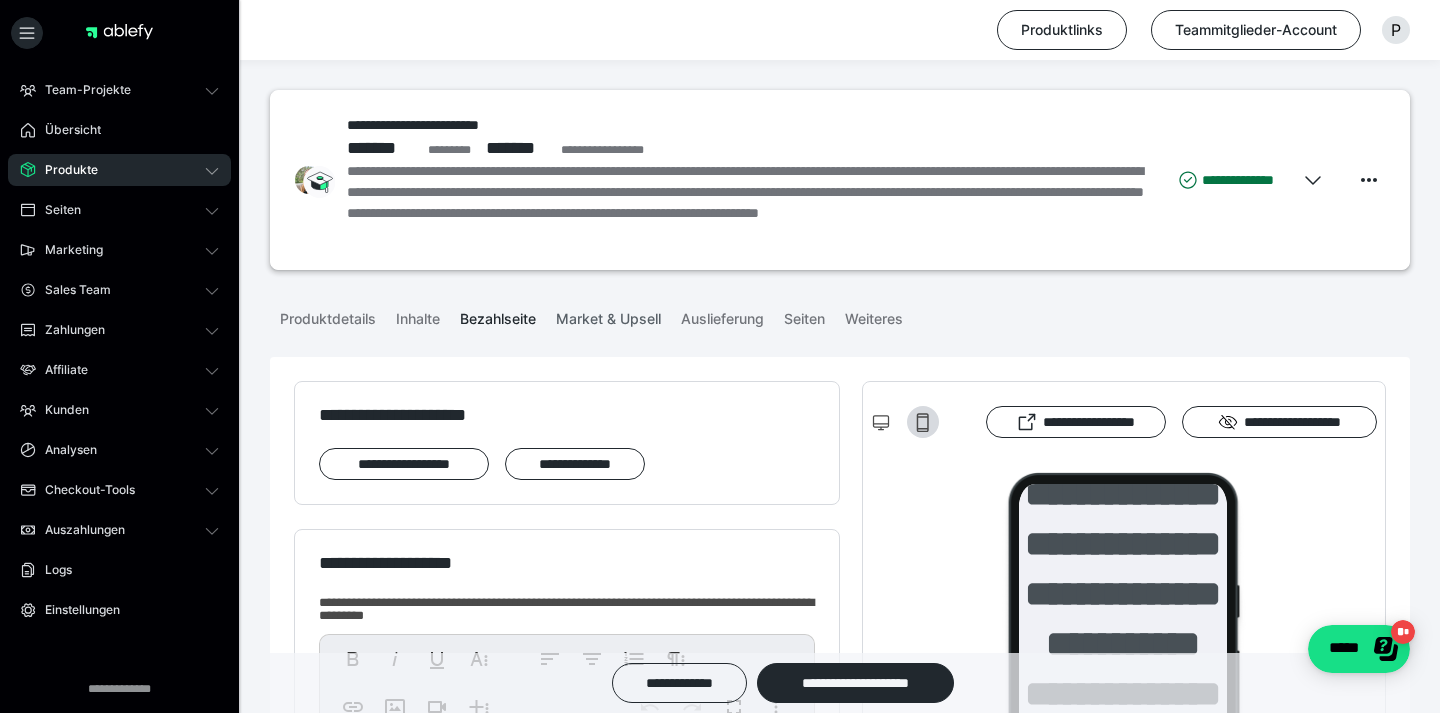 click on "Market & Upsell" at bounding box center [608, 315] 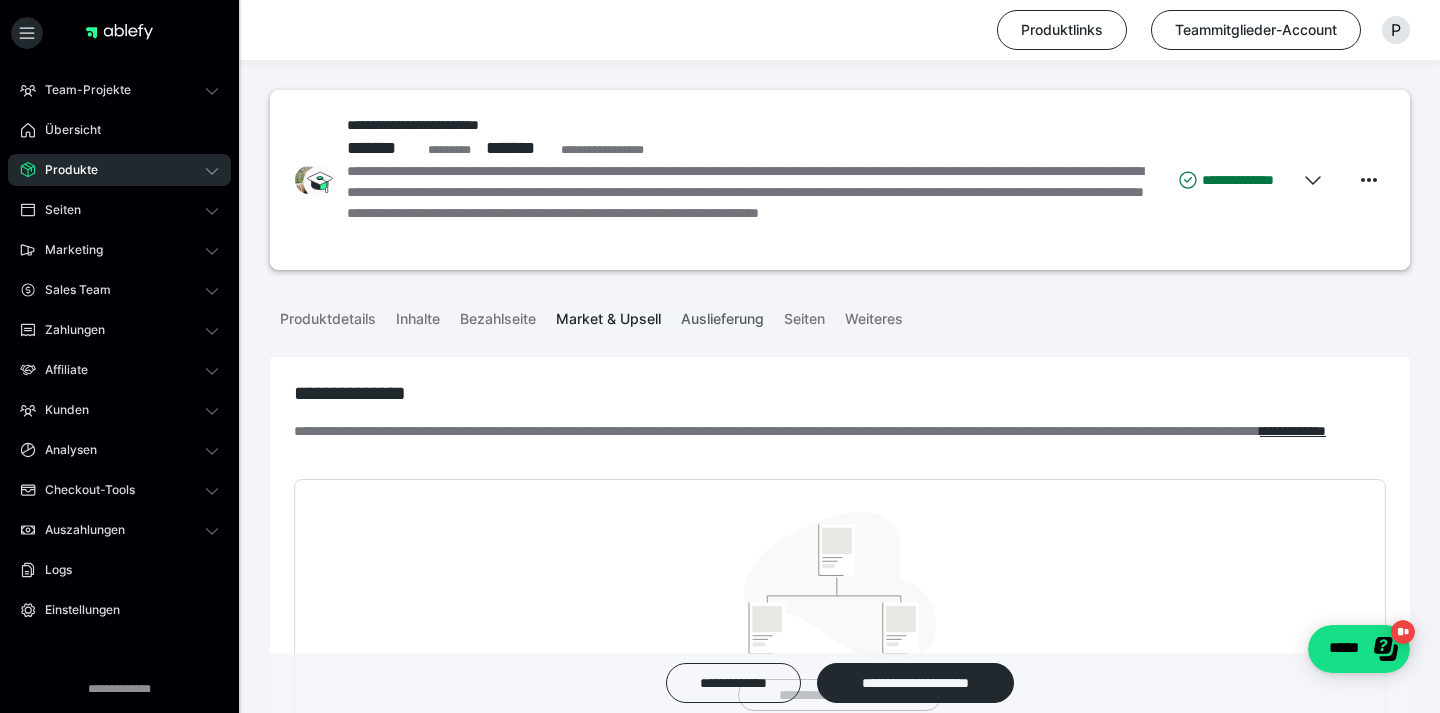 click on "Auslieferung" at bounding box center [722, 315] 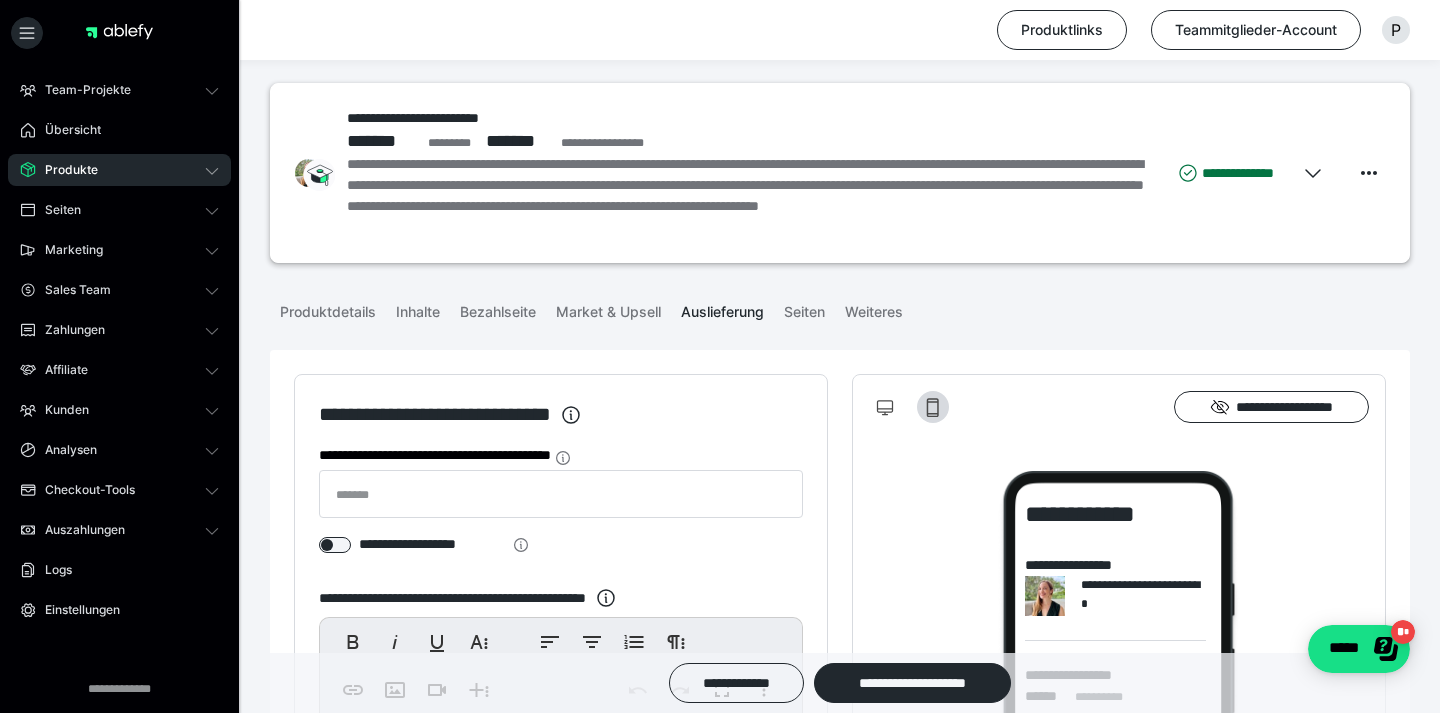 scroll, scrollTop: 0, scrollLeft: 0, axis: both 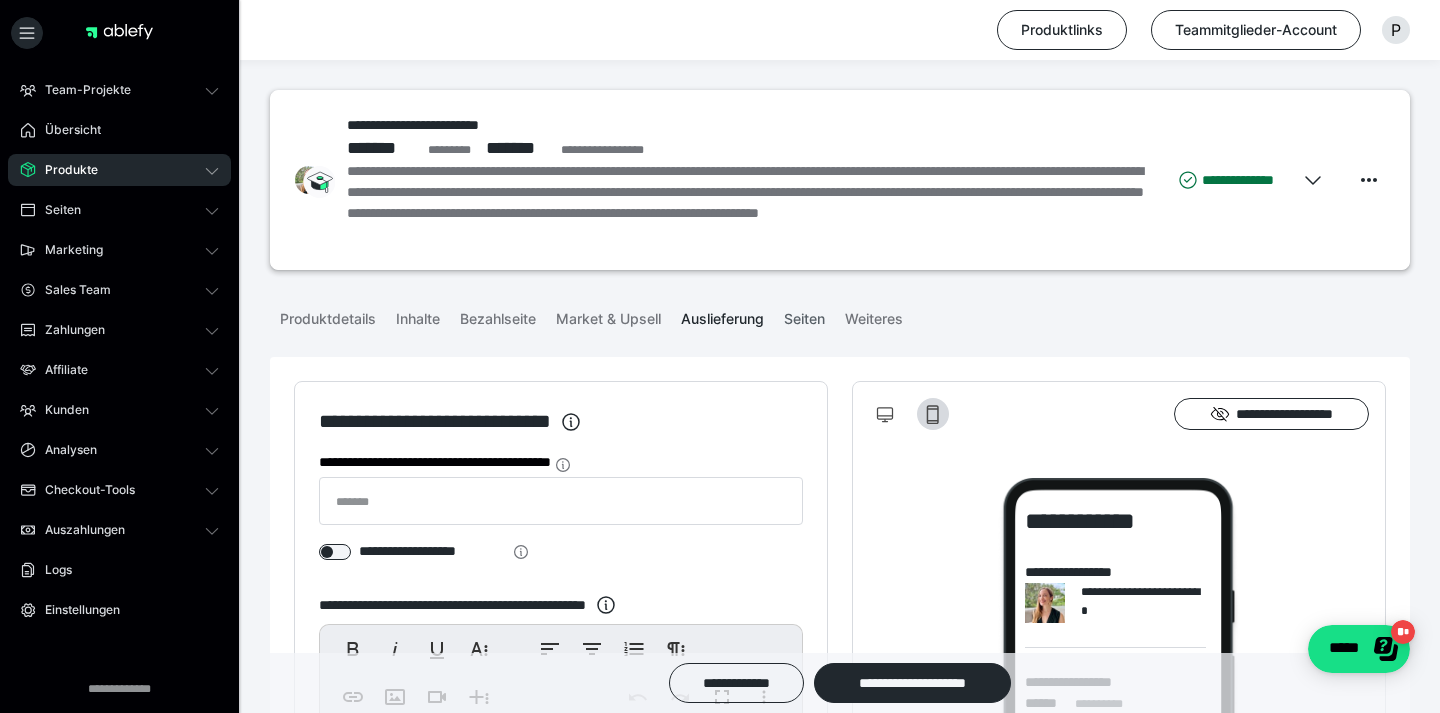 click on "Seiten" at bounding box center [804, 315] 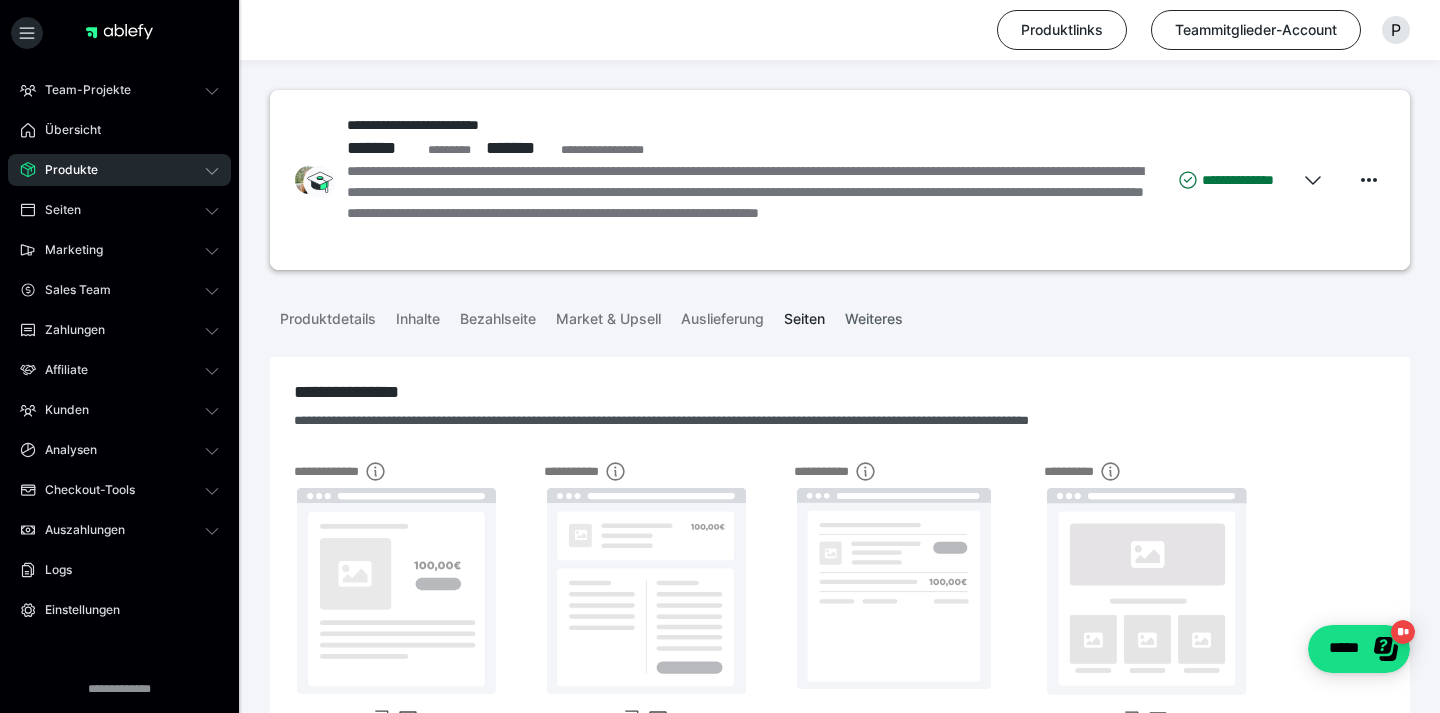 click on "Weiteres" at bounding box center (874, 315) 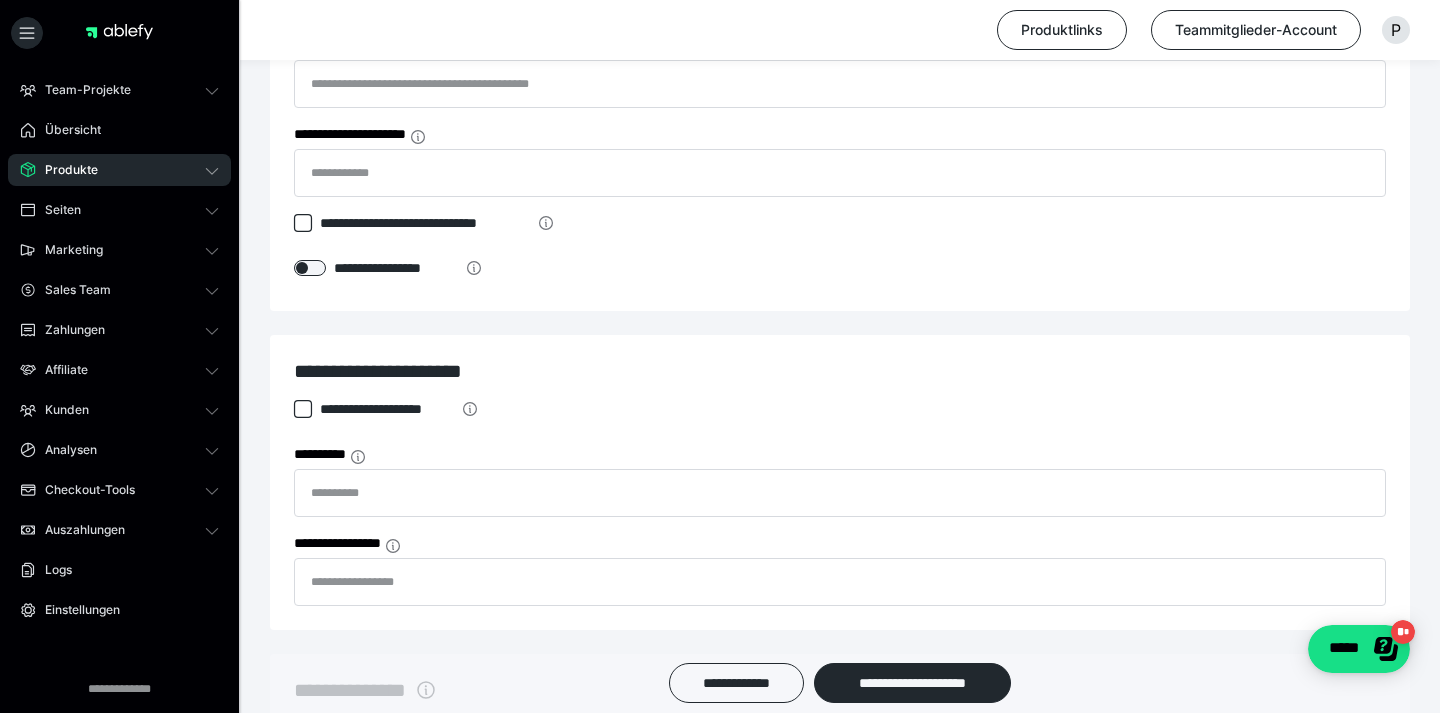 scroll, scrollTop: 1381, scrollLeft: 0, axis: vertical 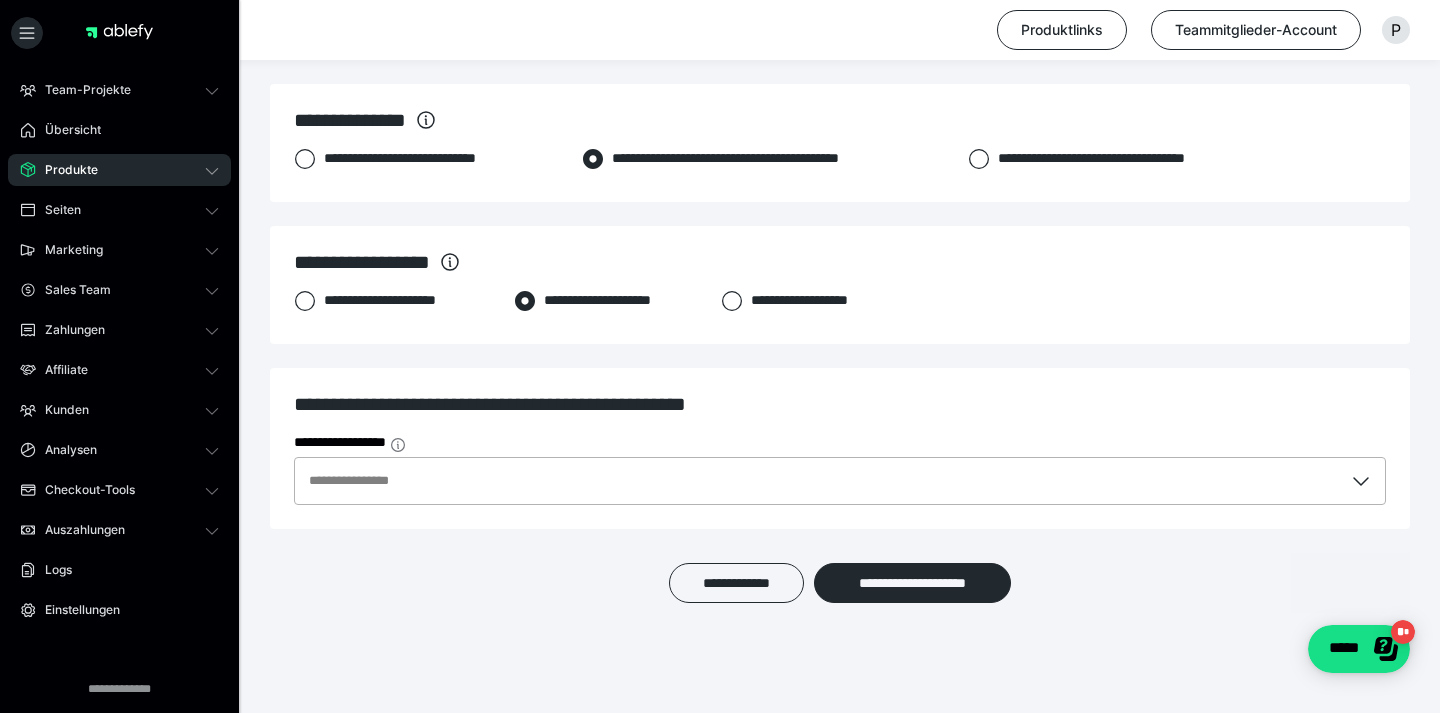 click on "**********" at bounding box center [819, 481] 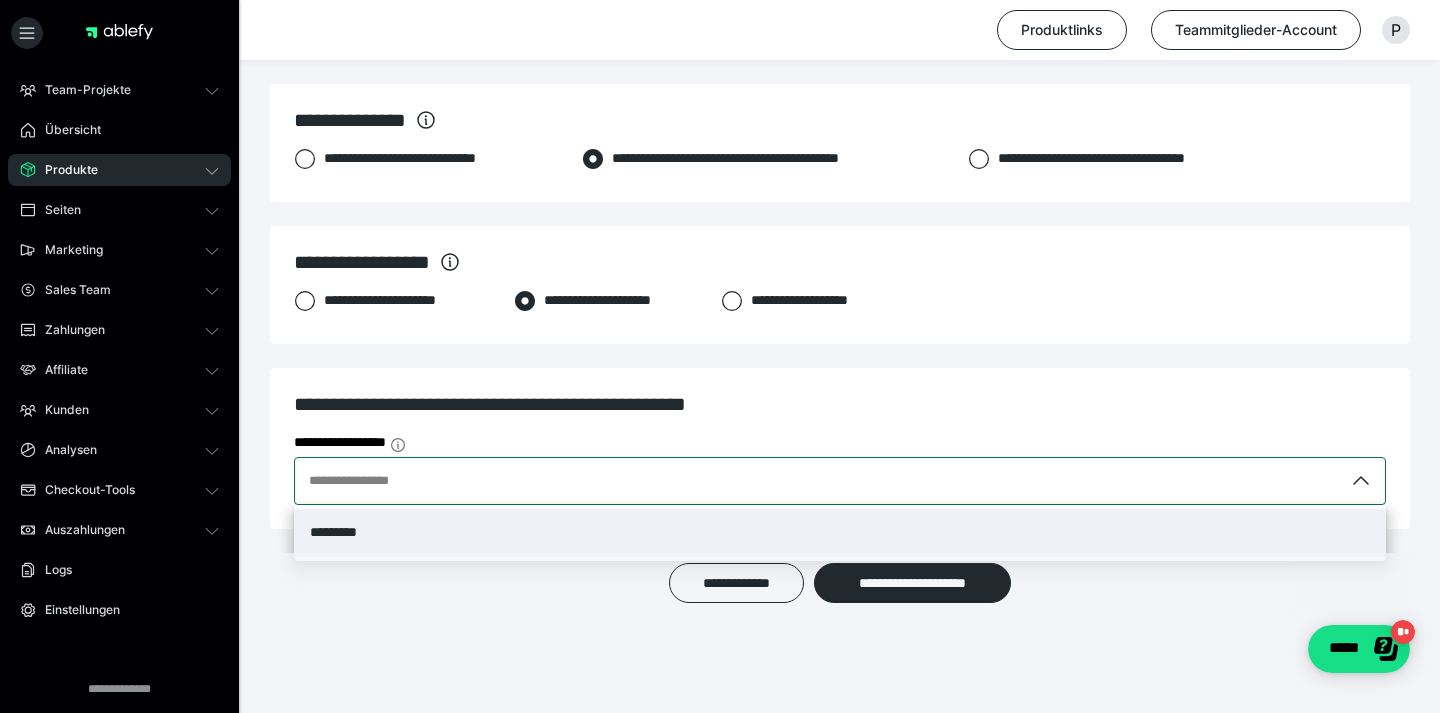click on "**********" at bounding box center [819, 481] 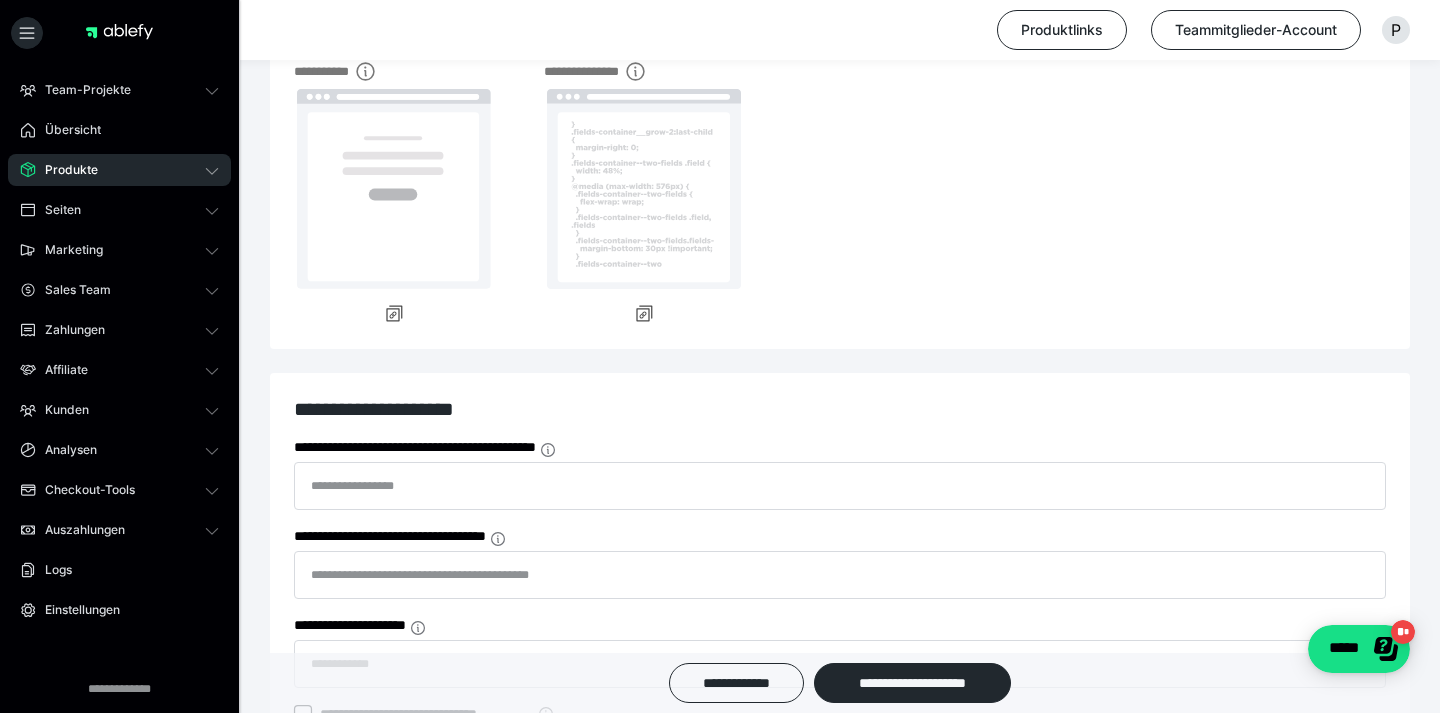scroll, scrollTop: 0, scrollLeft: 0, axis: both 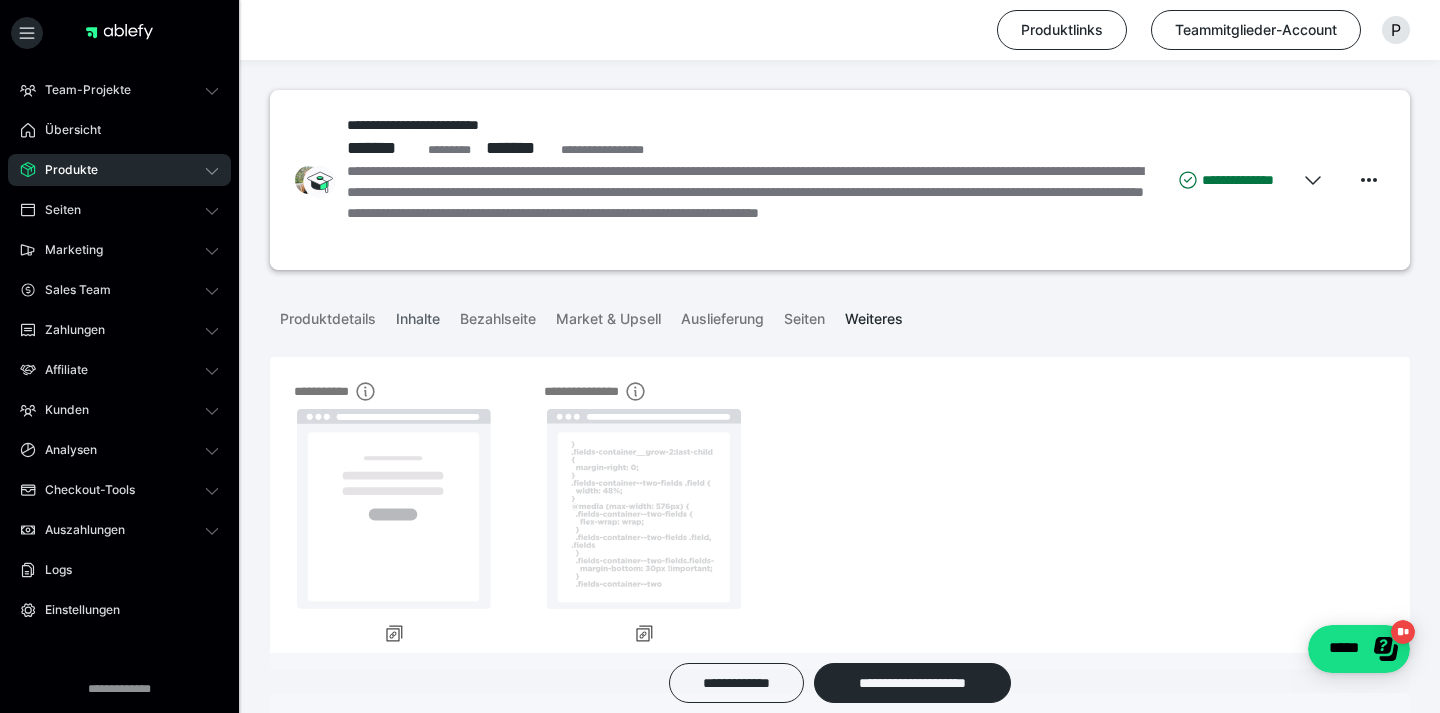 click on "Inhalte" at bounding box center (418, 315) 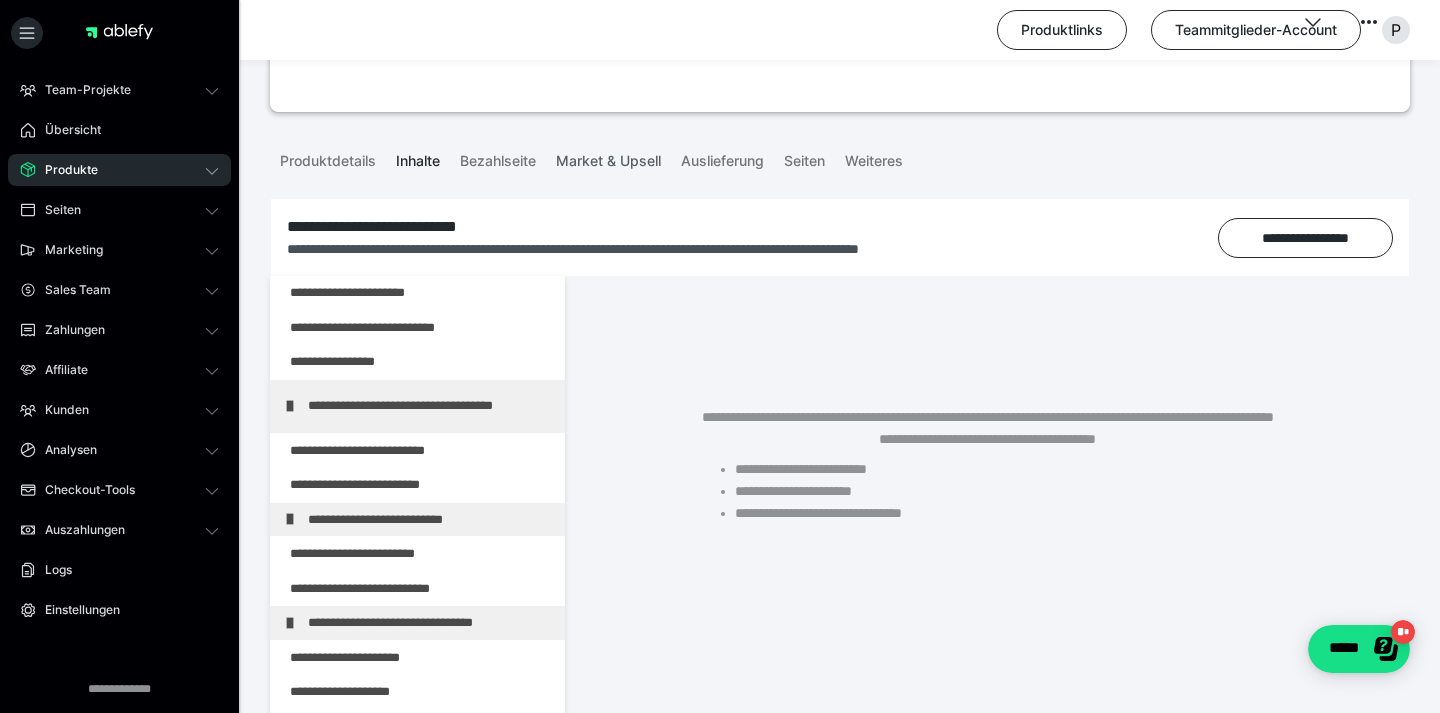 scroll, scrollTop: 165, scrollLeft: 0, axis: vertical 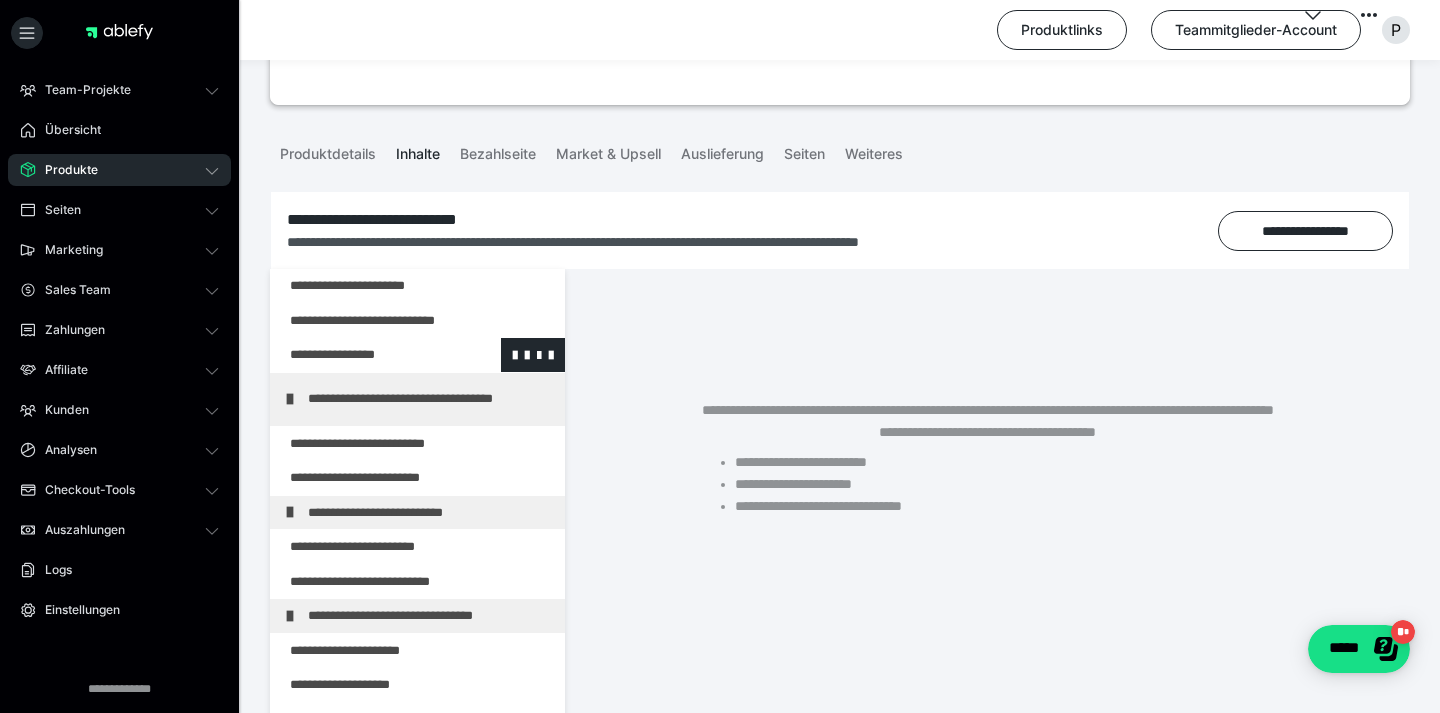 click at bounding box center (365, 355) 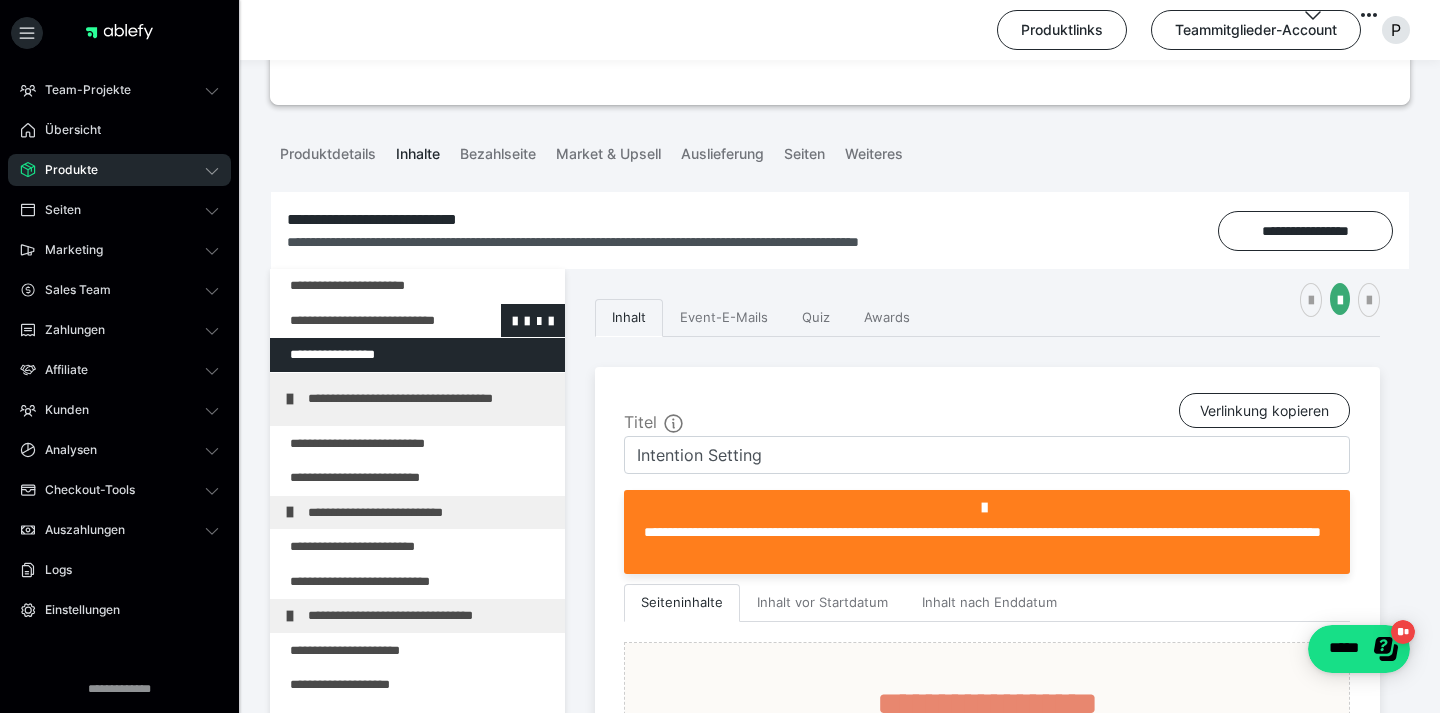 click at bounding box center (365, 321) 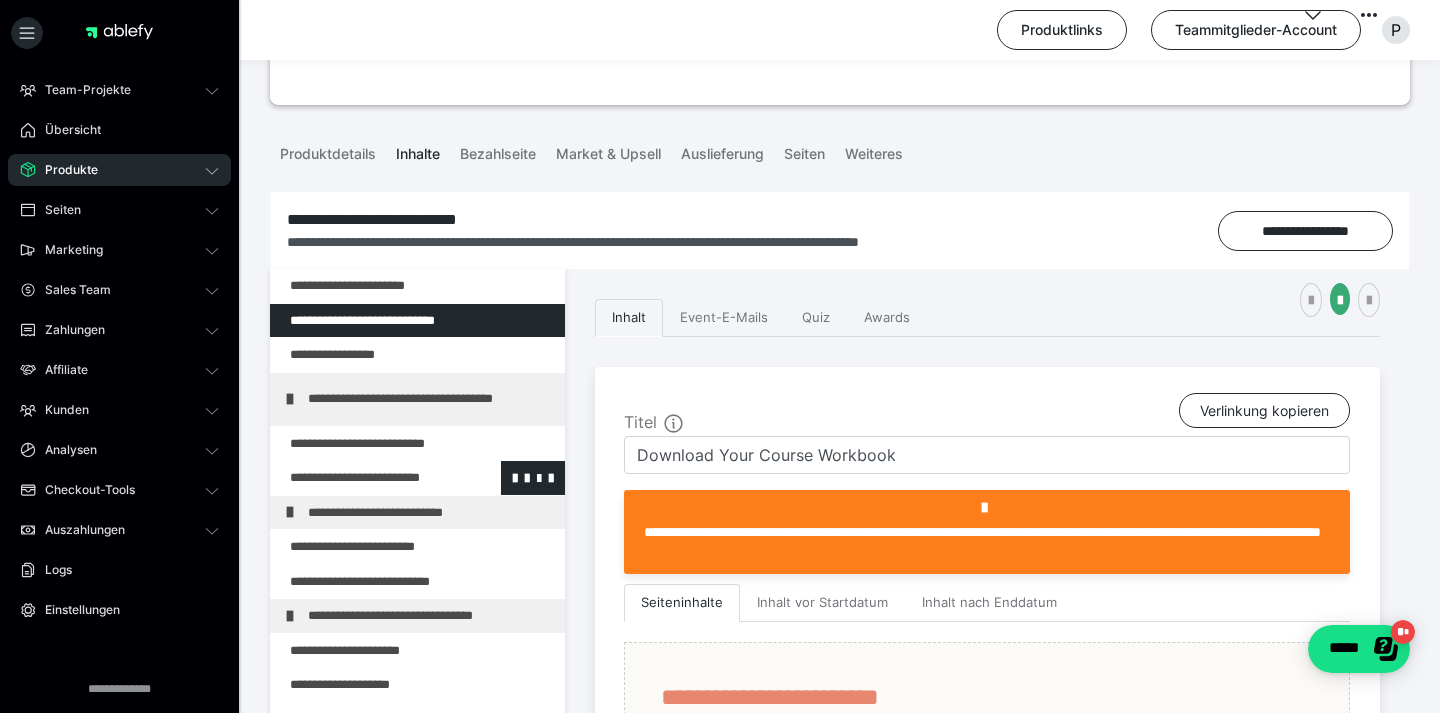 click at bounding box center [365, 478] 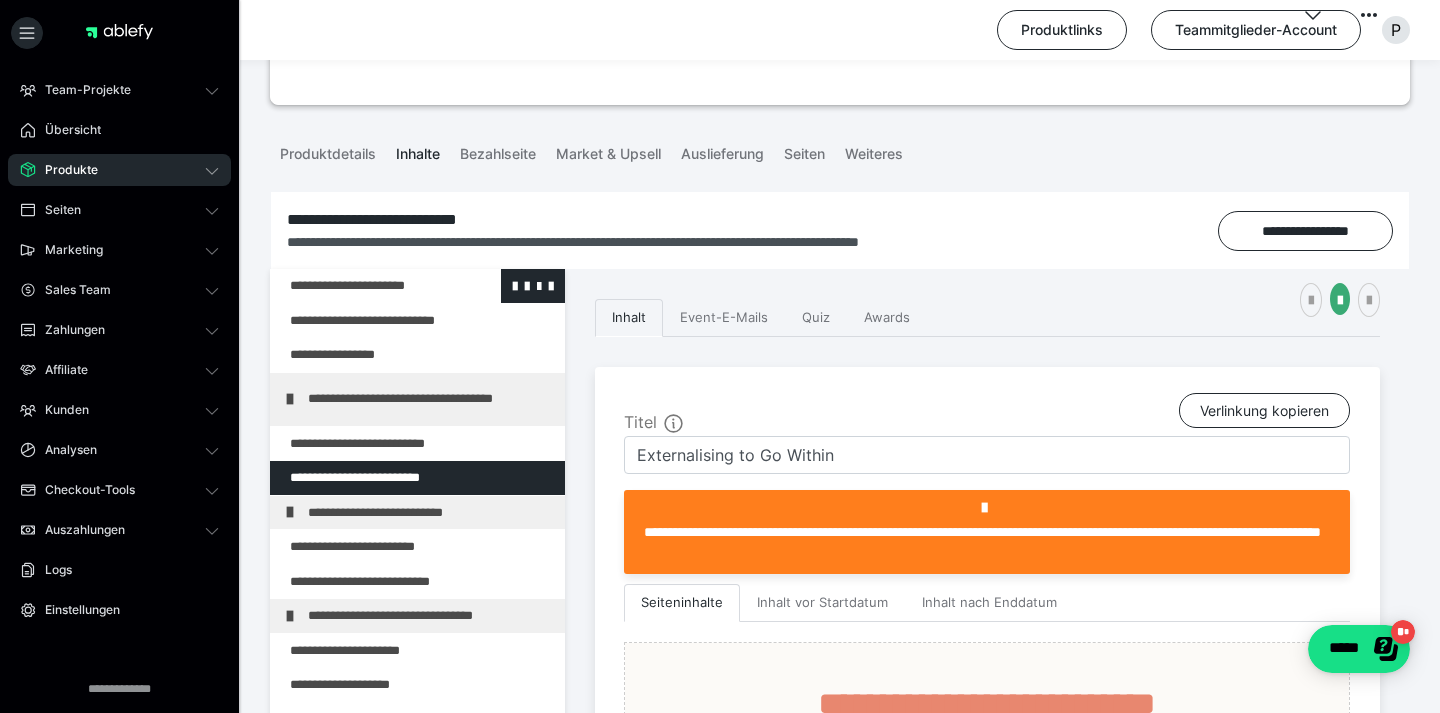 click at bounding box center (365, 286) 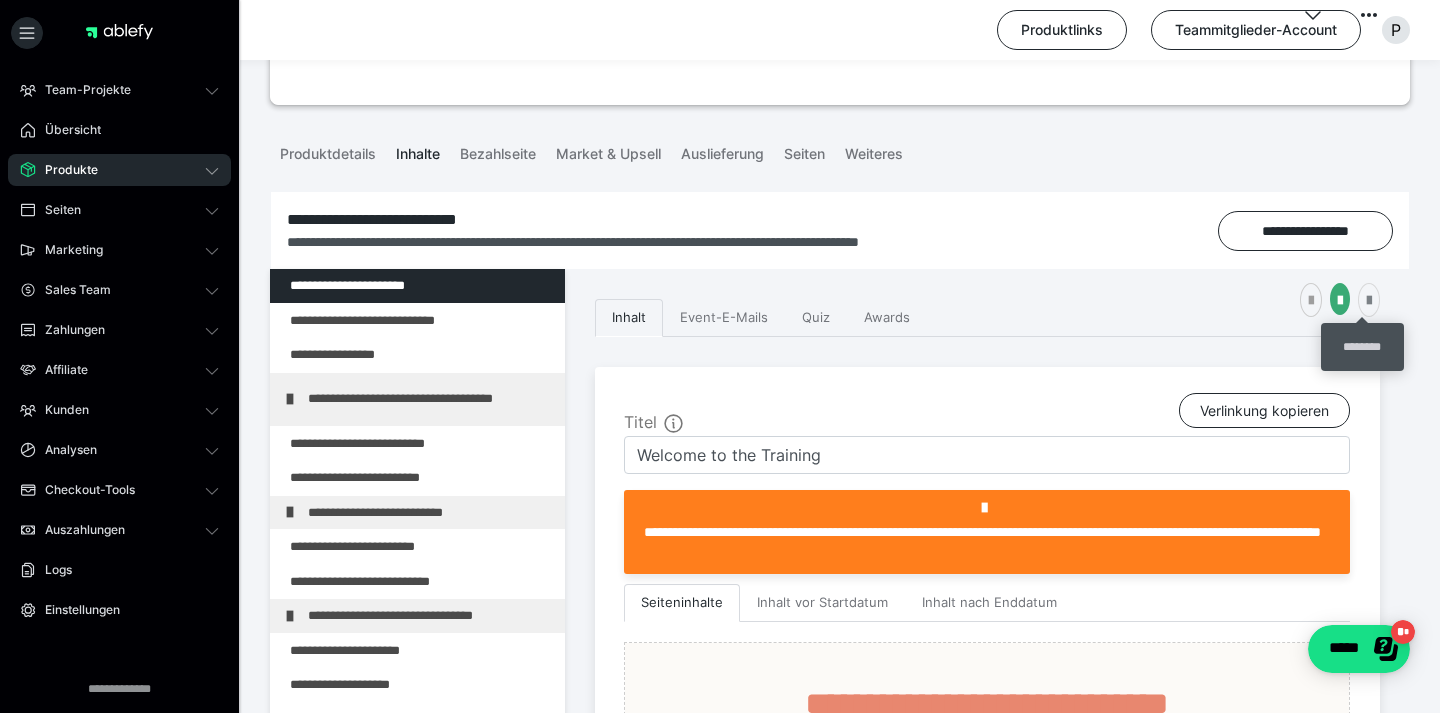 click at bounding box center [1369, 301] 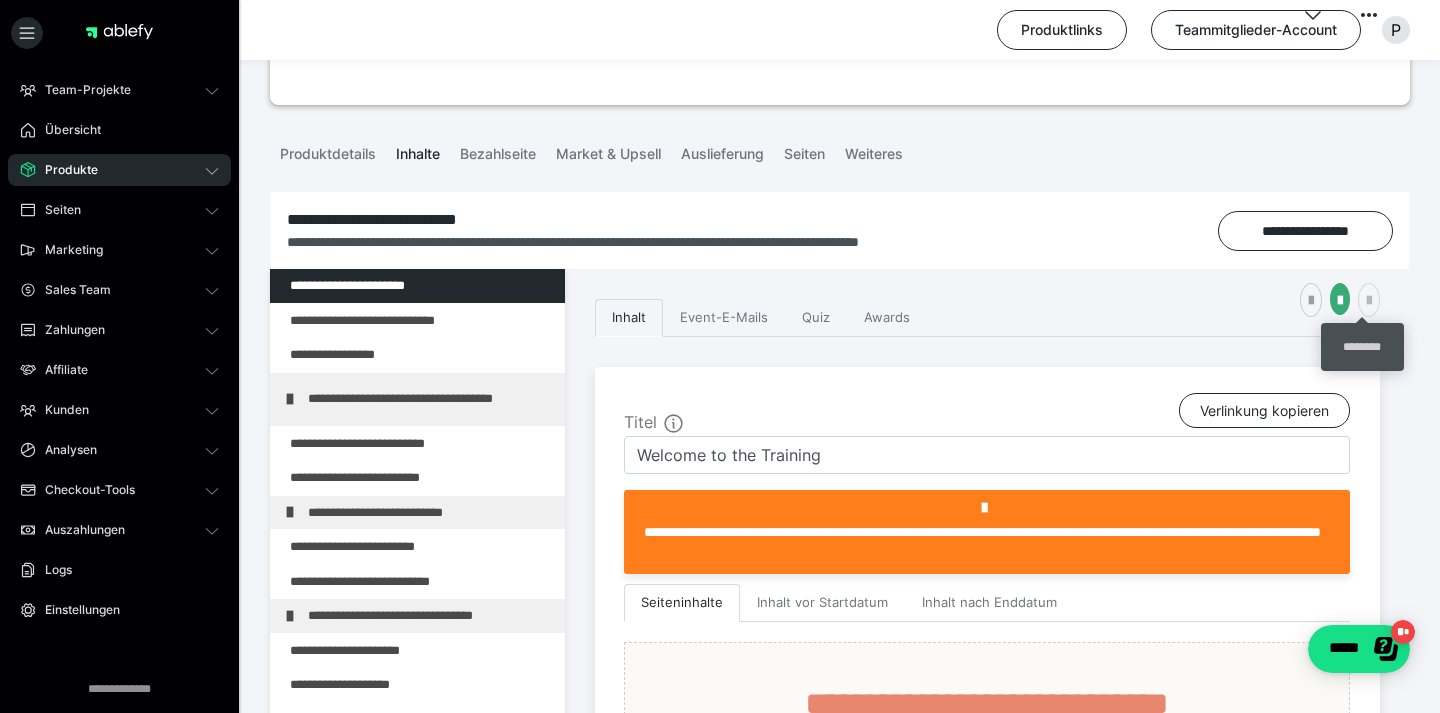 click at bounding box center [1369, 300] 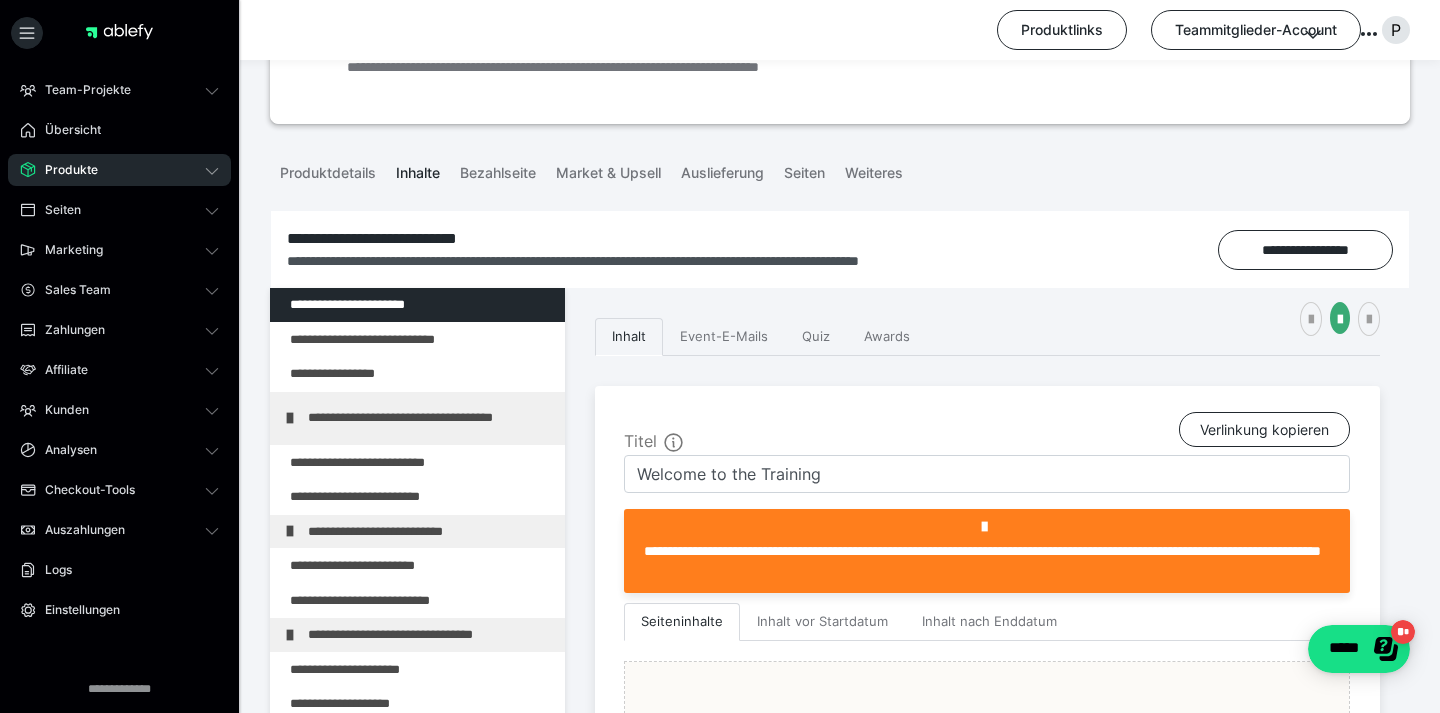 scroll, scrollTop: 193, scrollLeft: 0, axis: vertical 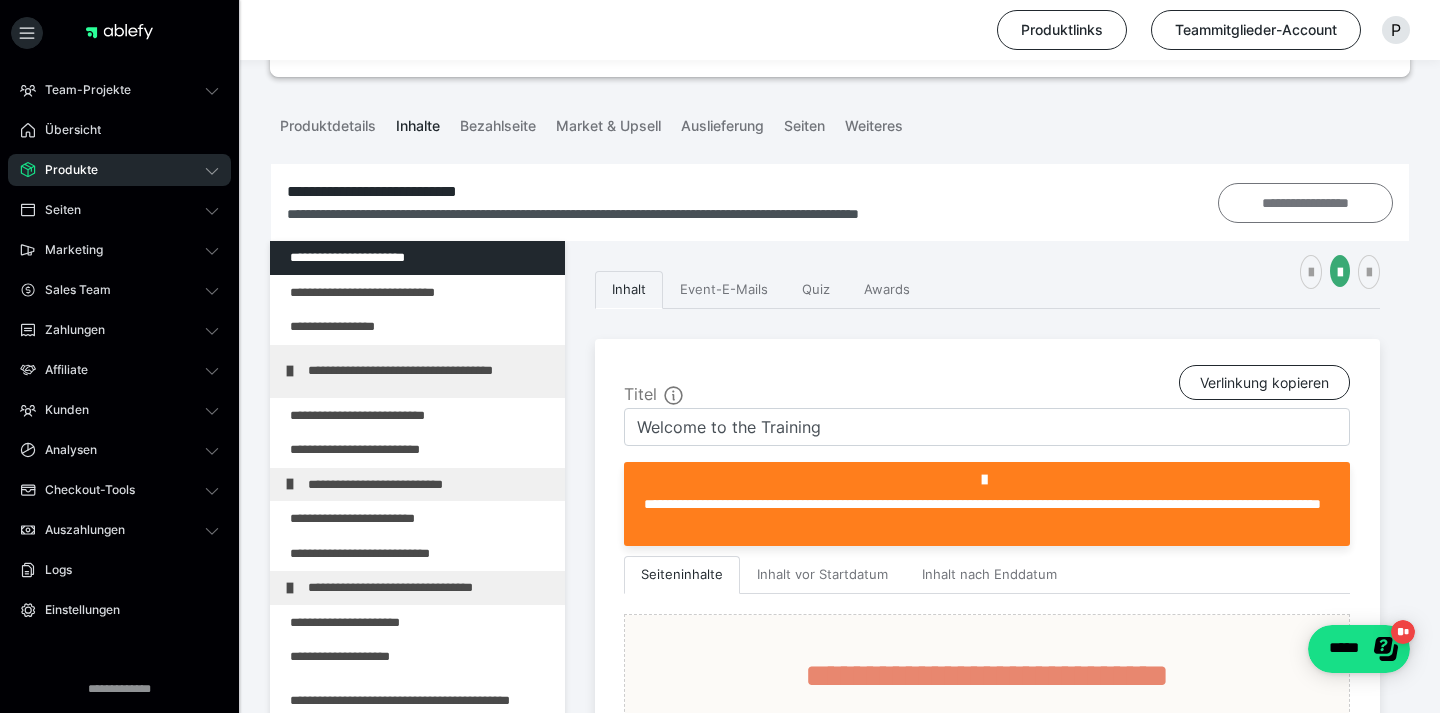 click on "**********" at bounding box center (1305, 203) 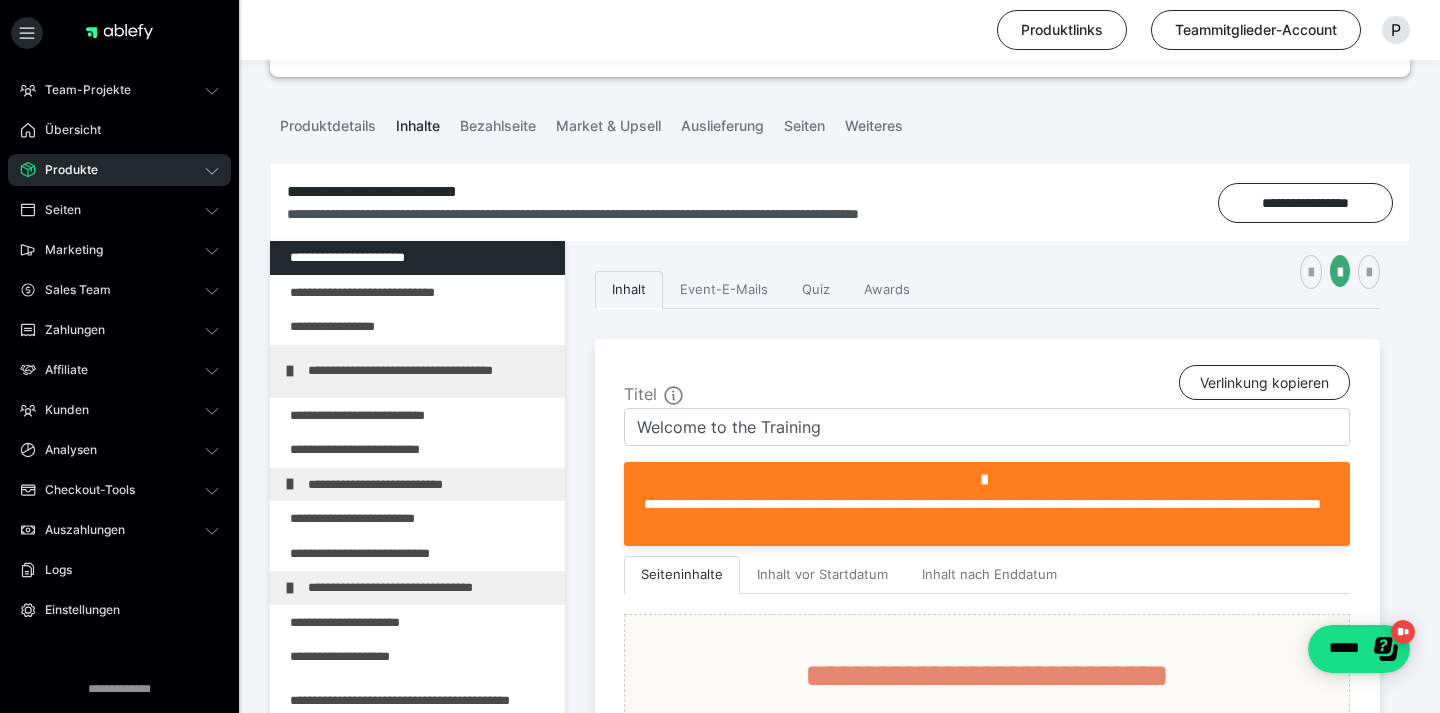 click on "Titel Verlinkung kopieren" at bounding box center (987, 386) 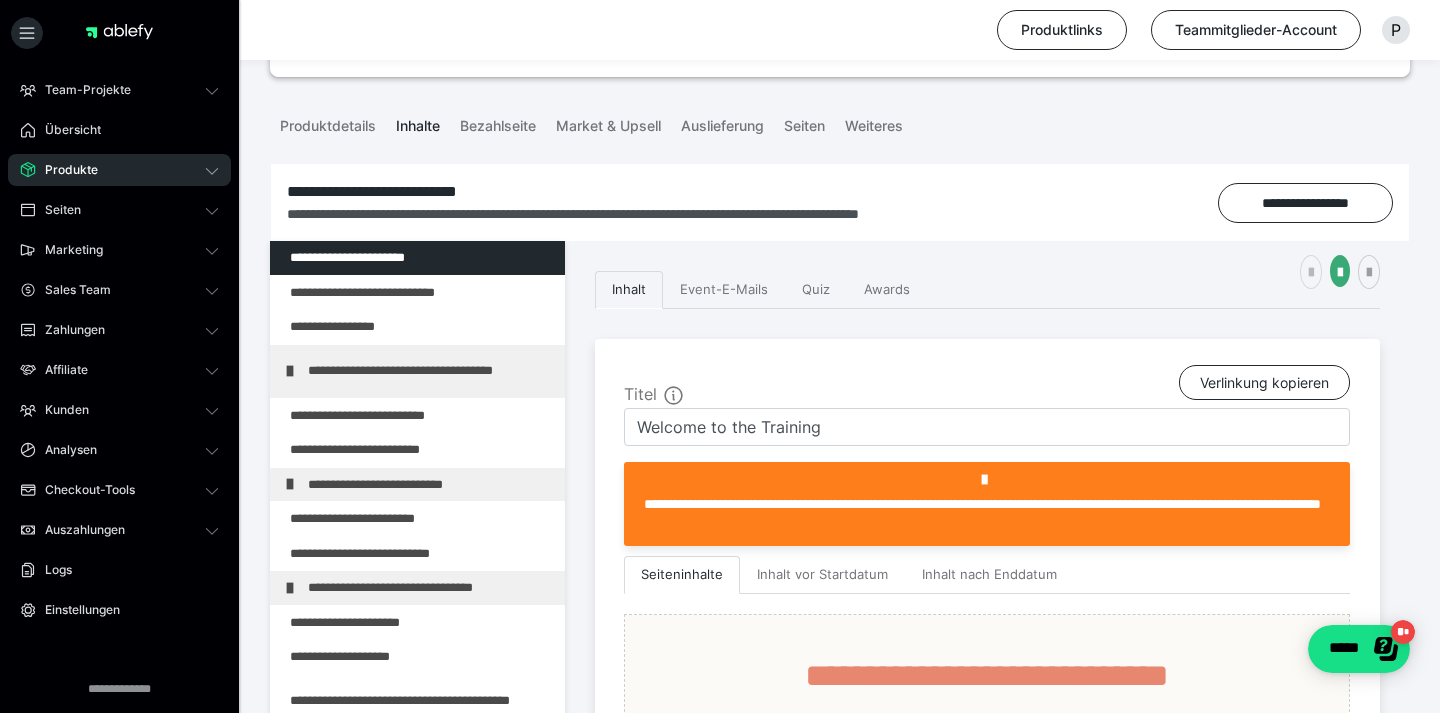 click at bounding box center (1311, 273) 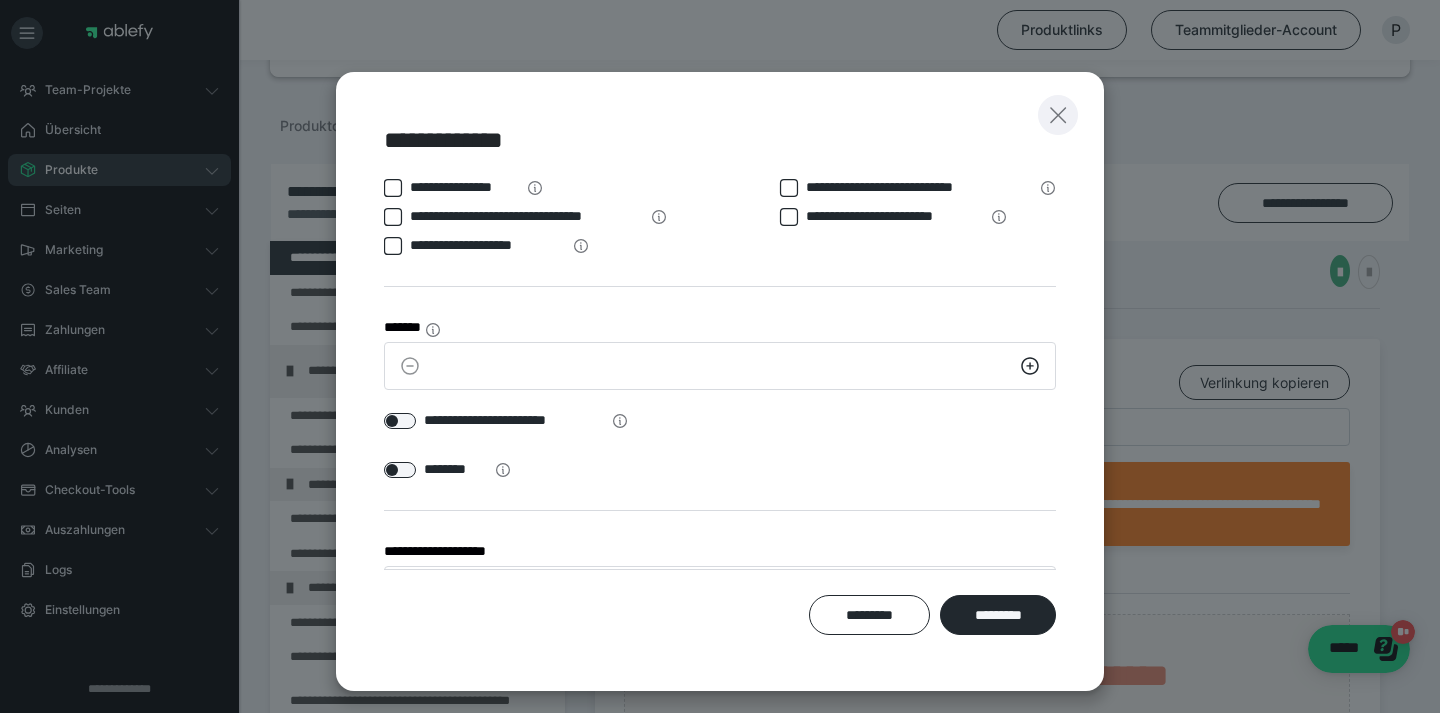 click 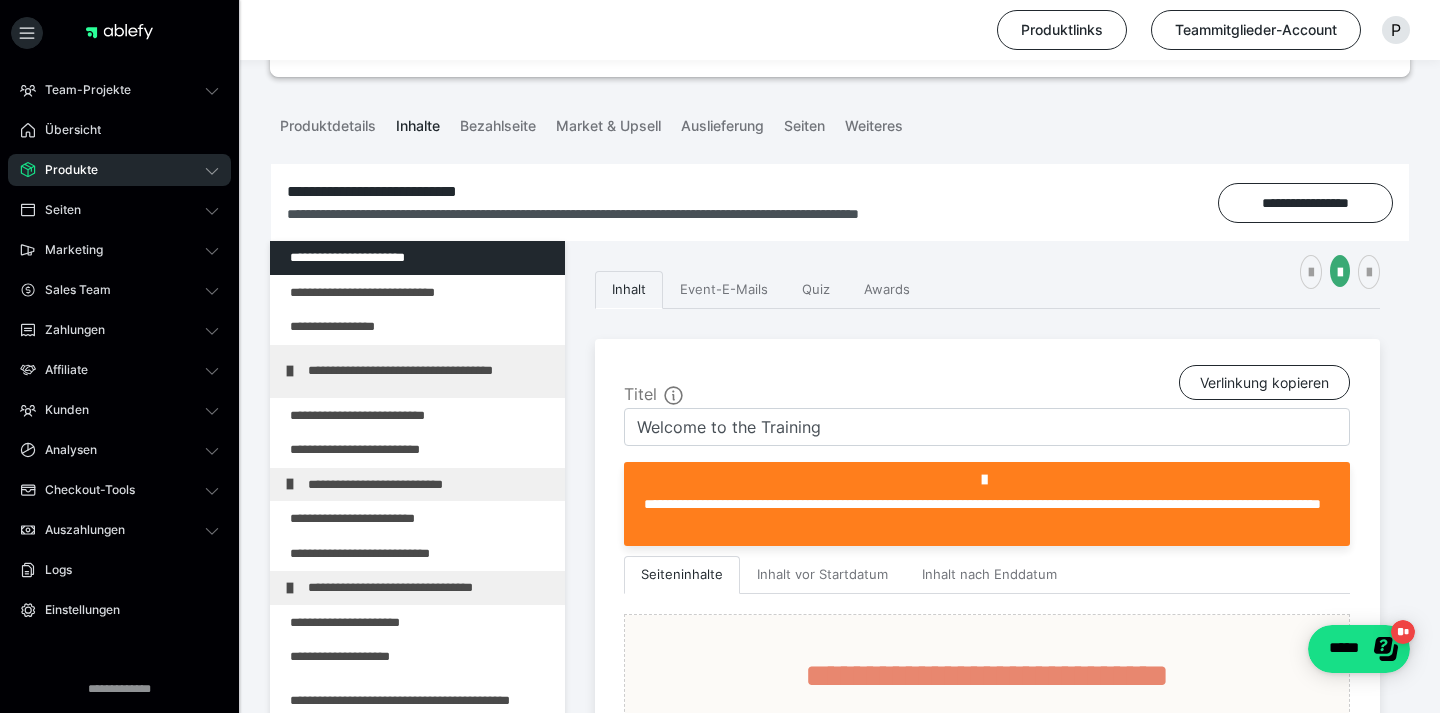 click 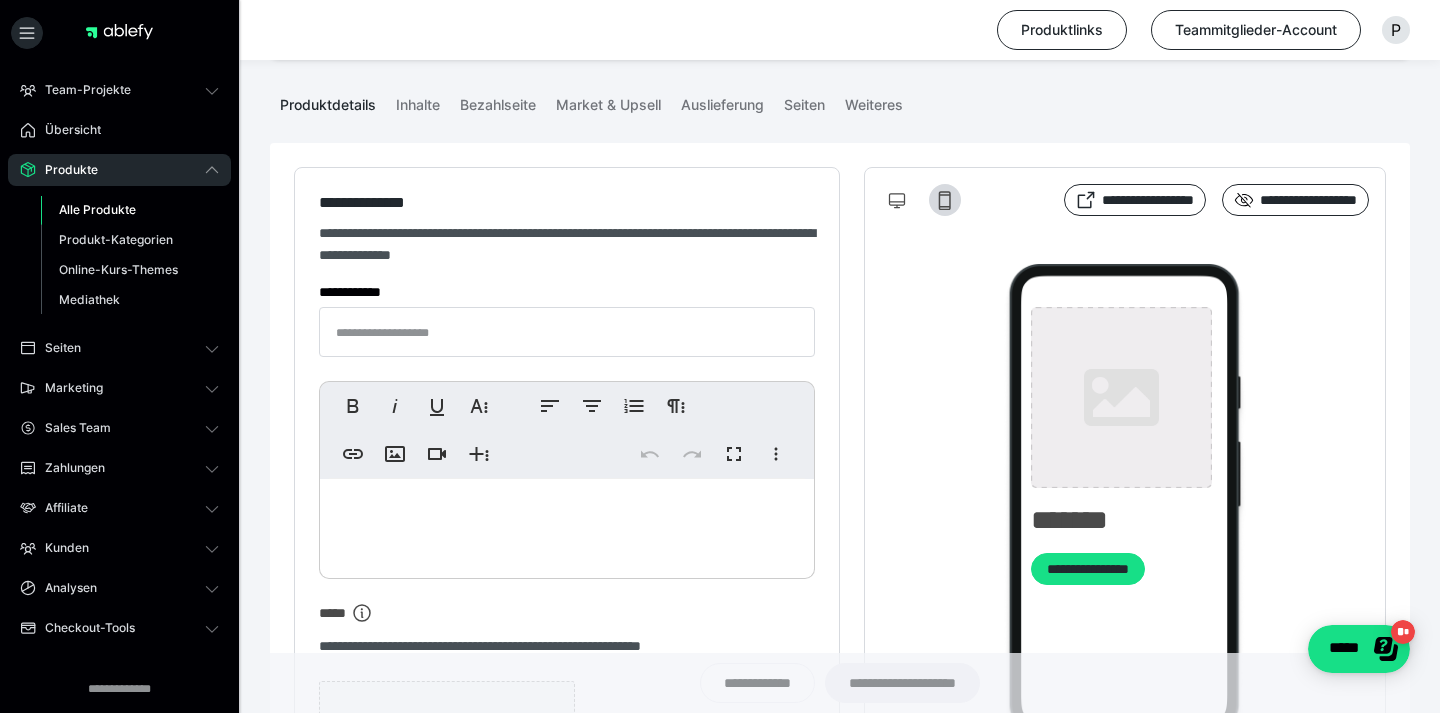 type on "**********" 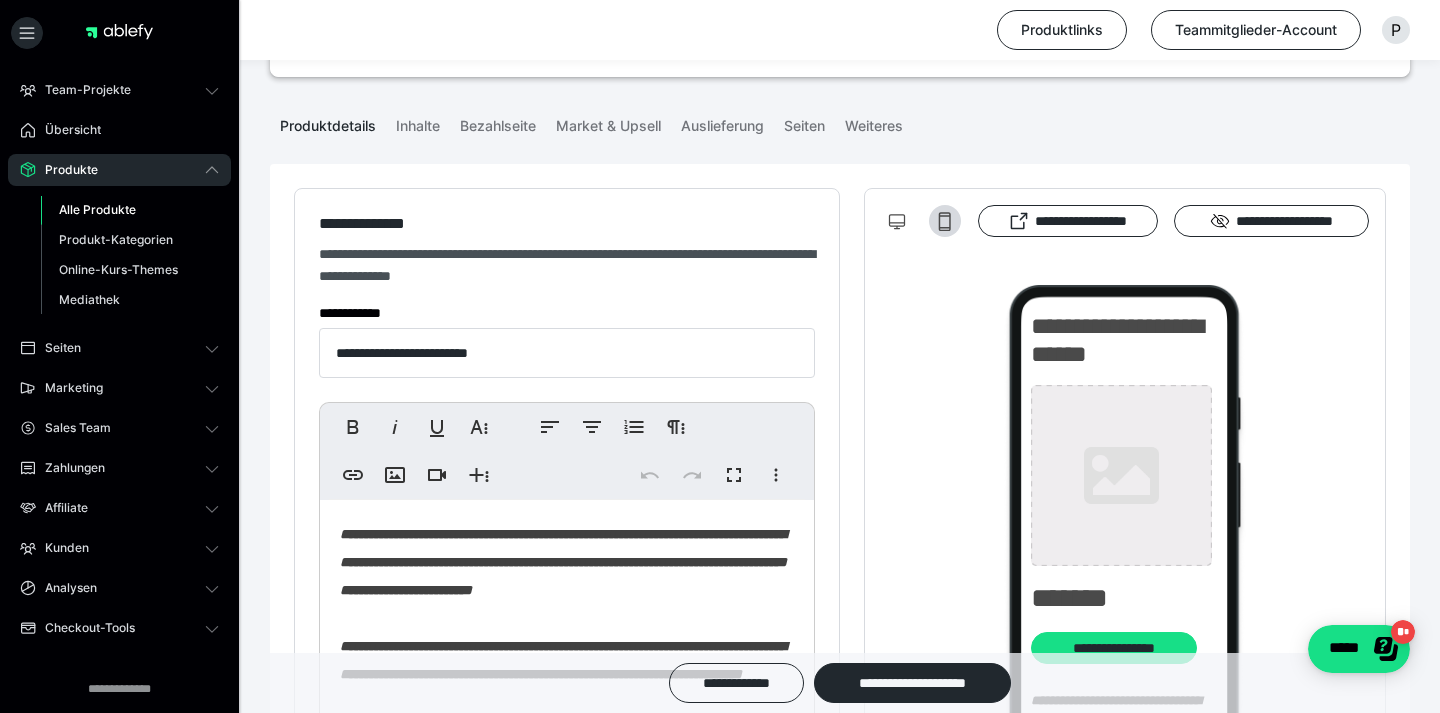 type on "**********" 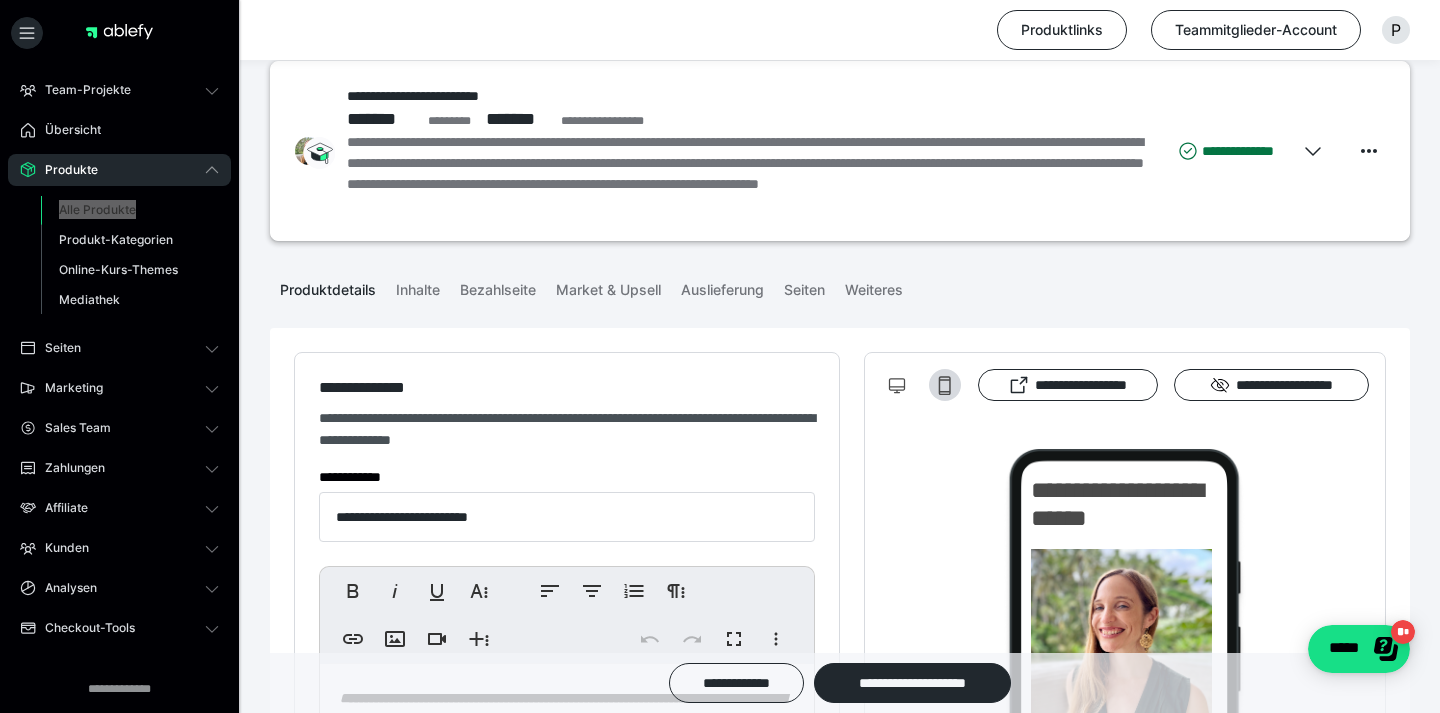 scroll, scrollTop: 0, scrollLeft: 0, axis: both 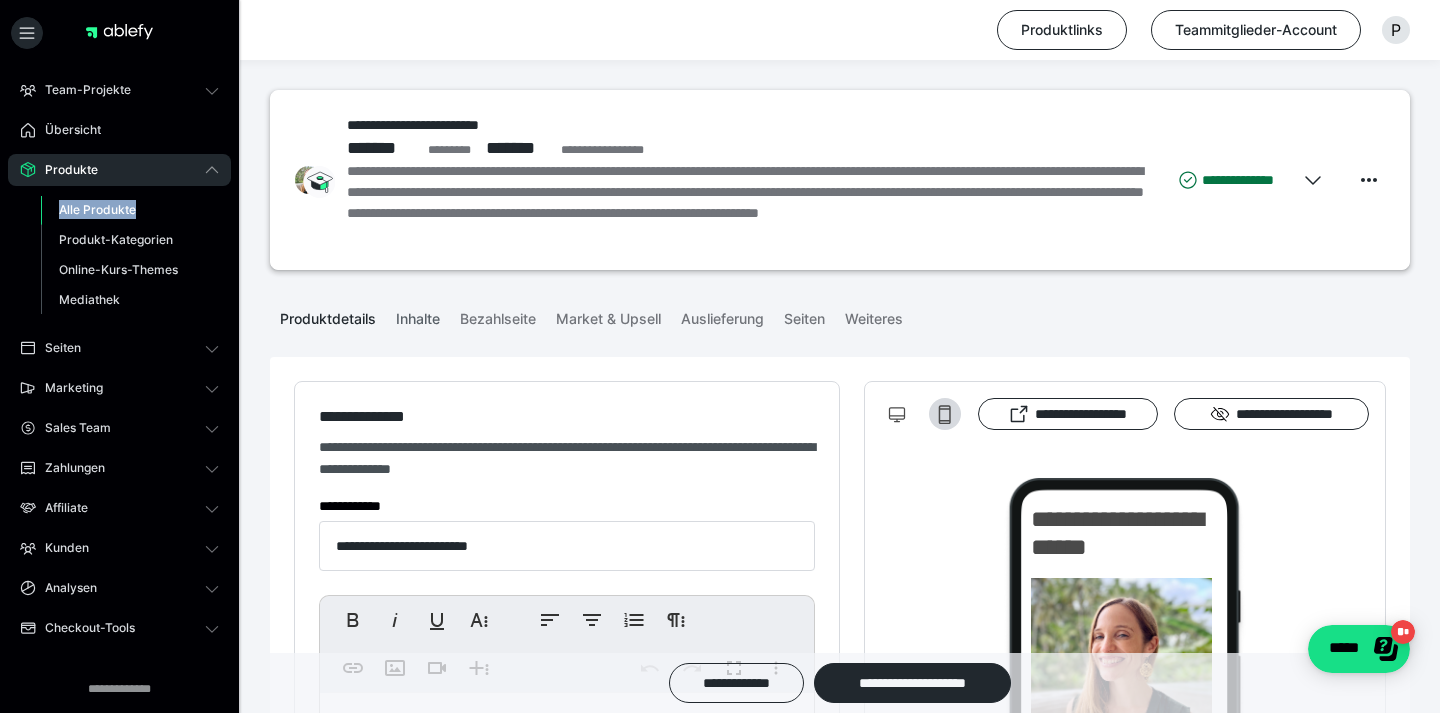 click on "Inhalte" at bounding box center (418, 315) 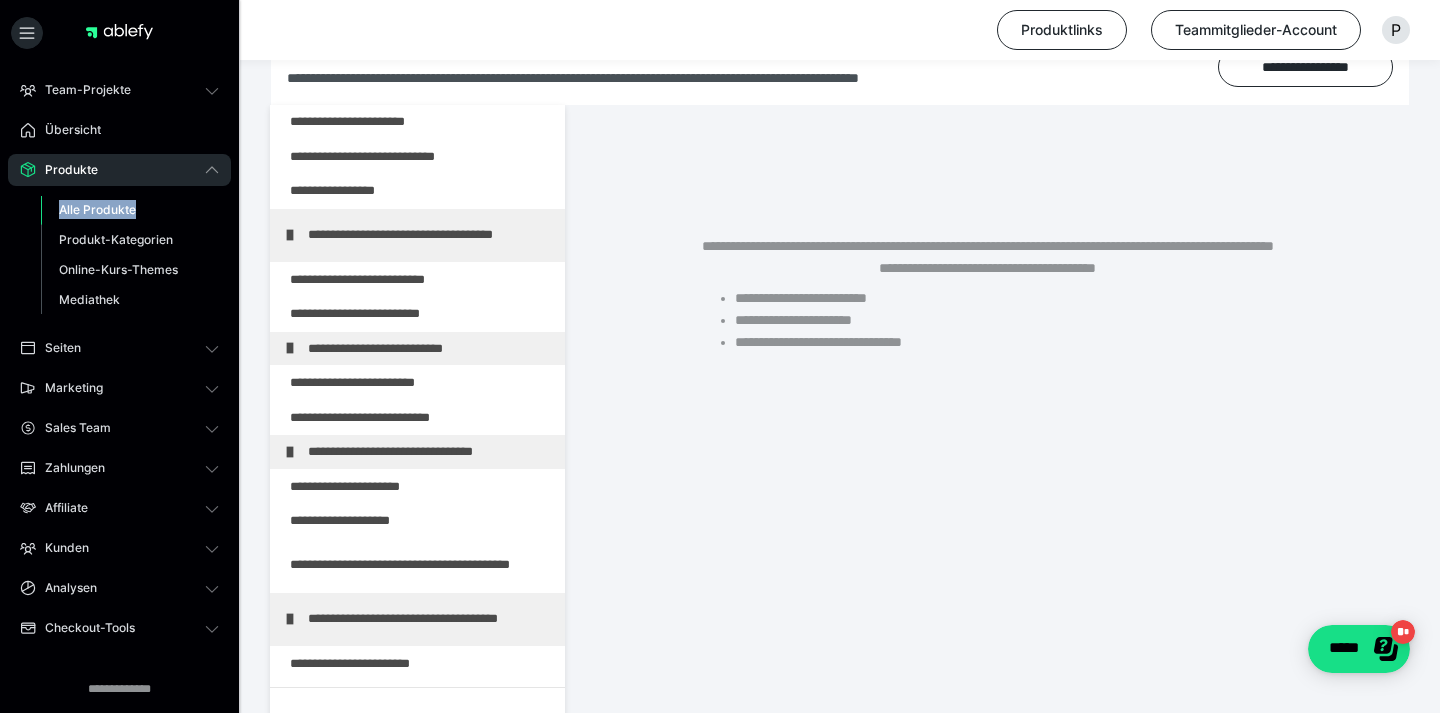 scroll, scrollTop: 374, scrollLeft: 0, axis: vertical 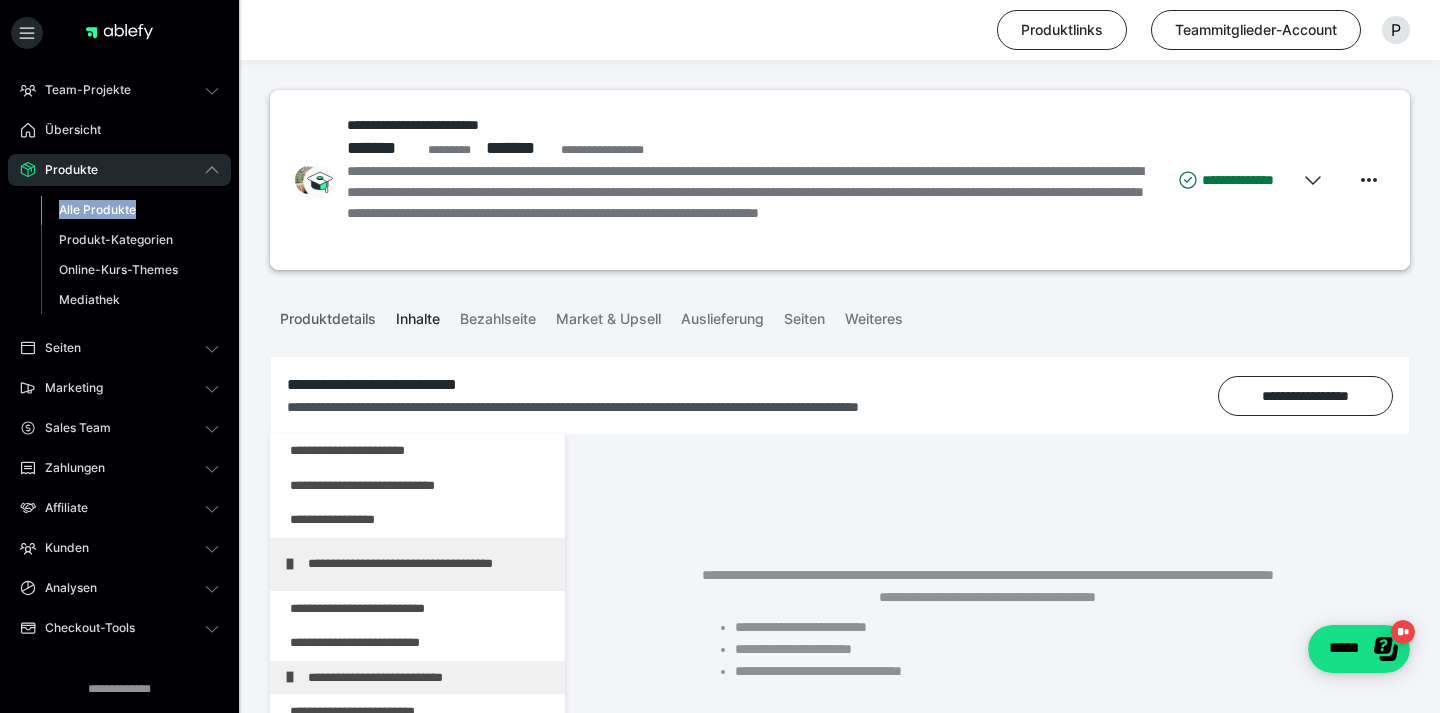 click on "Produktdetails" at bounding box center (328, 315) 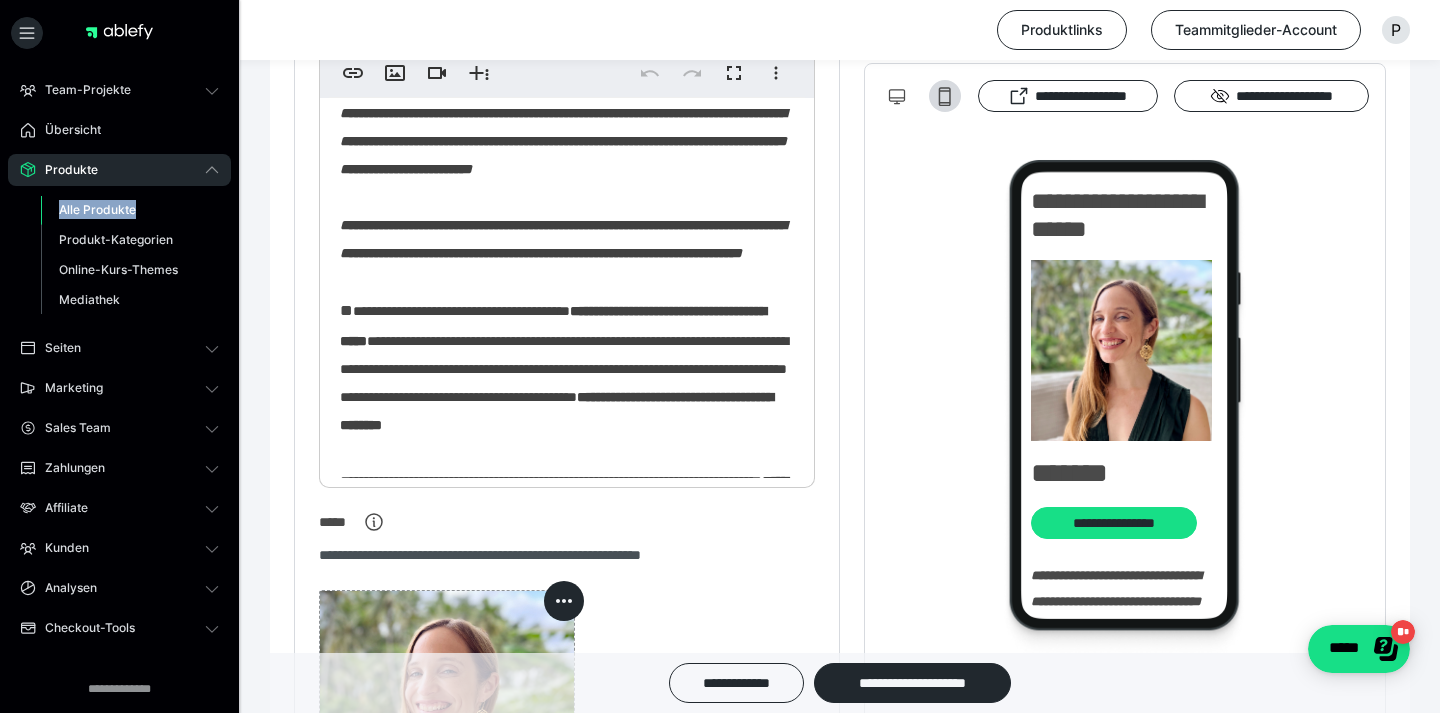 scroll, scrollTop: 615, scrollLeft: 0, axis: vertical 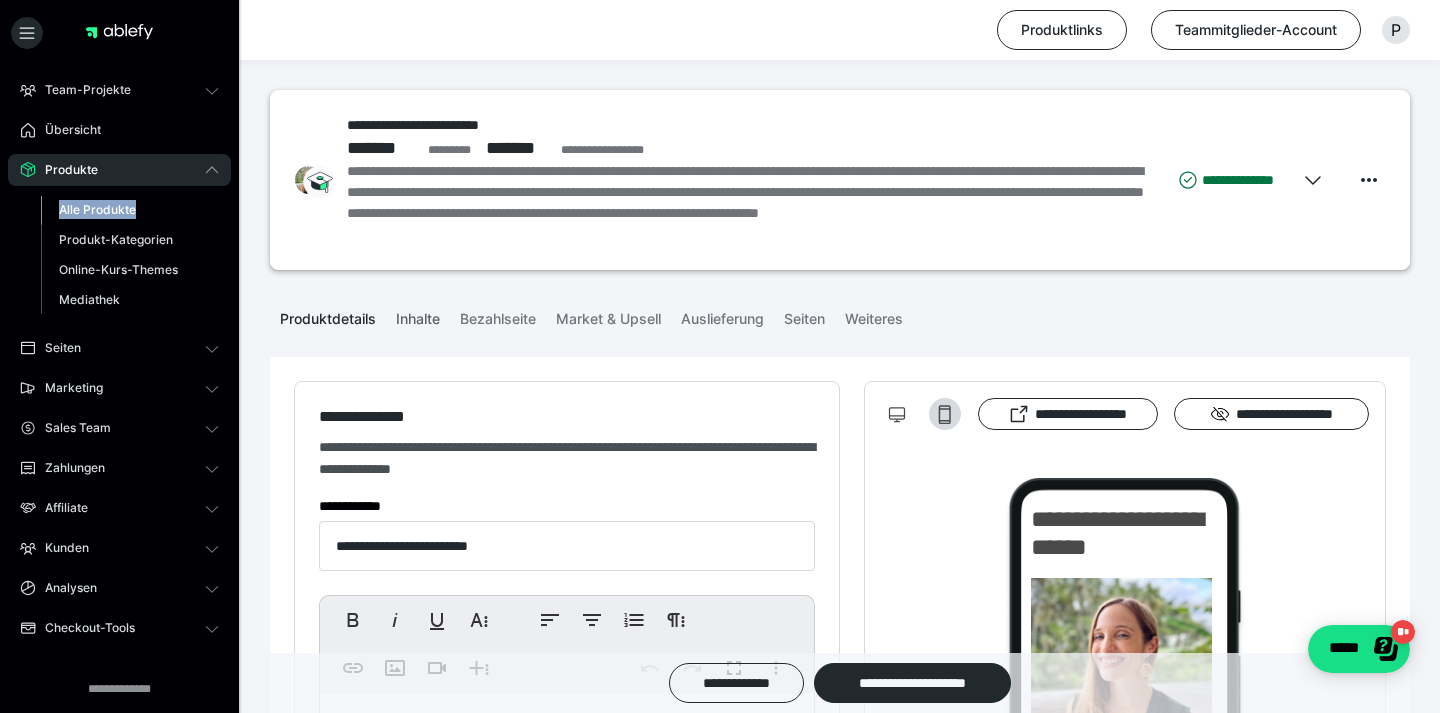click on "Inhalte" at bounding box center (418, 315) 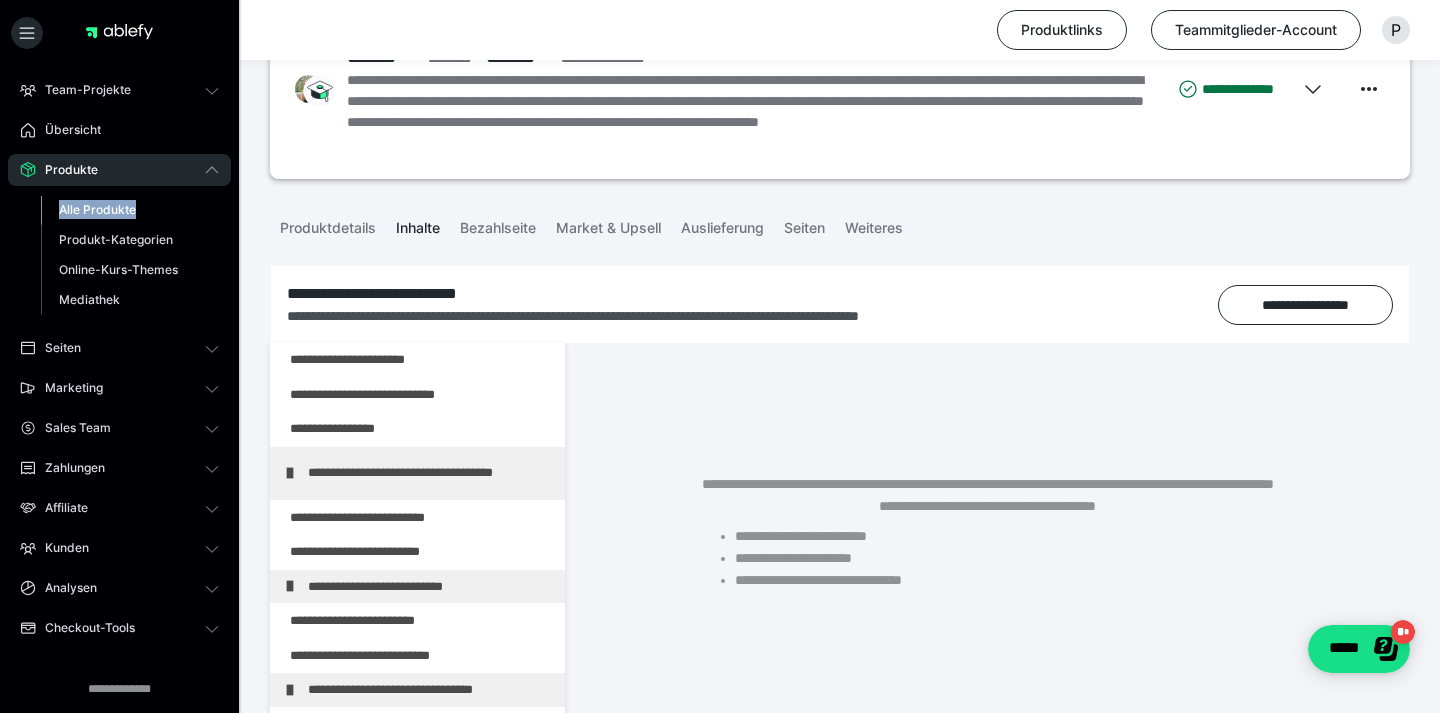 scroll, scrollTop: 94, scrollLeft: 0, axis: vertical 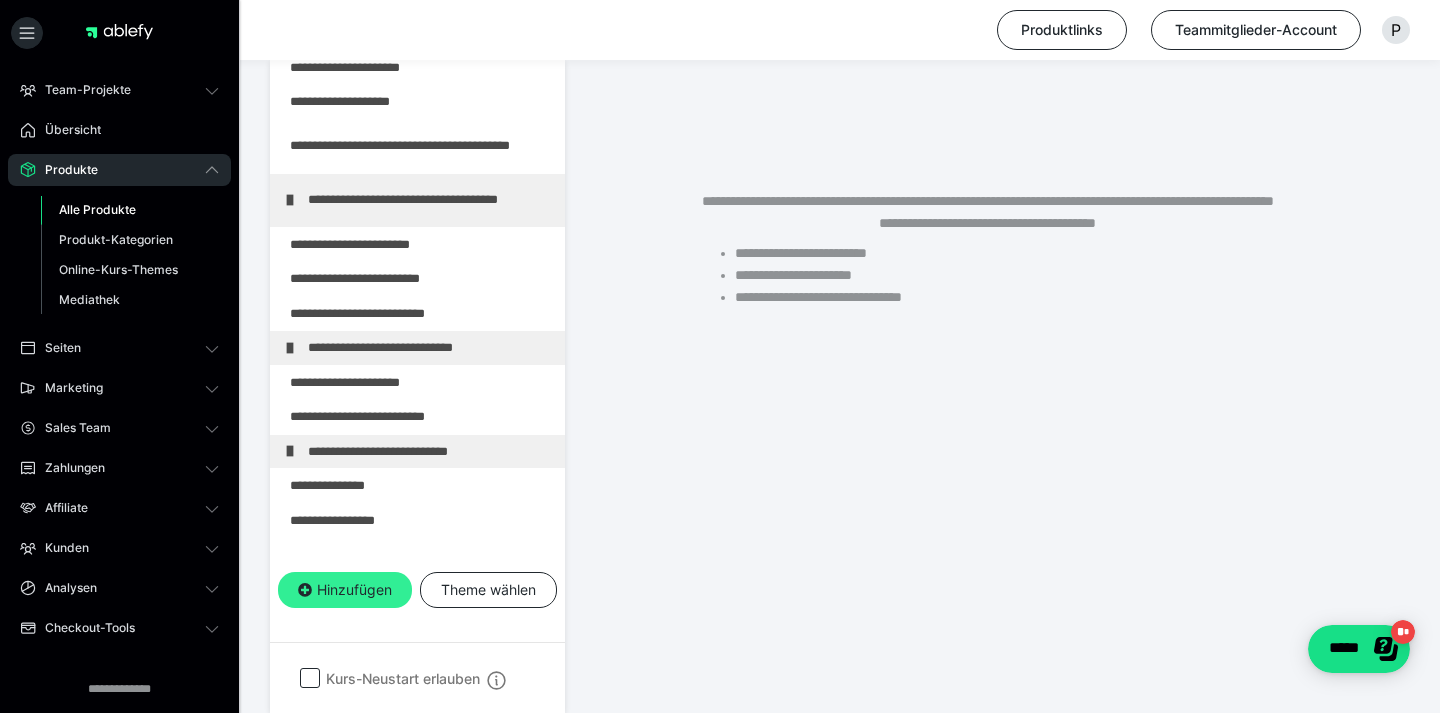 click on "Hinzufügen" at bounding box center (345, 590) 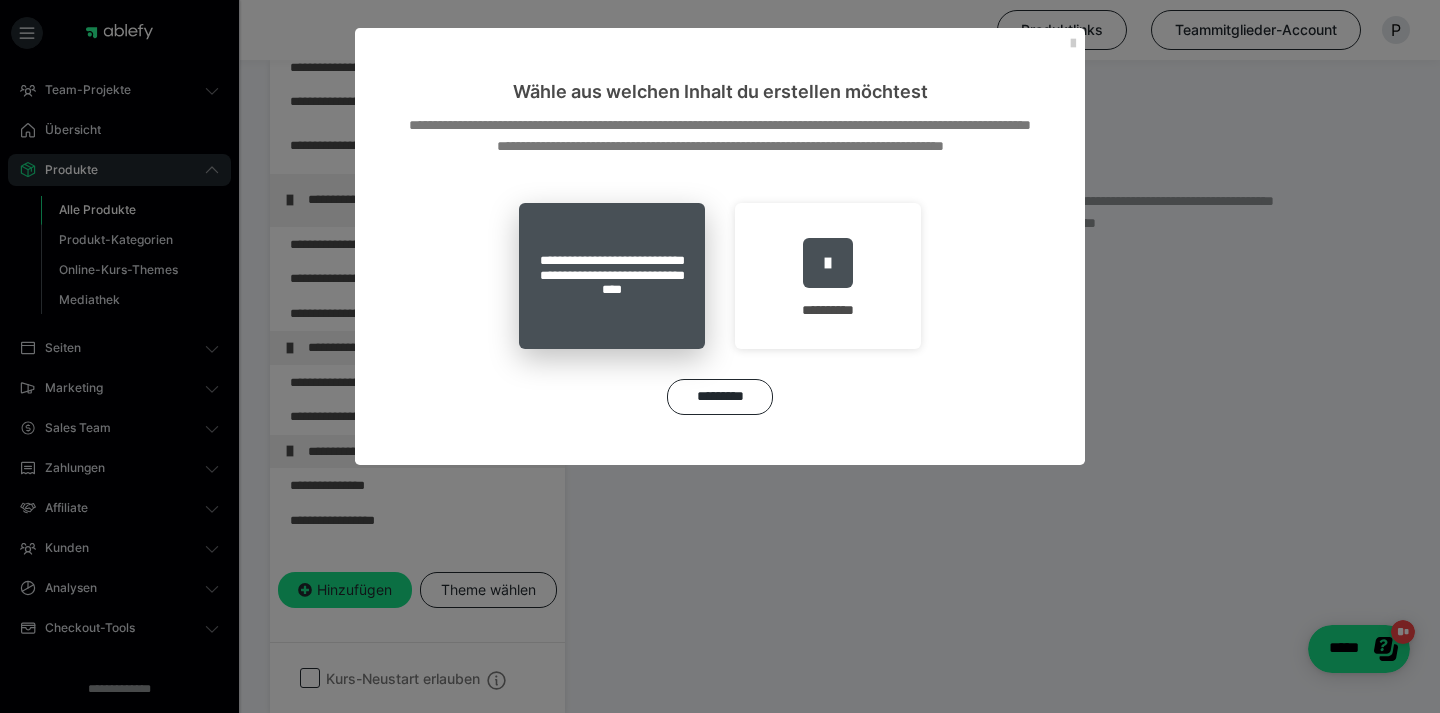 click on "**********" at bounding box center (612, 276) 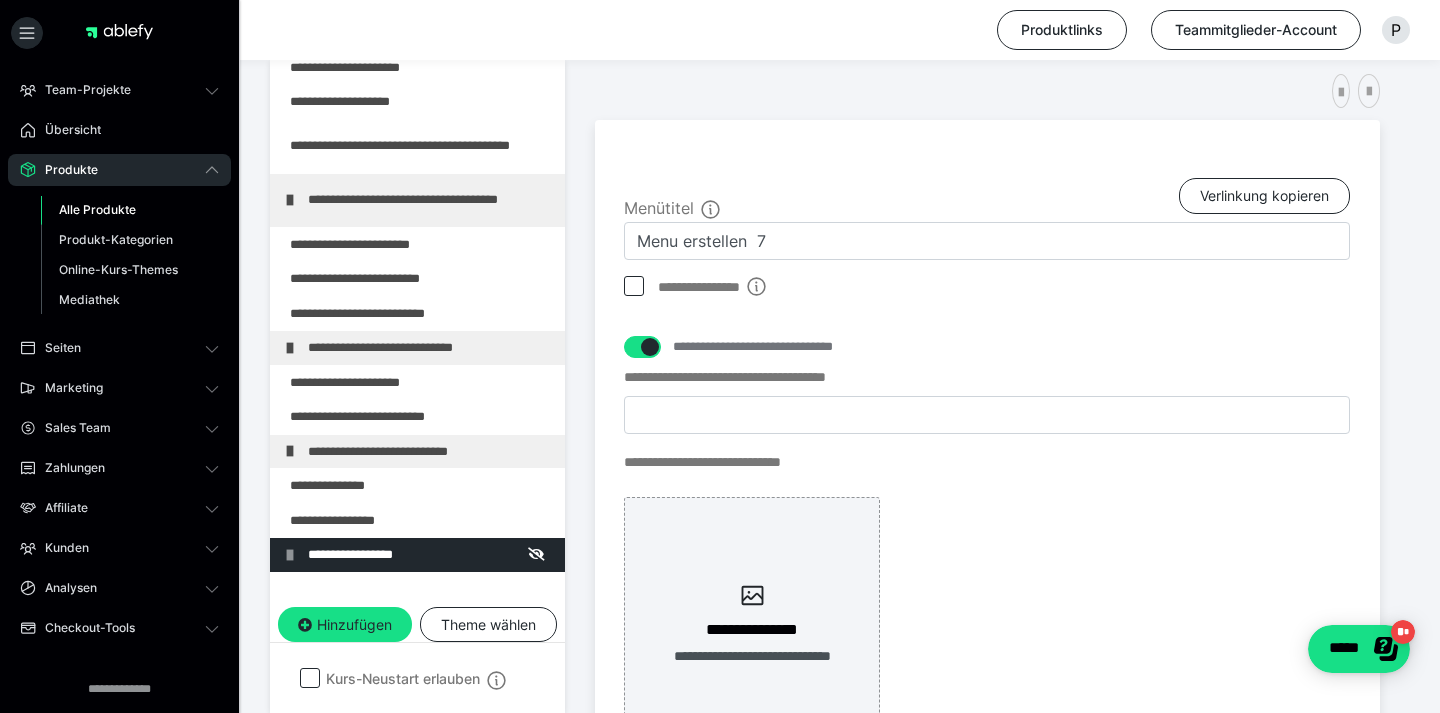 click at bounding box center [634, 286] 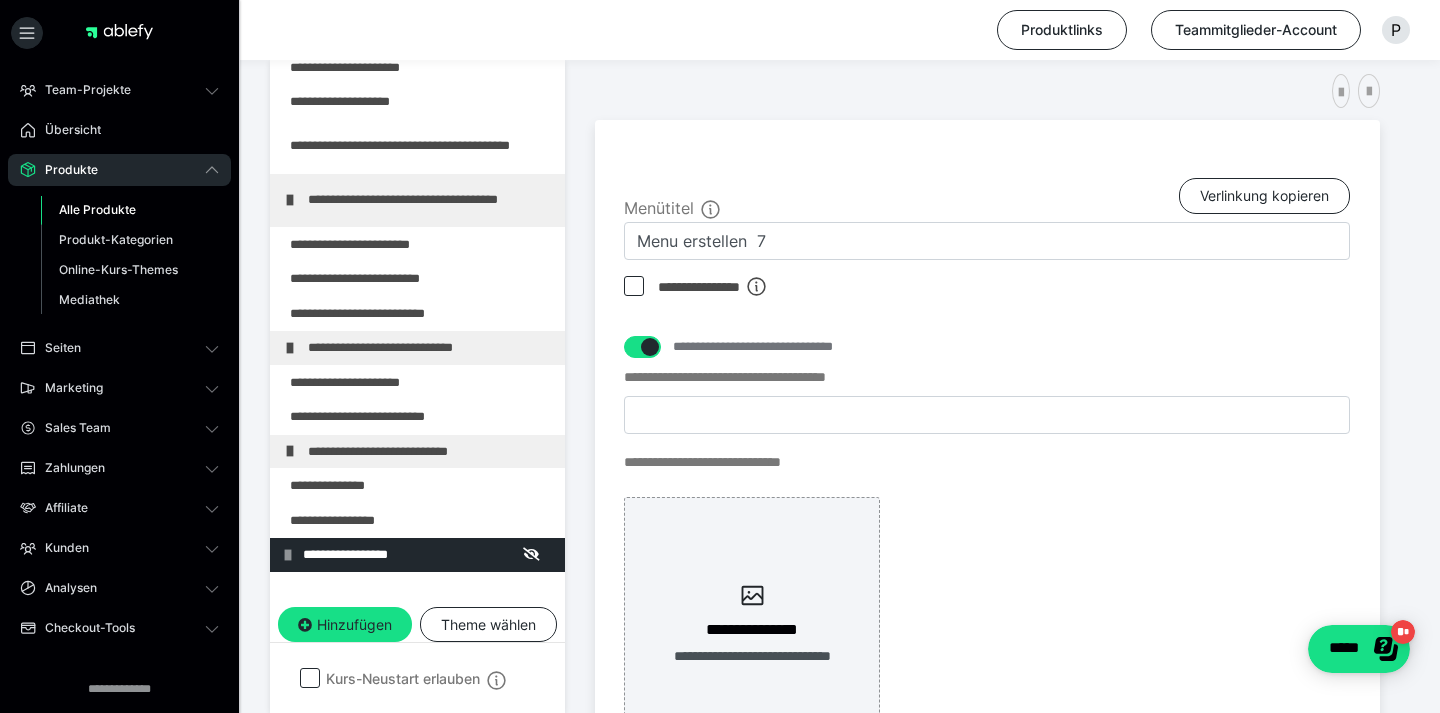 click at bounding box center [634, 286] 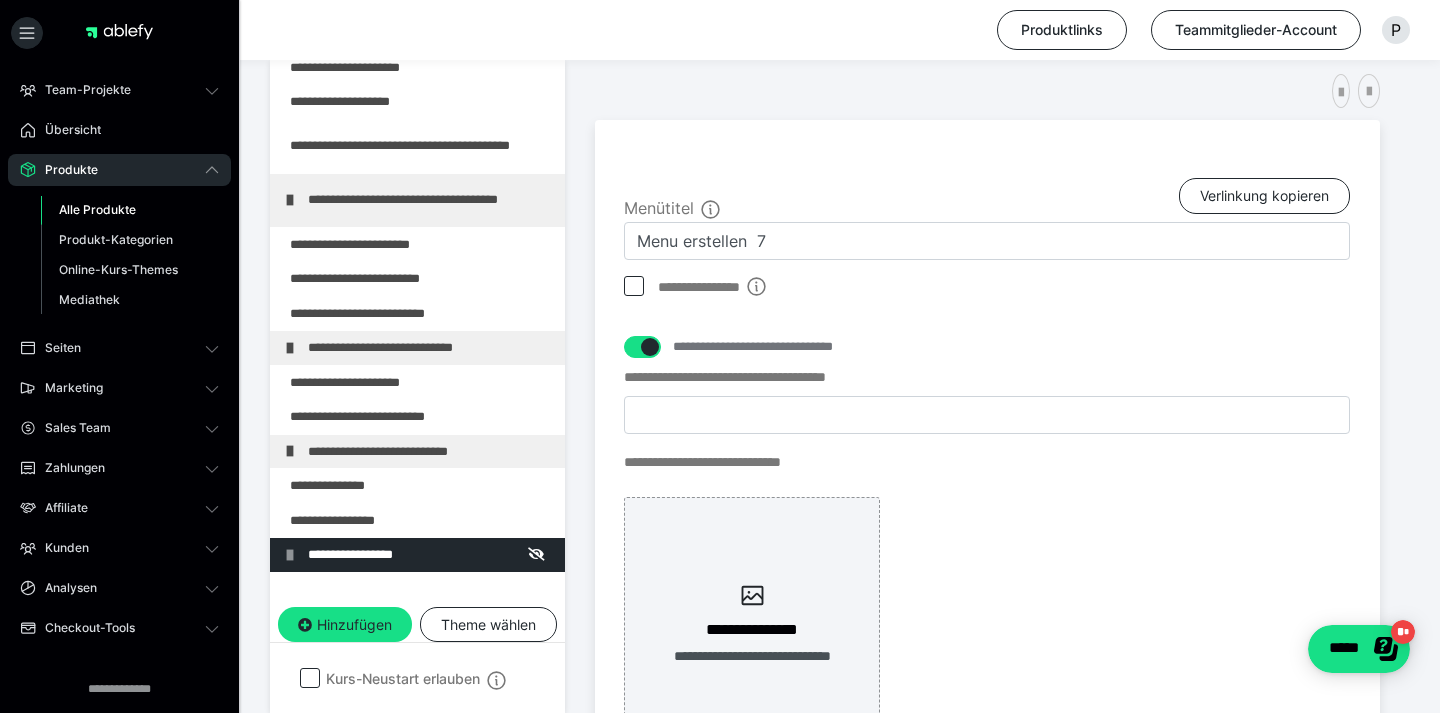 click at bounding box center [634, 286] 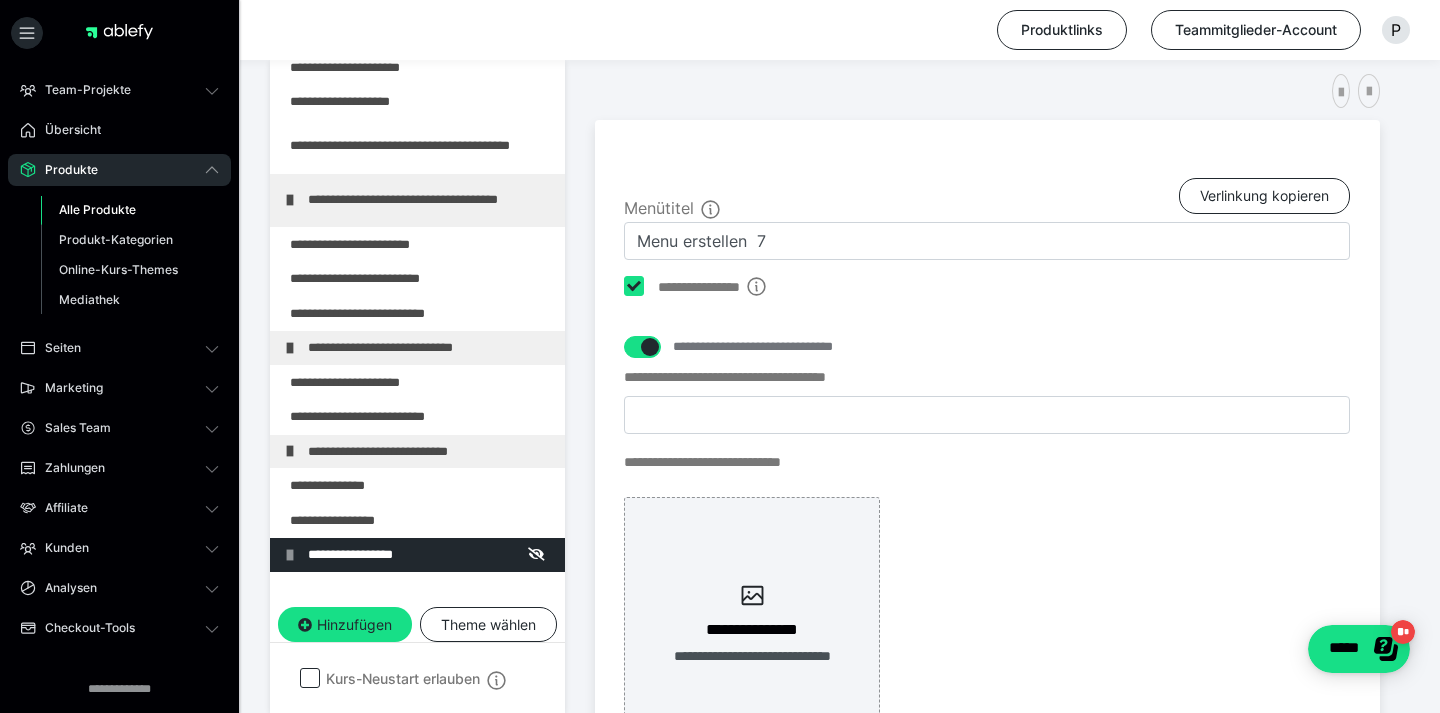 checkbox on "****" 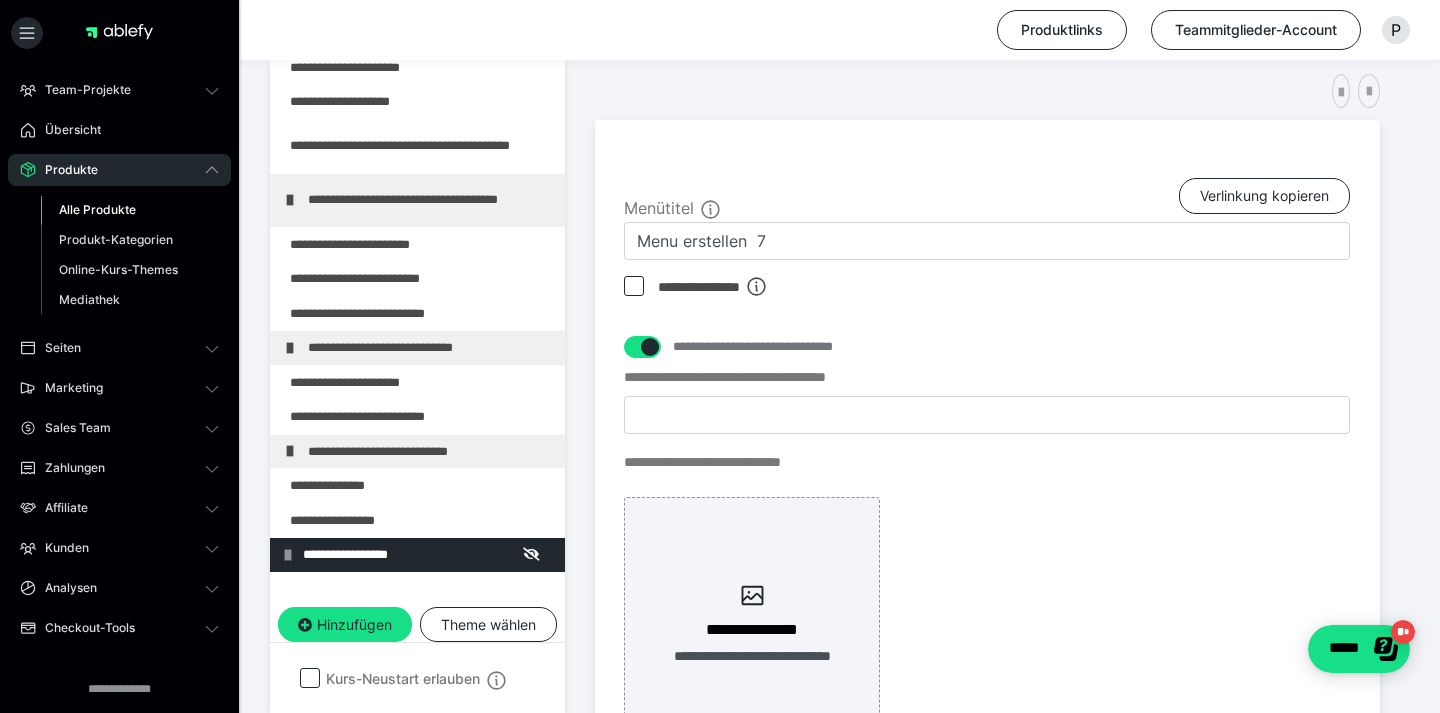 click at bounding box center [650, 347] 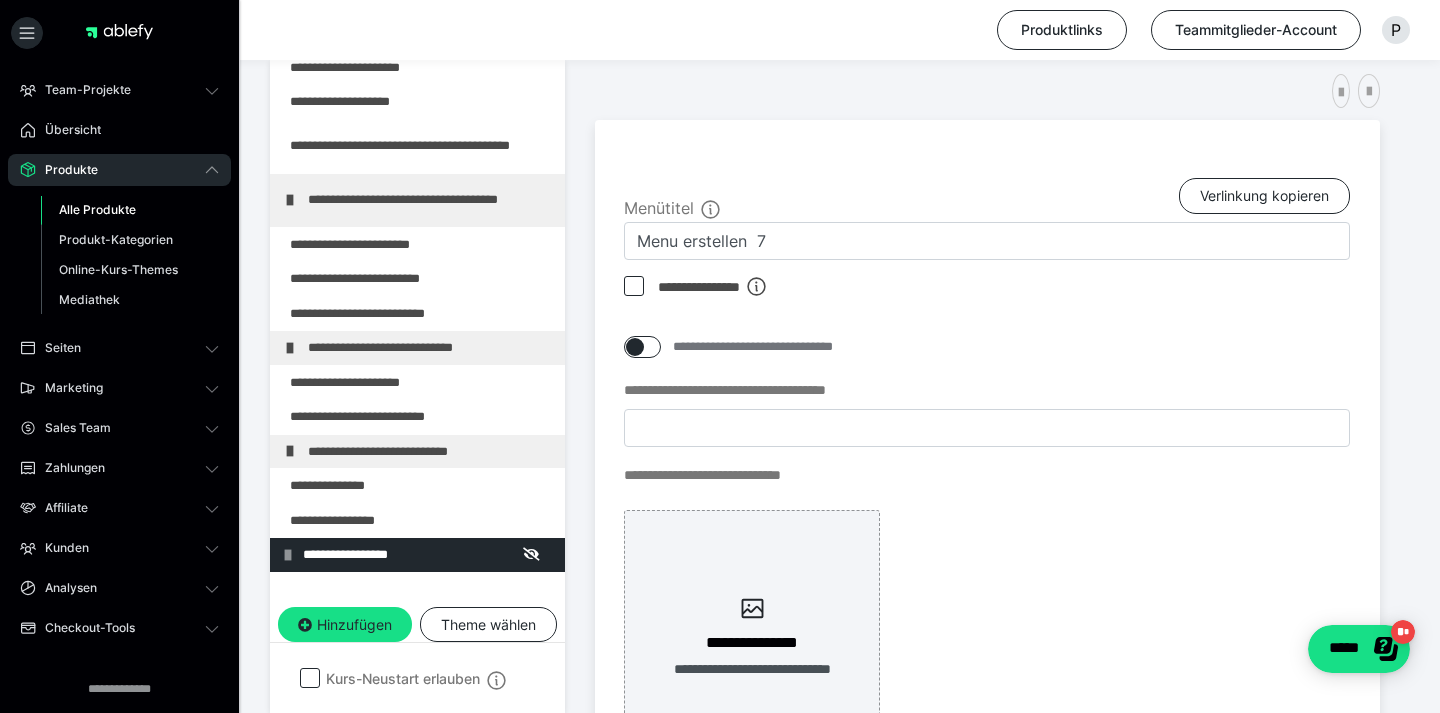 click at bounding box center (635, 347) 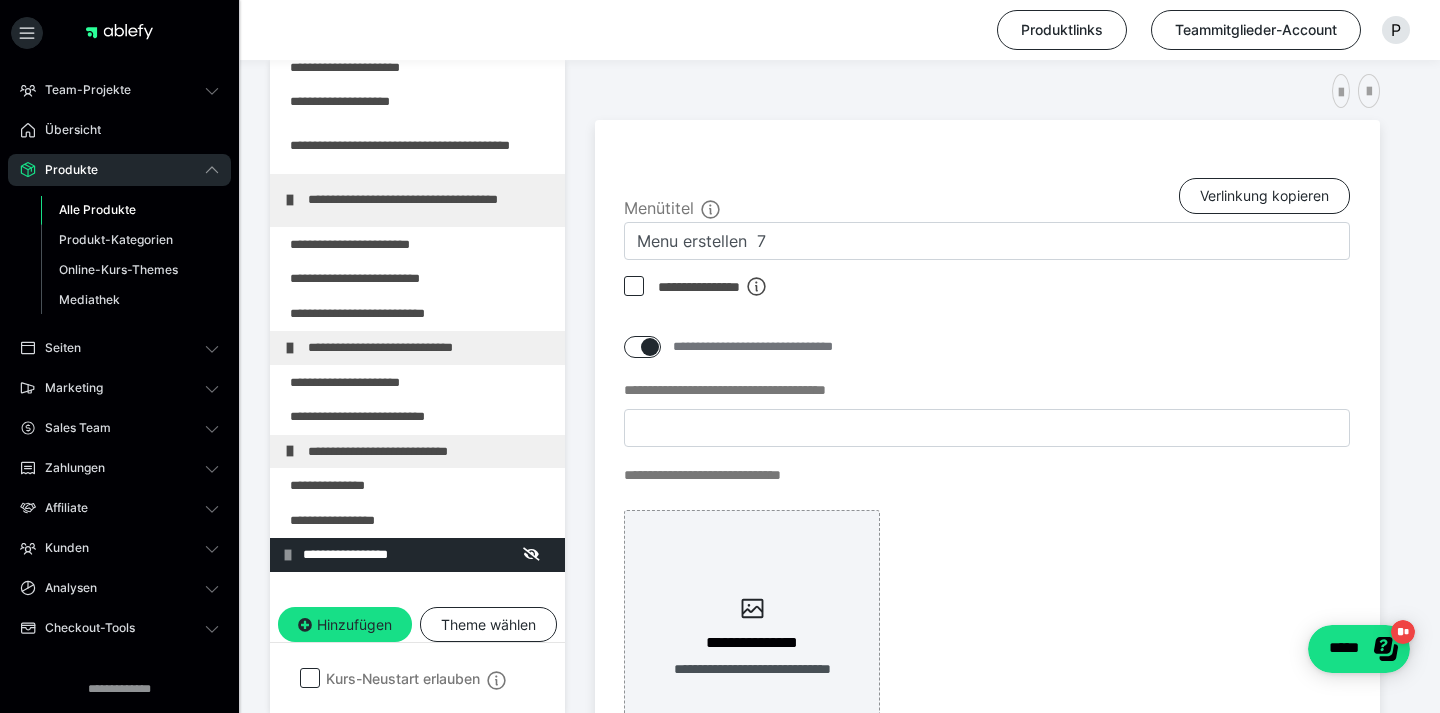 checkbox on "****" 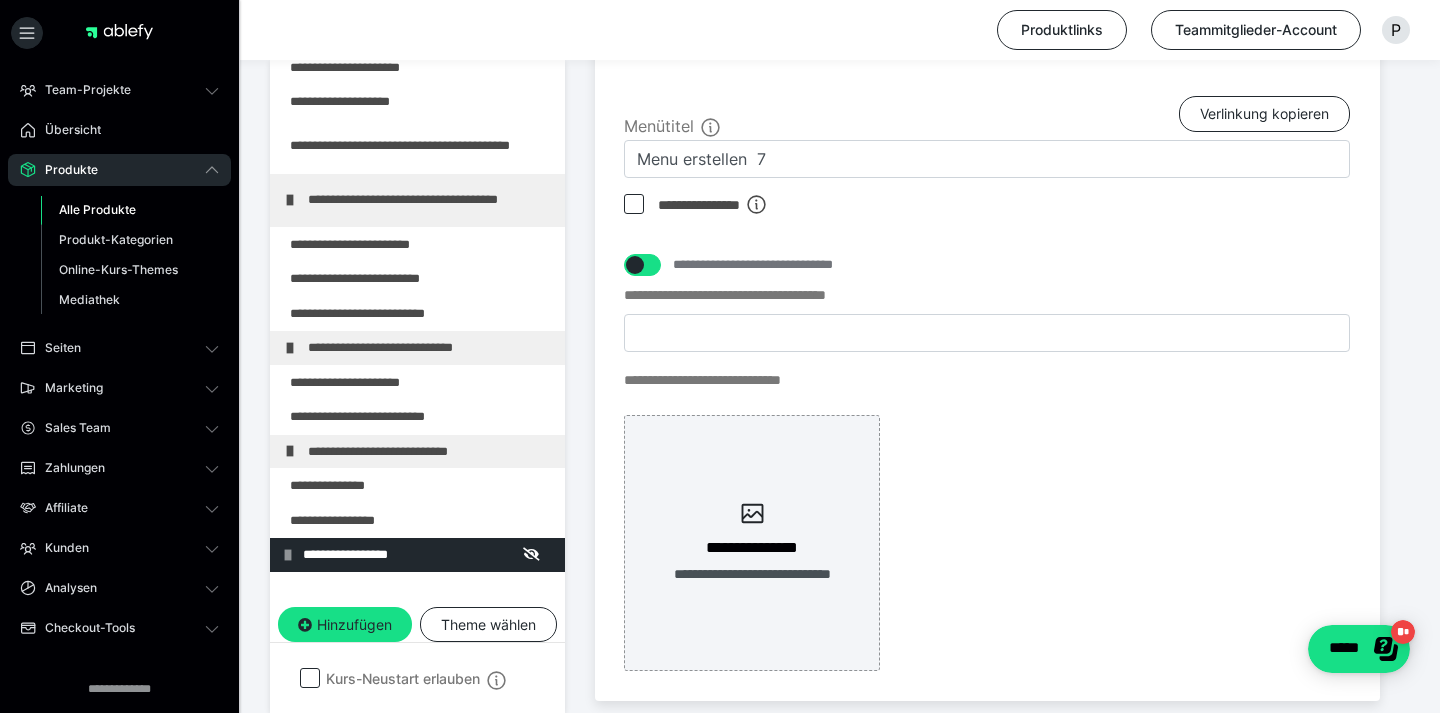 scroll, scrollTop: 355, scrollLeft: 0, axis: vertical 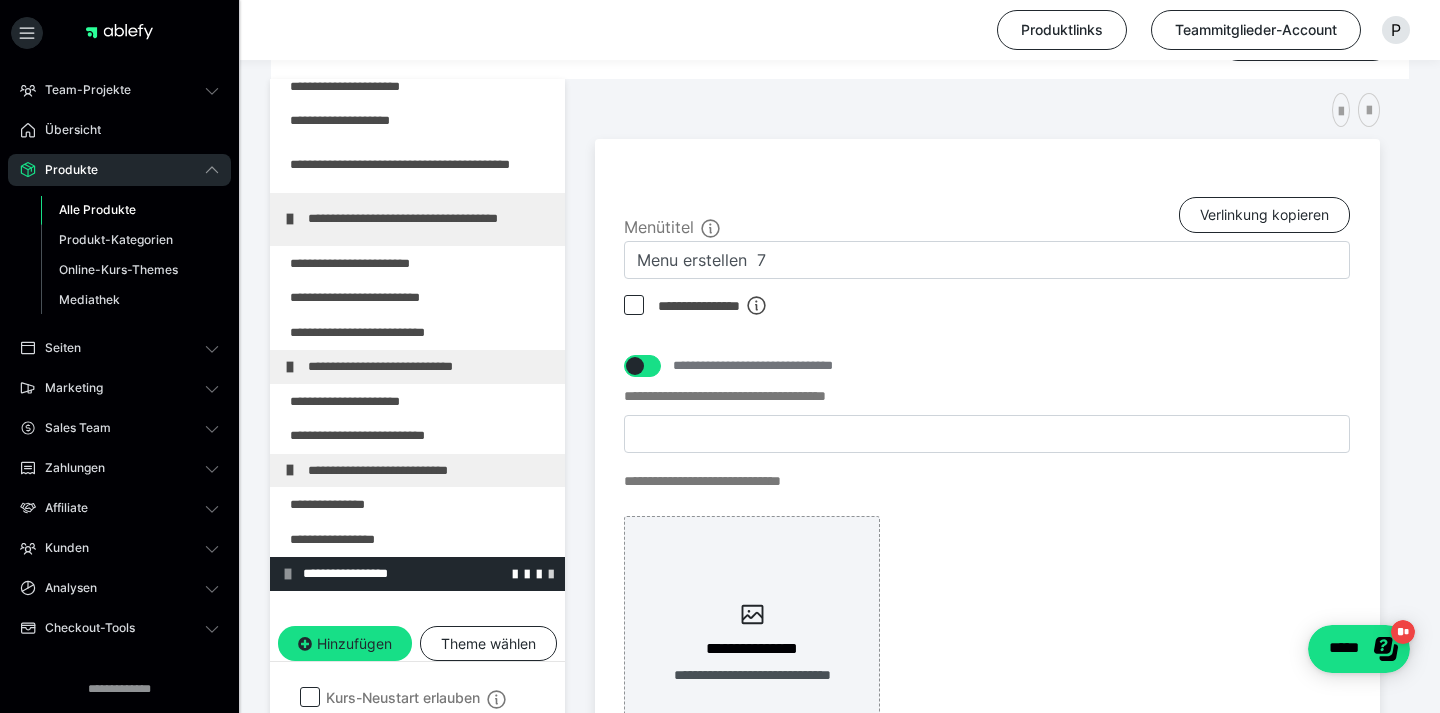 click at bounding box center (551, 573) 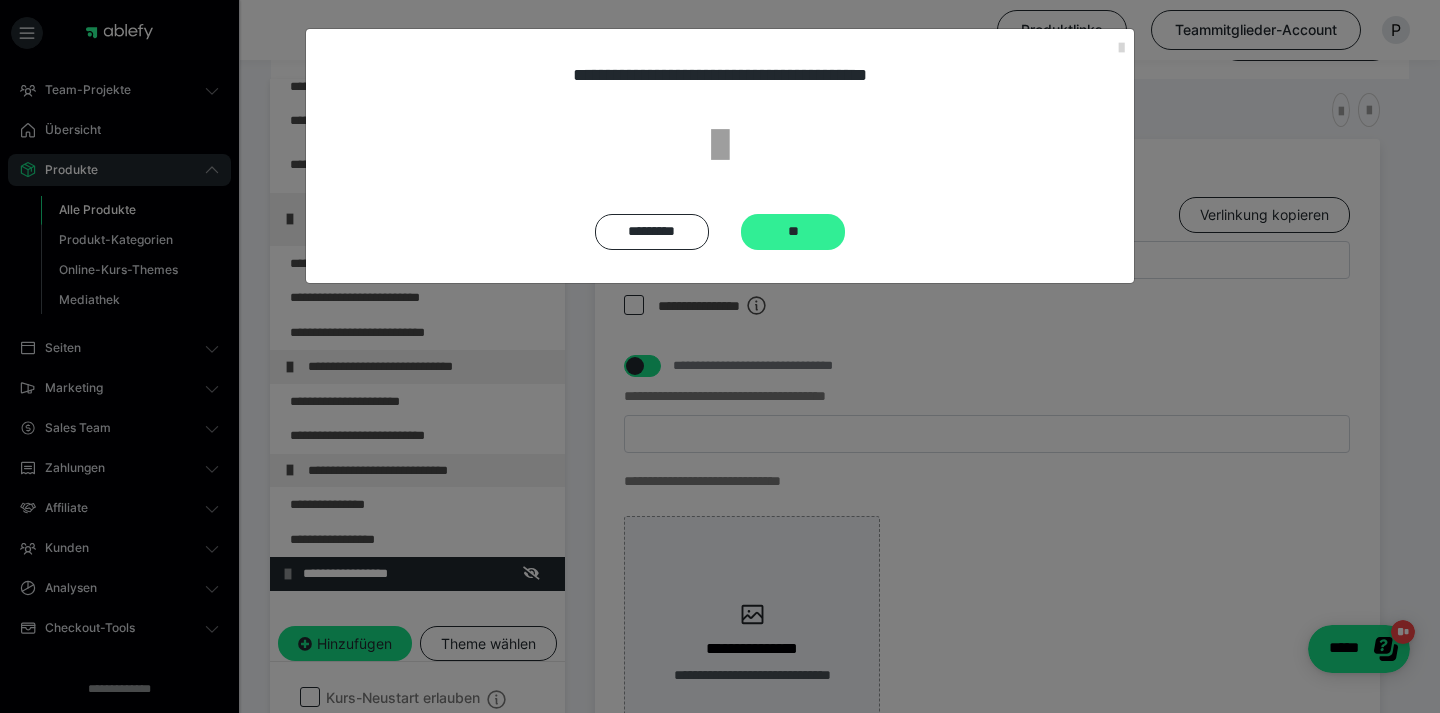 click on "**" at bounding box center (793, 232) 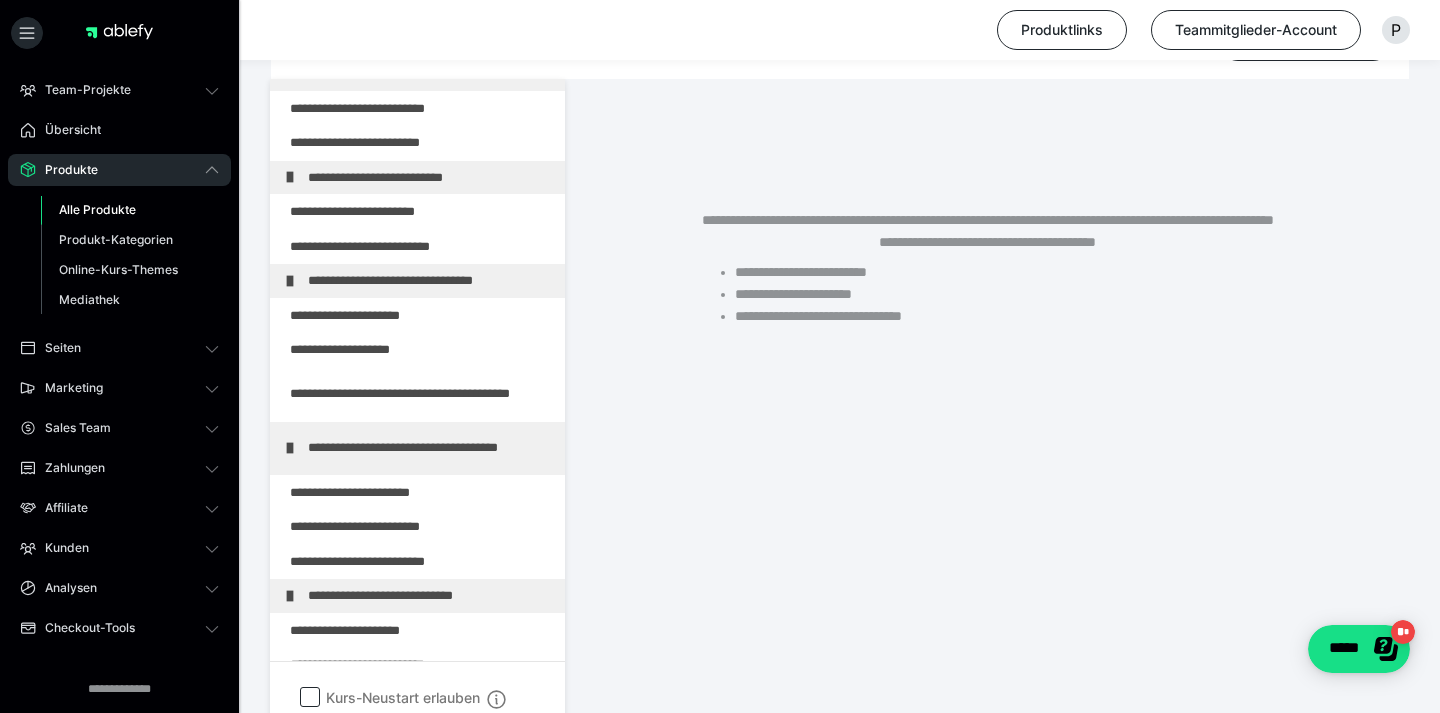 scroll, scrollTop: 0, scrollLeft: 0, axis: both 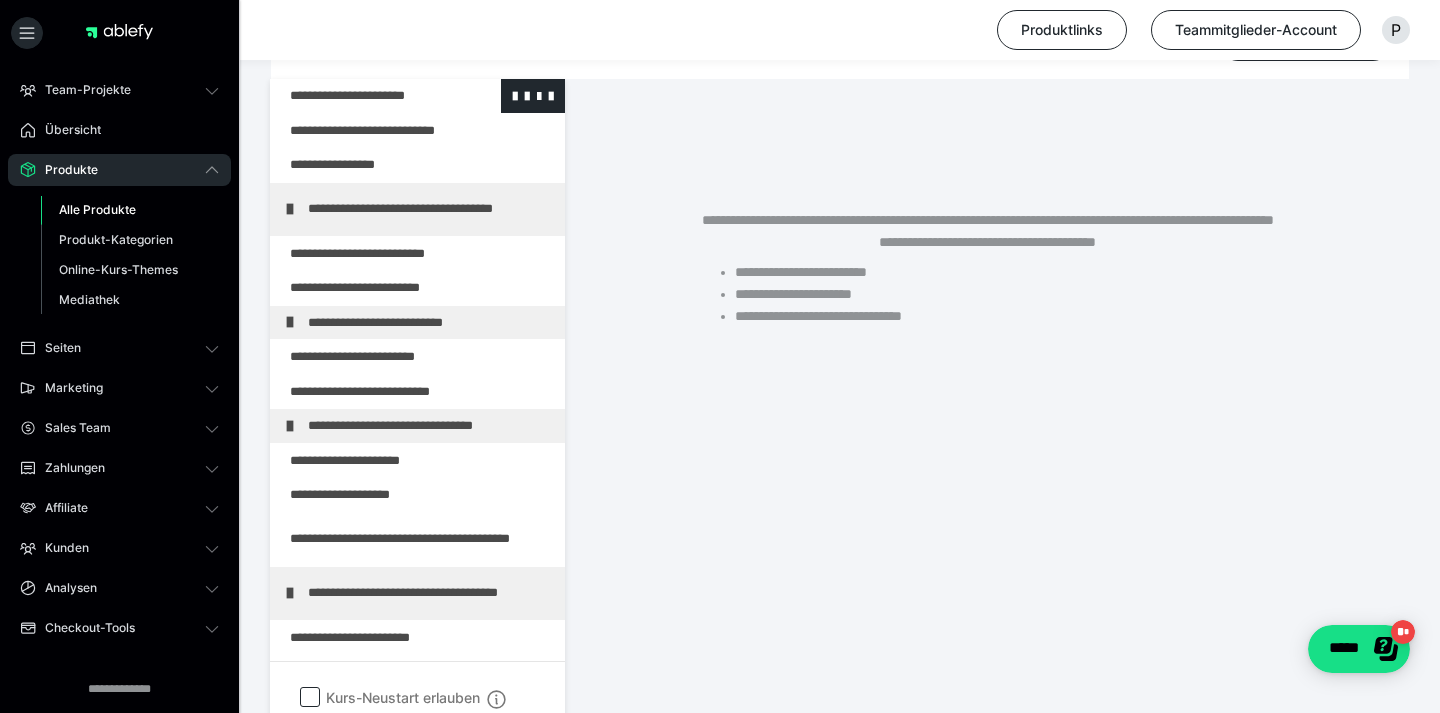 click at bounding box center [365, 96] 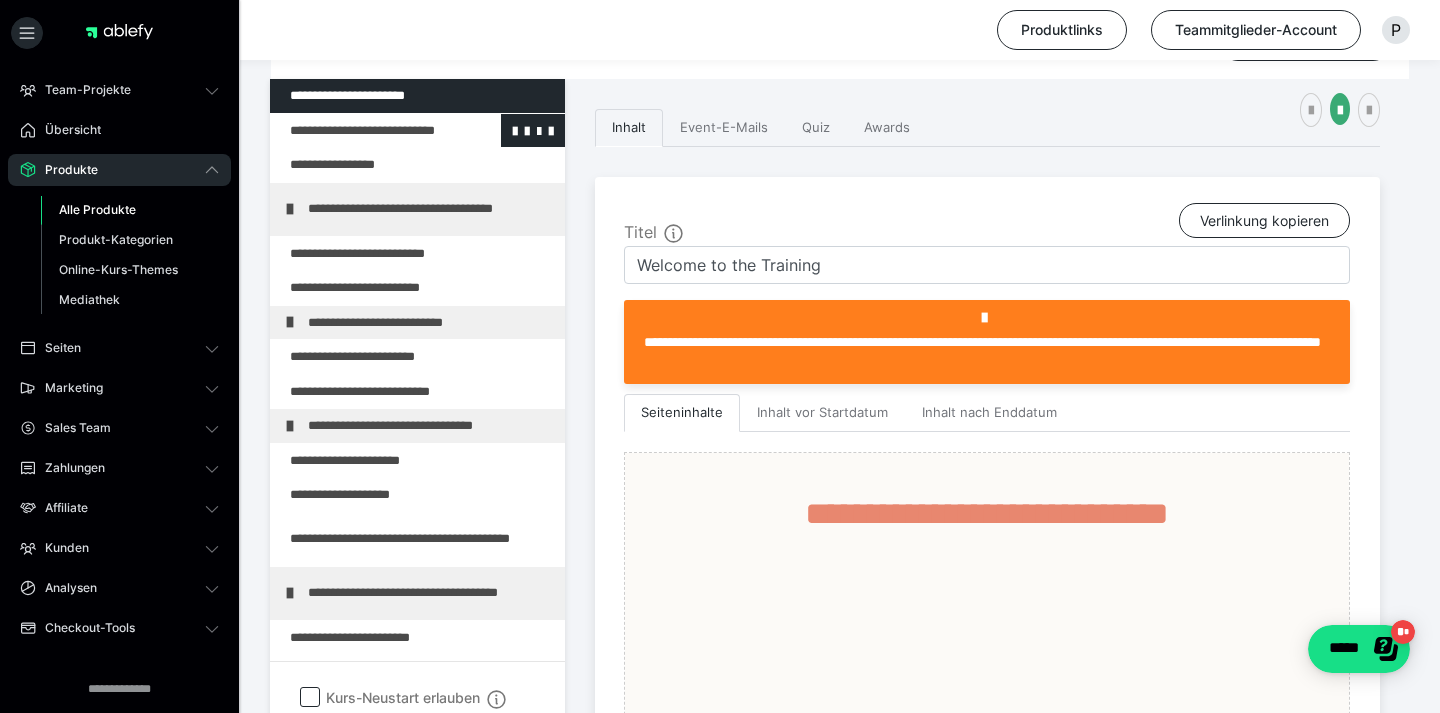 click at bounding box center [365, 131] 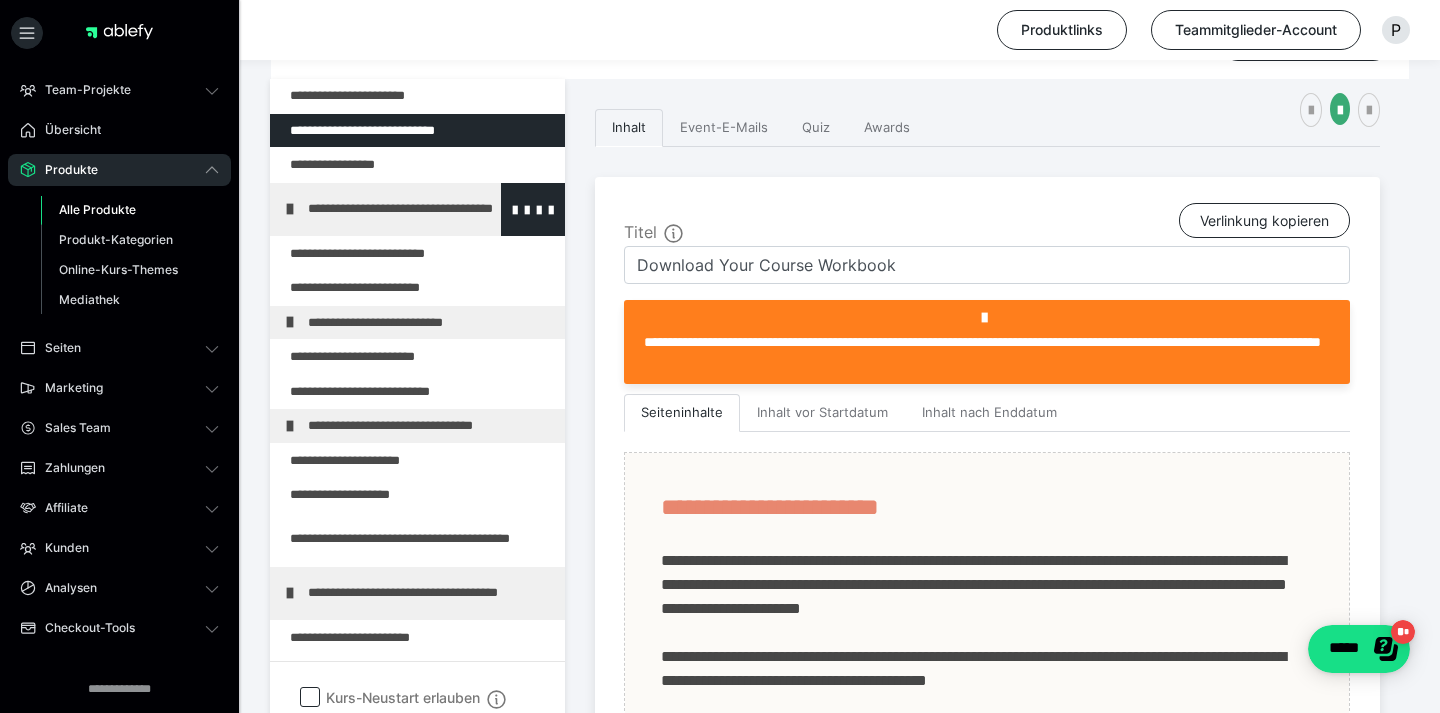click on "**********" at bounding box center (431, 209) 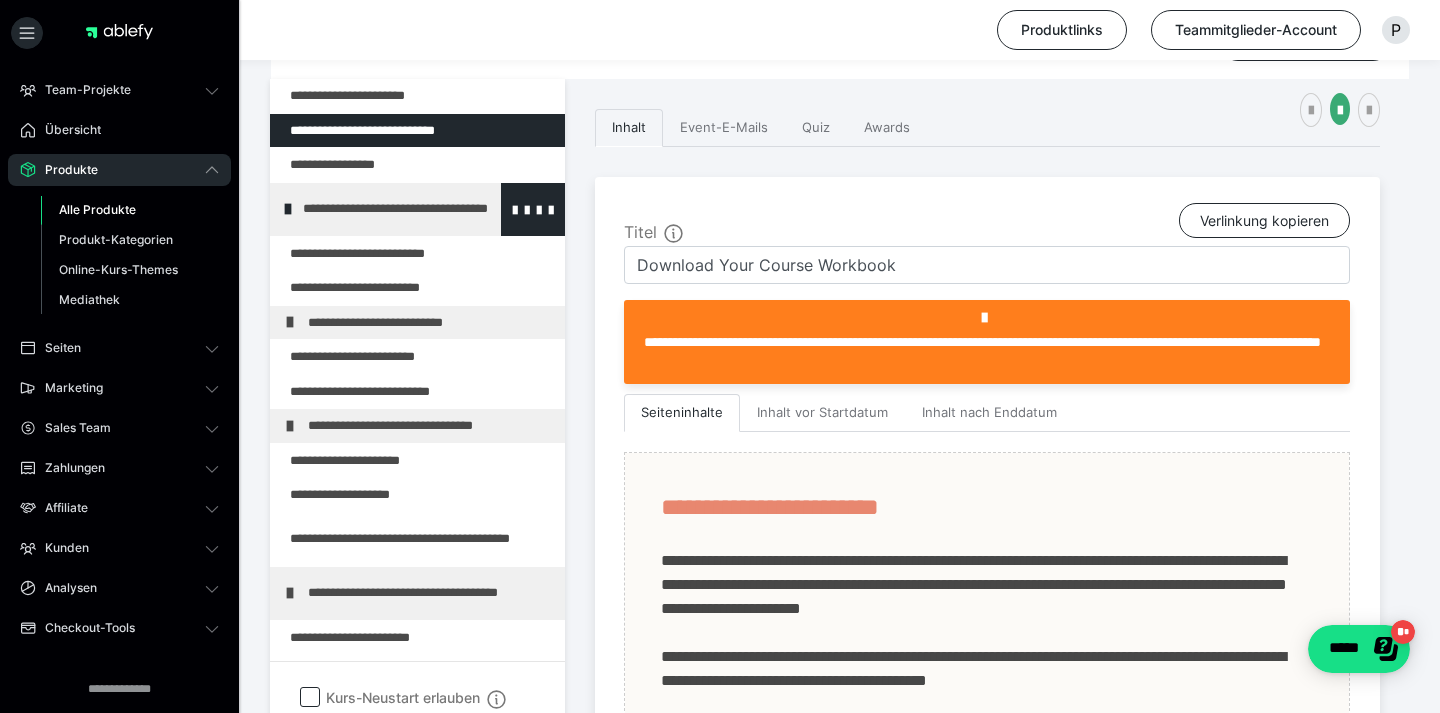 click on "**********" at bounding box center (426, 209) 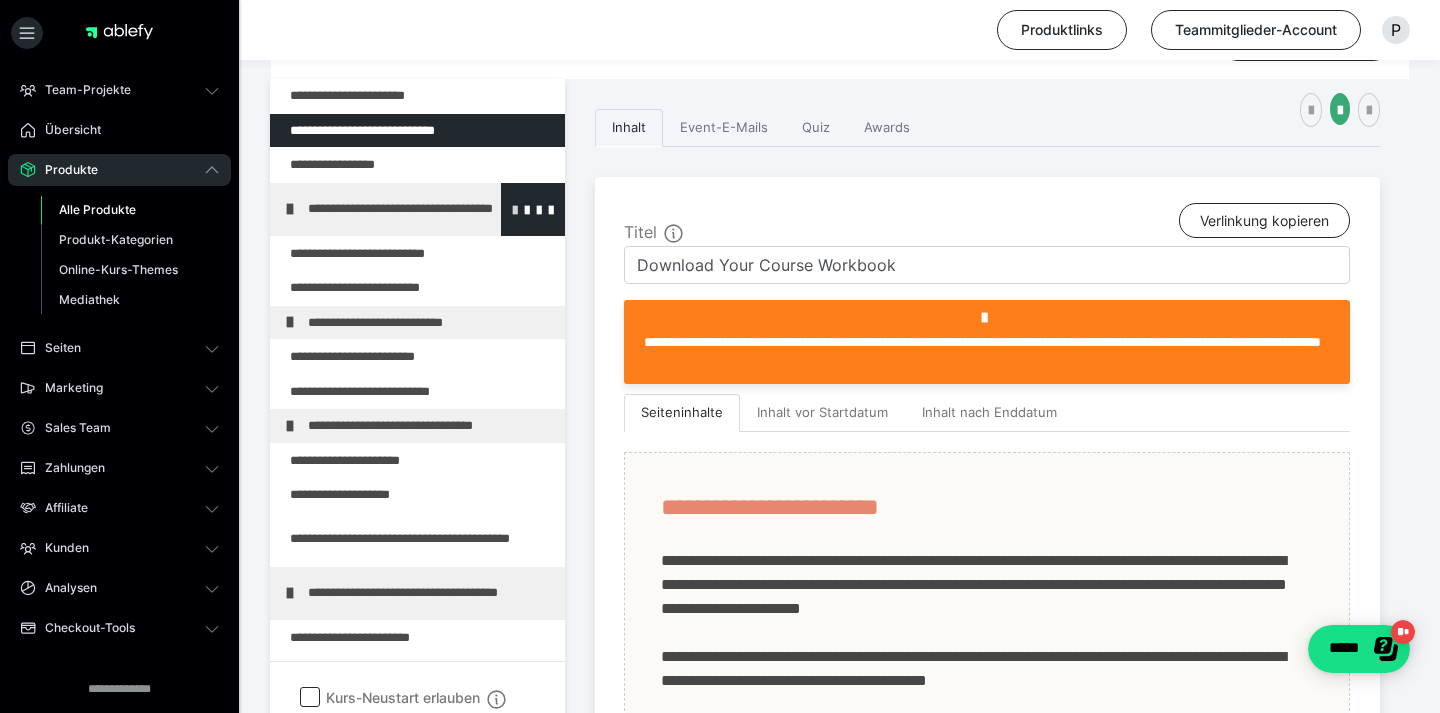 click at bounding box center [515, 209] 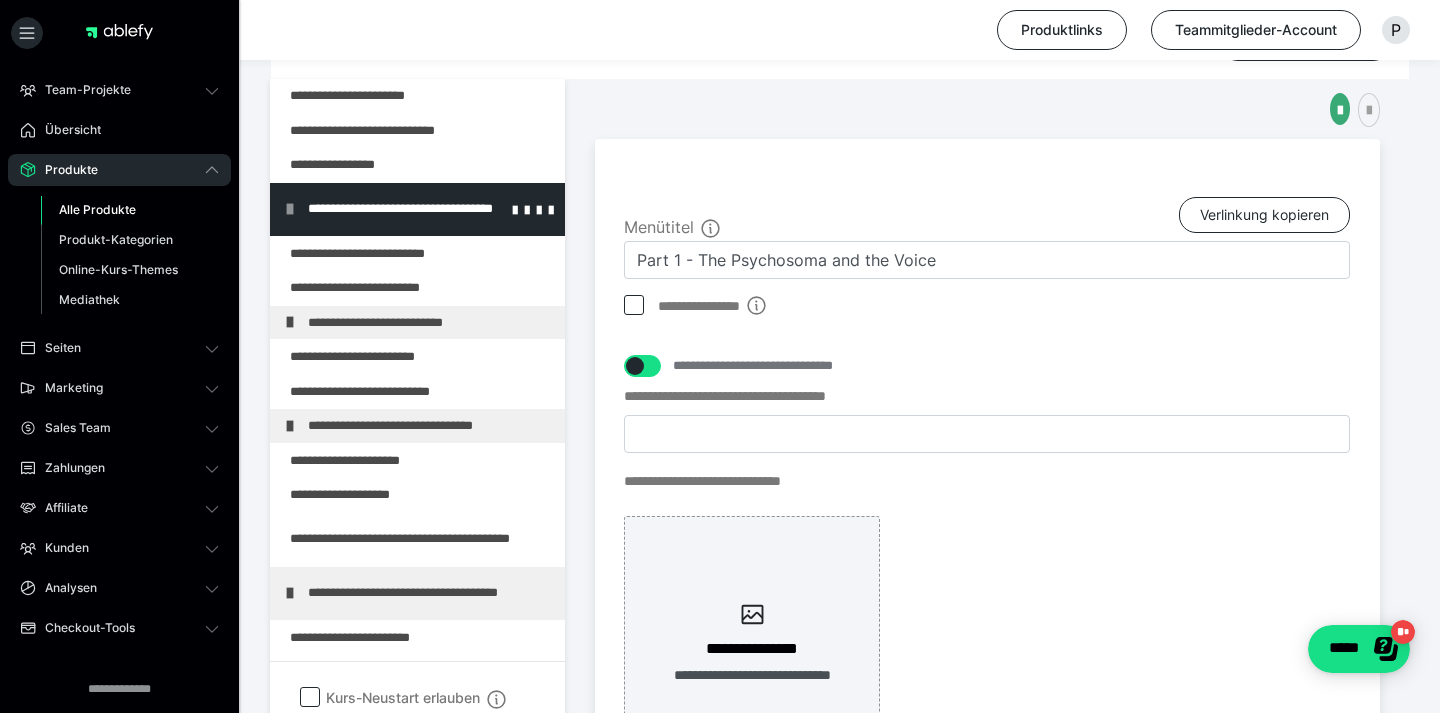 click at bounding box center (290, 209) 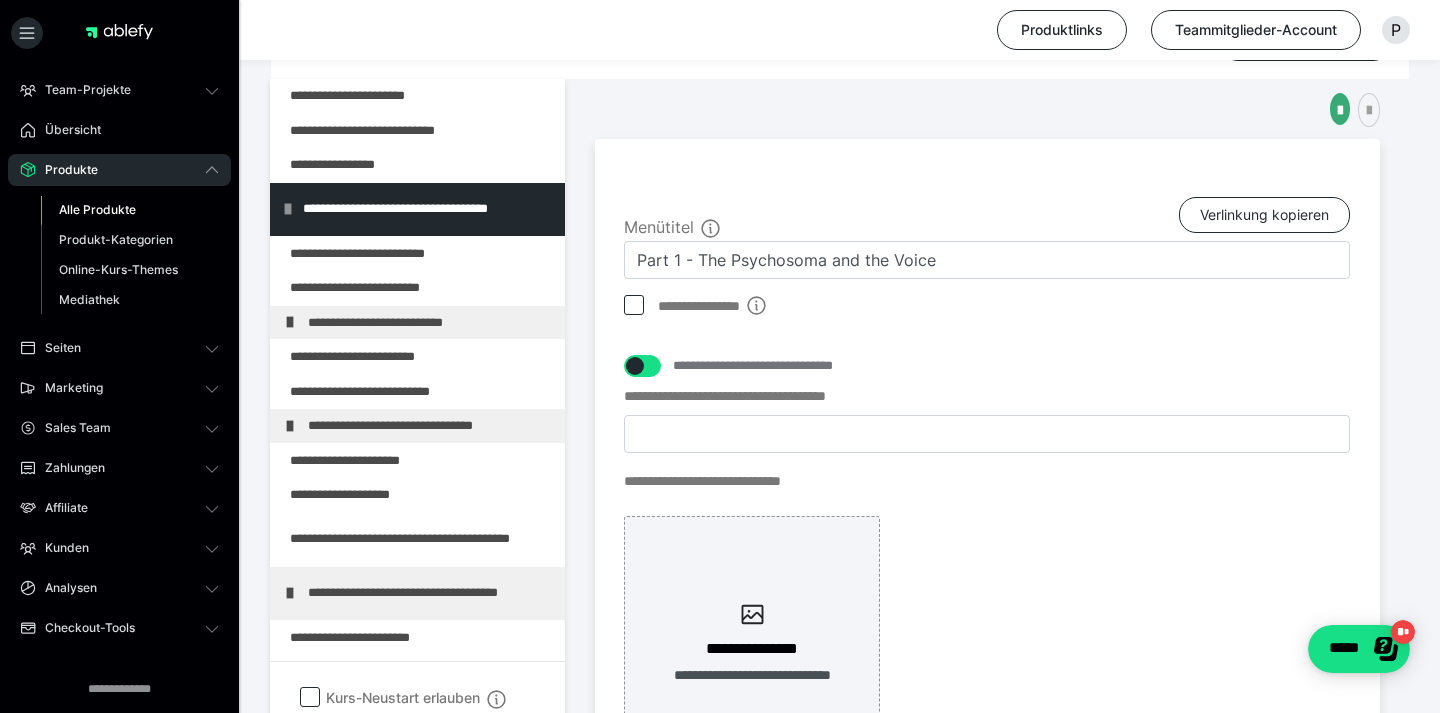click at bounding box center [288, 209] 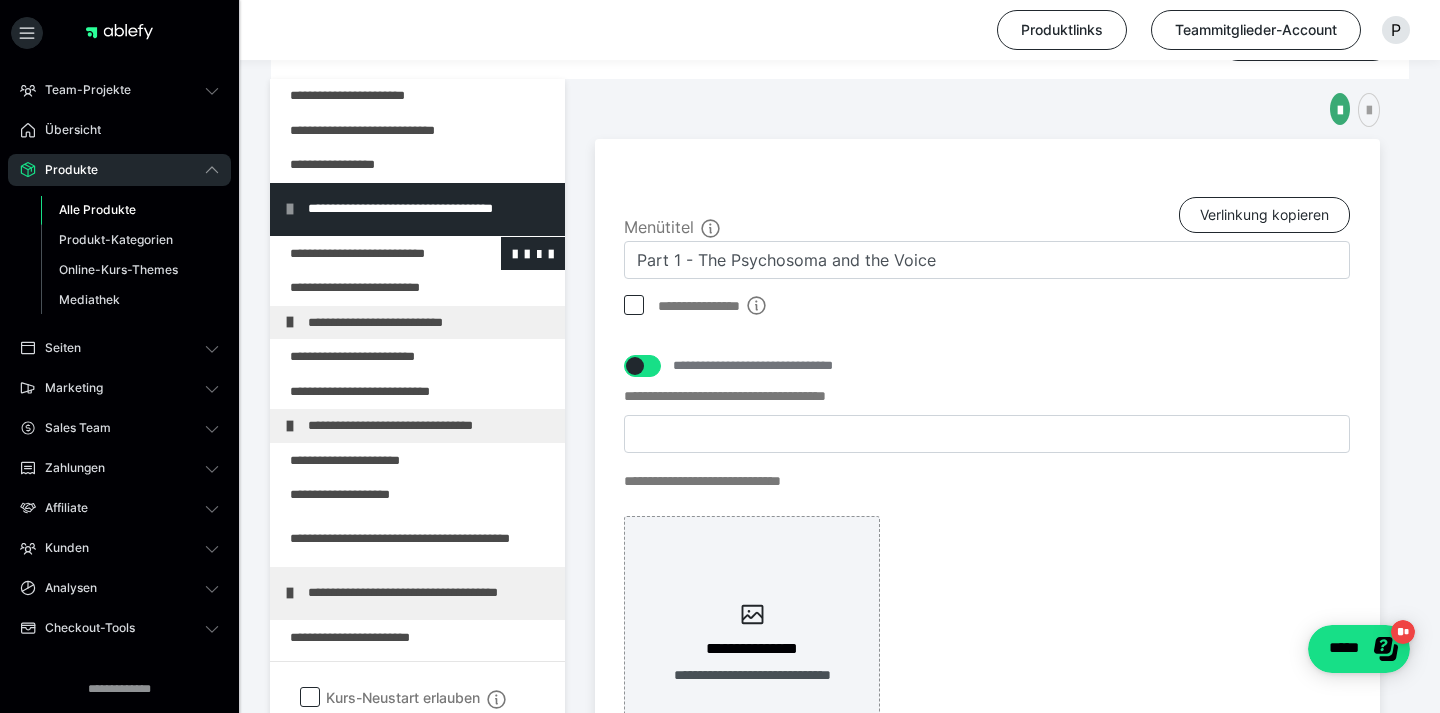 click at bounding box center [365, 254] 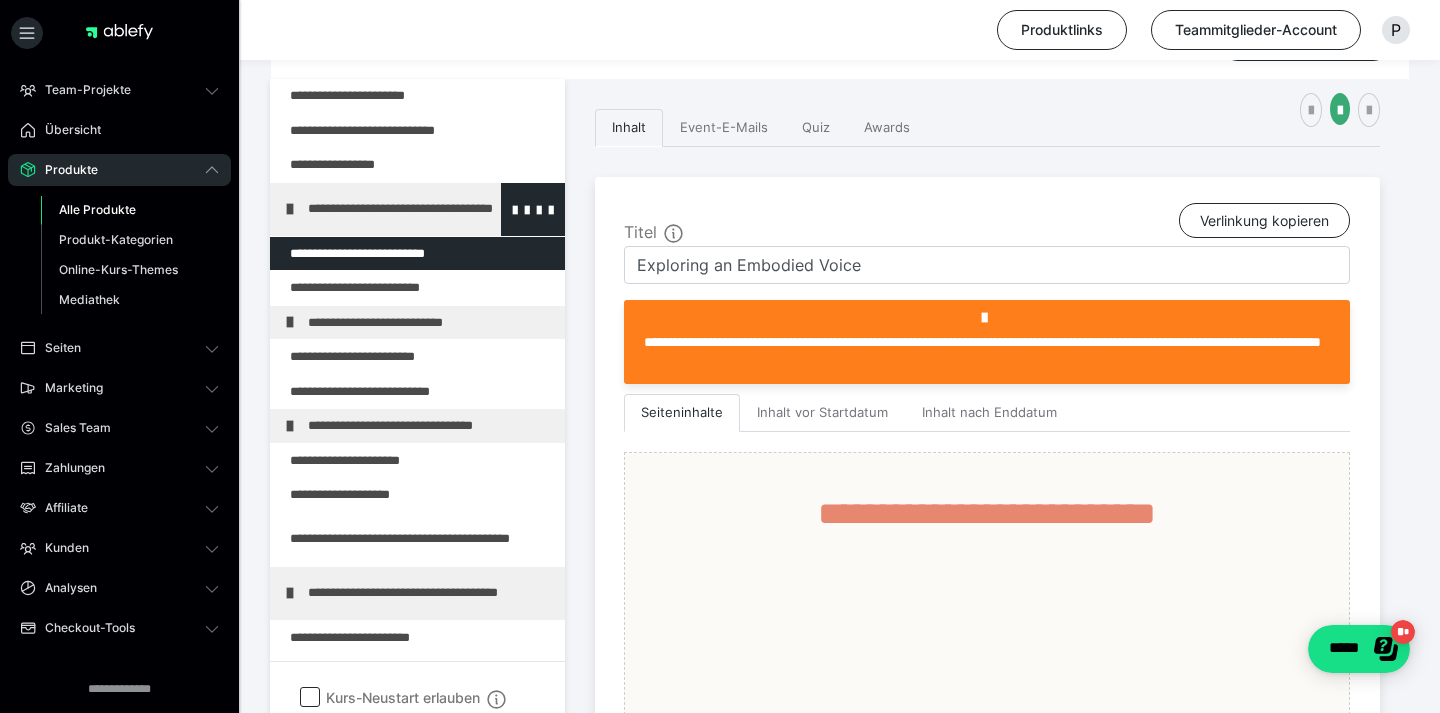 click at bounding box center [290, 209] 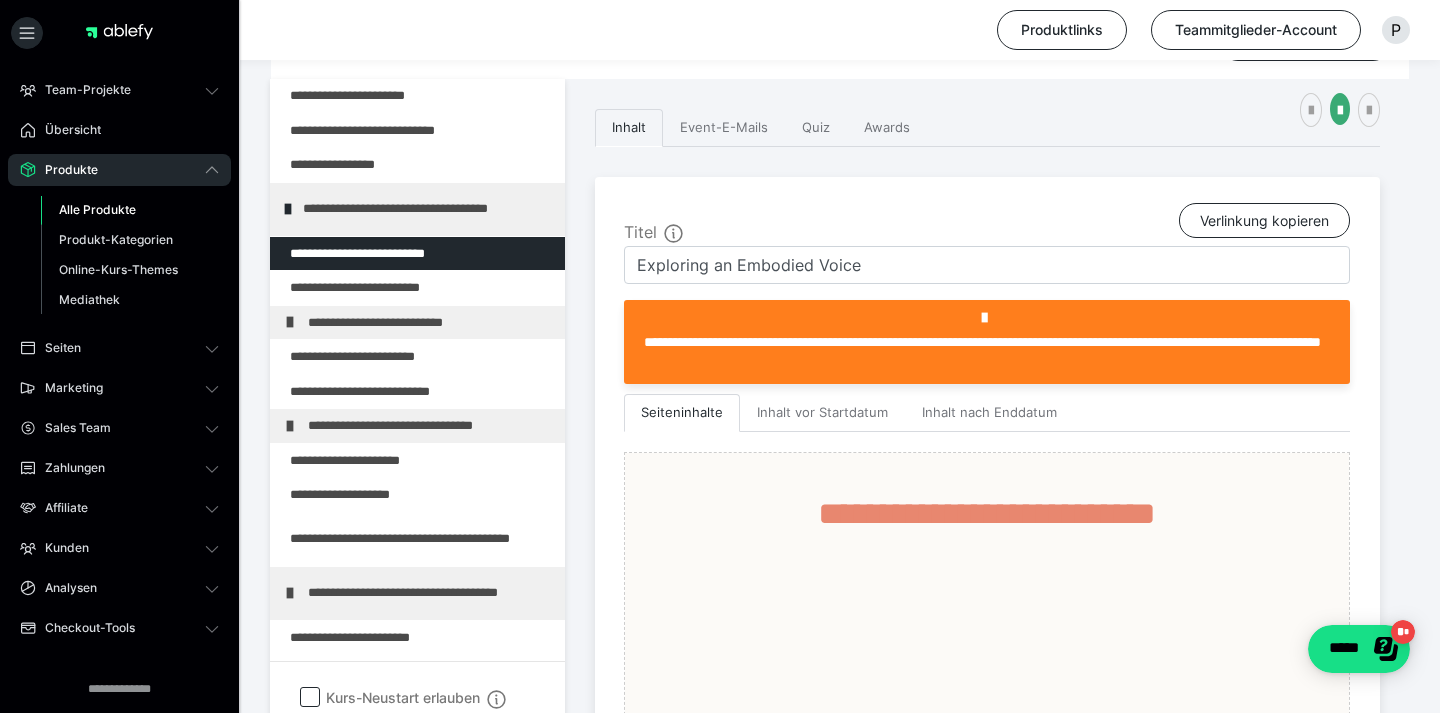 click at bounding box center [288, 209] 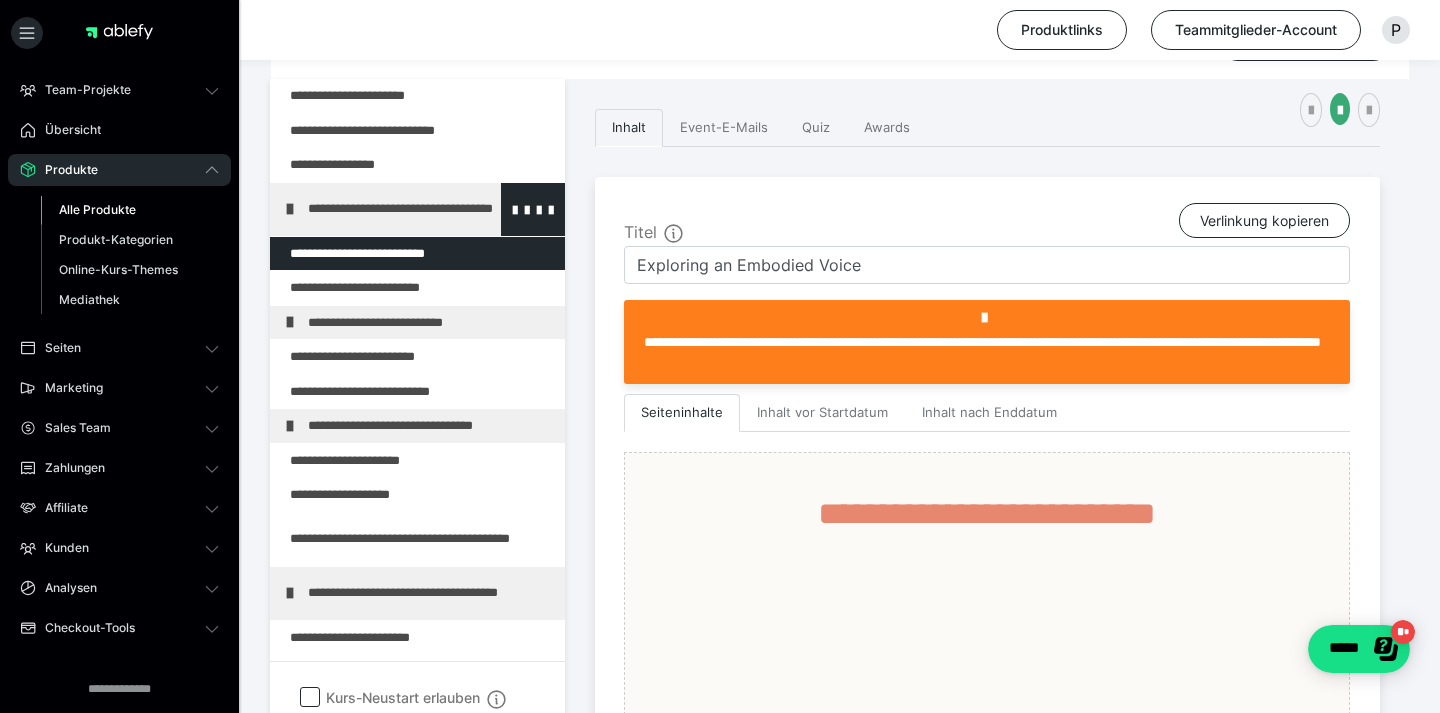 click on "**********" at bounding box center [431, 209] 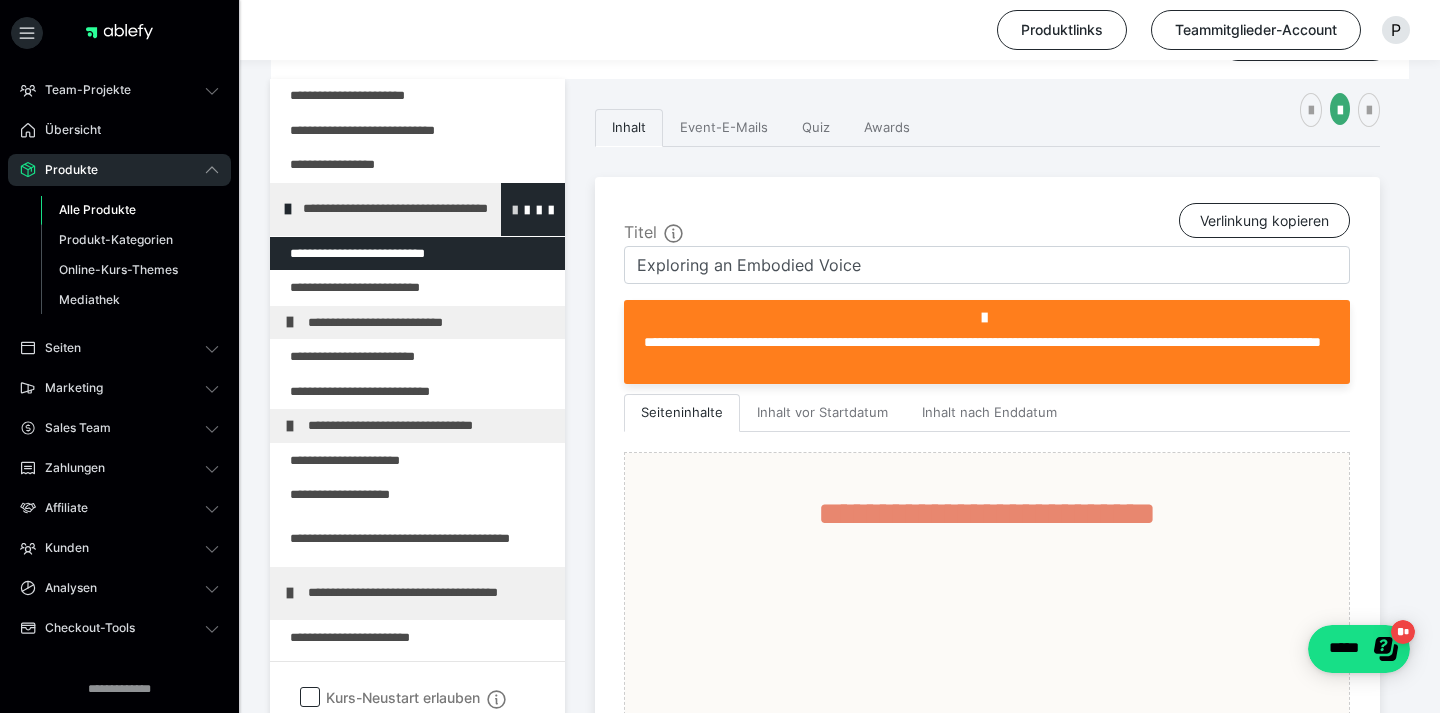 click at bounding box center (515, 209) 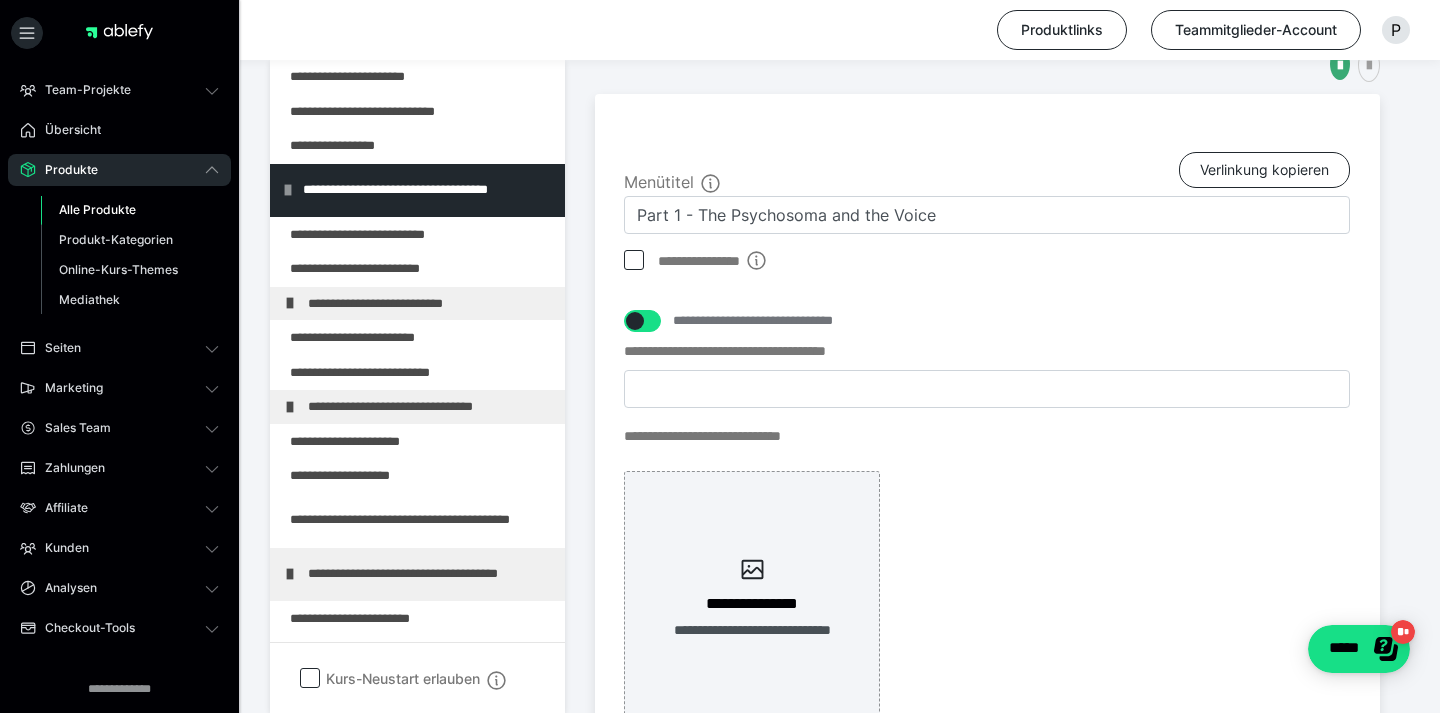 scroll, scrollTop: 368, scrollLeft: 0, axis: vertical 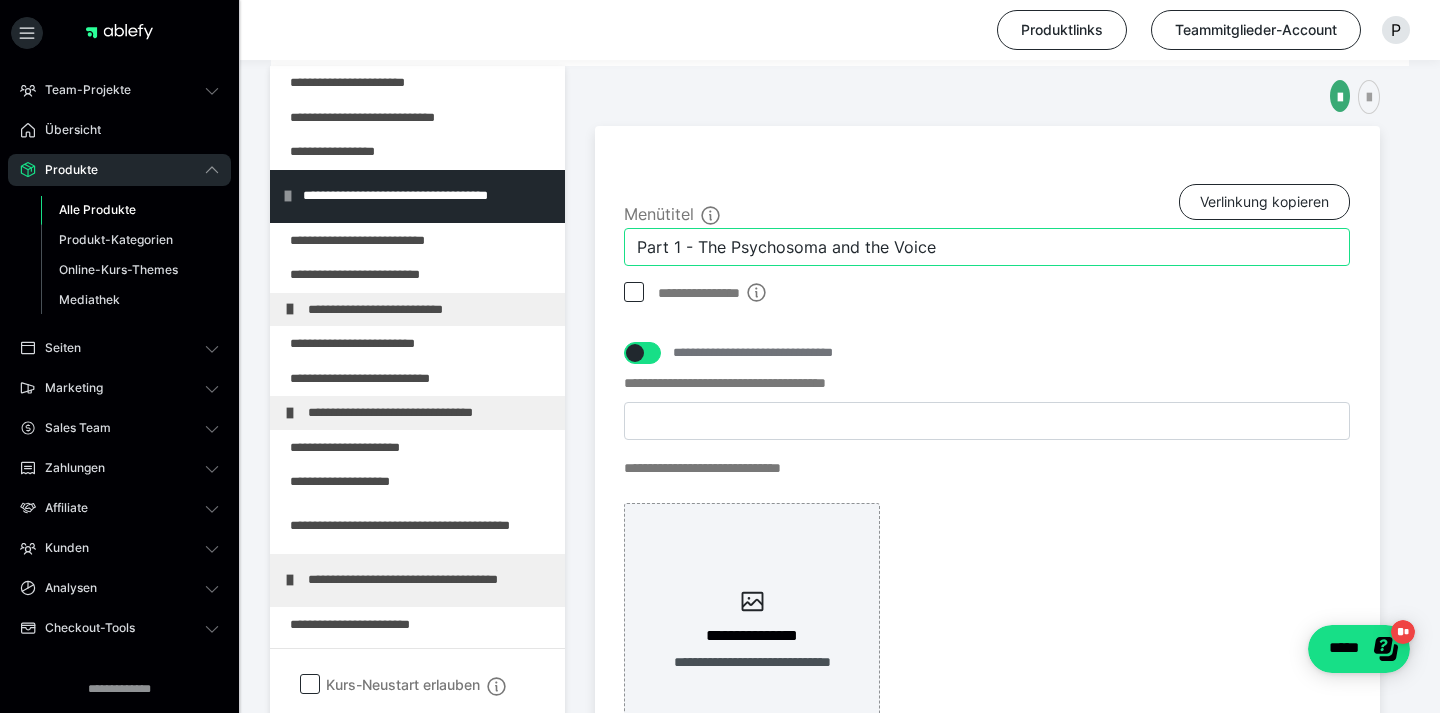 click on "Part 1 - The Psychosoma and the Voice" at bounding box center [987, 247] 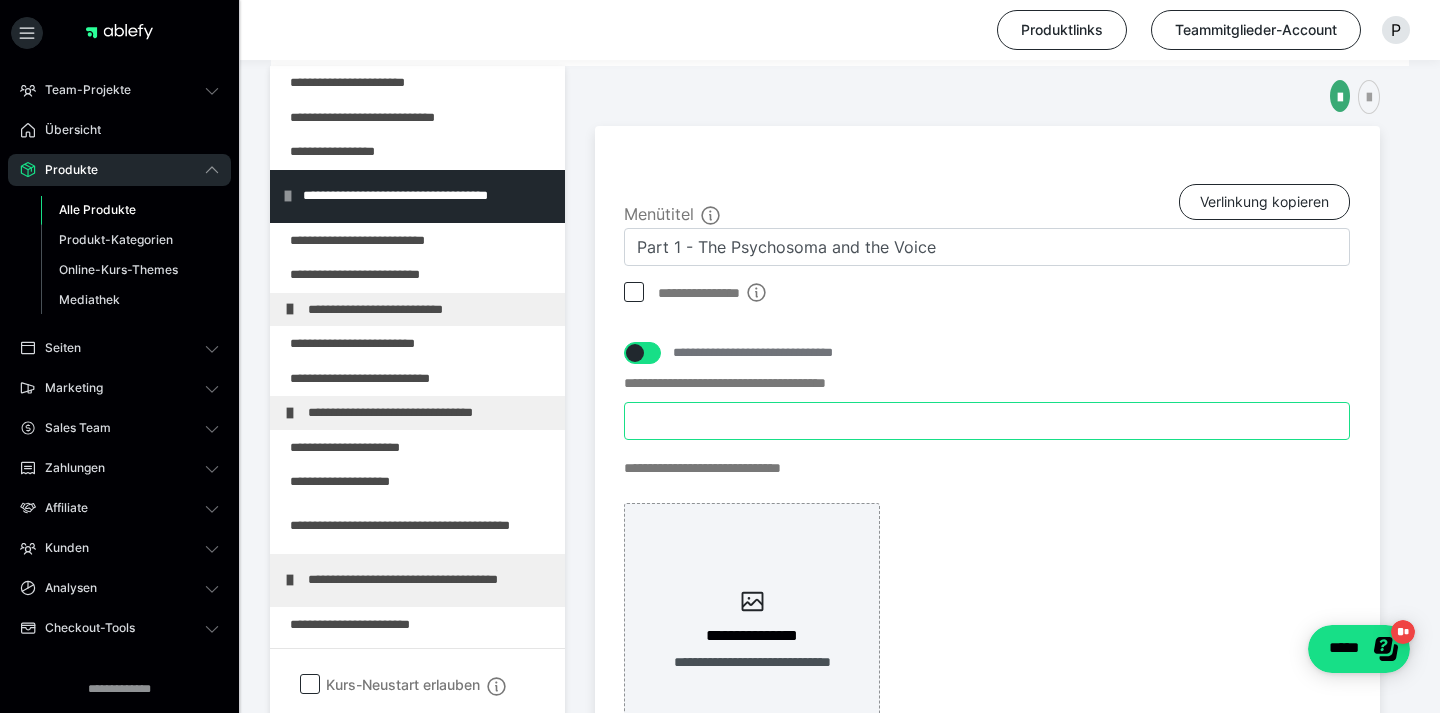 click on "**********" at bounding box center [987, 421] 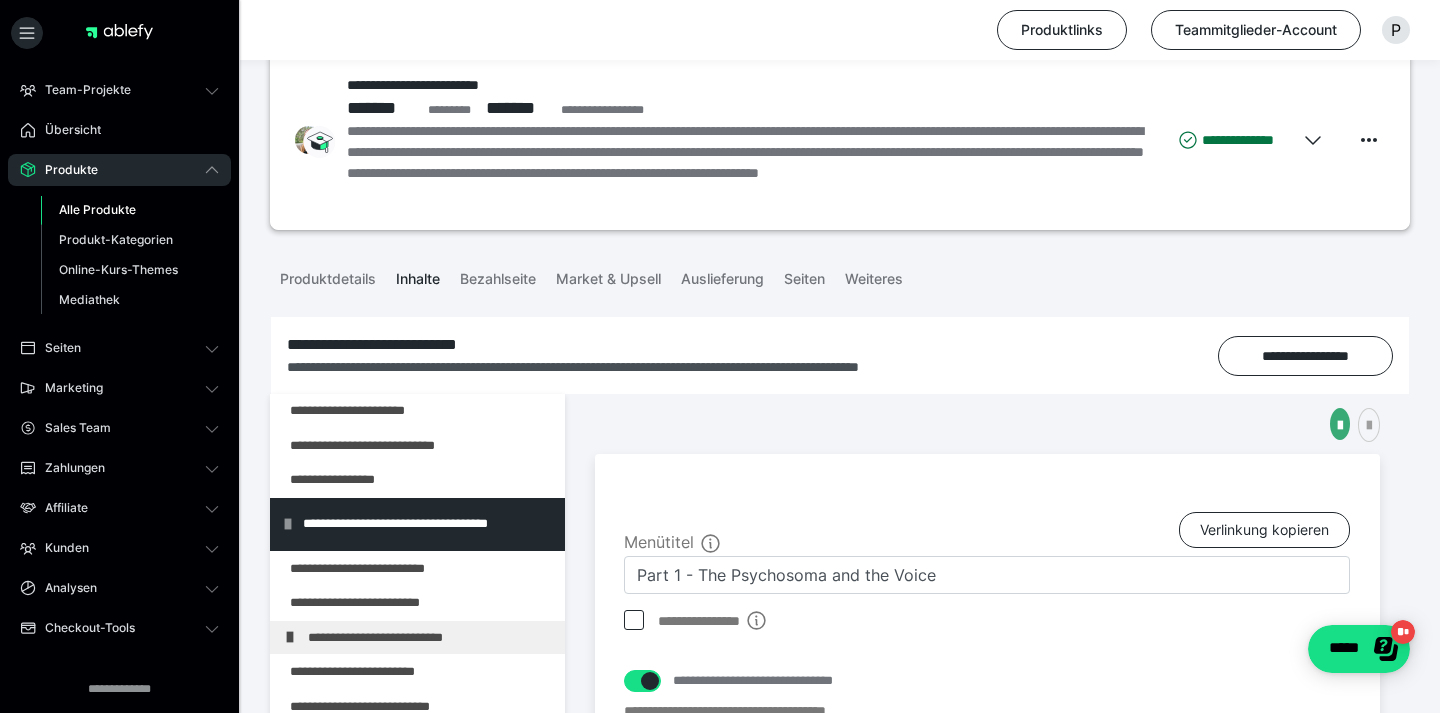 scroll, scrollTop: 0, scrollLeft: 0, axis: both 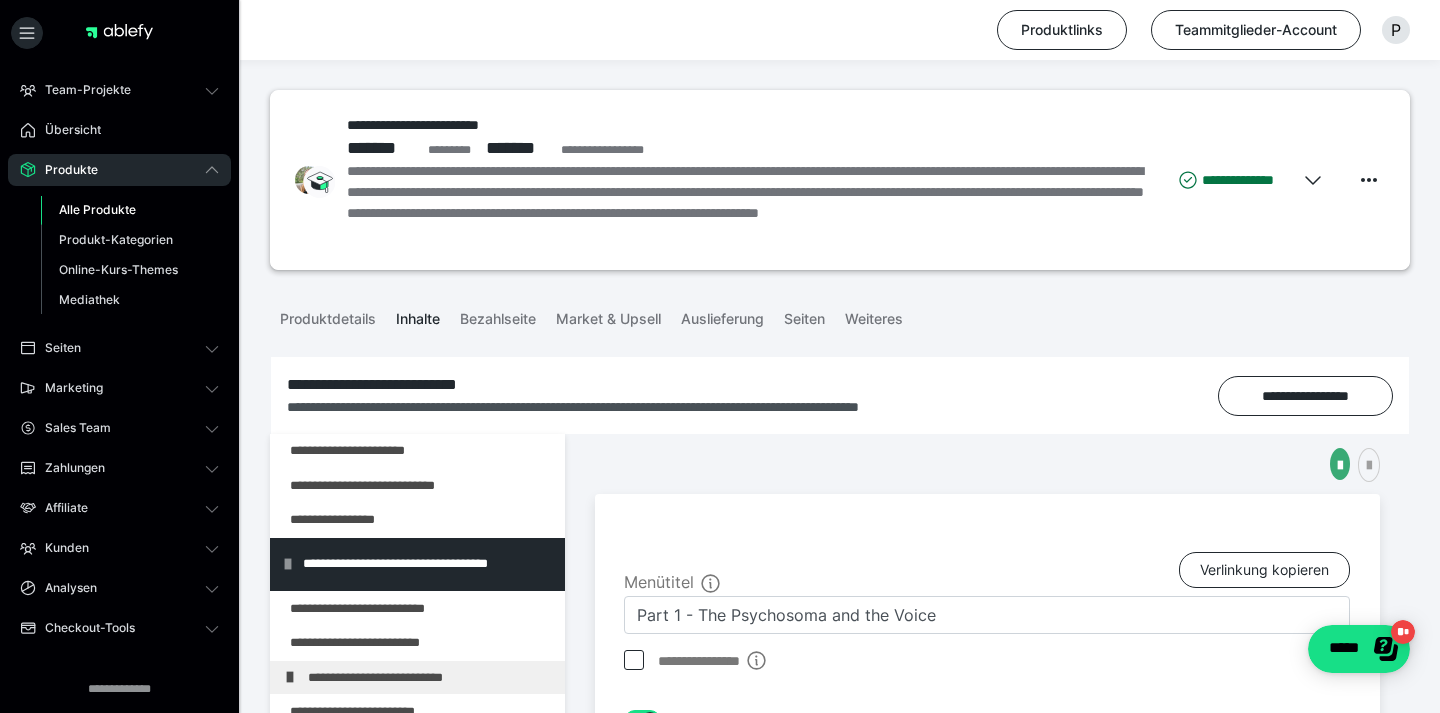 type on "******" 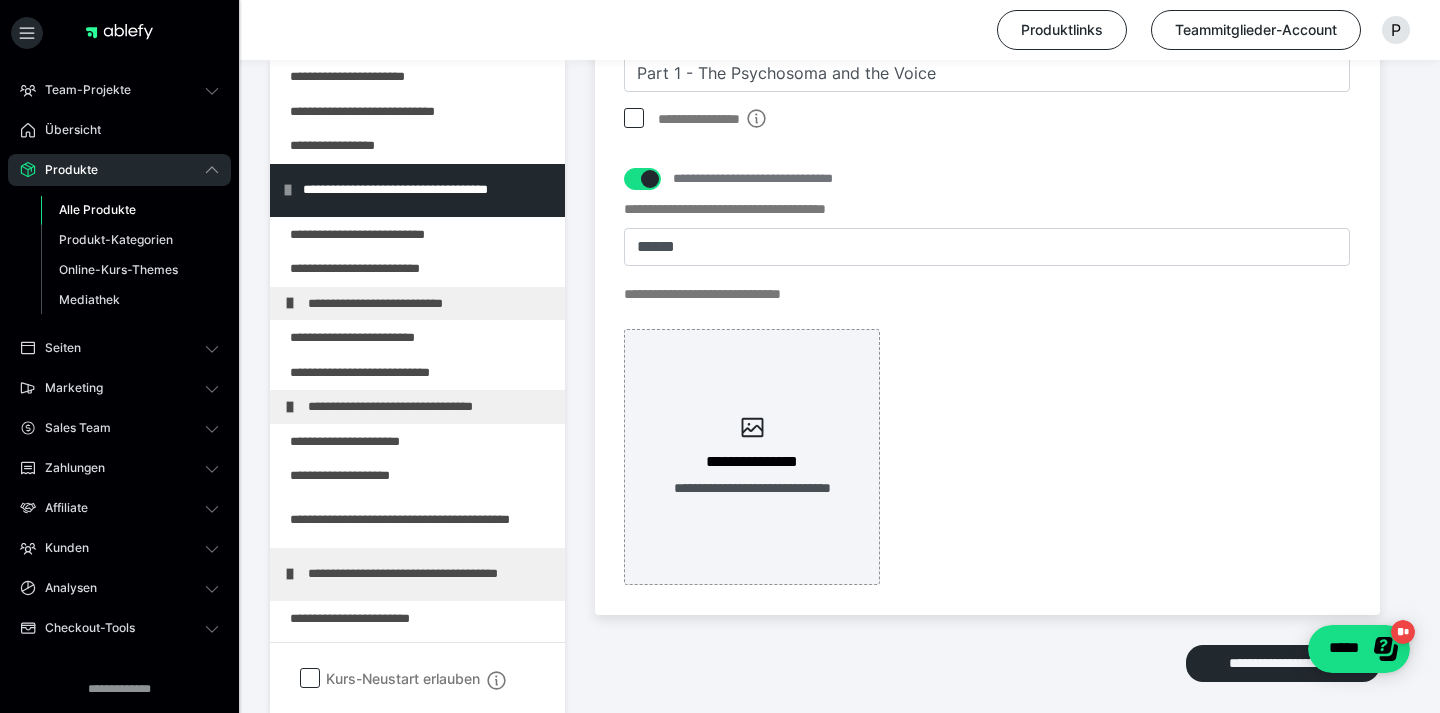 scroll, scrollTop: 611, scrollLeft: 0, axis: vertical 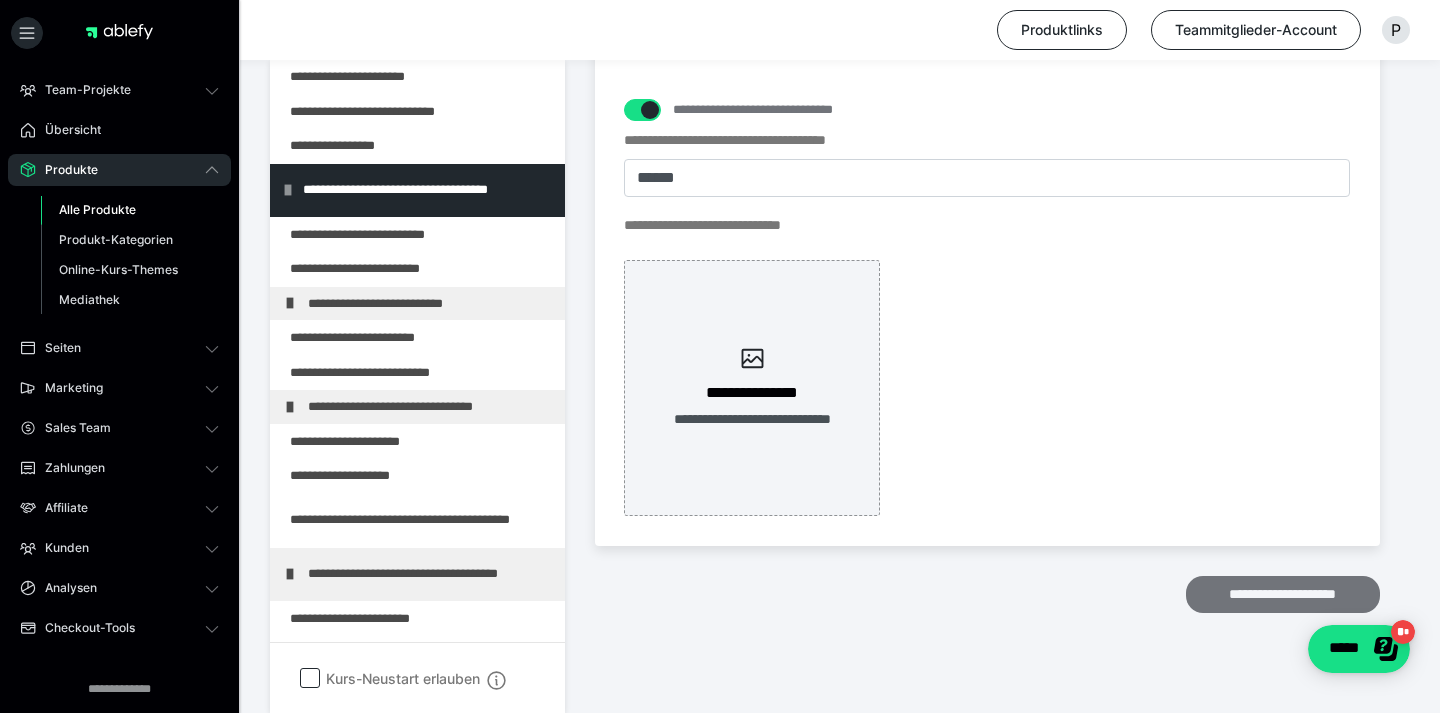 click on "**********" at bounding box center [1283, 595] 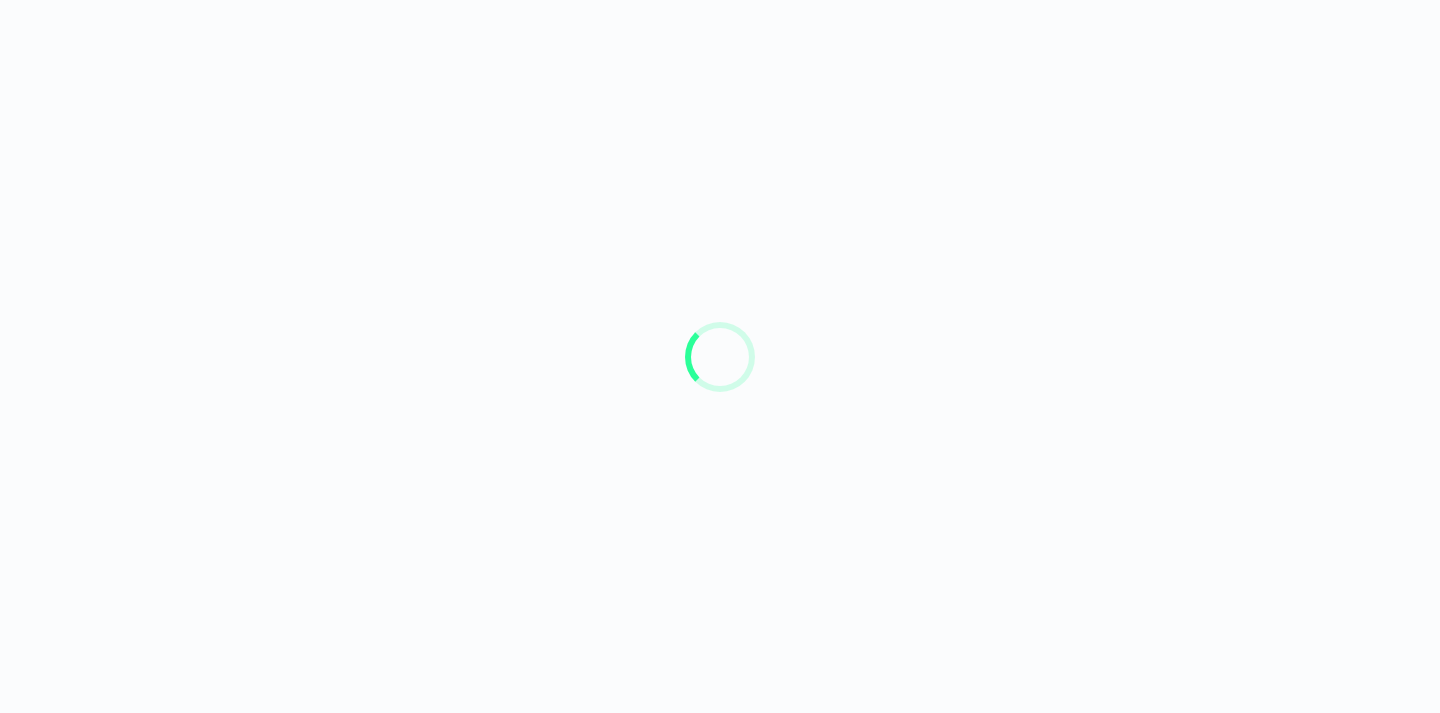scroll, scrollTop: 0, scrollLeft: 0, axis: both 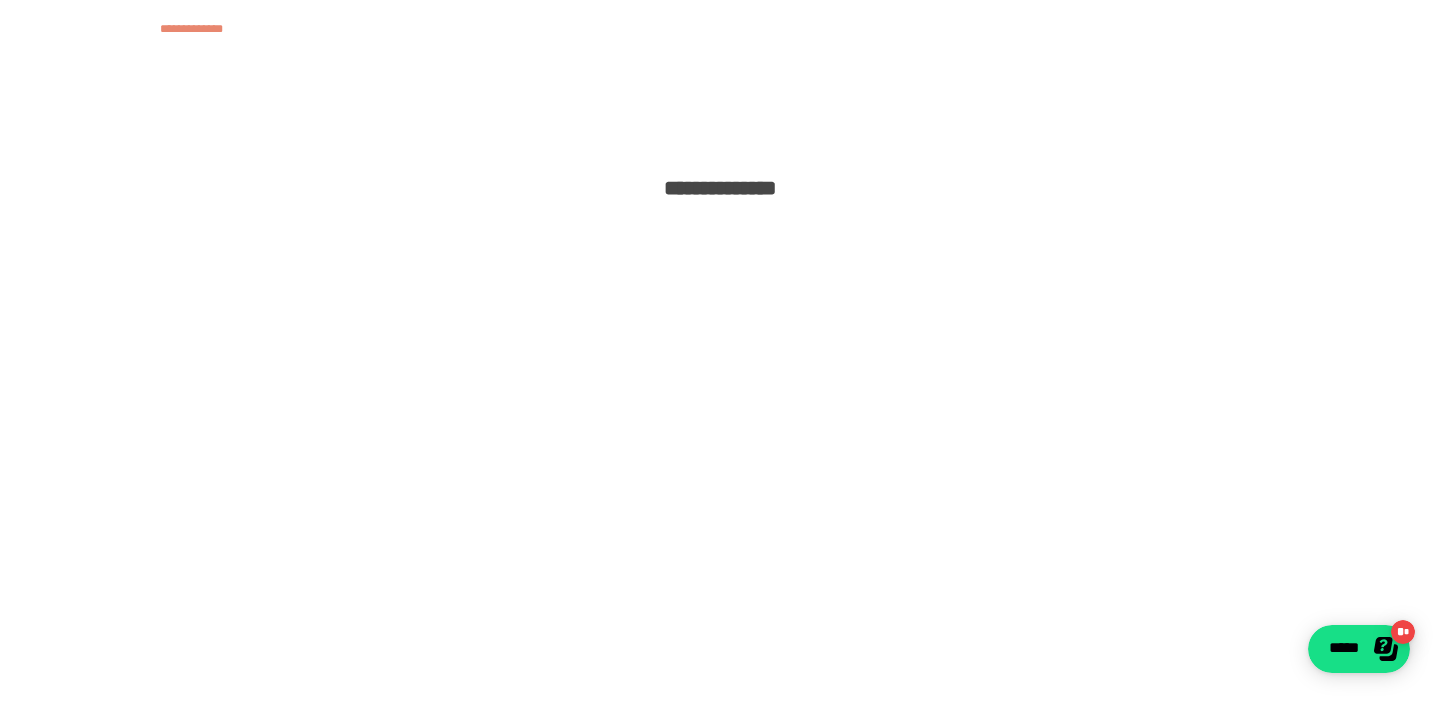 click on "**********" at bounding box center (720, 188) 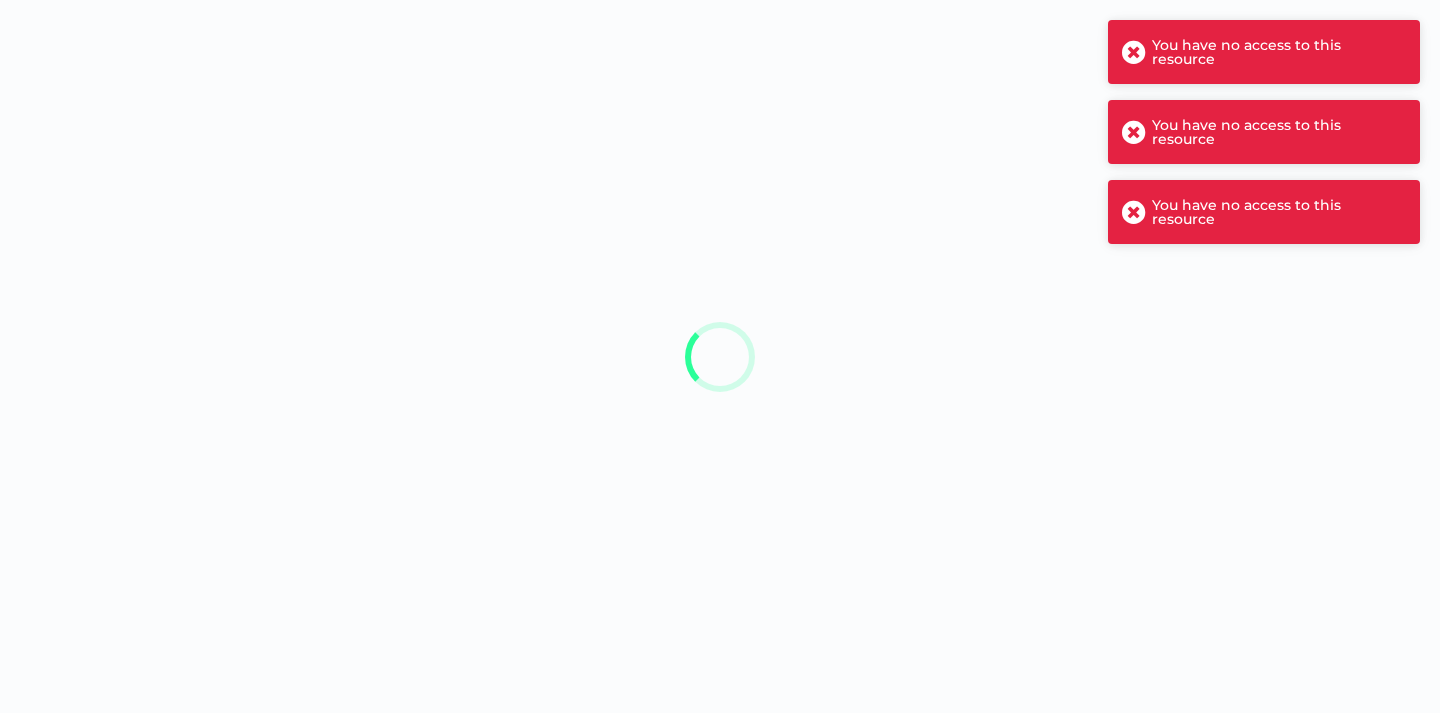 scroll, scrollTop: 0, scrollLeft: 0, axis: both 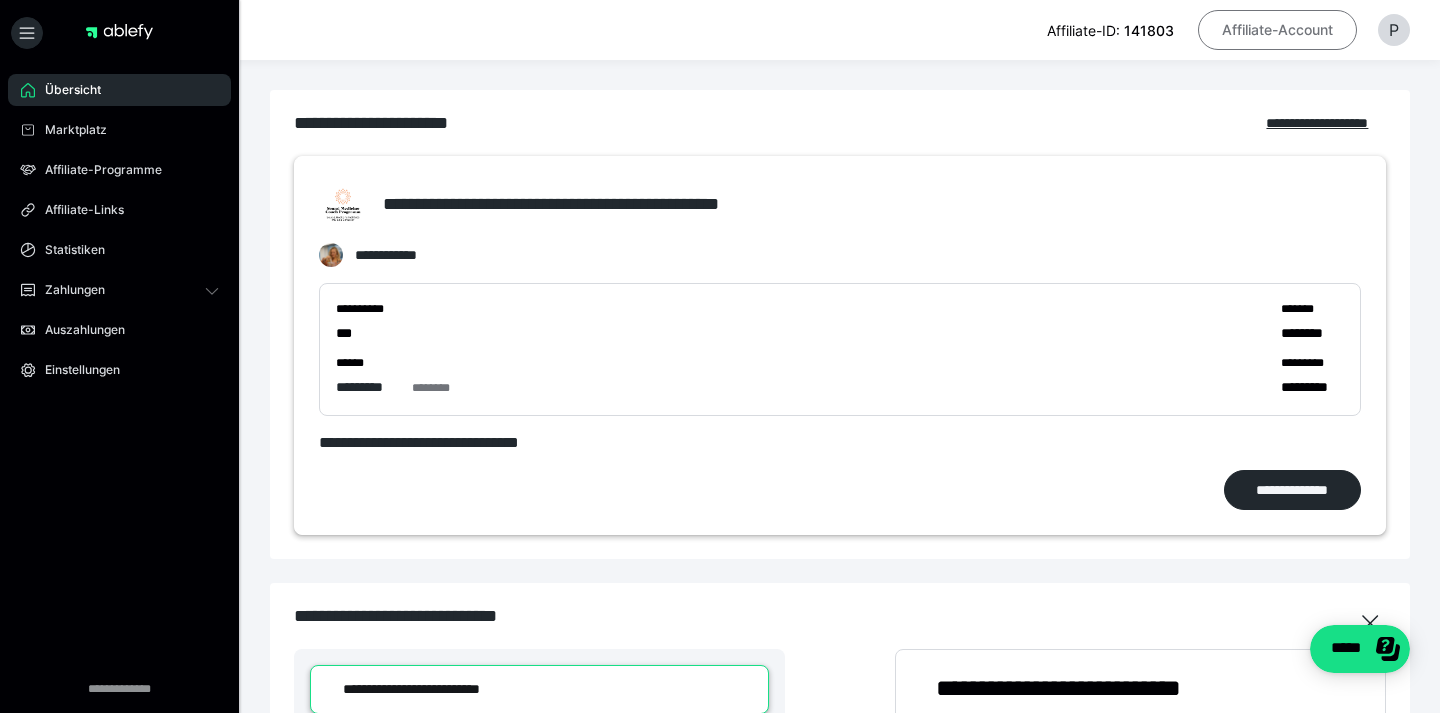 click on "Affiliate-Account" at bounding box center [1277, 30] 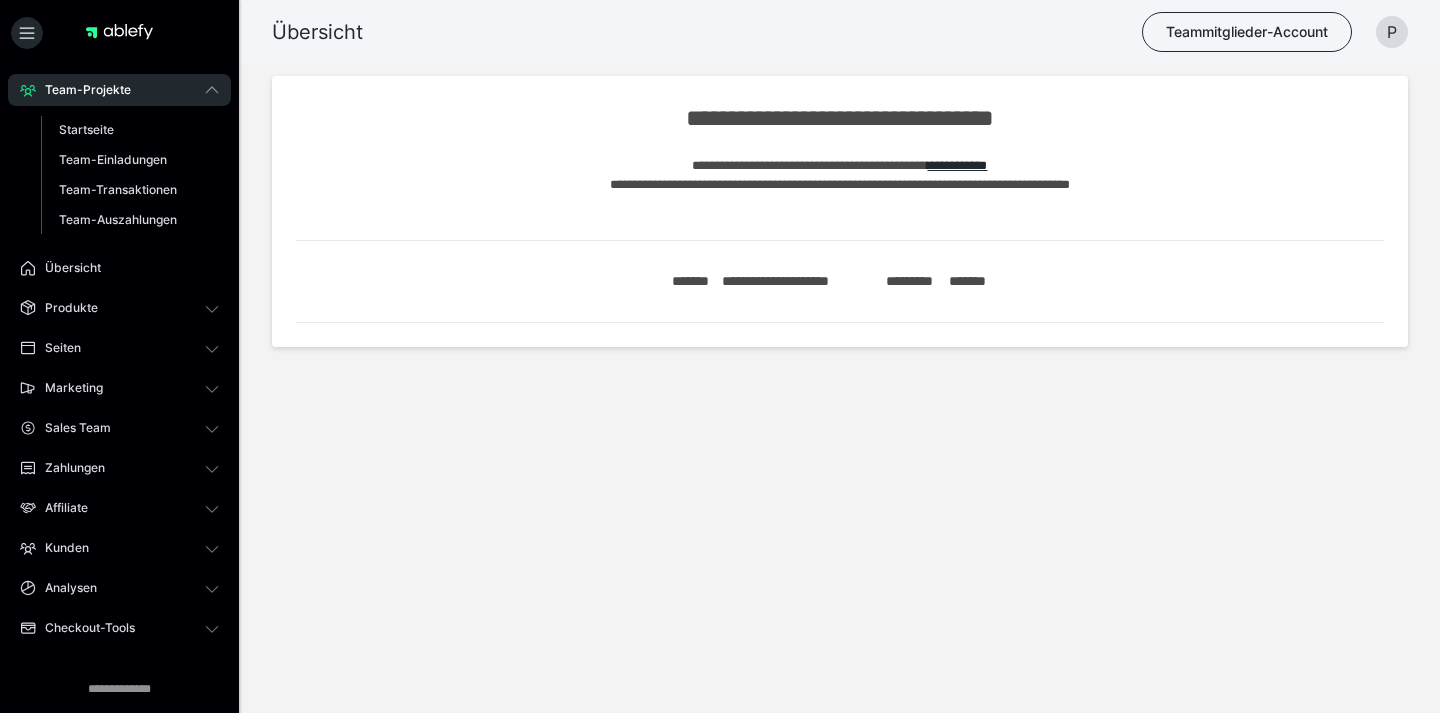 scroll, scrollTop: 0, scrollLeft: 0, axis: both 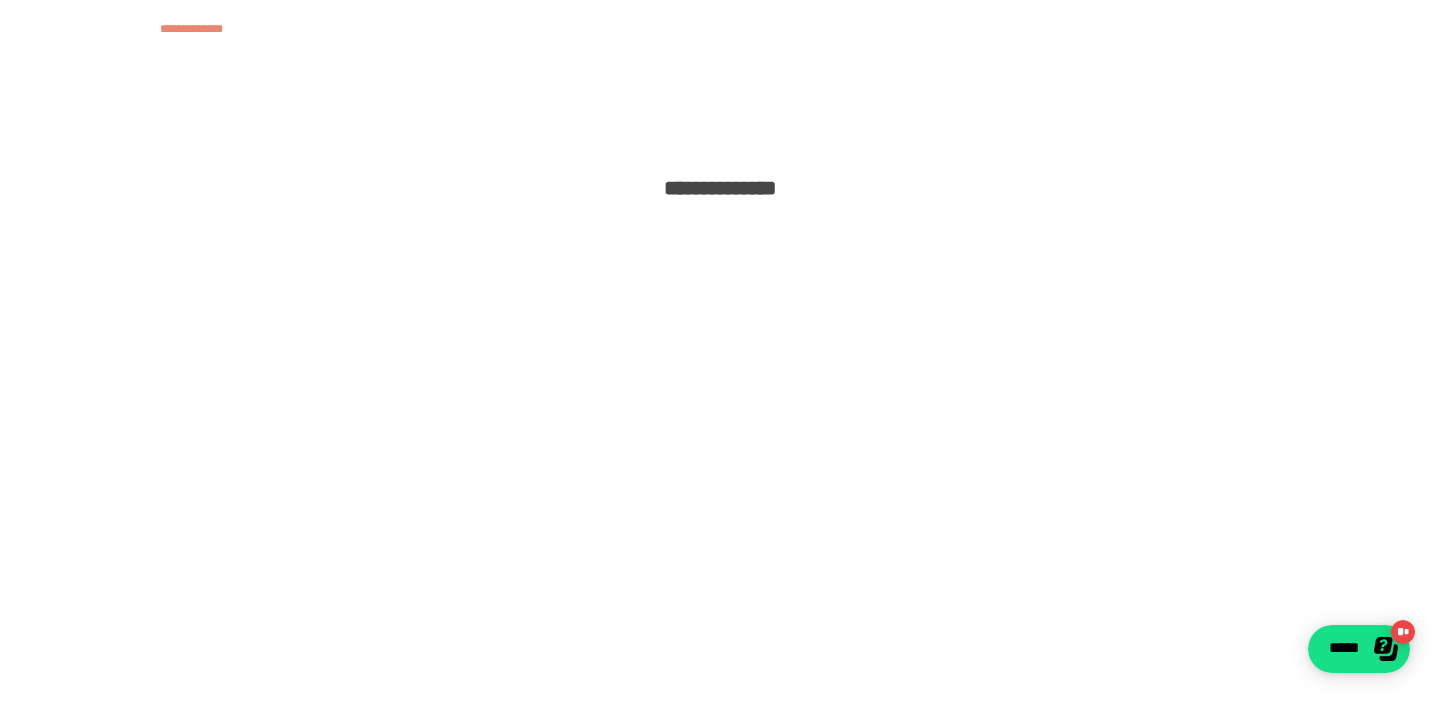 click on "**********" at bounding box center (720, 188) 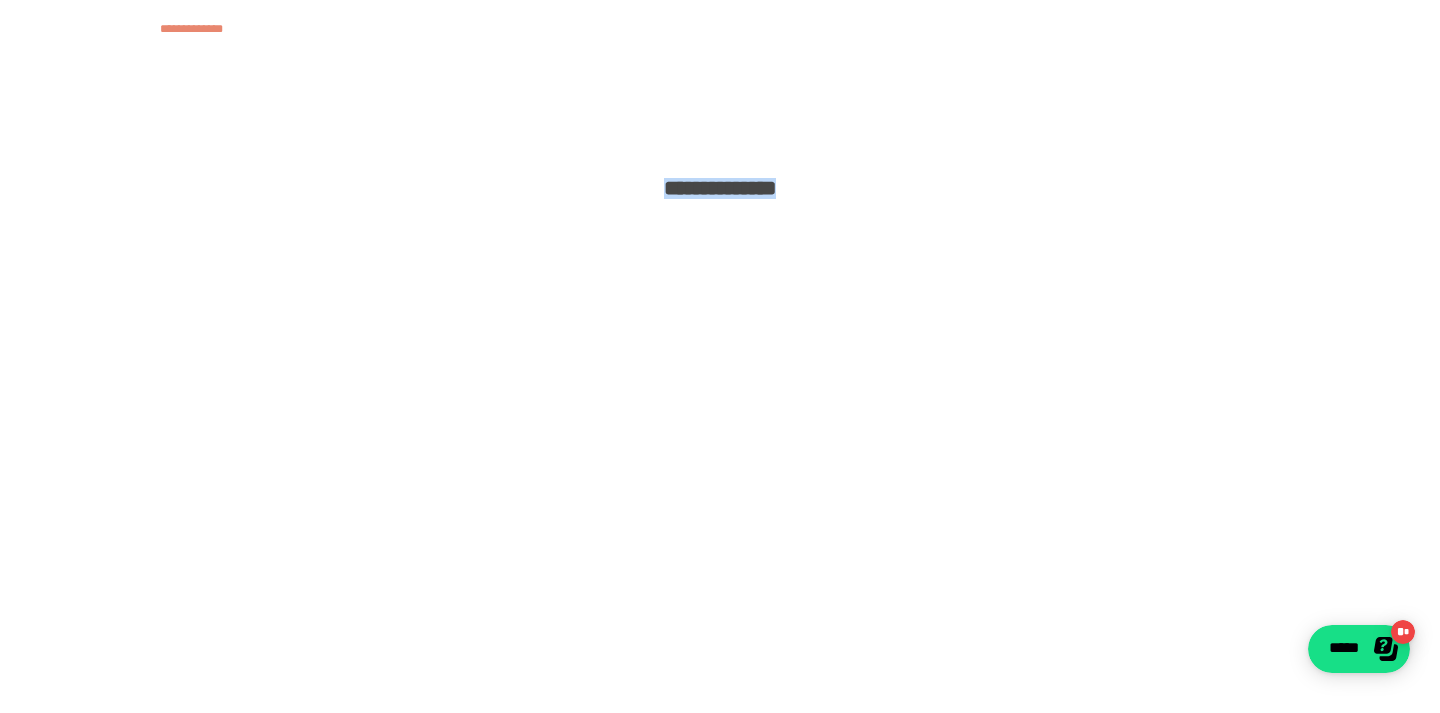 drag, startPoint x: 620, startPoint y: 188, endPoint x: 866, endPoint y: 192, distance: 246.03252 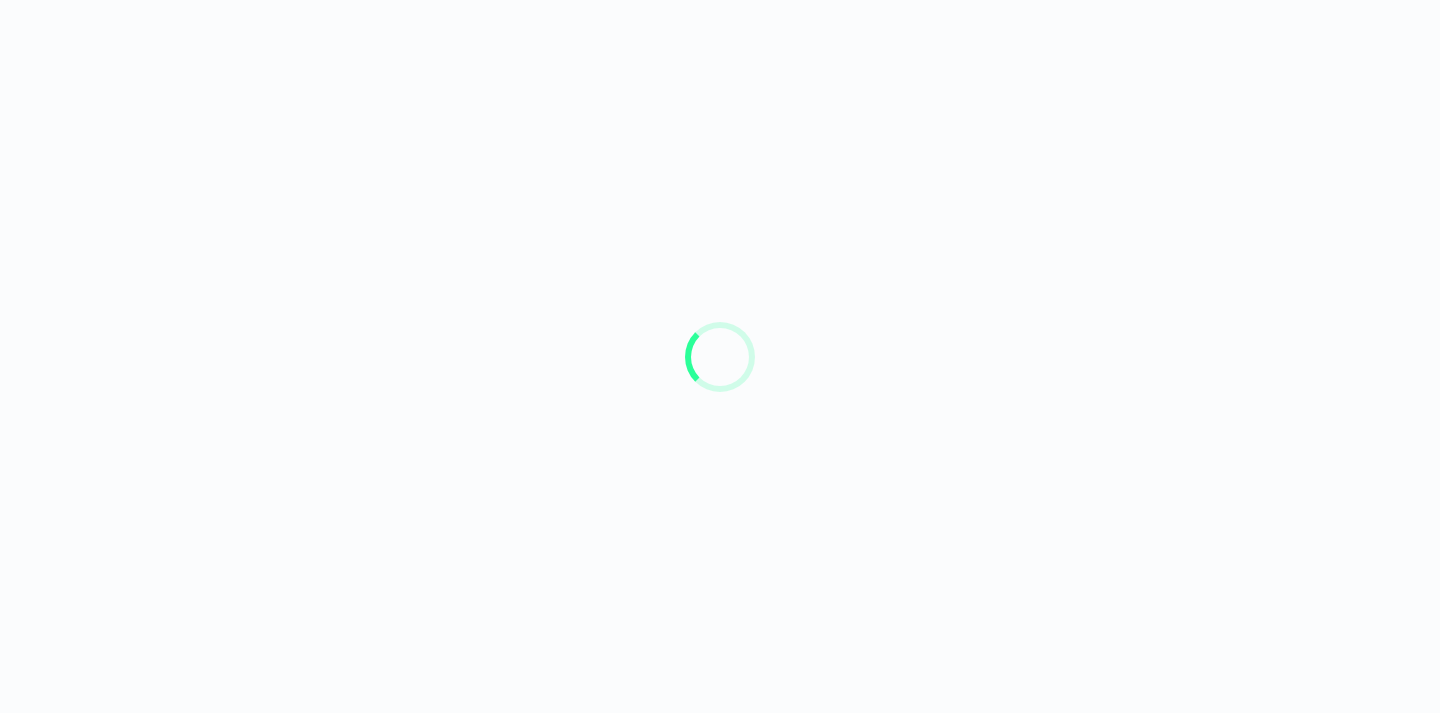 scroll, scrollTop: 0, scrollLeft: 0, axis: both 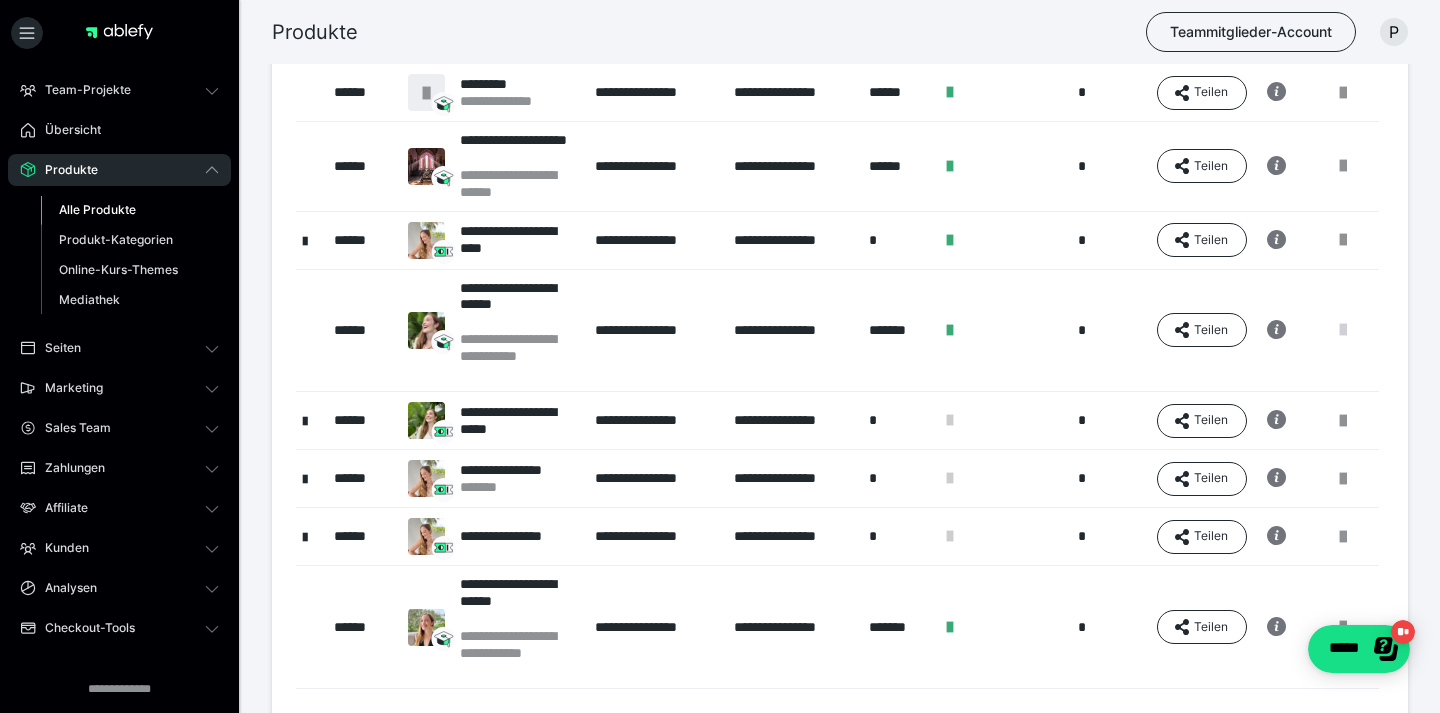 click at bounding box center (1343, 330) 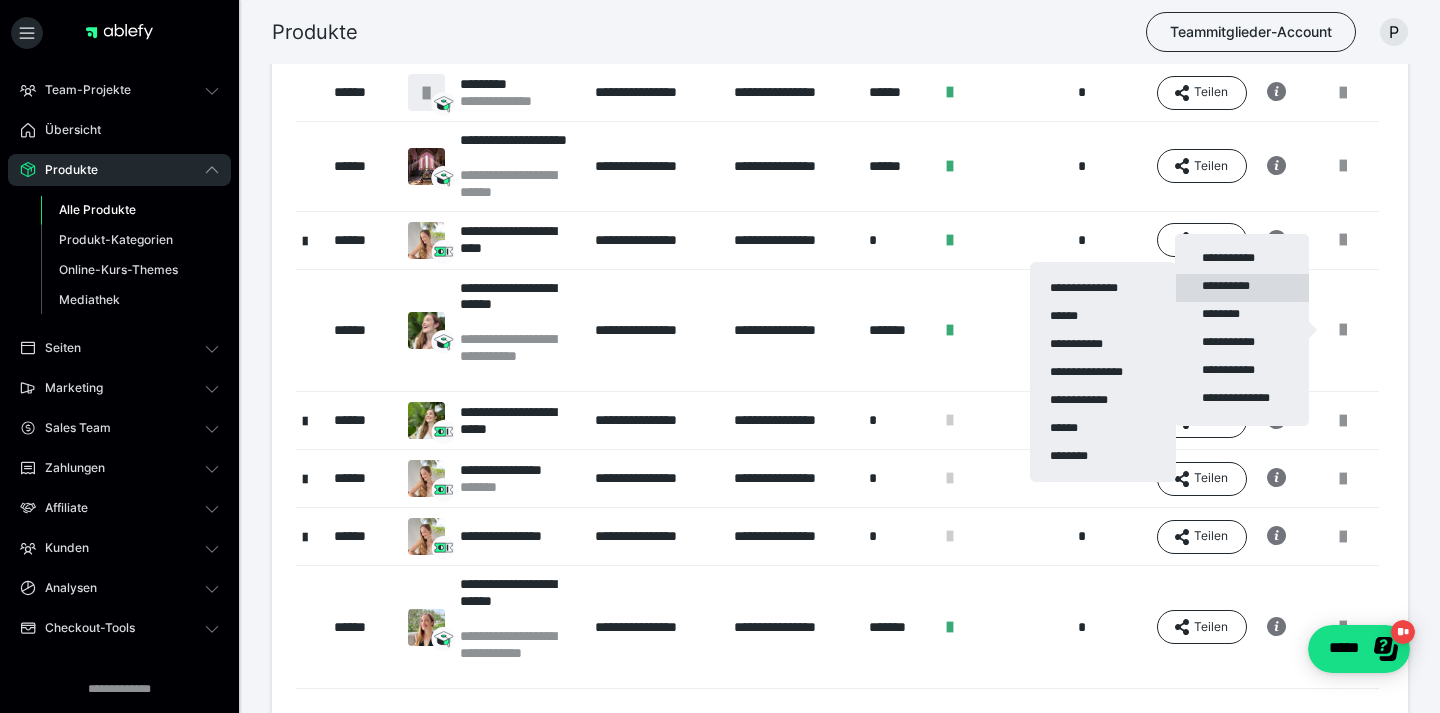click on "**********" at bounding box center [1242, 288] 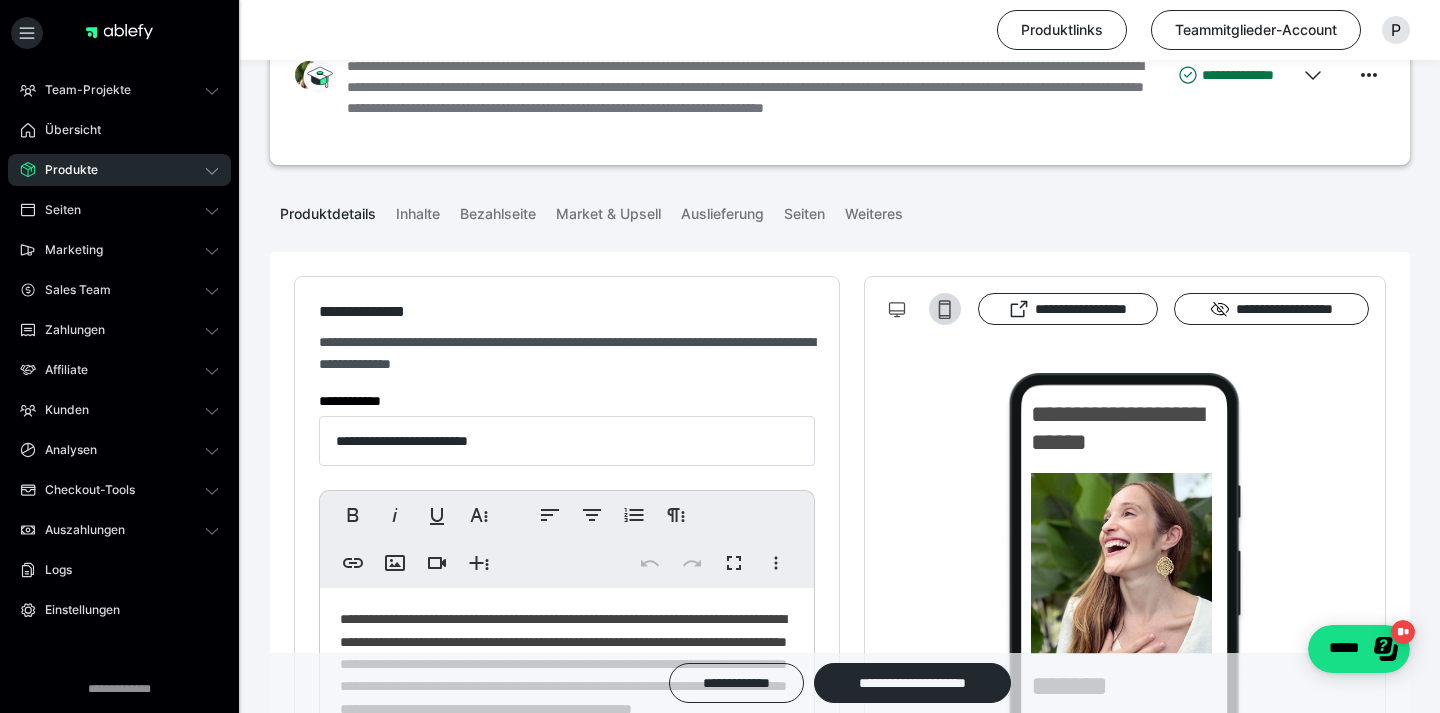 scroll, scrollTop: 83, scrollLeft: 0, axis: vertical 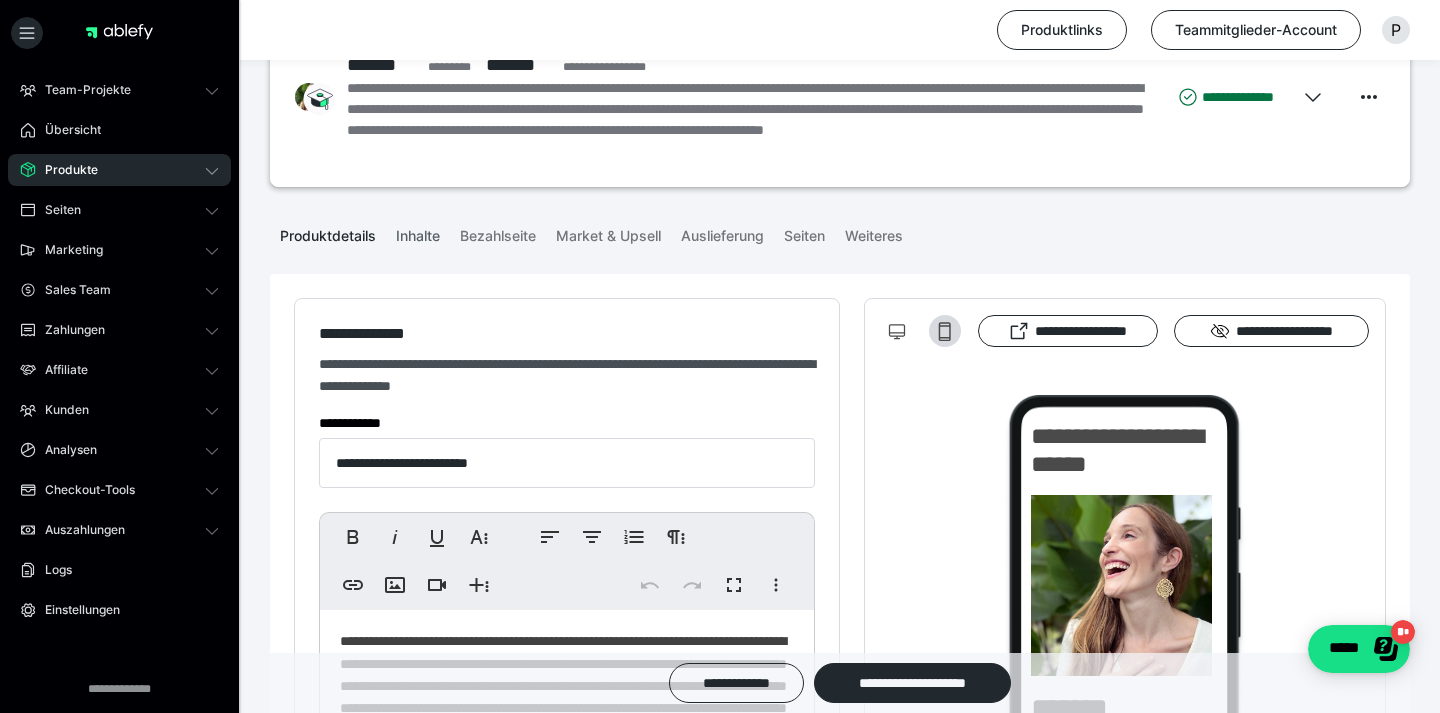 click on "Inhalte" at bounding box center (418, 232) 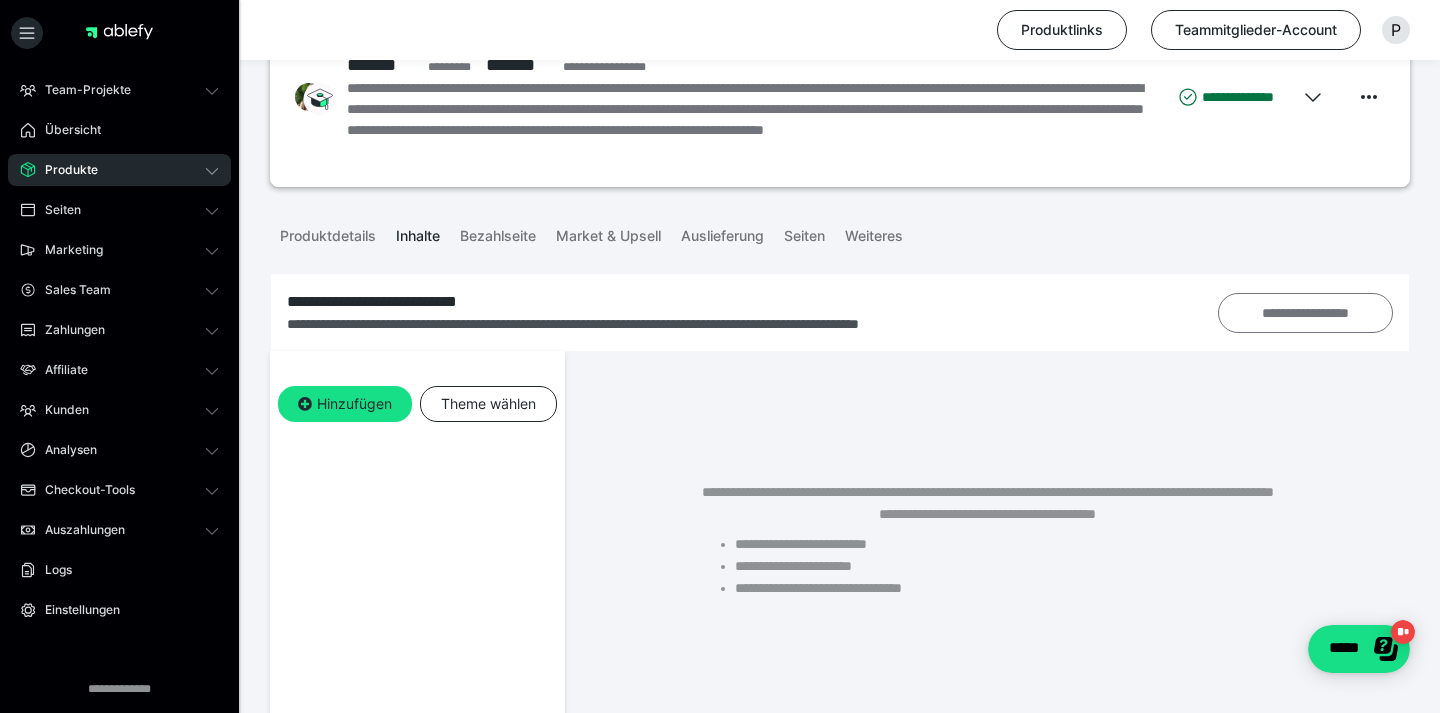 click on "**********" at bounding box center [1305, 313] 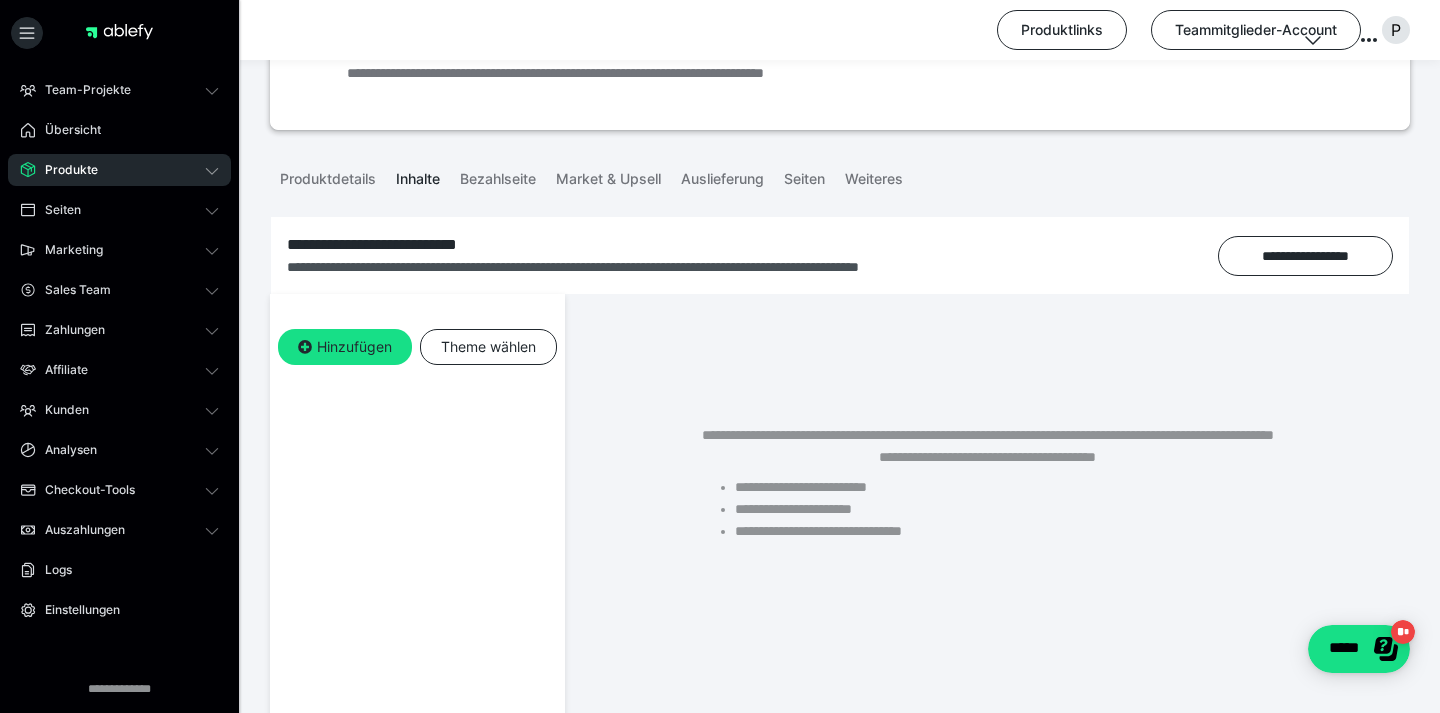 scroll, scrollTop: 103, scrollLeft: 0, axis: vertical 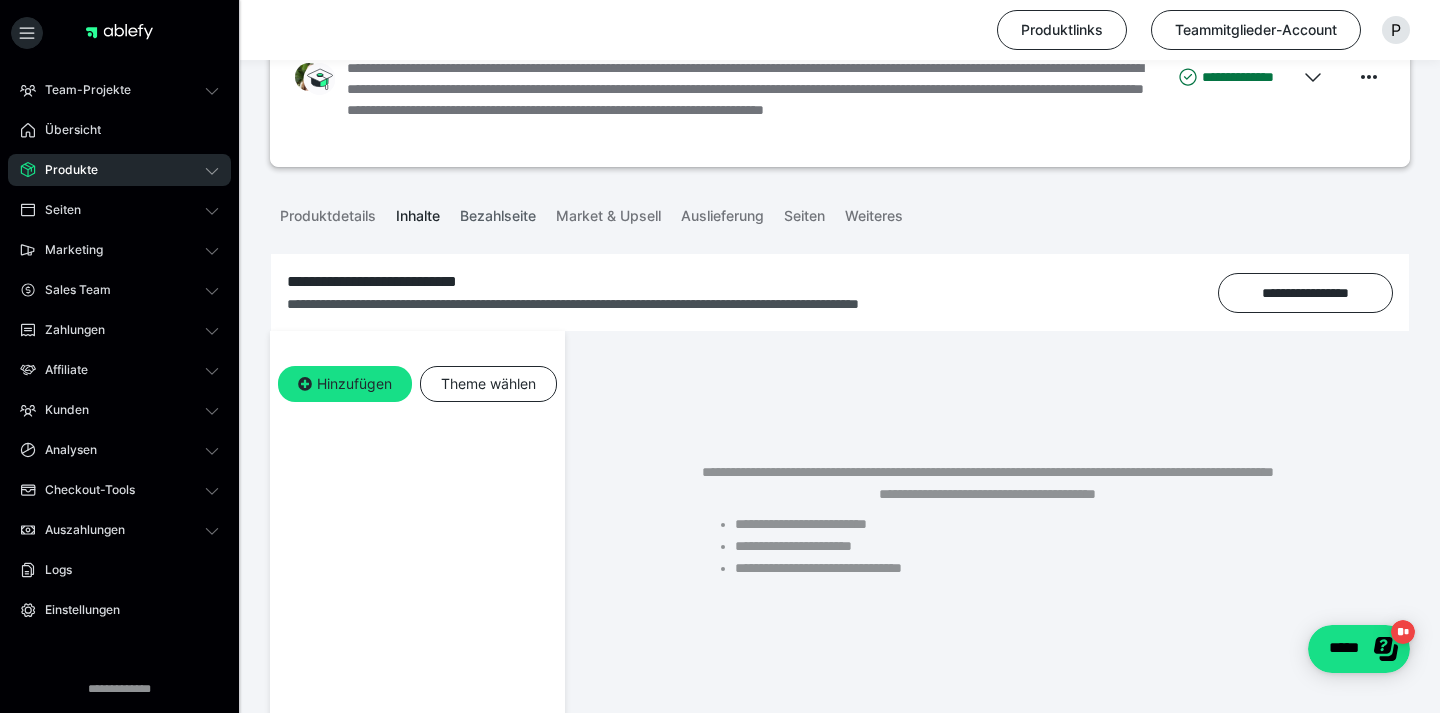 click on "Bezahlseite" at bounding box center (498, 212) 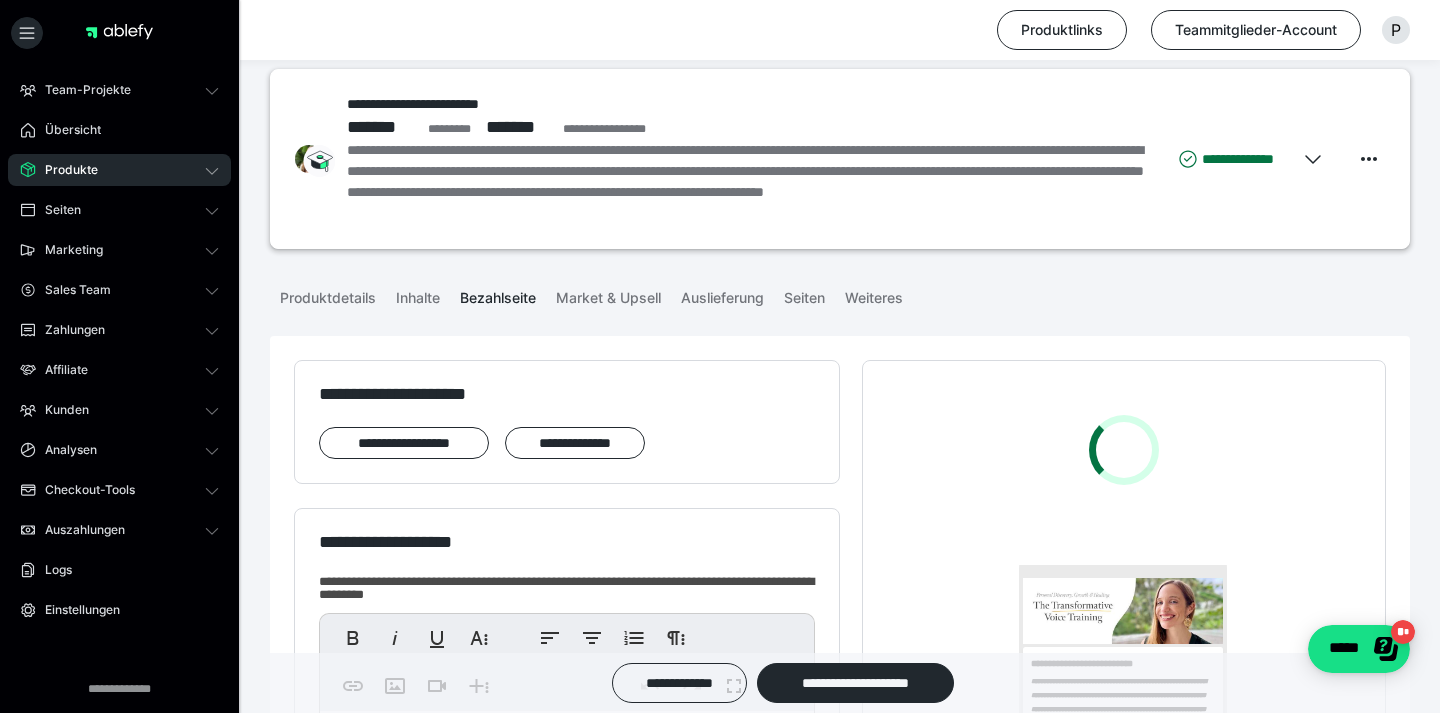 scroll, scrollTop: 0, scrollLeft: 0, axis: both 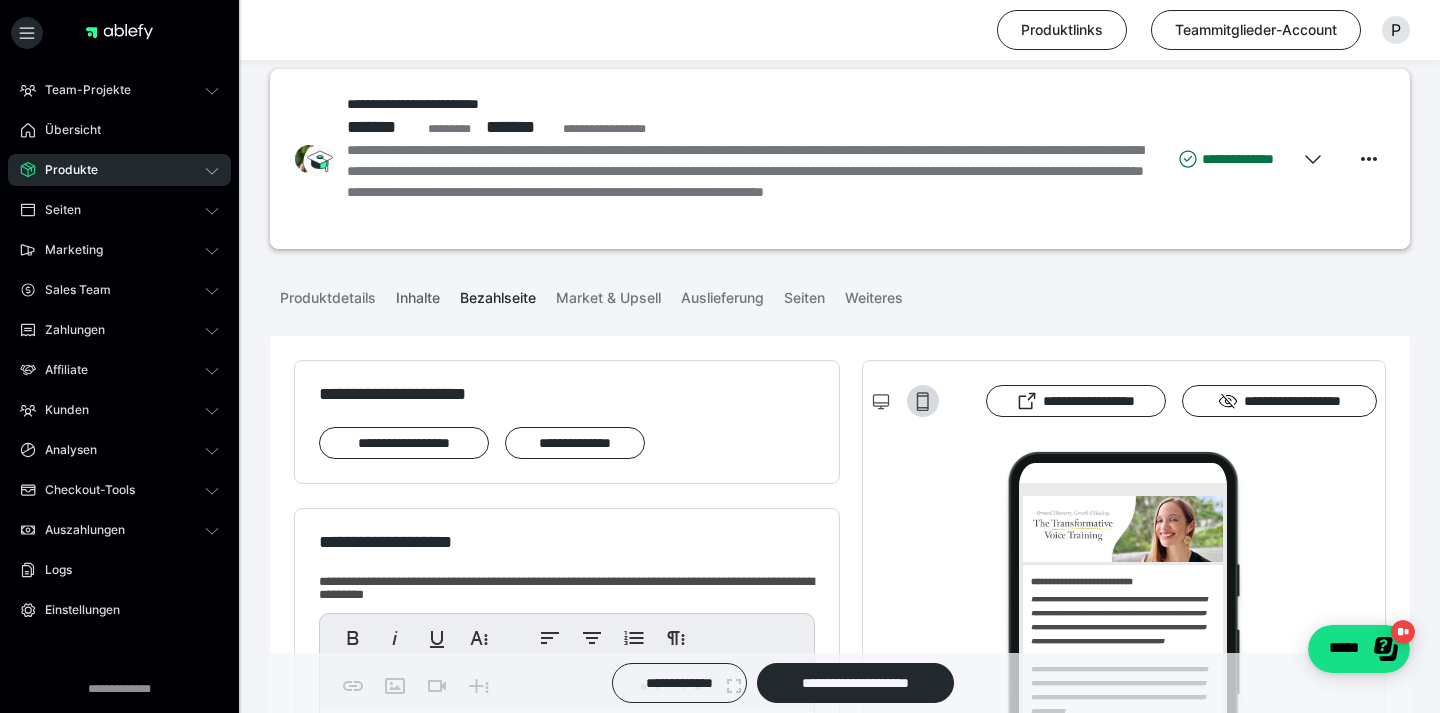 click on "Inhalte" at bounding box center [418, 294] 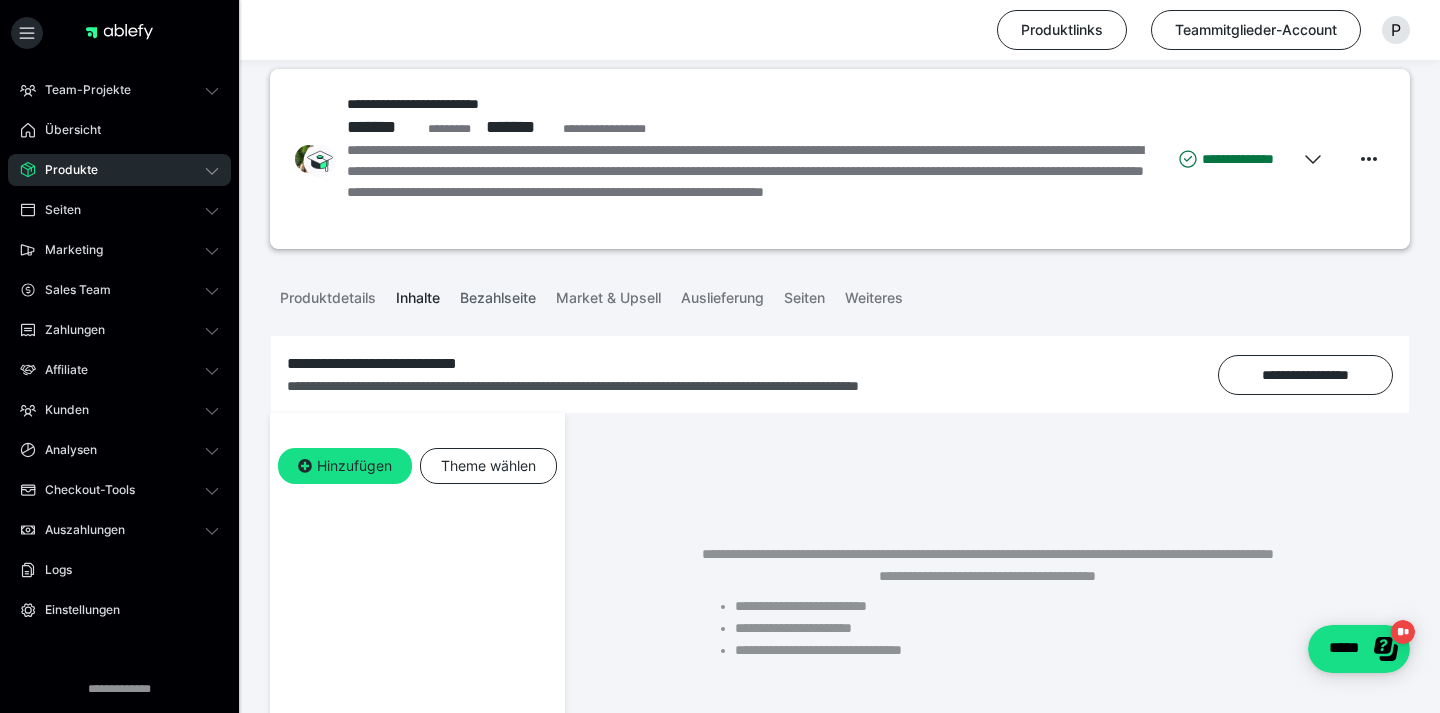 click on "Bezahlseite" at bounding box center [498, 294] 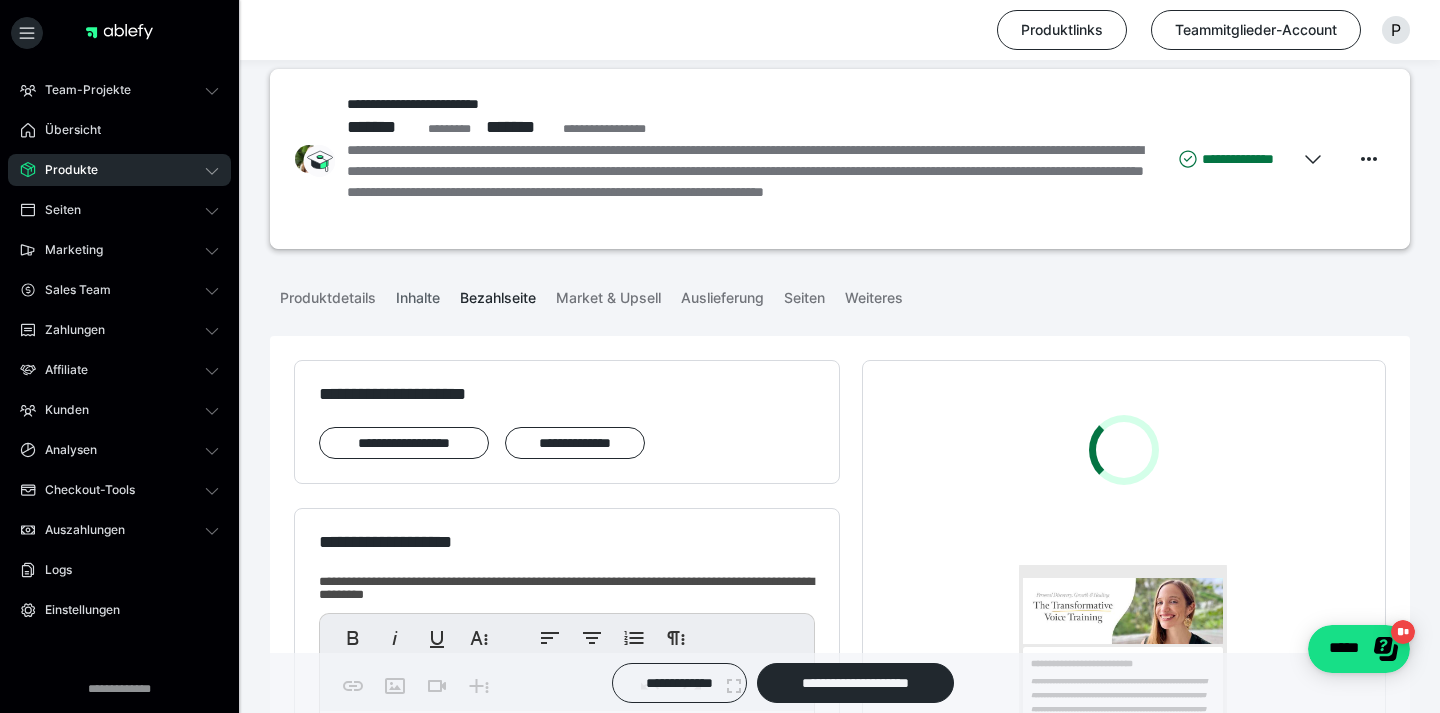 scroll, scrollTop: 0, scrollLeft: 0, axis: both 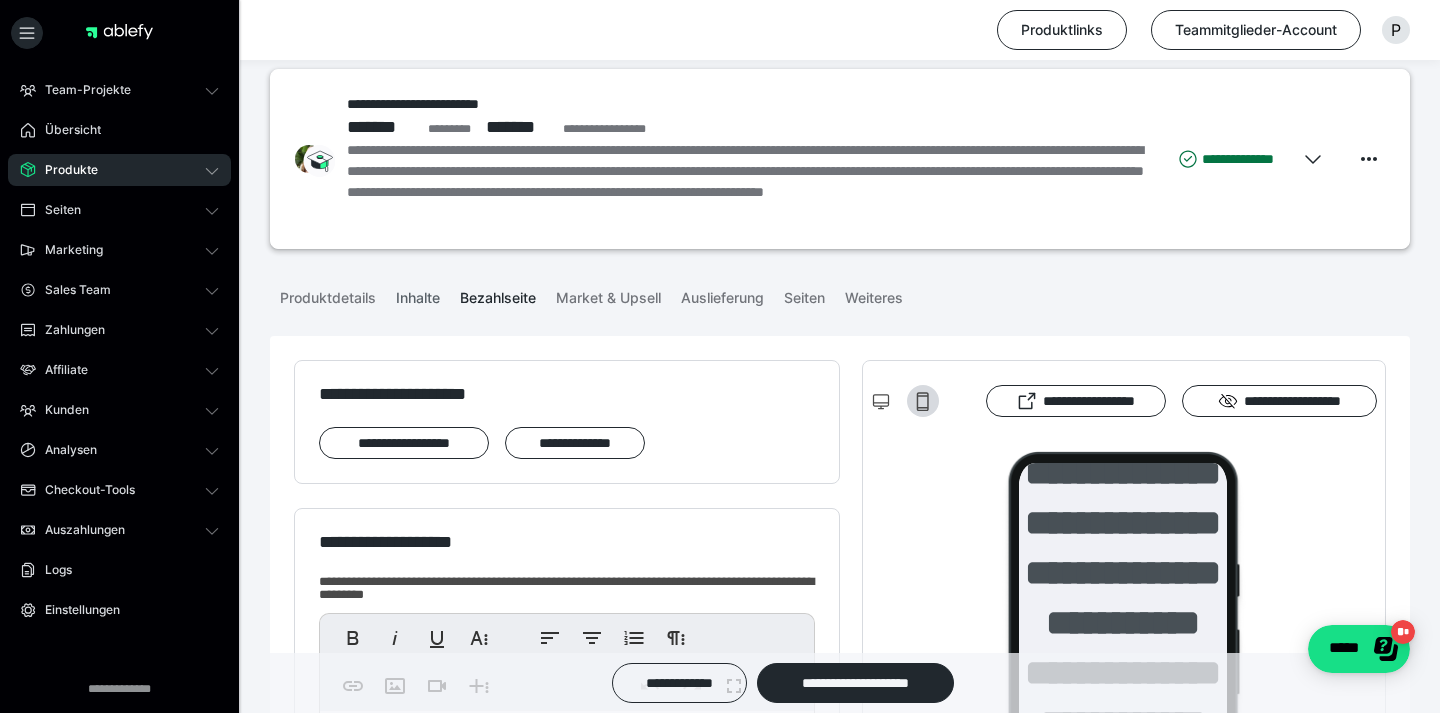 click on "Inhalte" at bounding box center [418, 294] 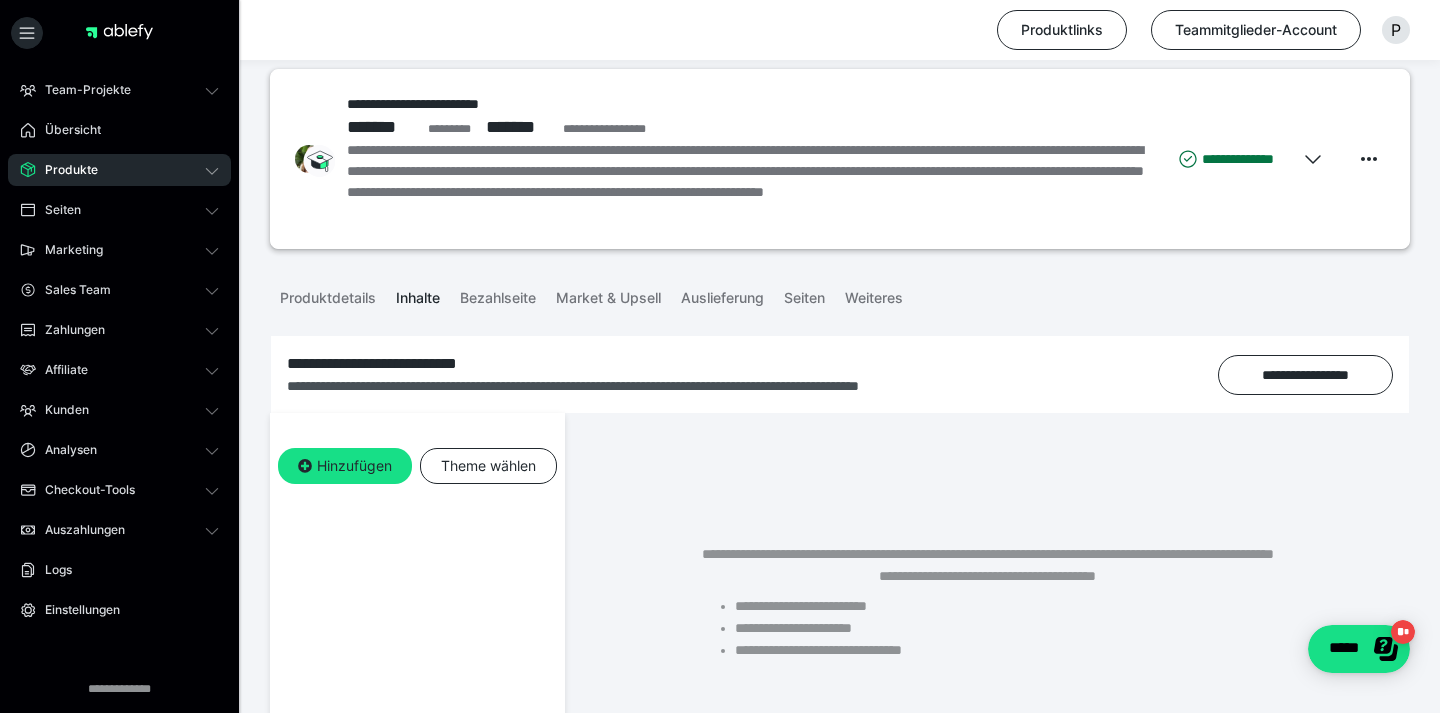 scroll, scrollTop: 0, scrollLeft: 0, axis: both 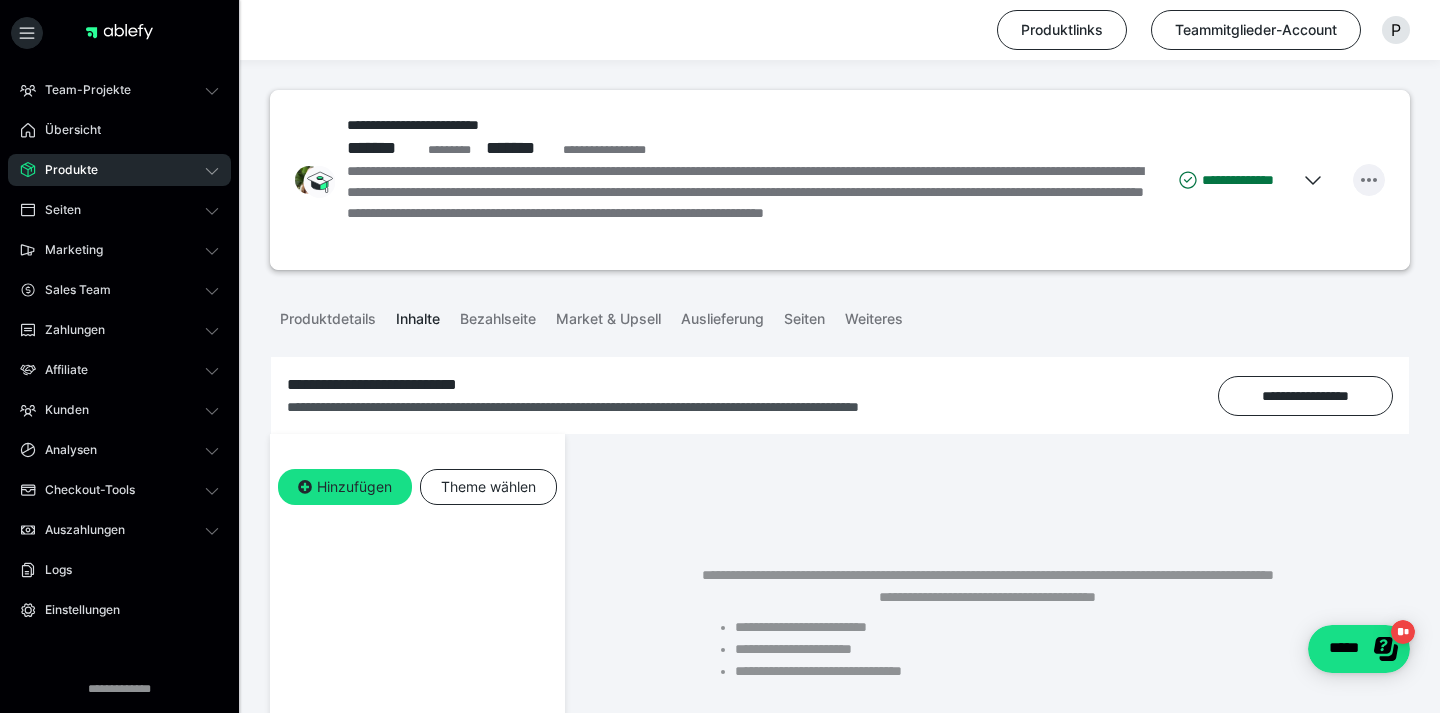 click 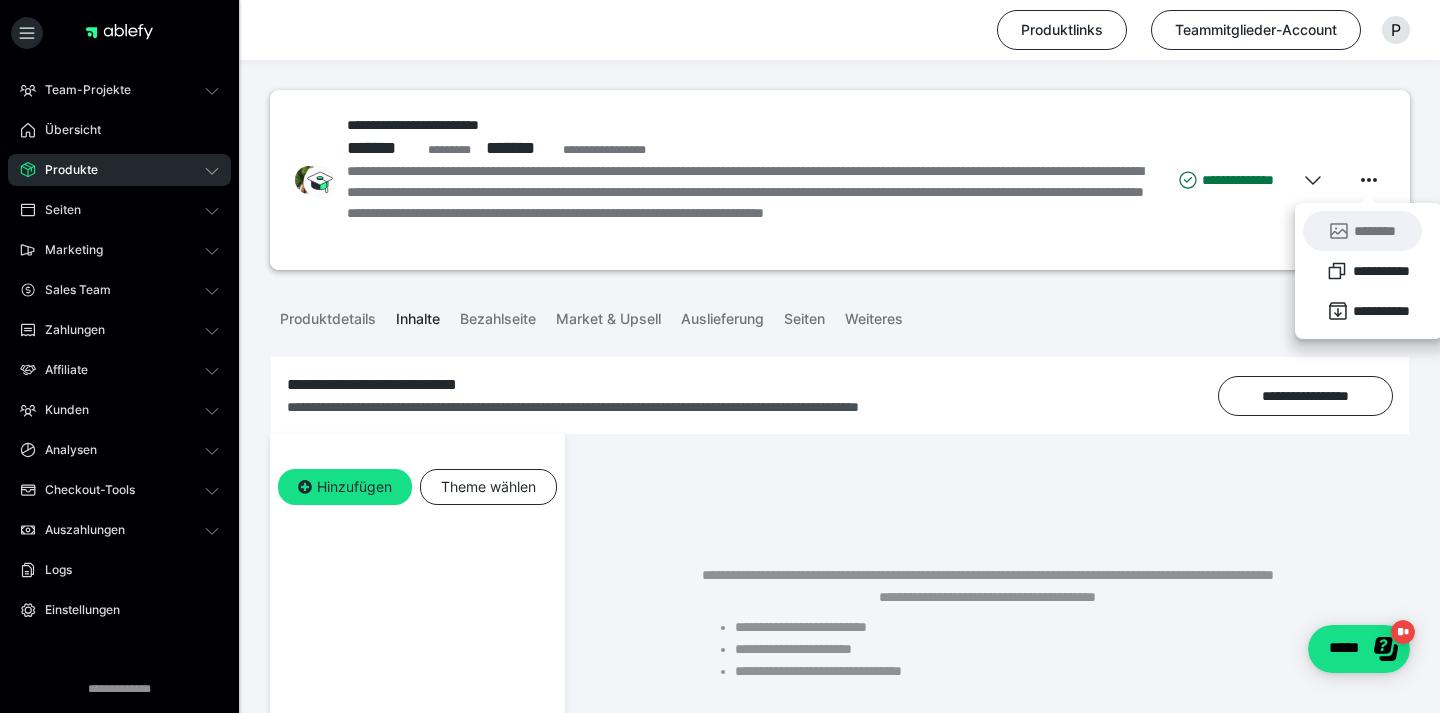 click on "********" at bounding box center [1362, 231] 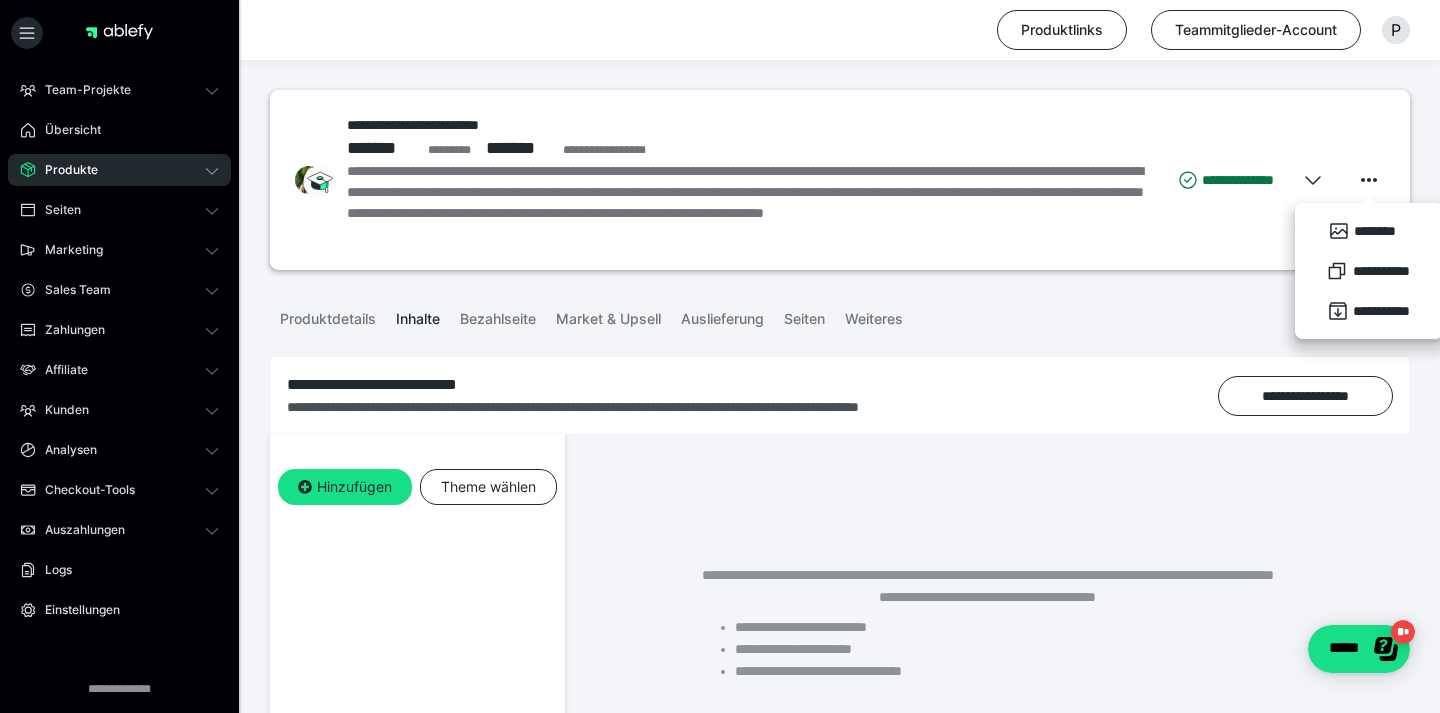 click on "**********" at bounding box center [840, 177] 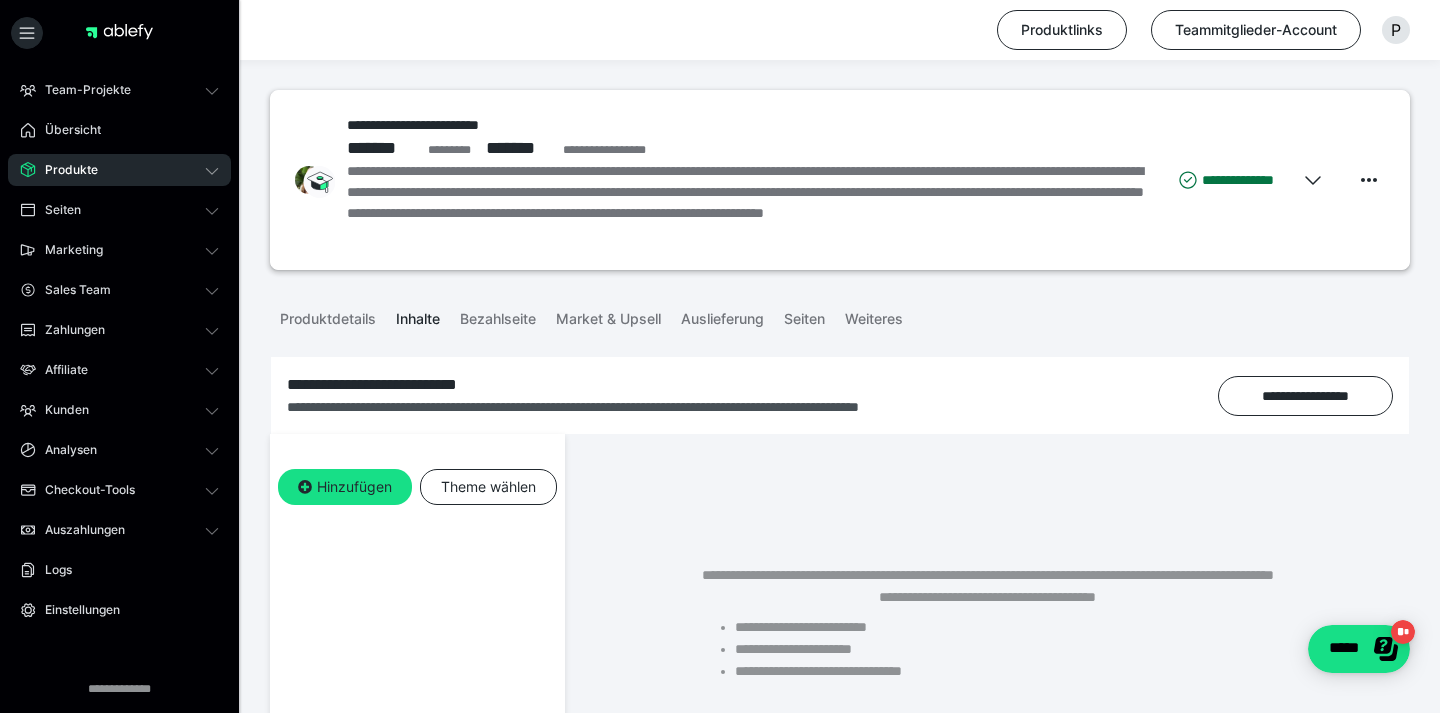 click on "Produkte" at bounding box center [119, 170] 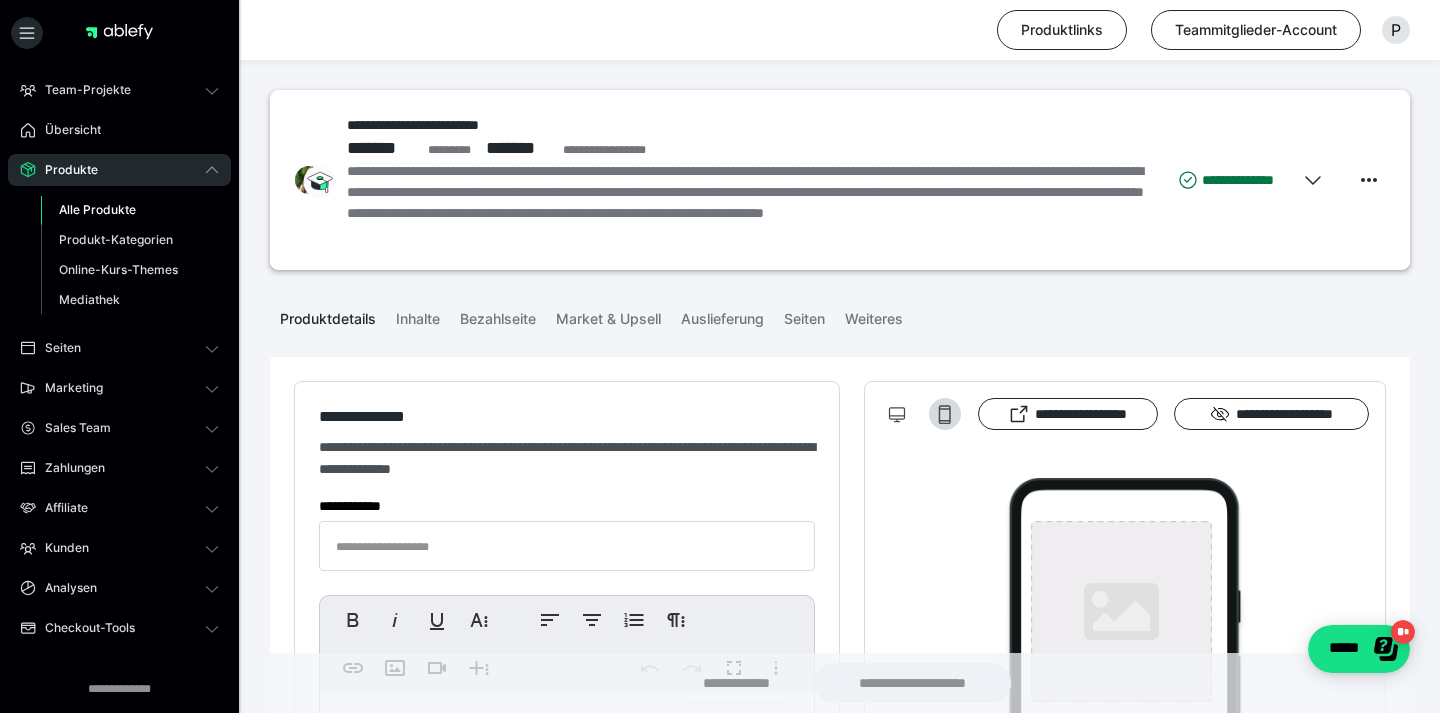 type on "**********" 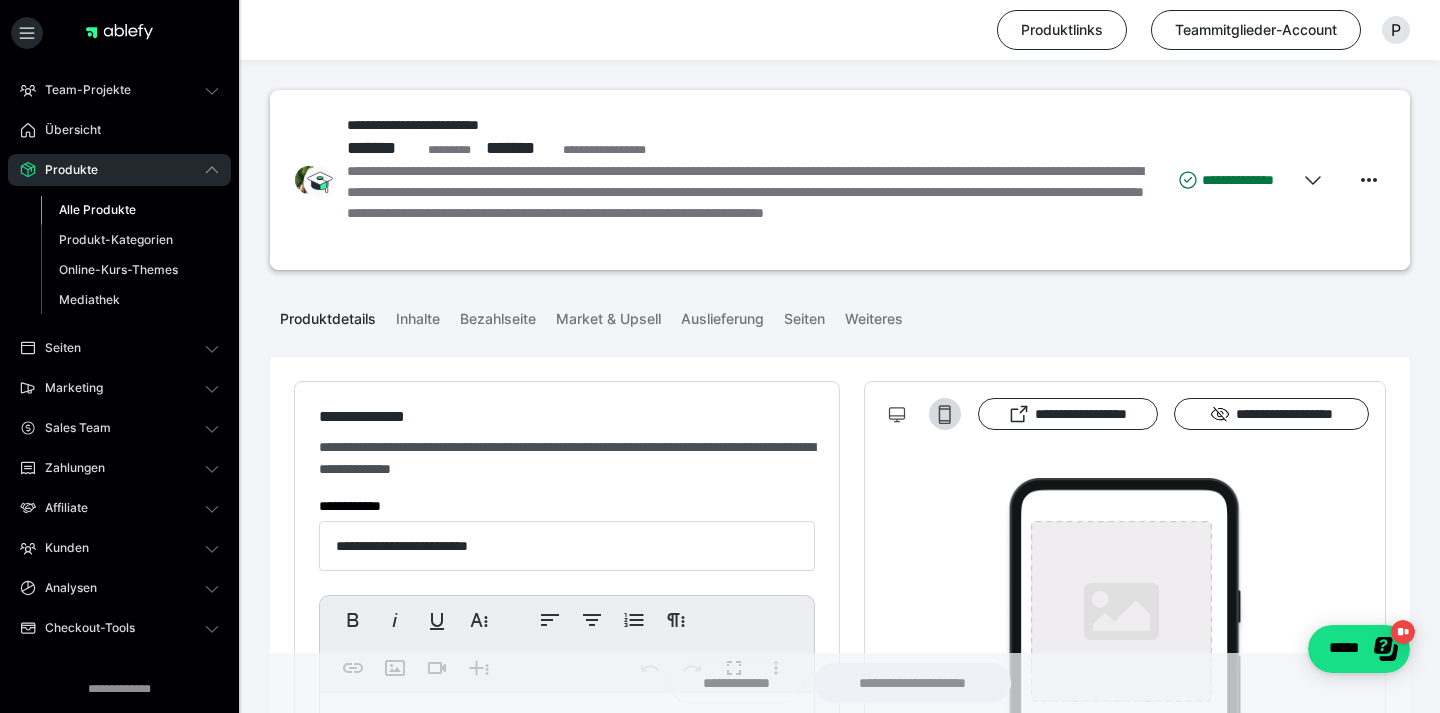 type on "**********" 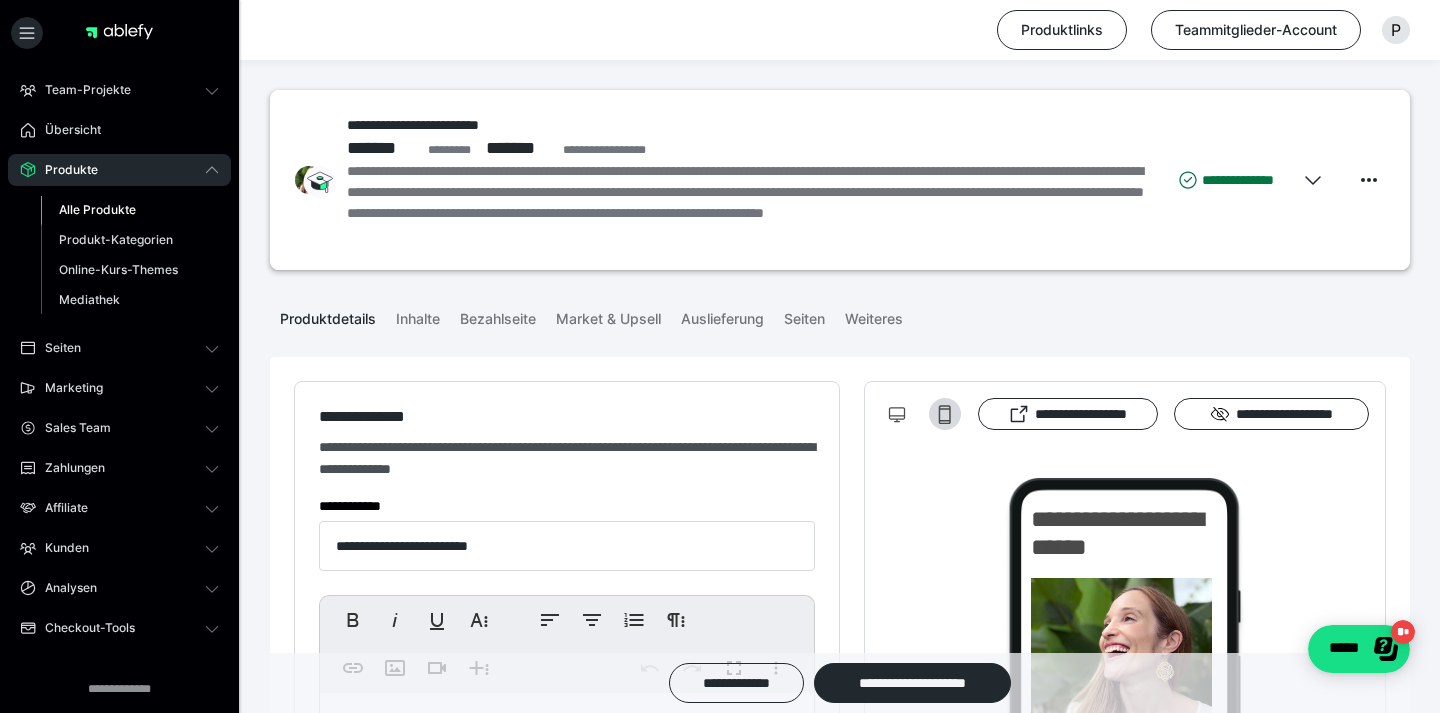 click on "Alle Produkte" at bounding box center (97, 209) 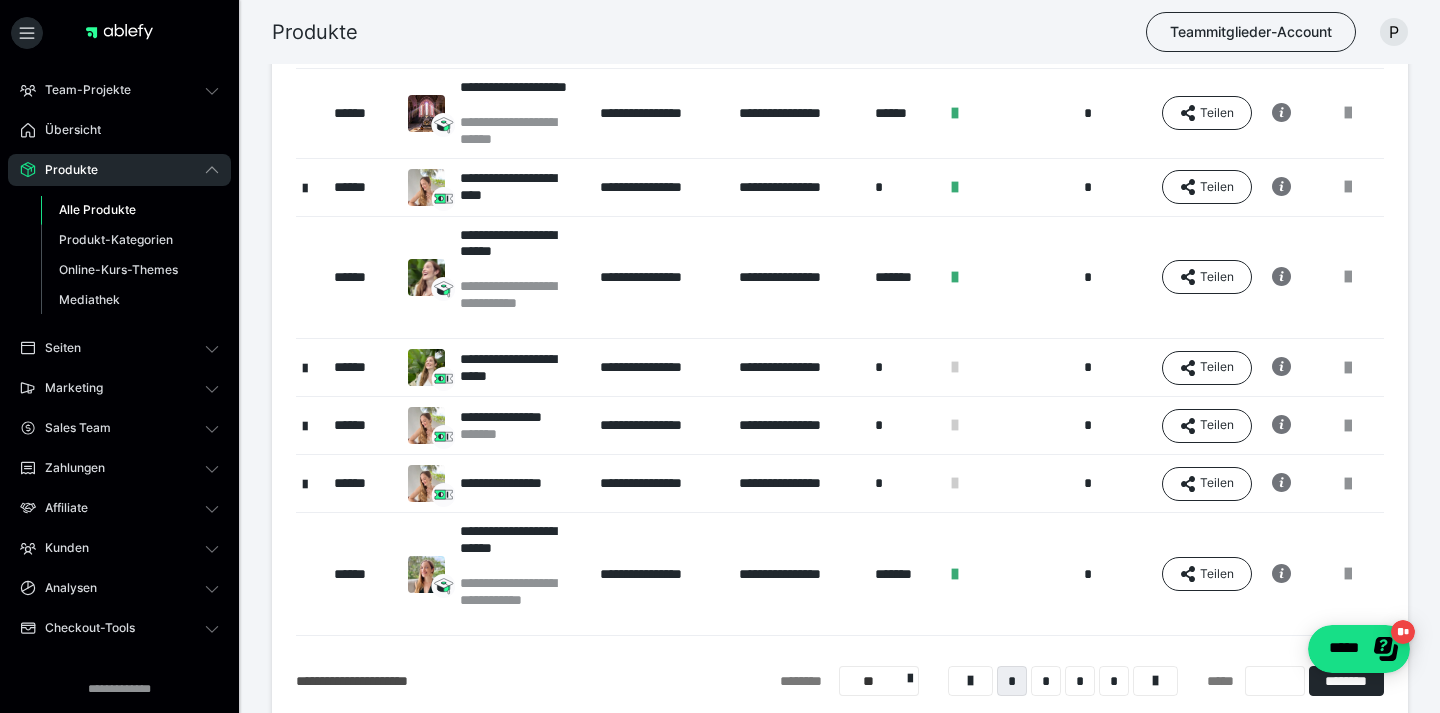 scroll, scrollTop: 491, scrollLeft: 0, axis: vertical 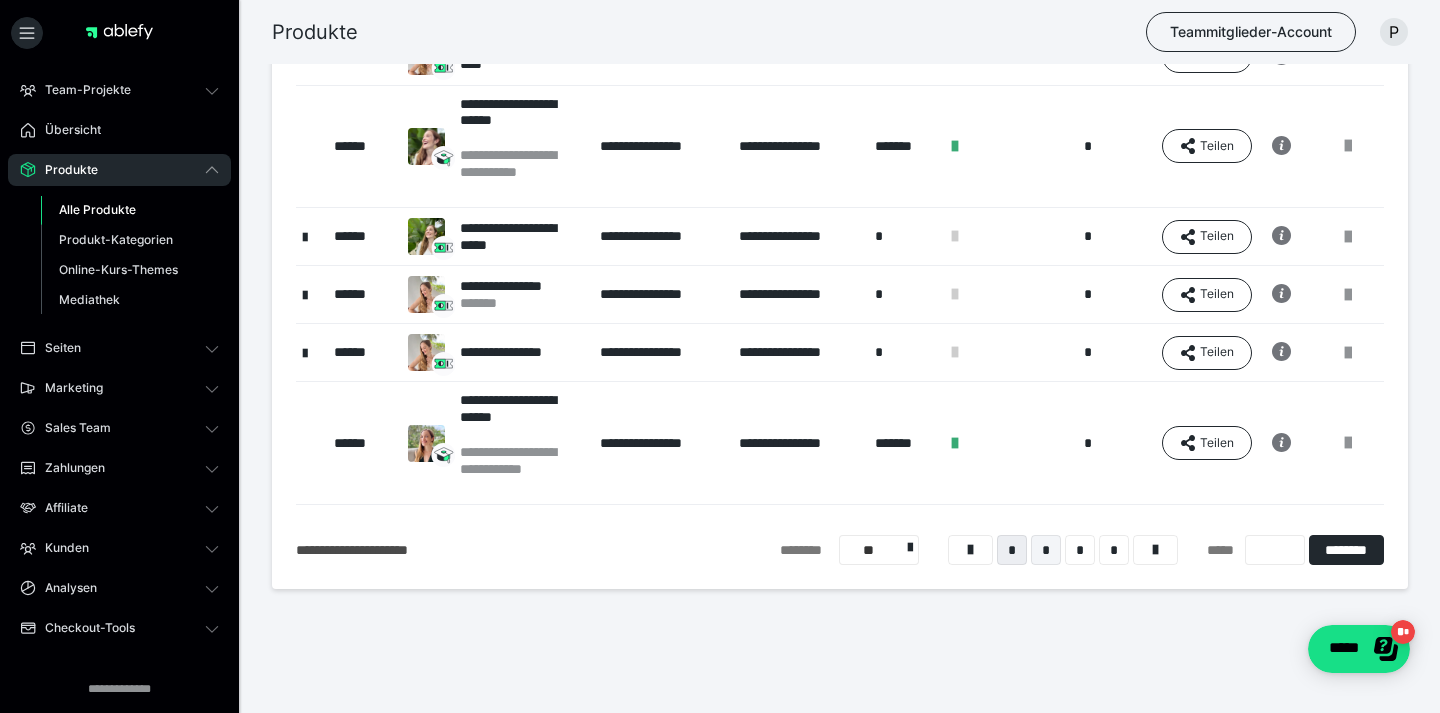 click on "*" at bounding box center (1046, 550) 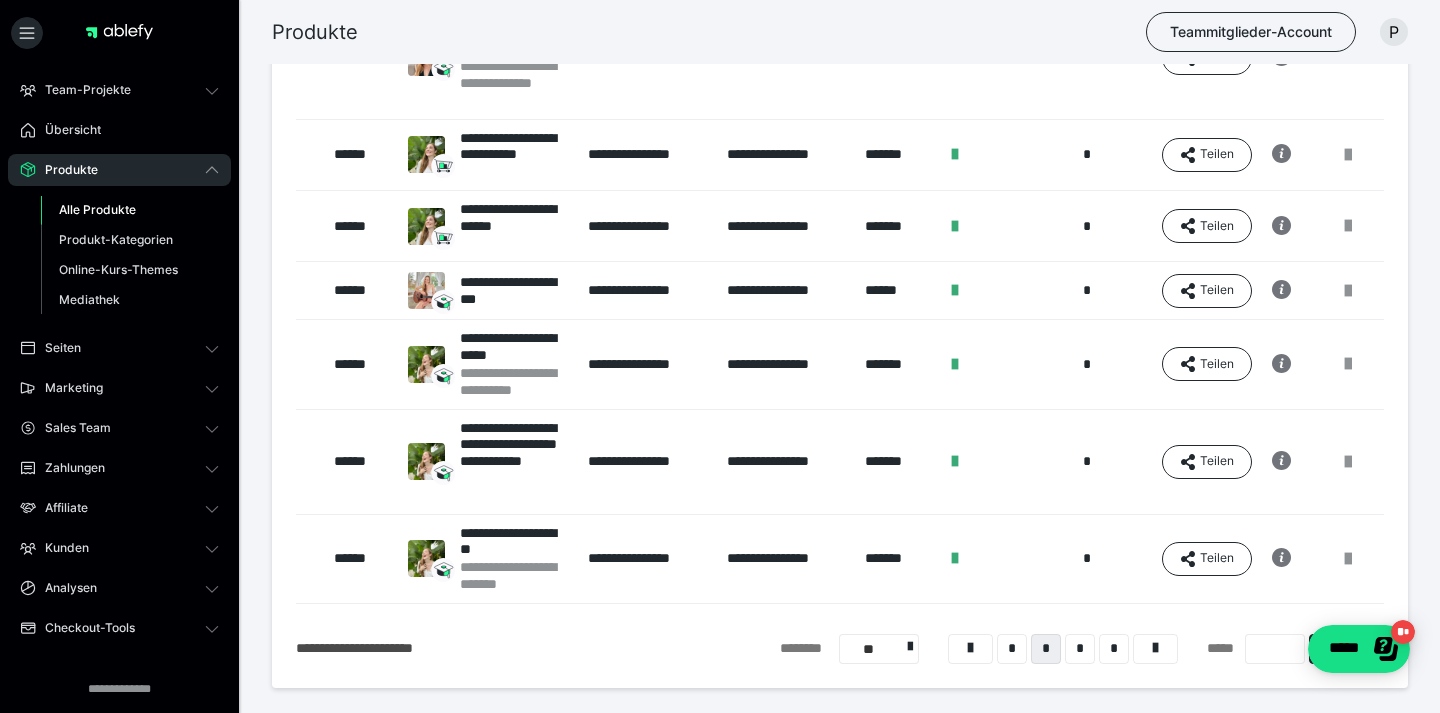 scroll, scrollTop: 517, scrollLeft: 0, axis: vertical 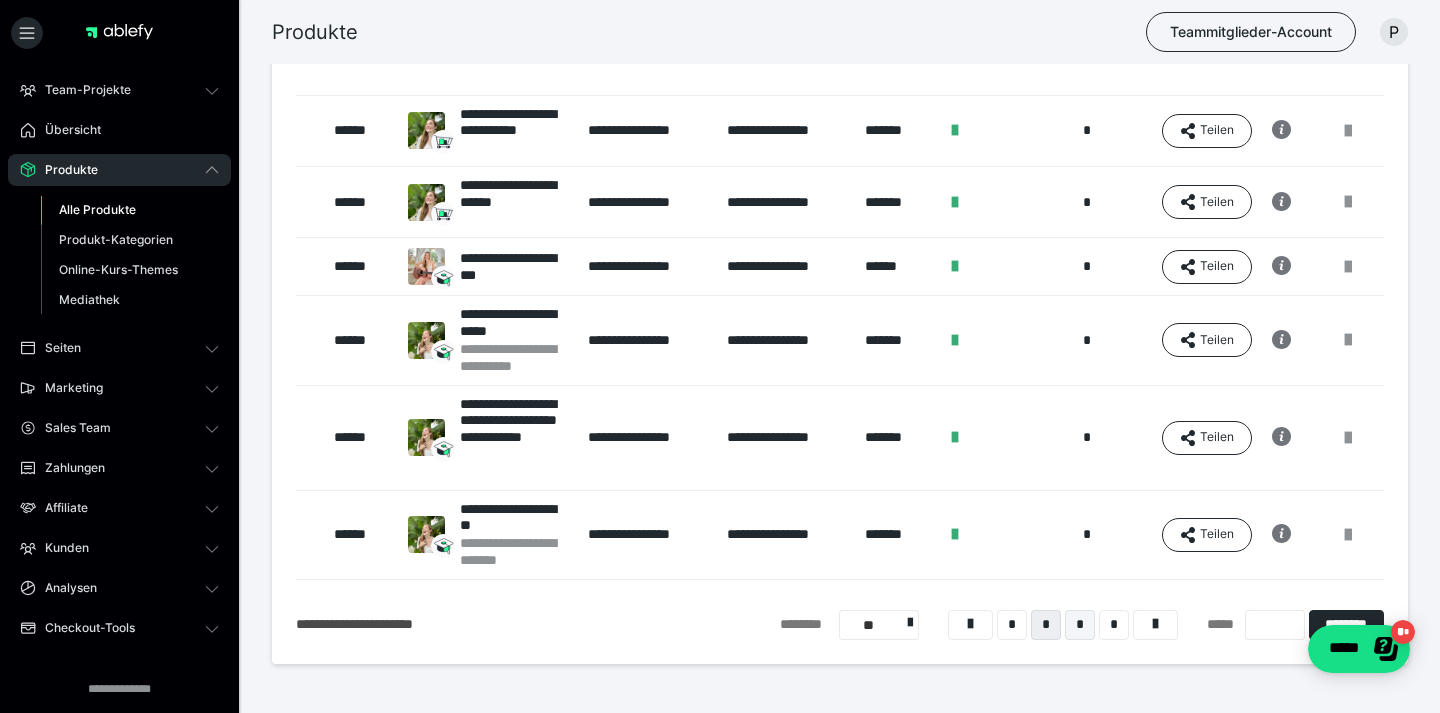 click on "*" at bounding box center (1080, 625) 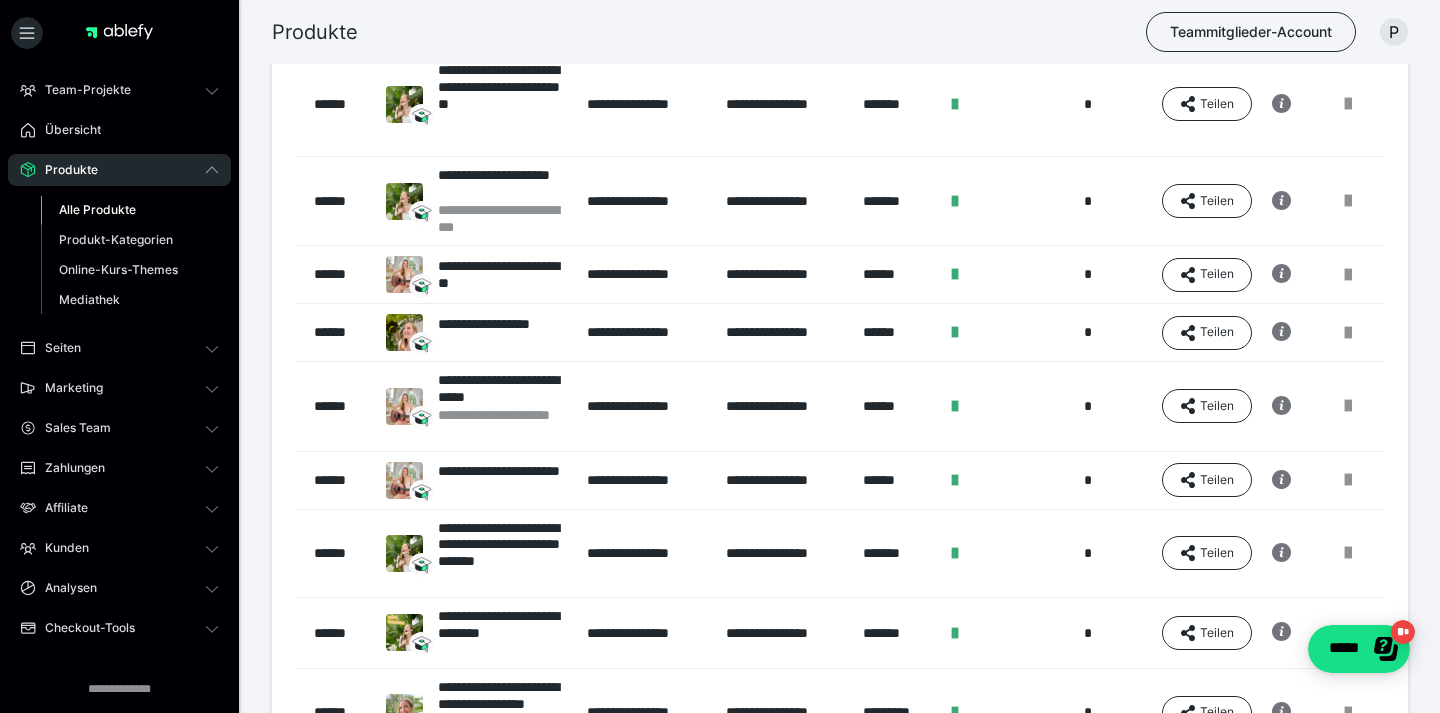 scroll, scrollTop: 283, scrollLeft: 0, axis: vertical 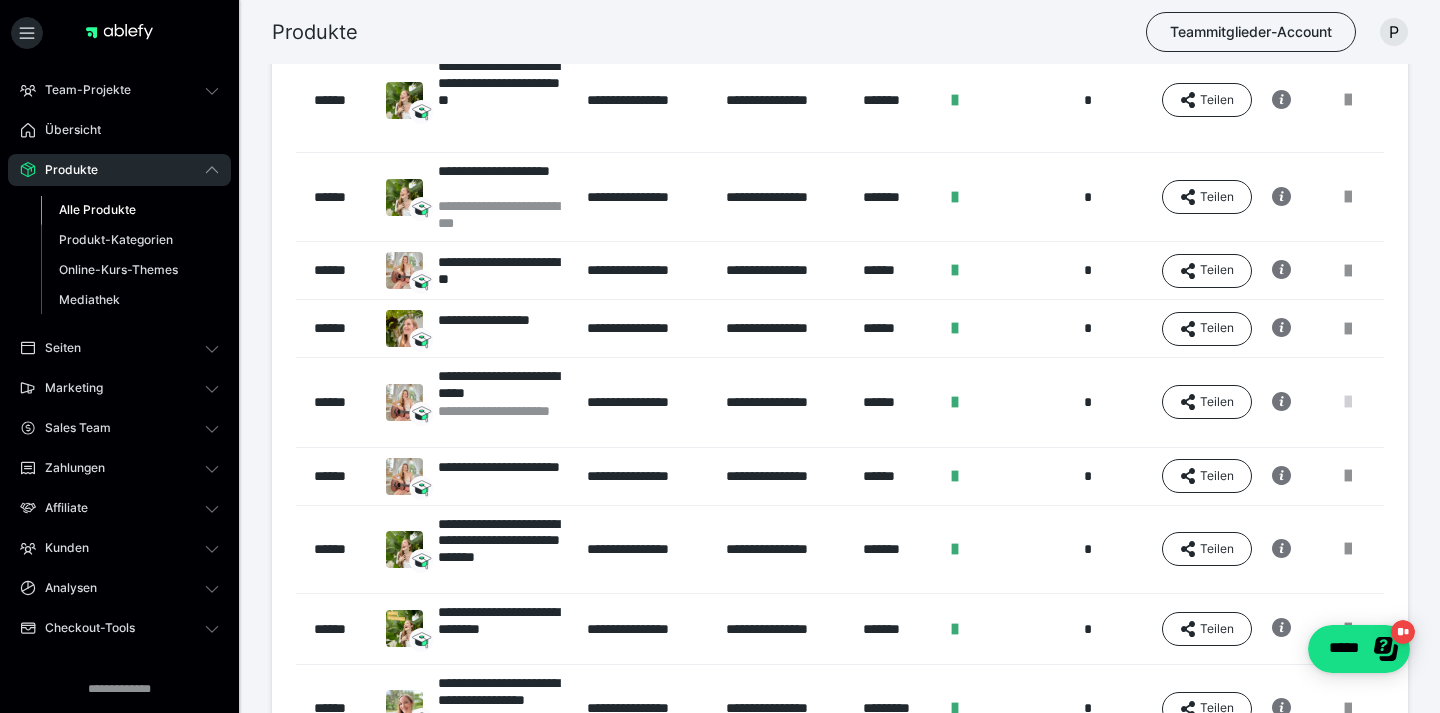 click at bounding box center (1348, 402) 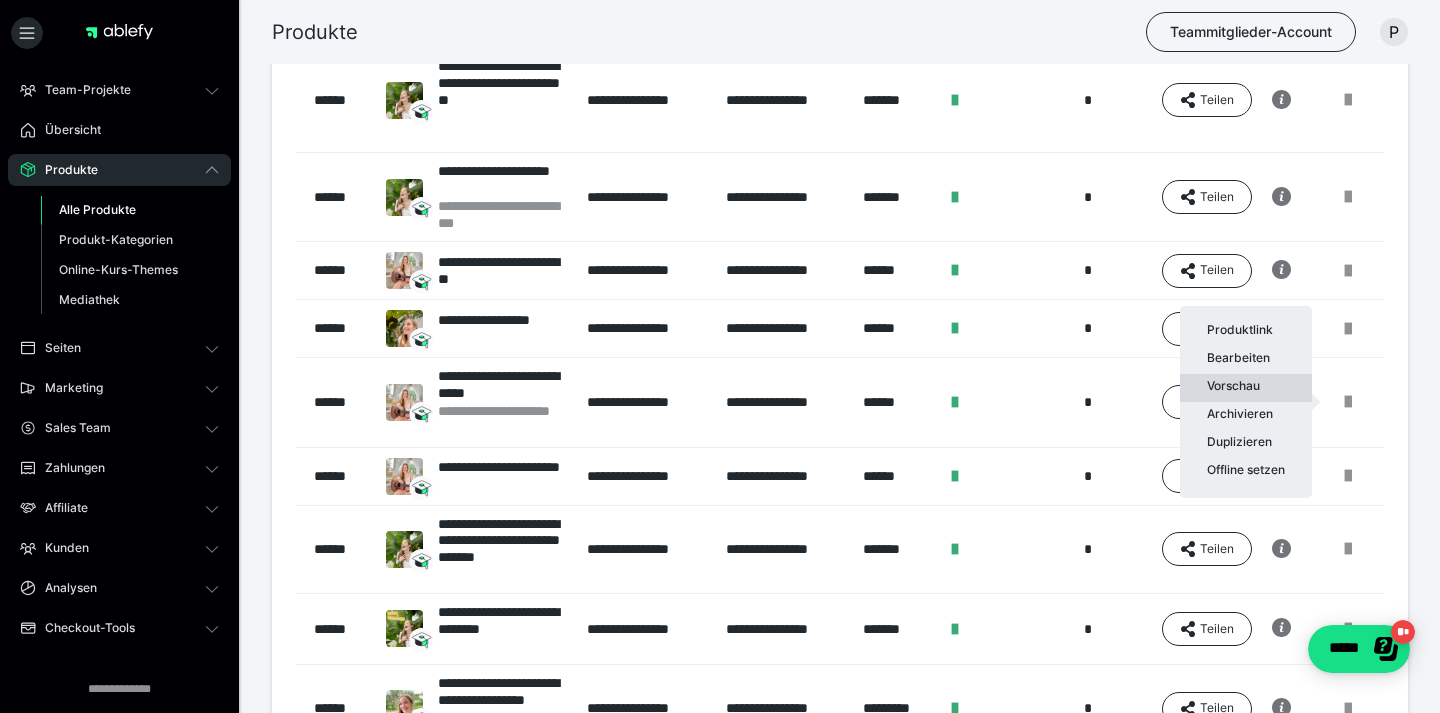 click on "Vorschau" at bounding box center (1246, 388) 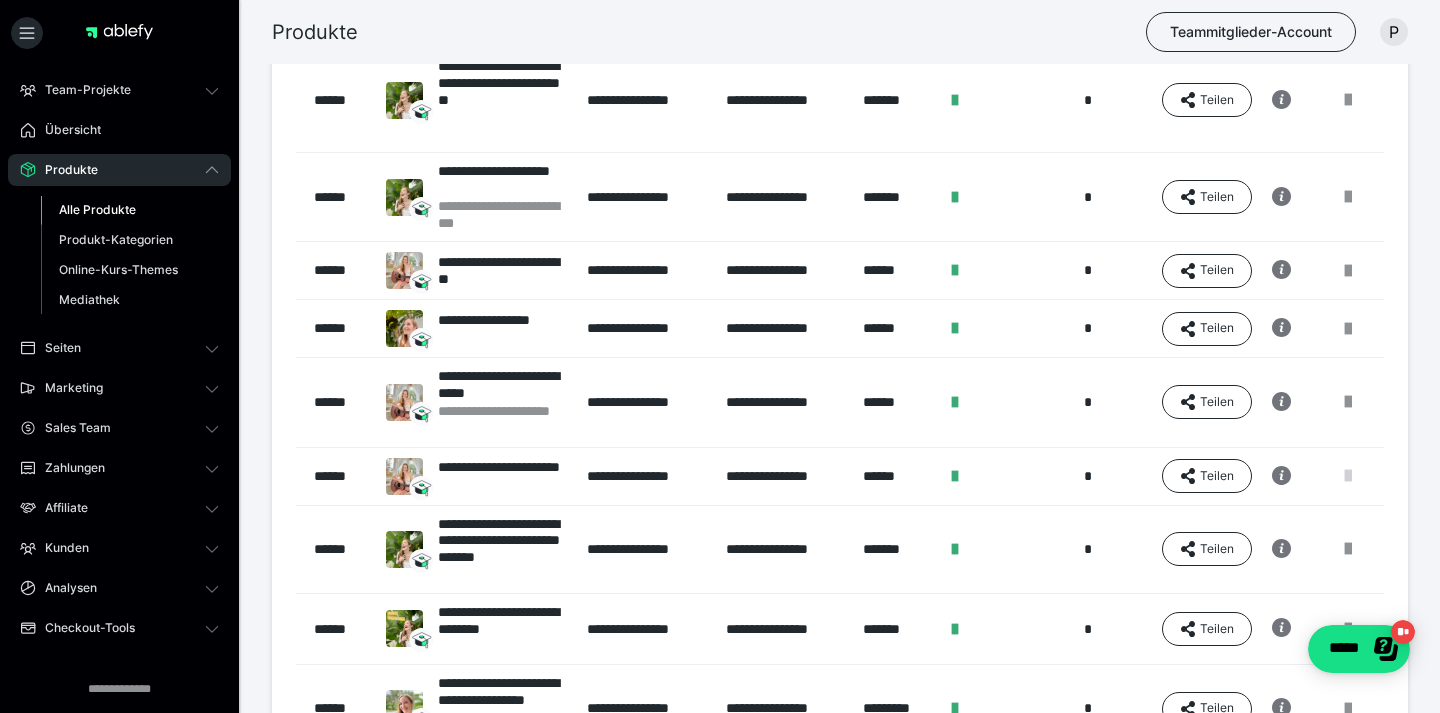 click at bounding box center [1348, 476] 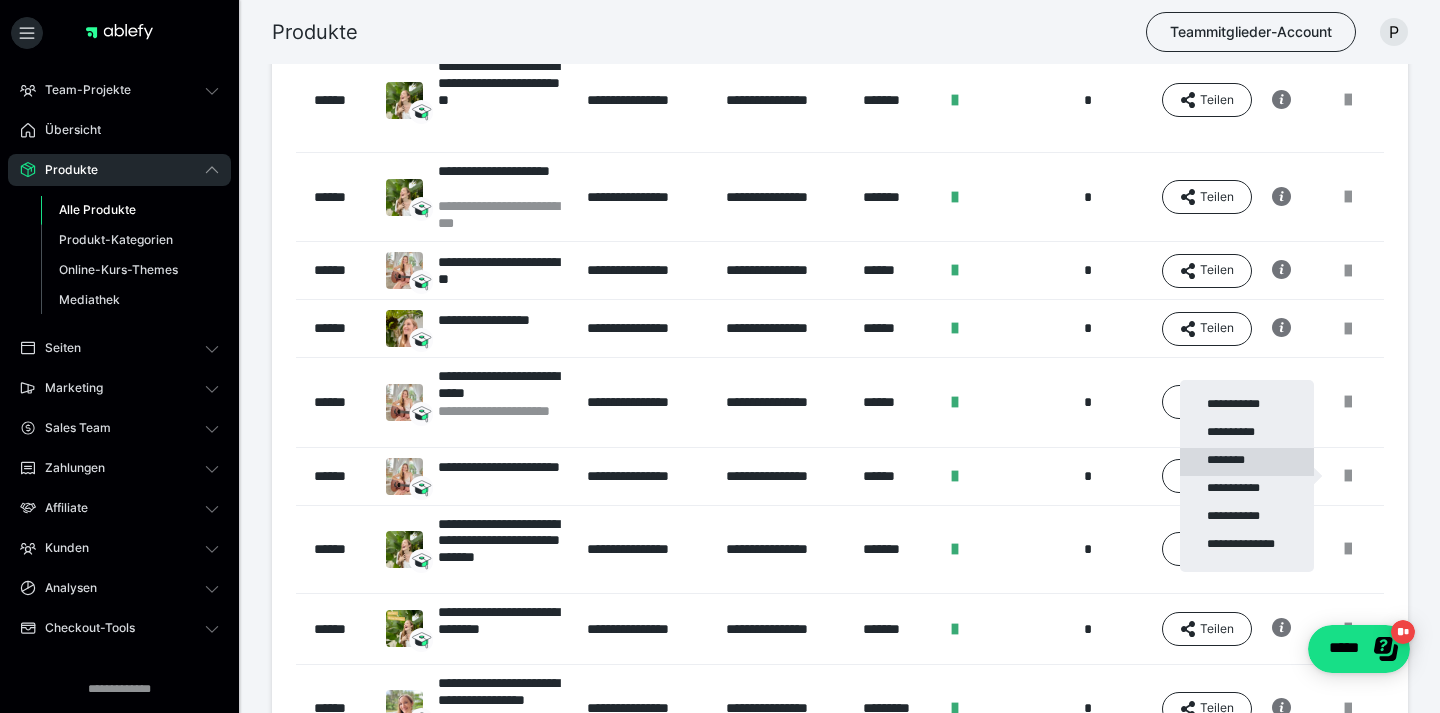 click on "********" at bounding box center (1247, 462) 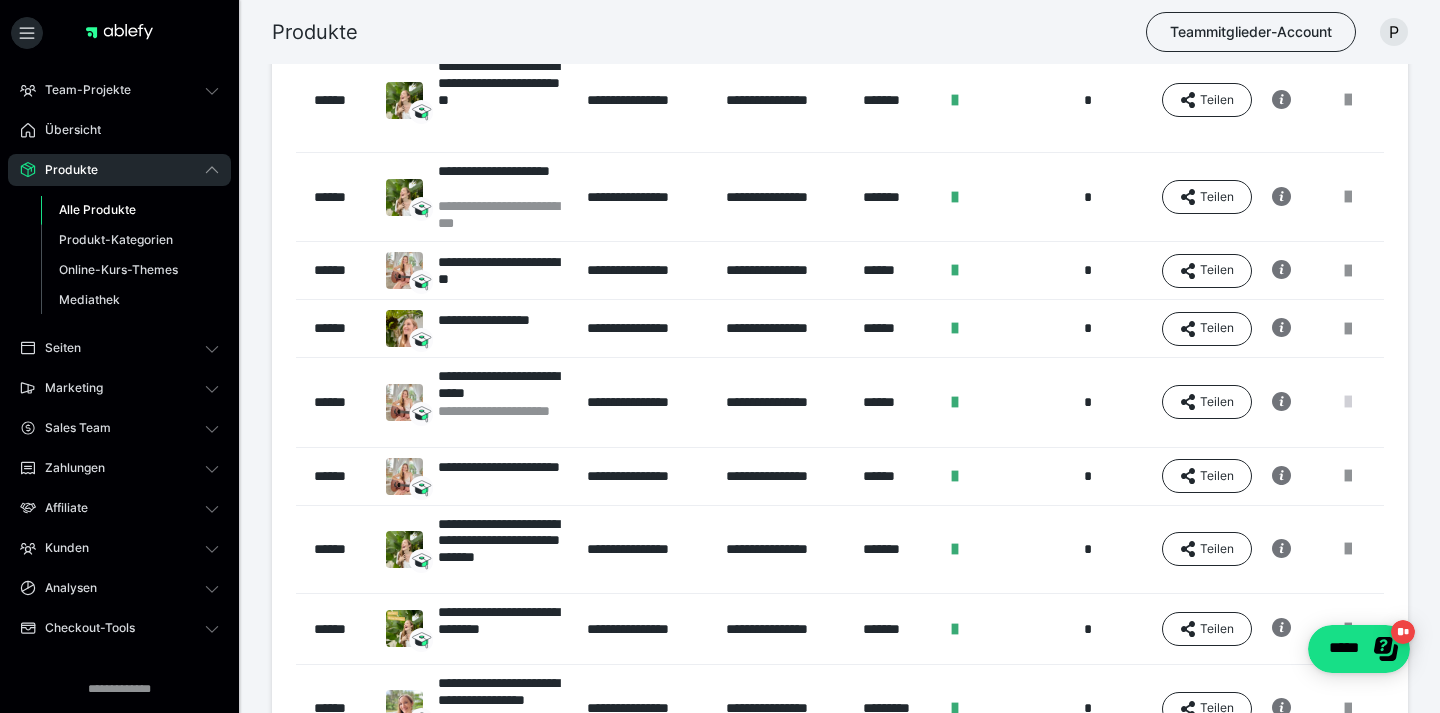 click at bounding box center [1348, 402] 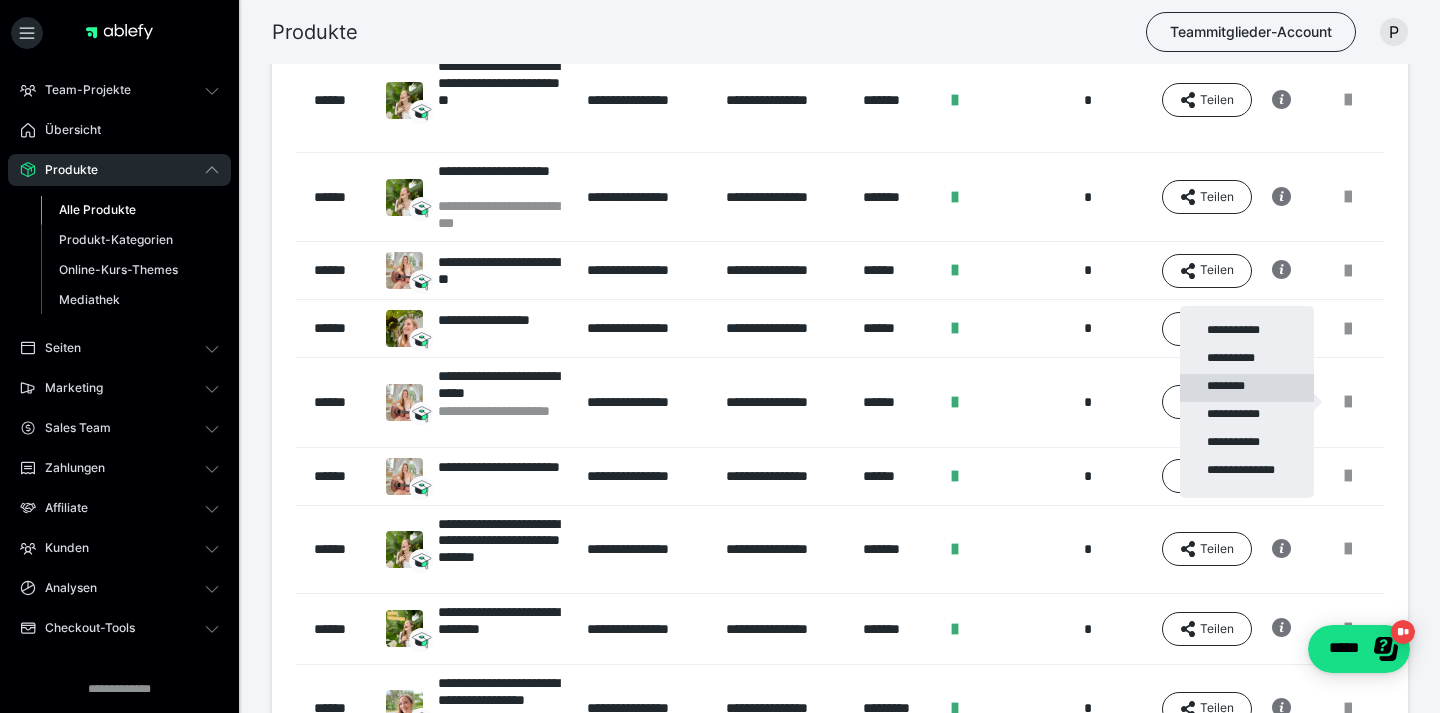 click on "********" at bounding box center (1247, 388) 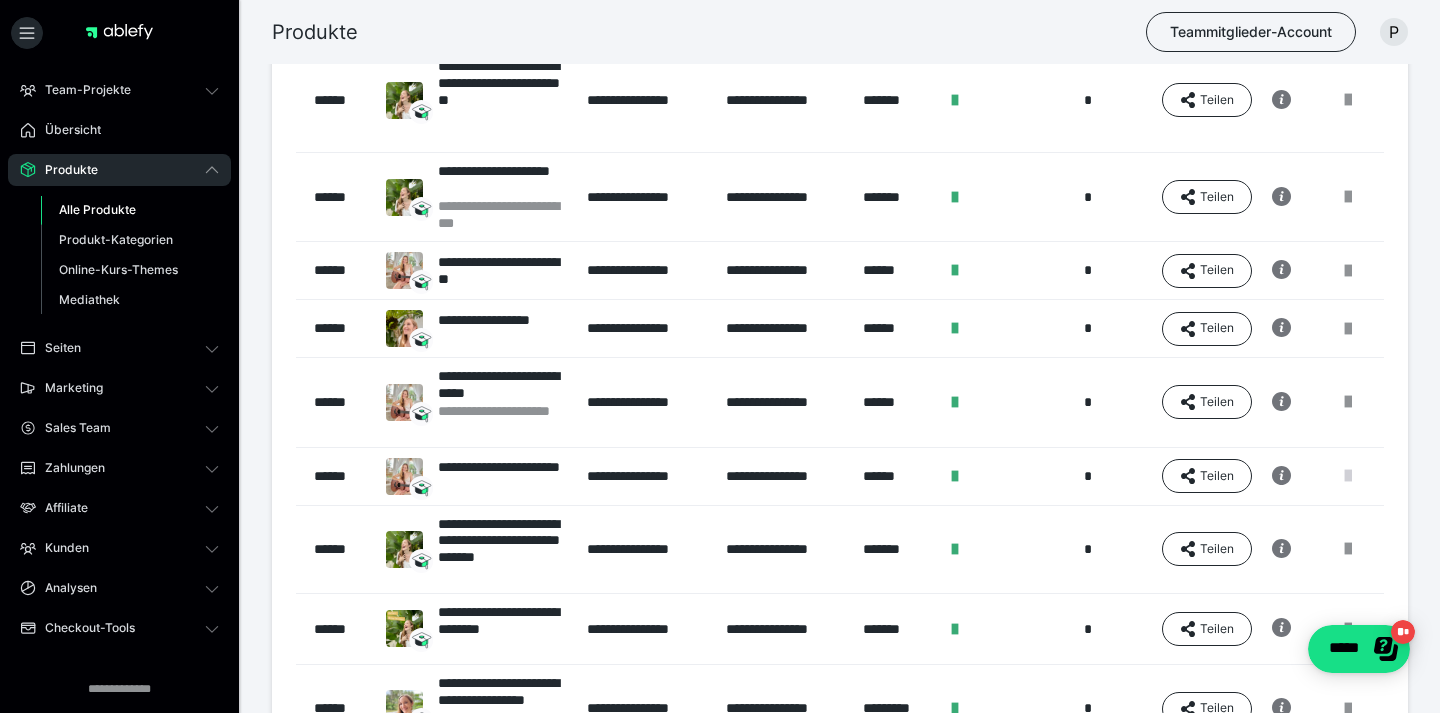 click at bounding box center [1348, 476] 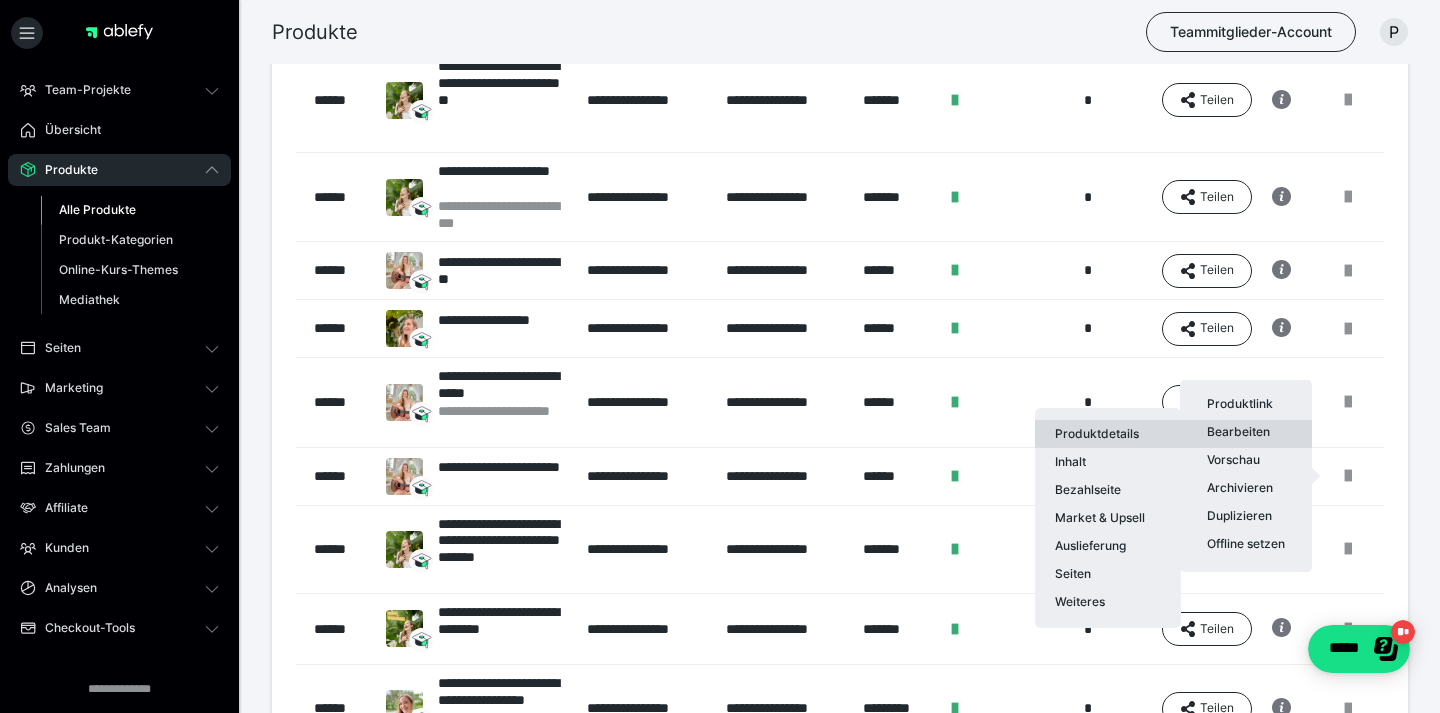 click on "Produktdetails" at bounding box center [1108, 434] 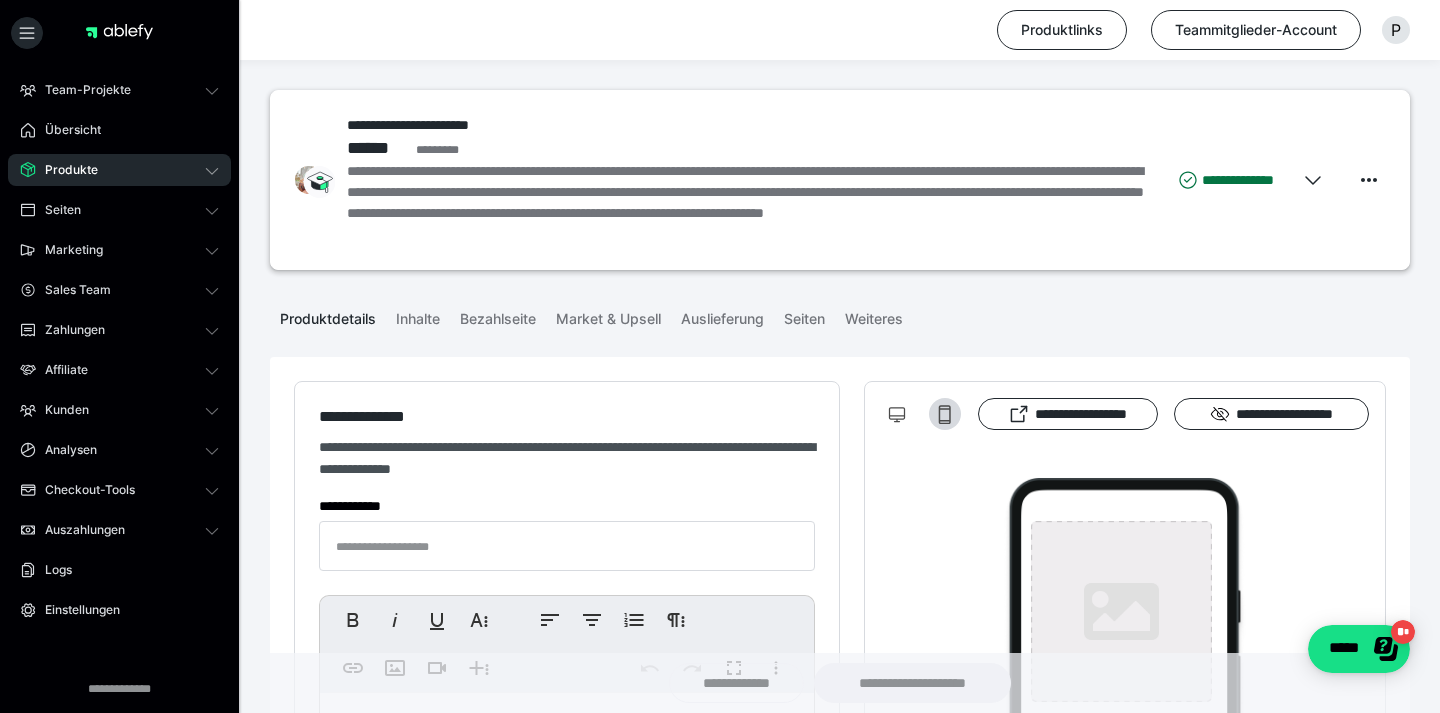 type on "**********" 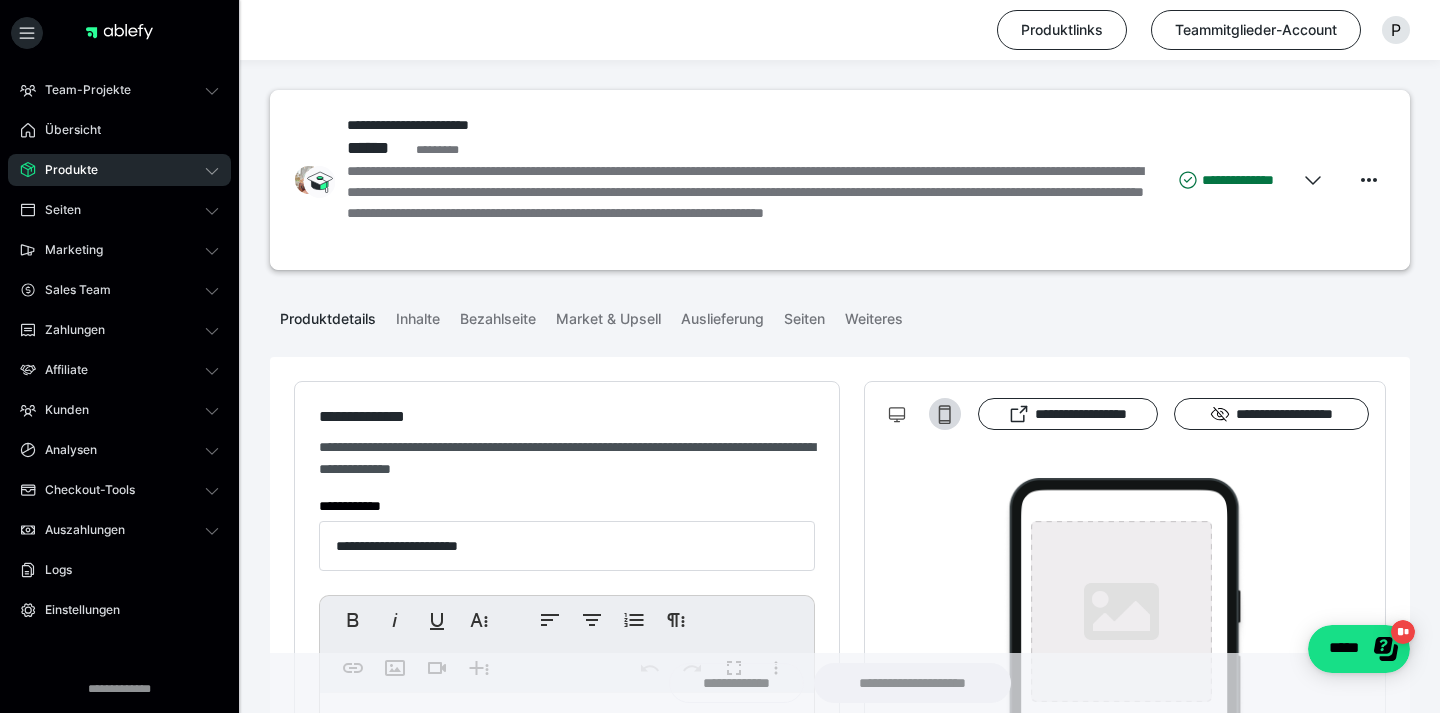 type on "***" 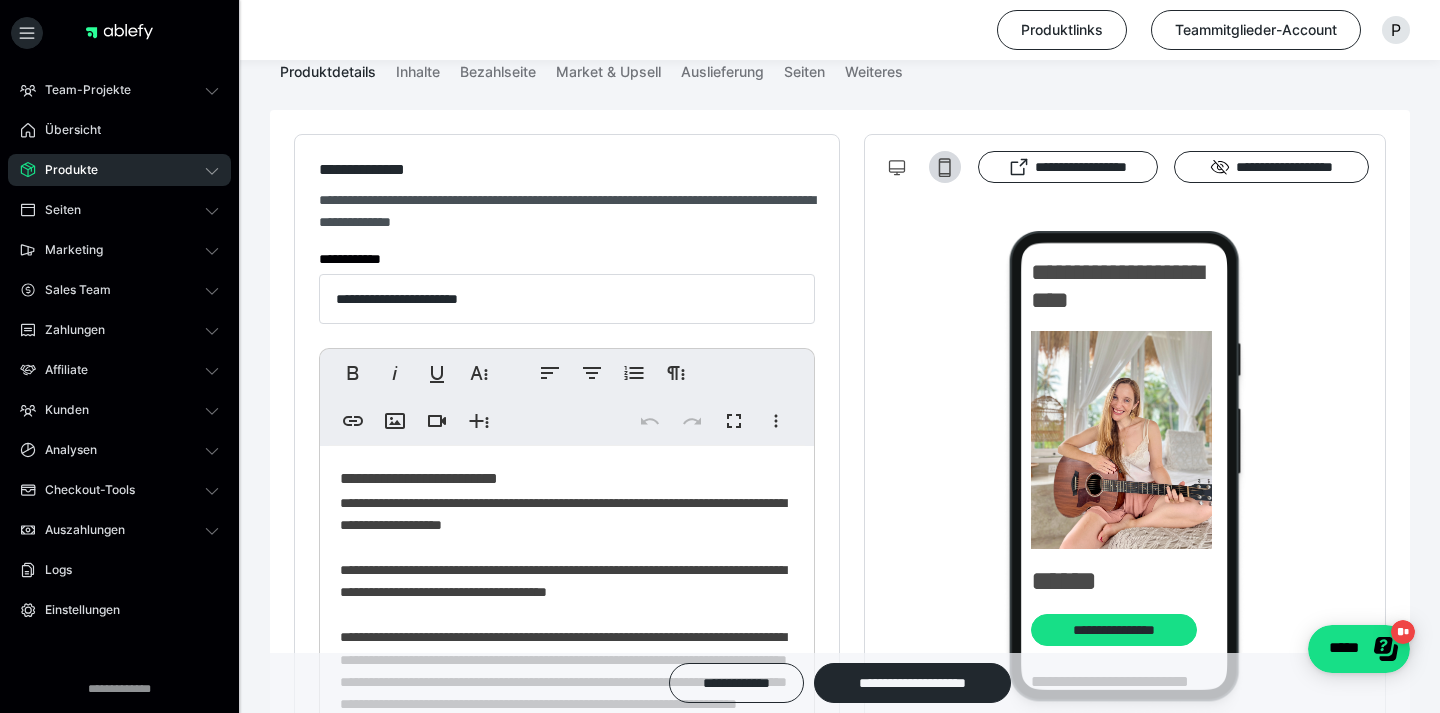 scroll, scrollTop: 0, scrollLeft: 0, axis: both 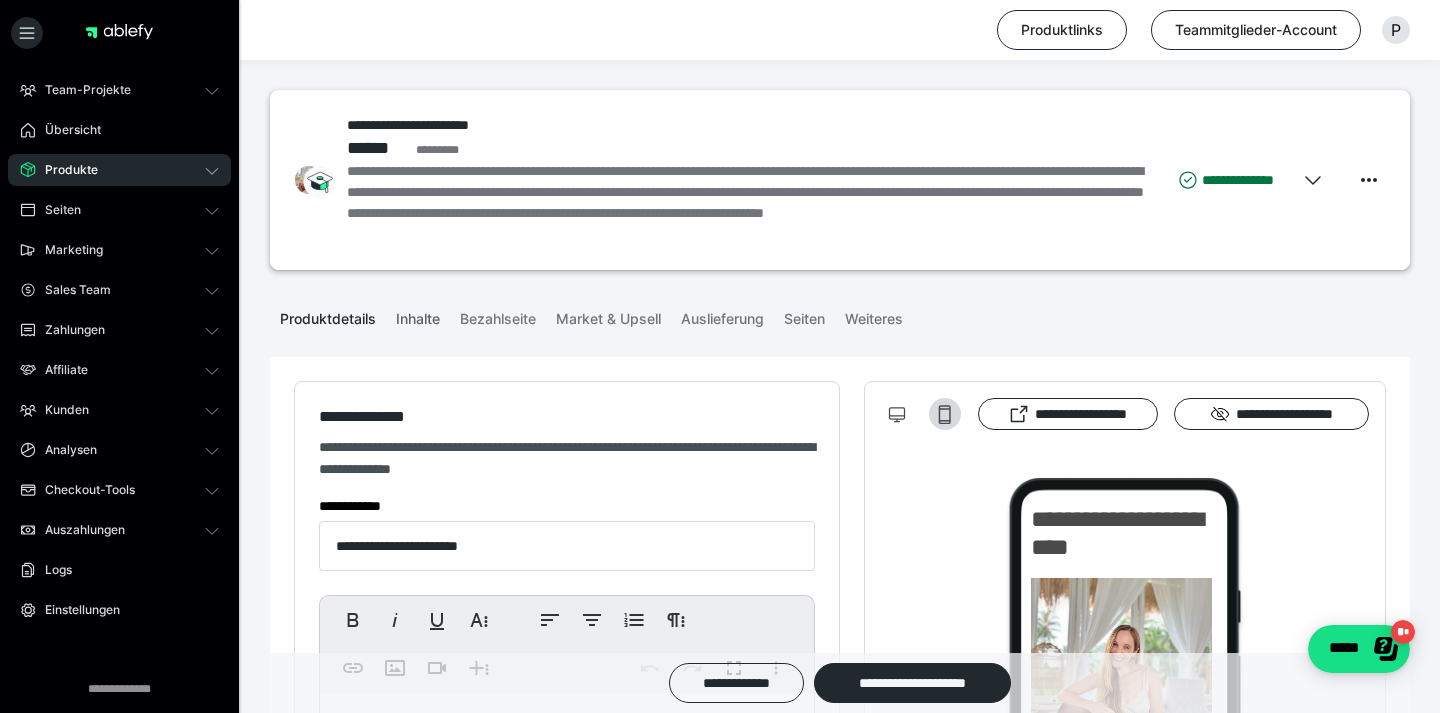 click on "Inhalte" at bounding box center [418, 315] 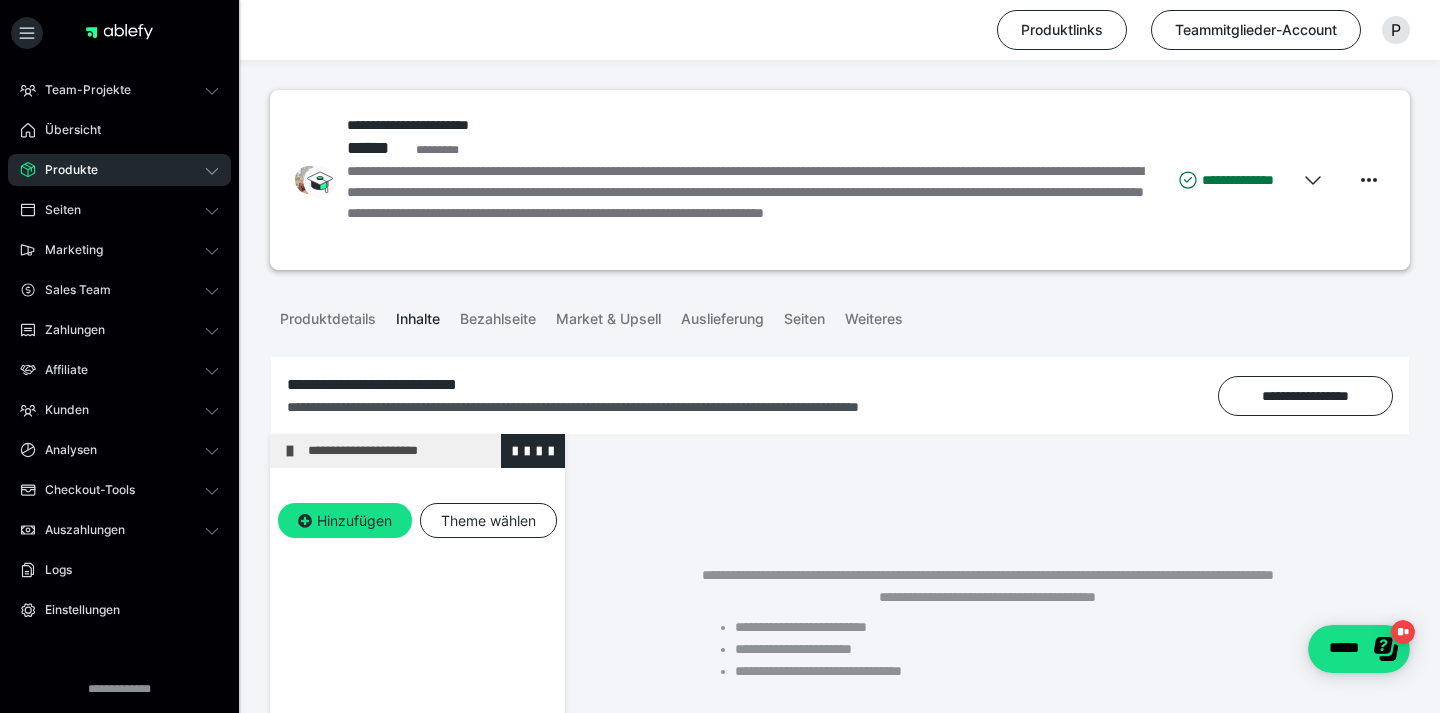 click at bounding box center [290, 451] 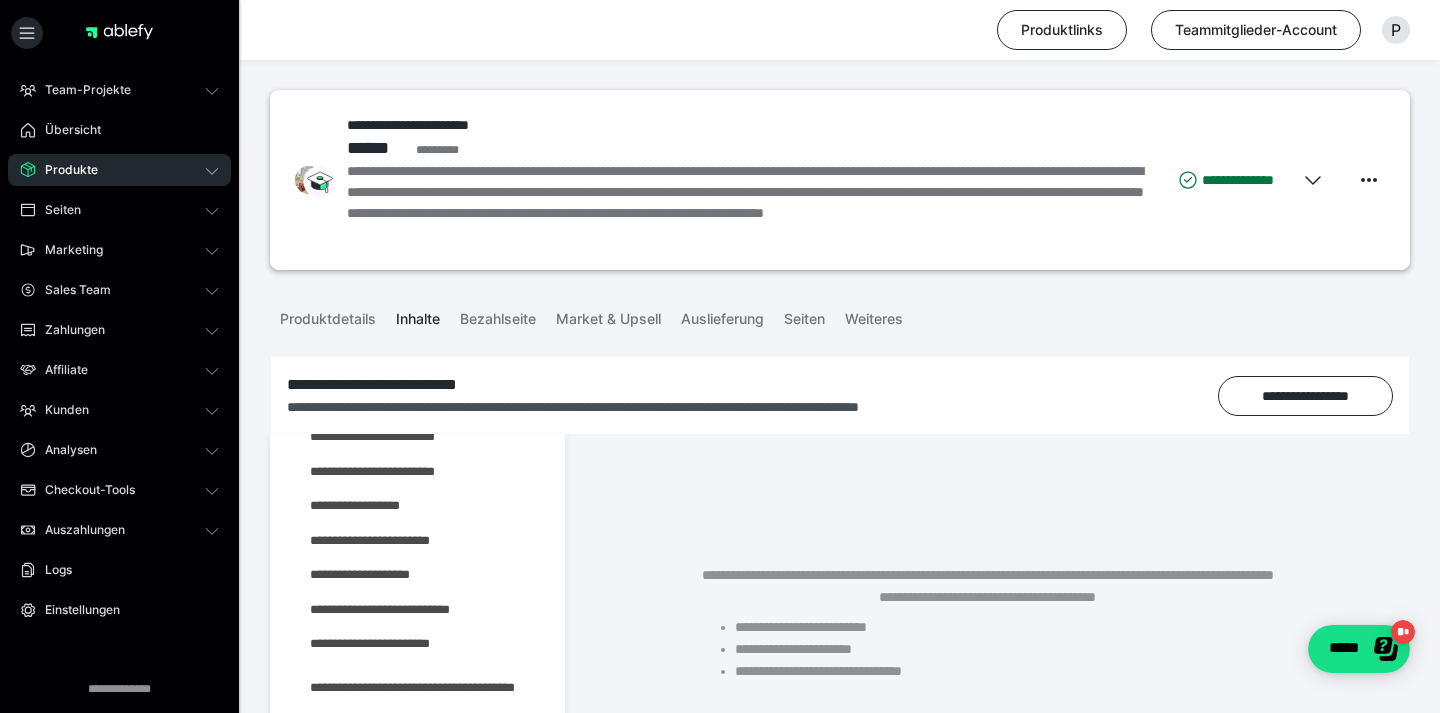 scroll, scrollTop: 0, scrollLeft: 0, axis: both 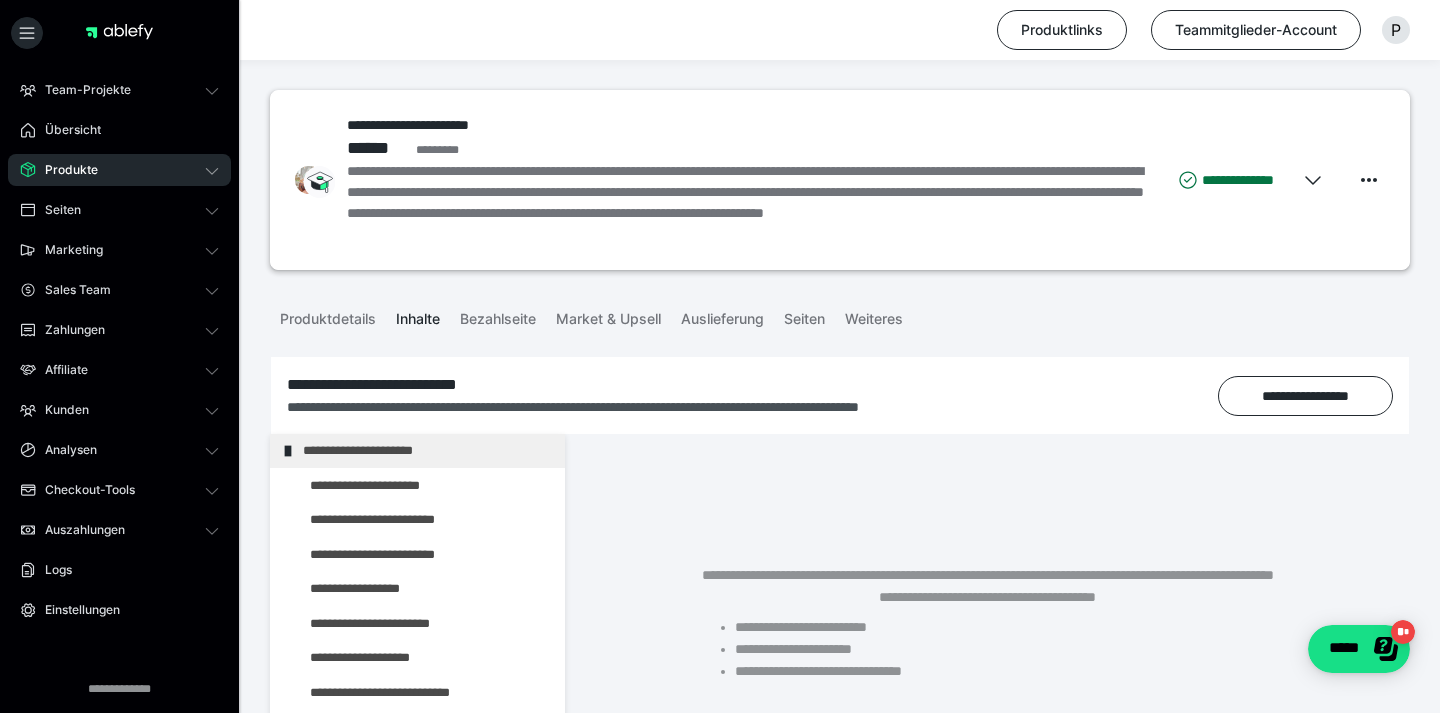 click at bounding box center (288, 451) 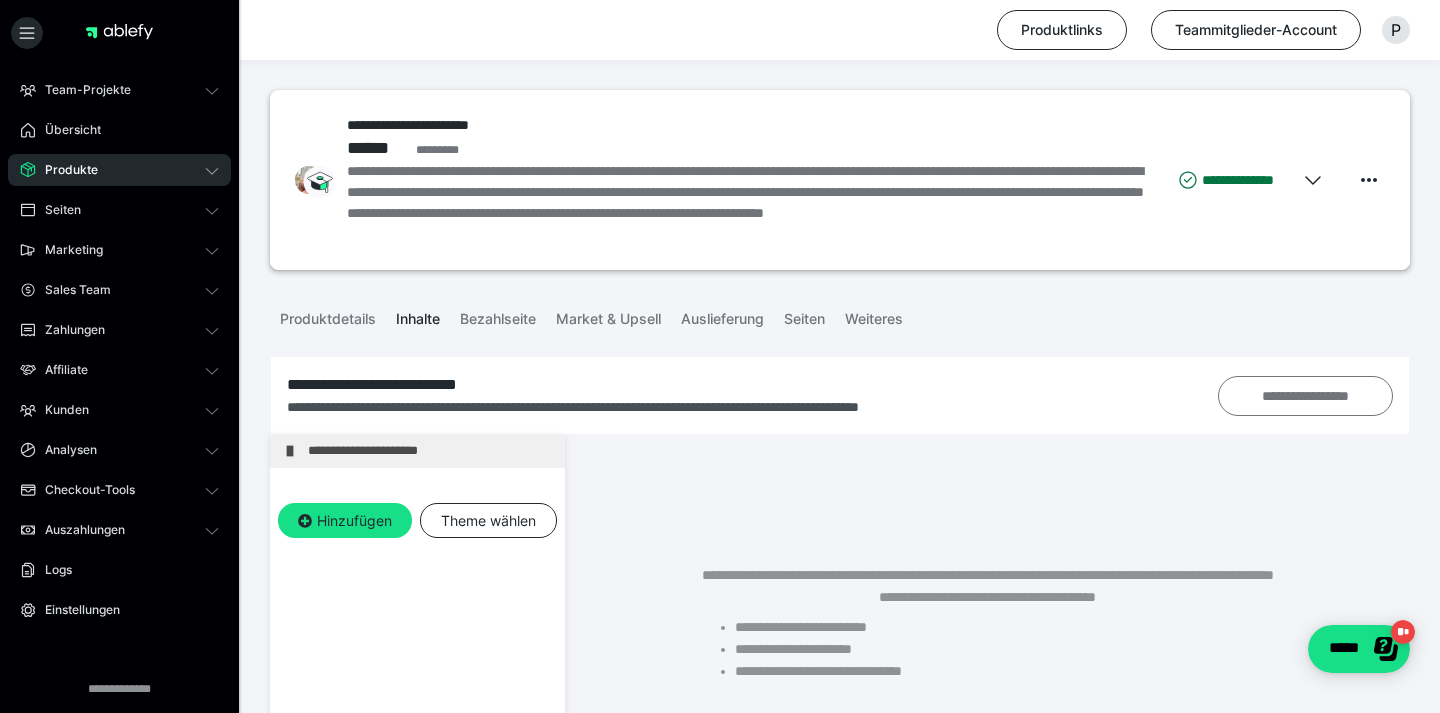 click on "**********" at bounding box center [1305, 396] 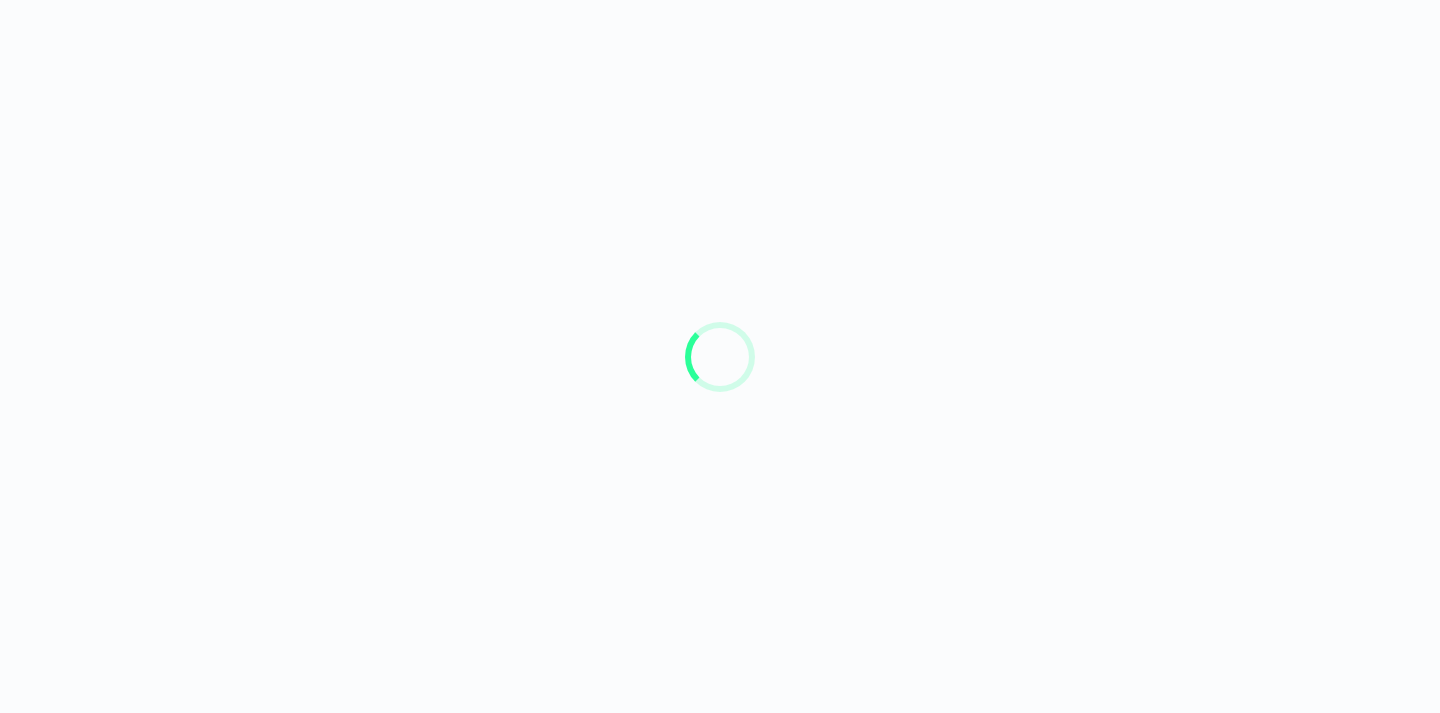 scroll, scrollTop: 0, scrollLeft: 0, axis: both 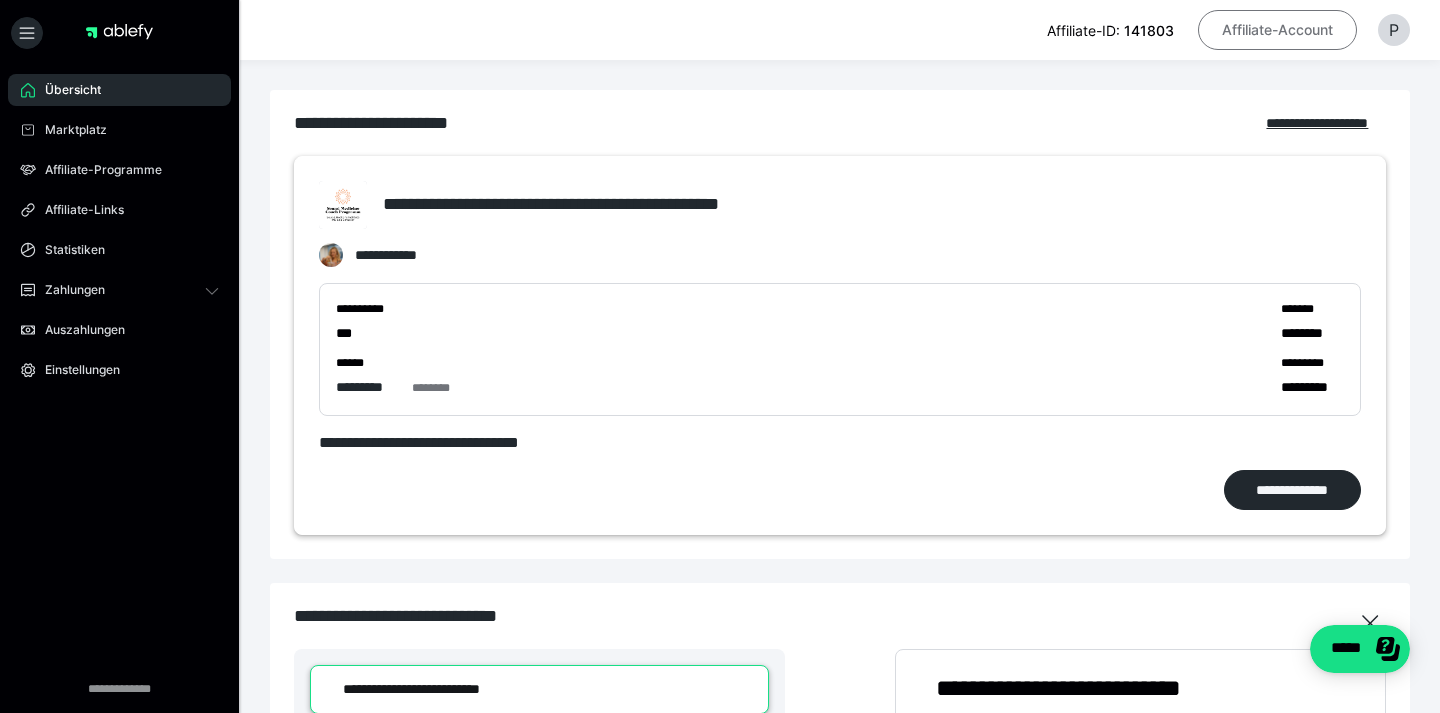 click on "Affiliate-Account" at bounding box center (1277, 30) 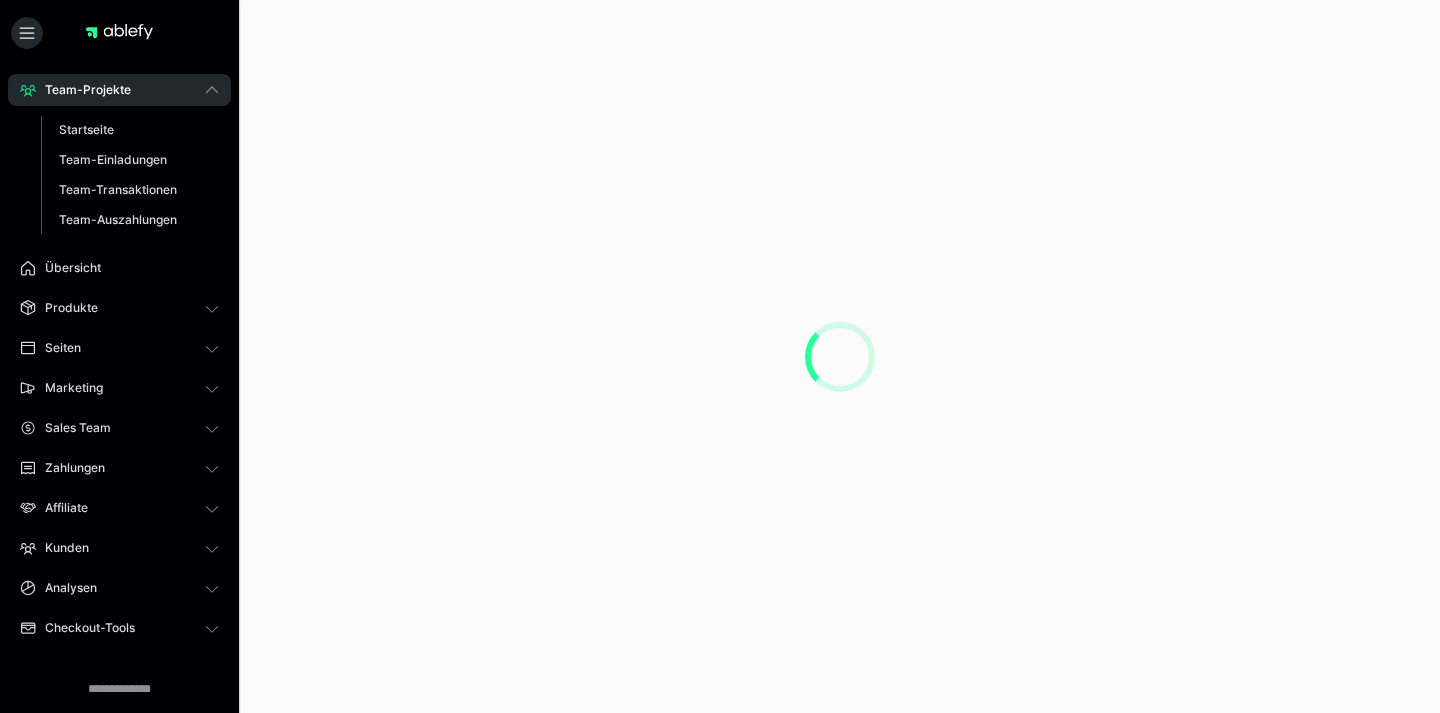 scroll, scrollTop: 0, scrollLeft: 0, axis: both 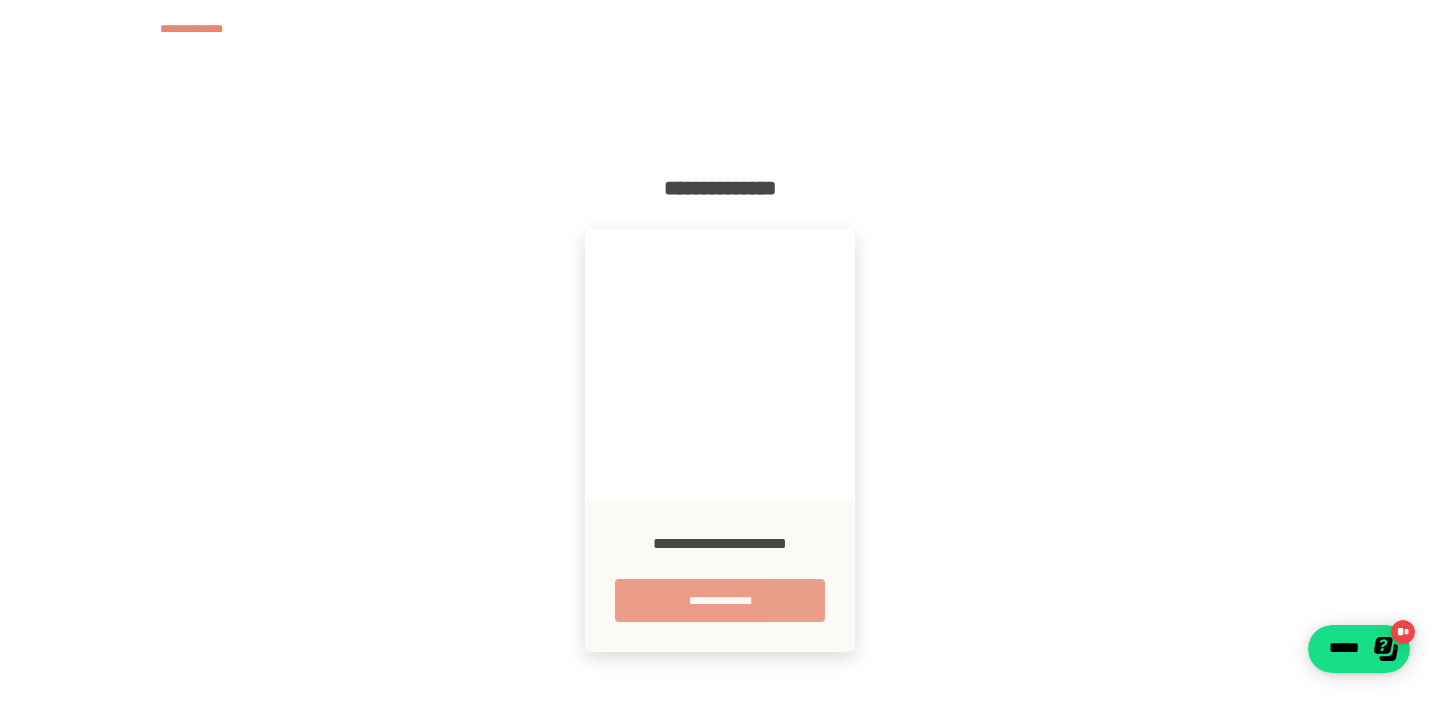 click on "**********" at bounding box center (720, 600) 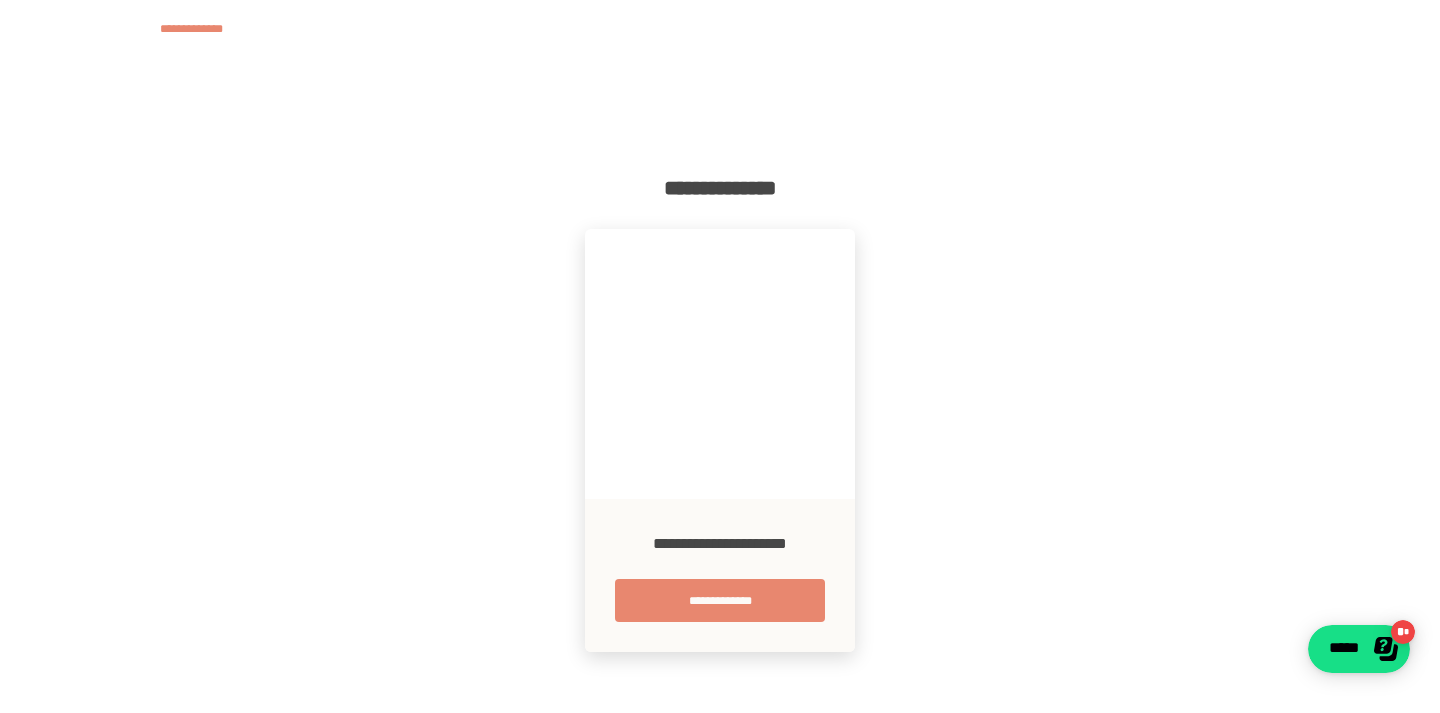 click at bounding box center (720, 364) 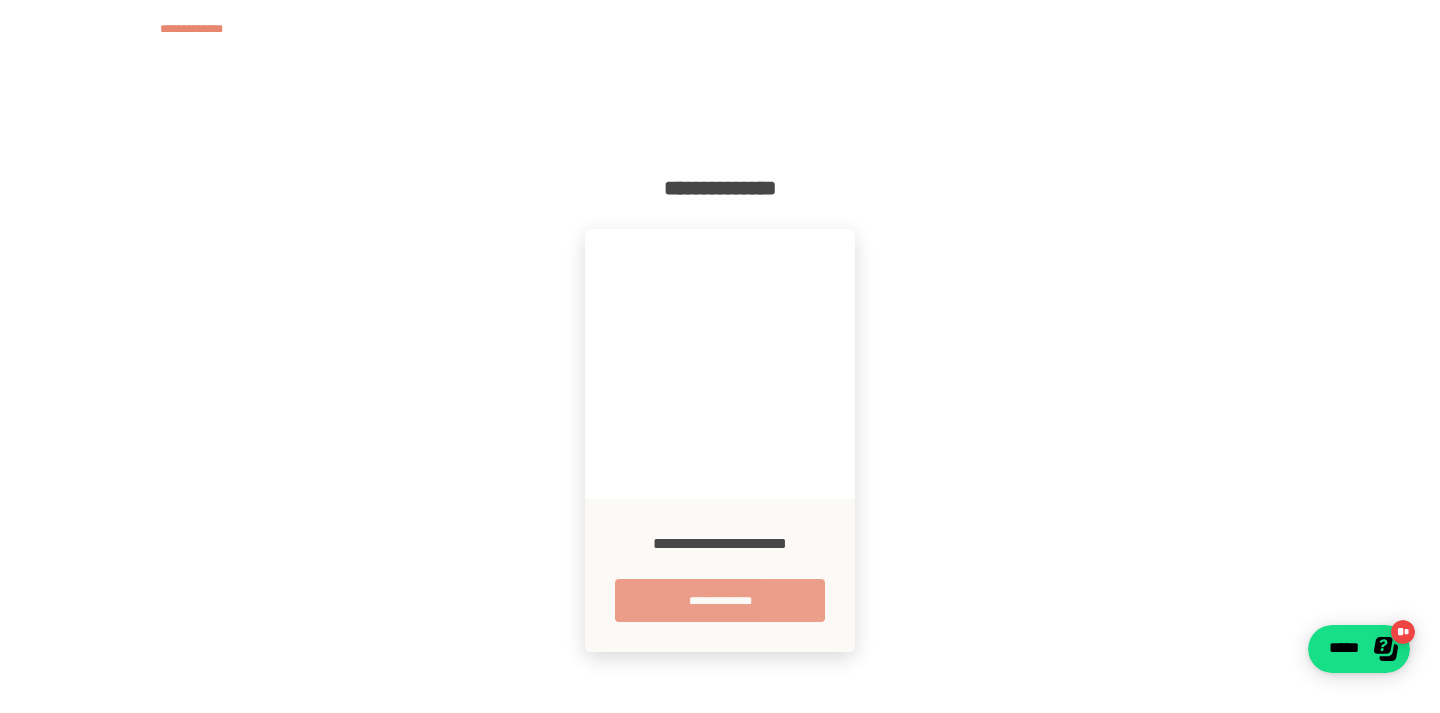 click on "**********" at bounding box center [720, 600] 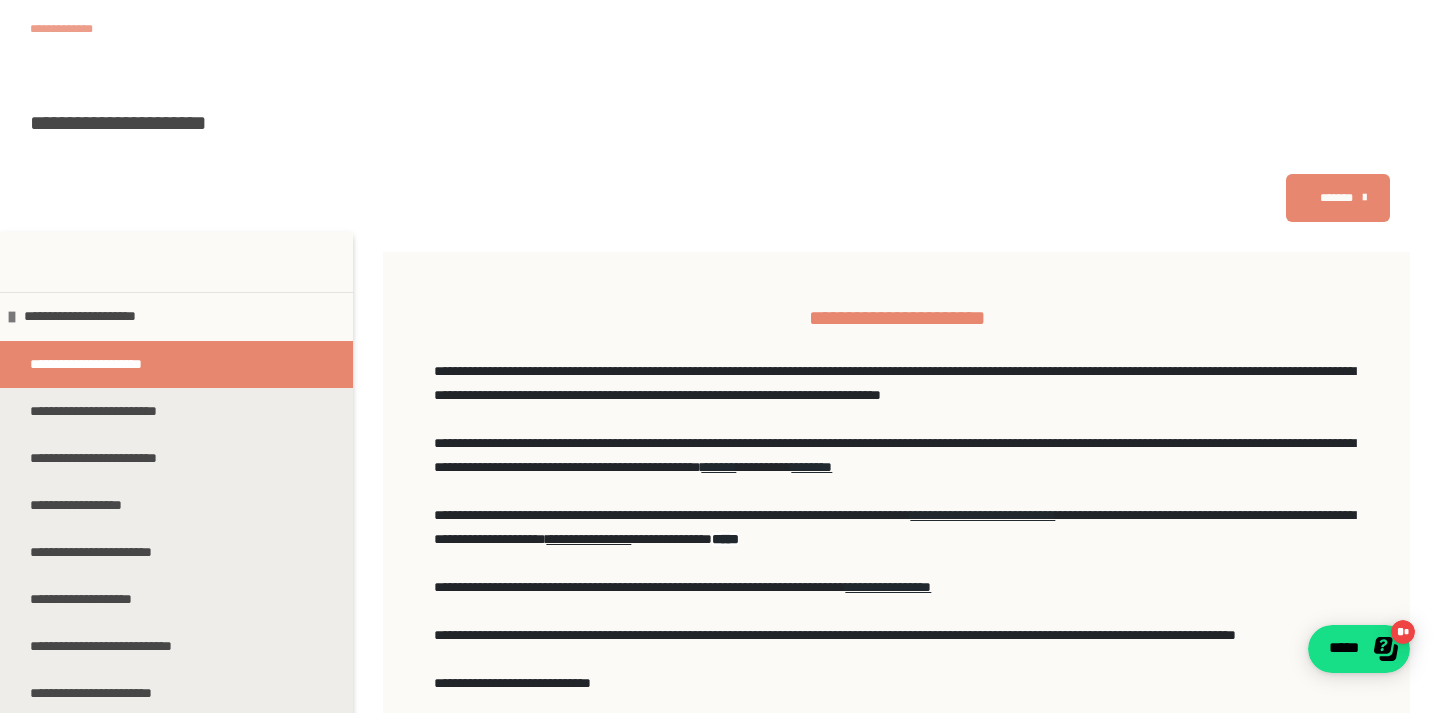 click on "**********" at bounding box center [69, 29] 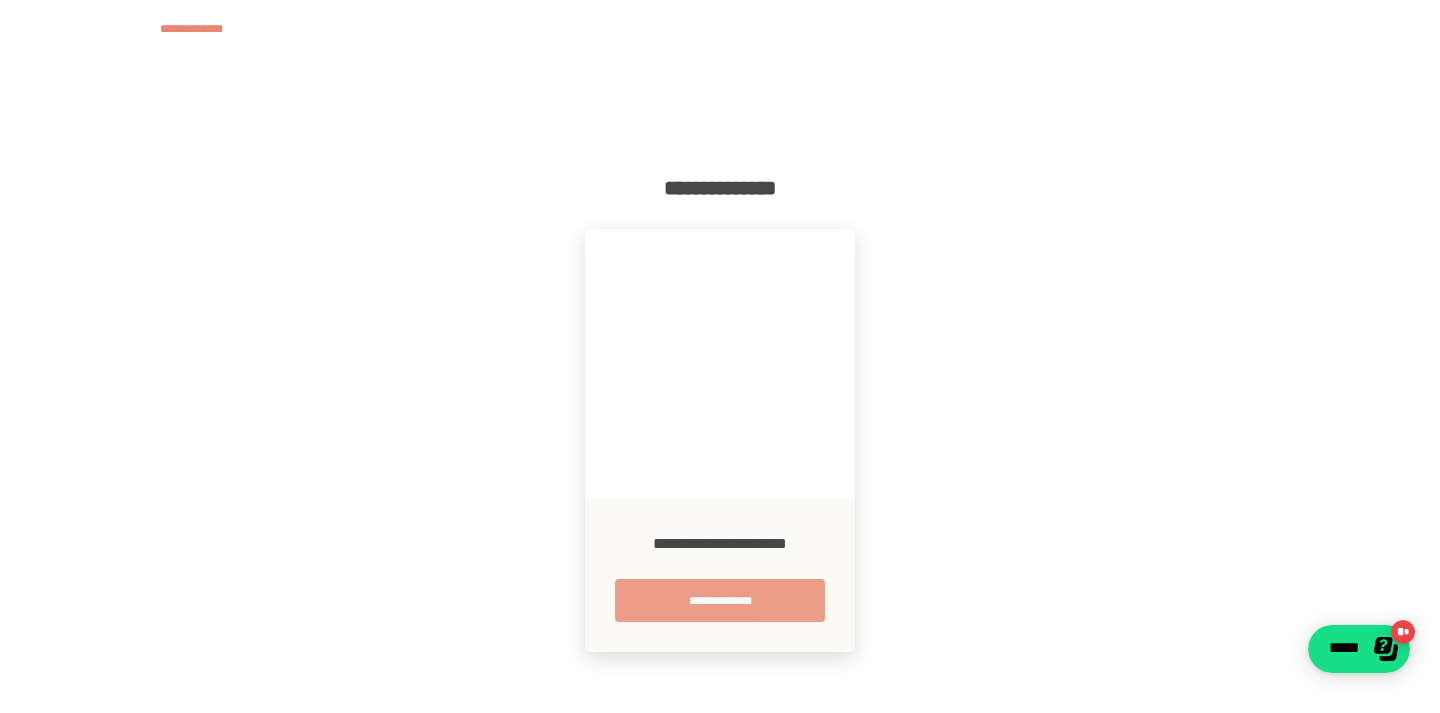 click on "**********" at bounding box center (720, 600) 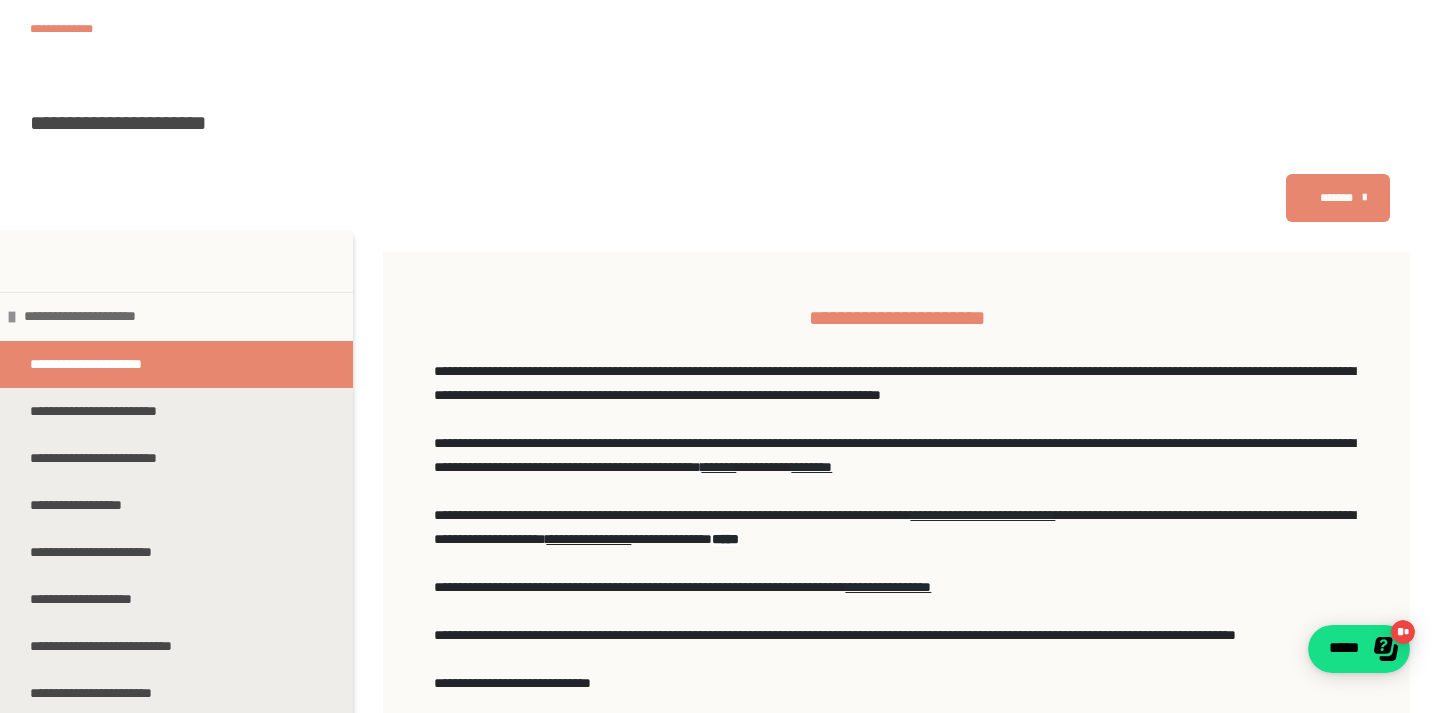 click on "**********" at bounding box center [181, 316] 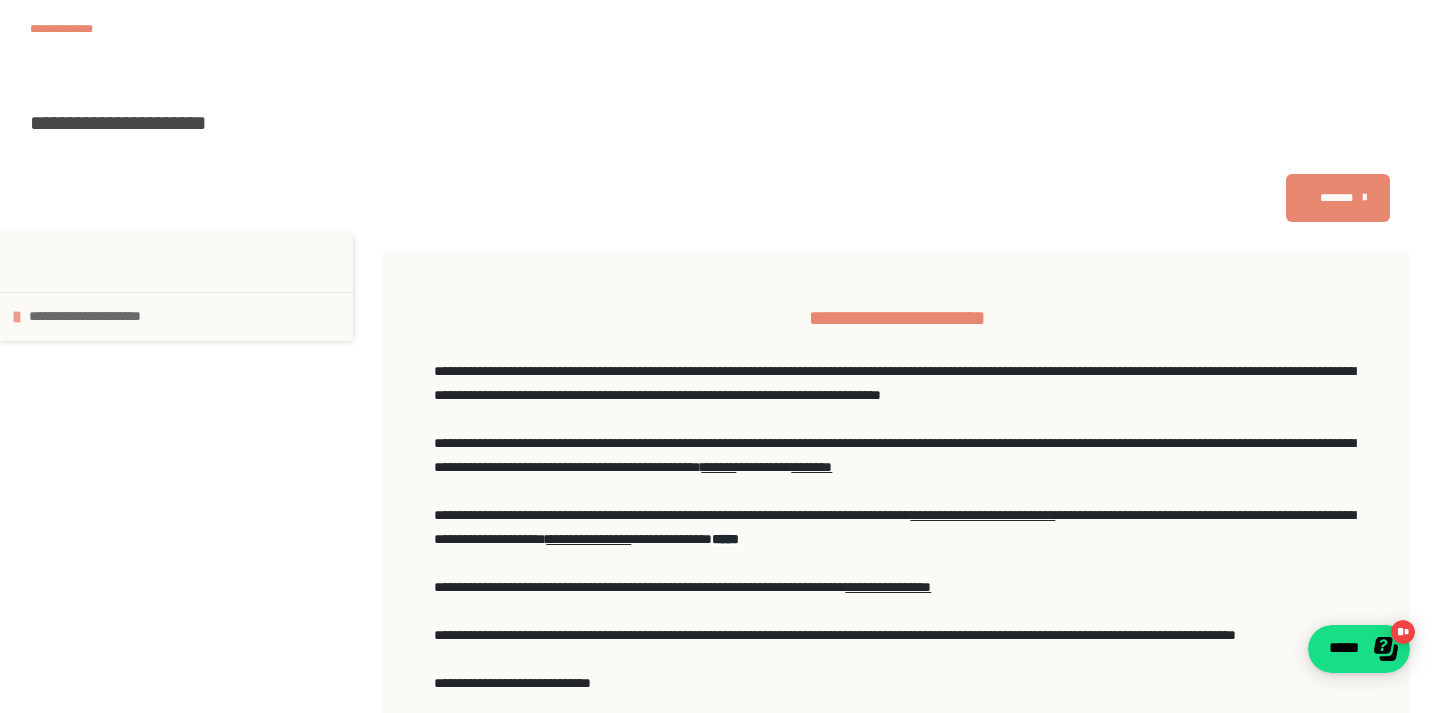 click on "**********" at bounding box center (186, 316) 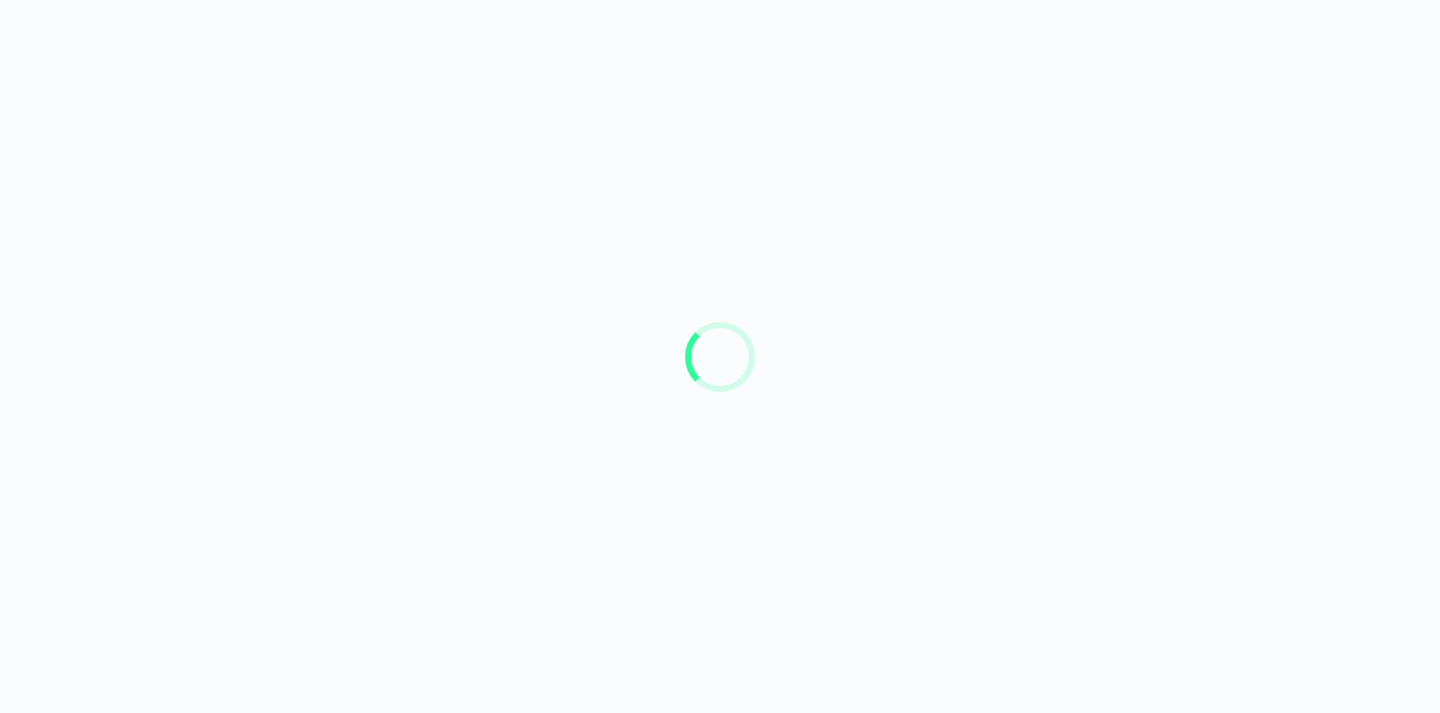 scroll, scrollTop: 0, scrollLeft: 0, axis: both 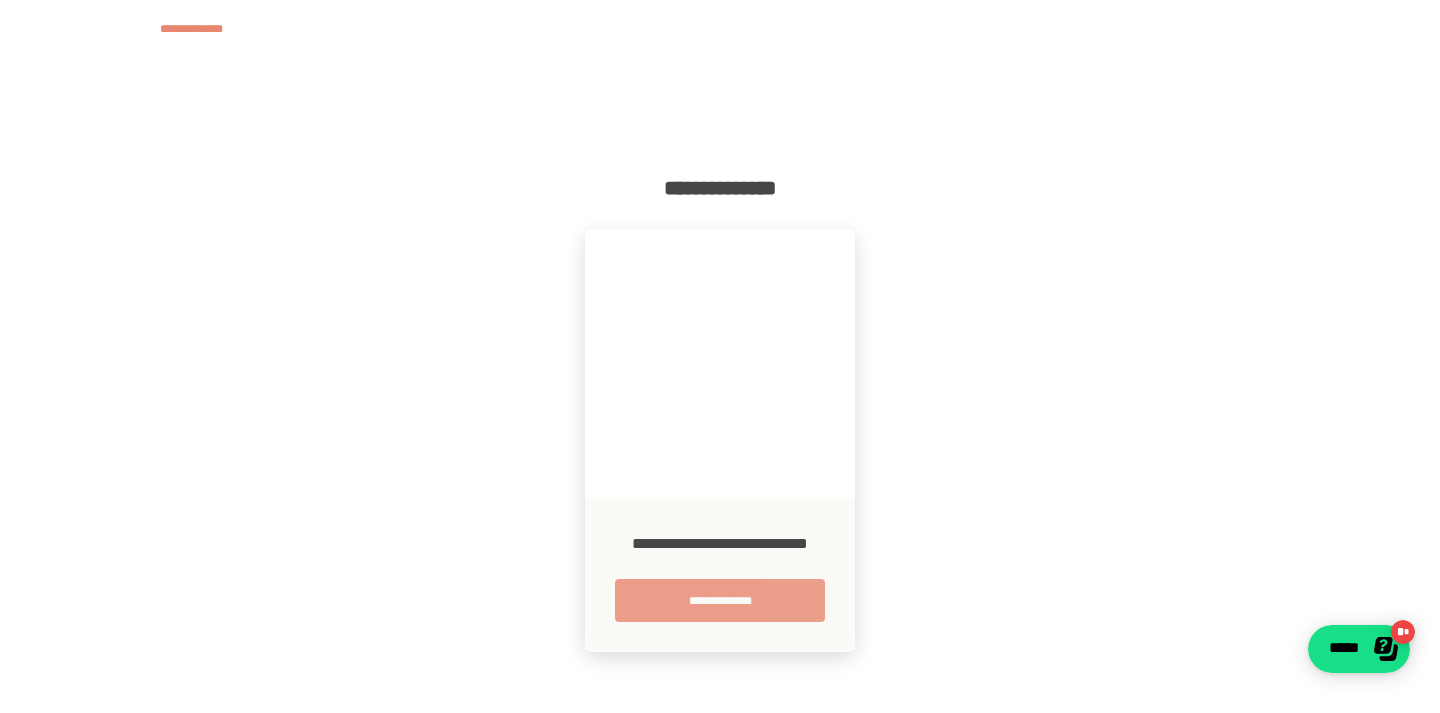 click on "**********" at bounding box center [720, 600] 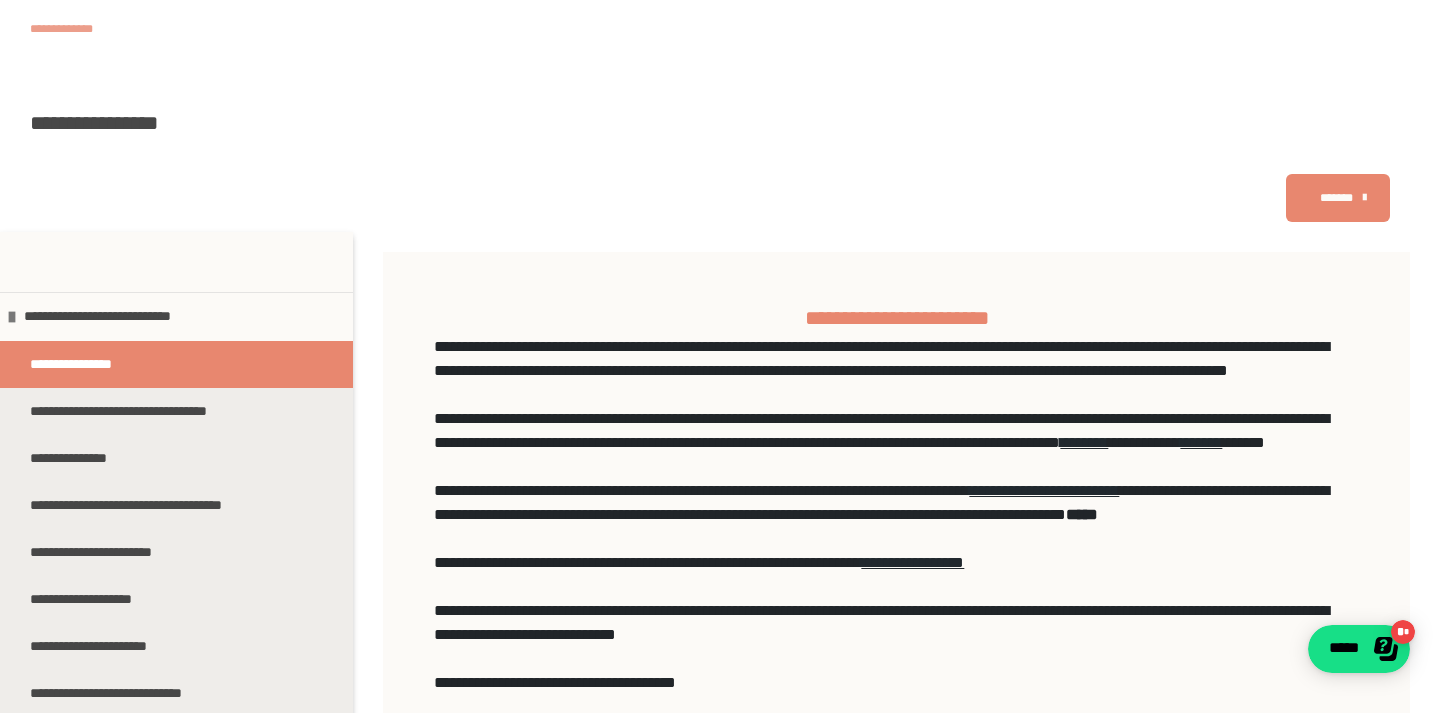 click on "**********" at bounding box center (69, 29) 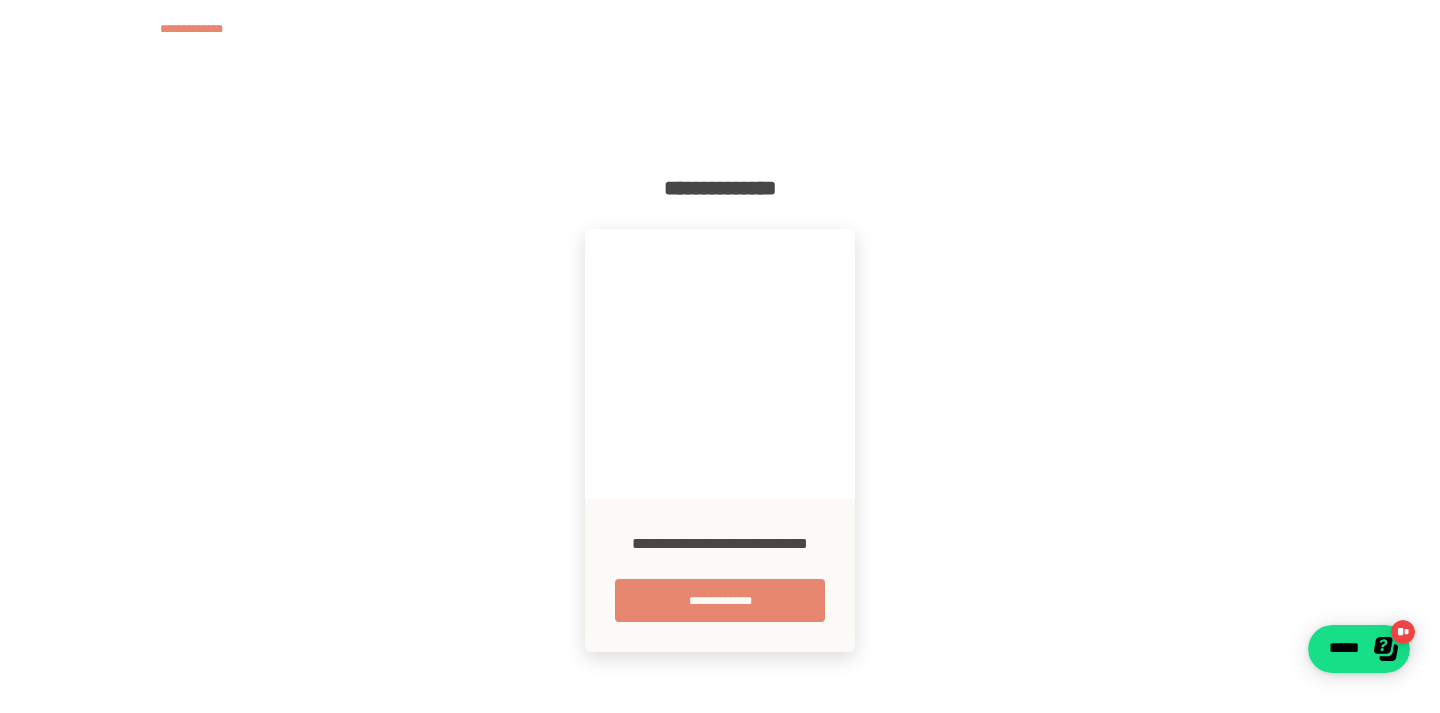 click on "**********" at bounding box center [199, 29] 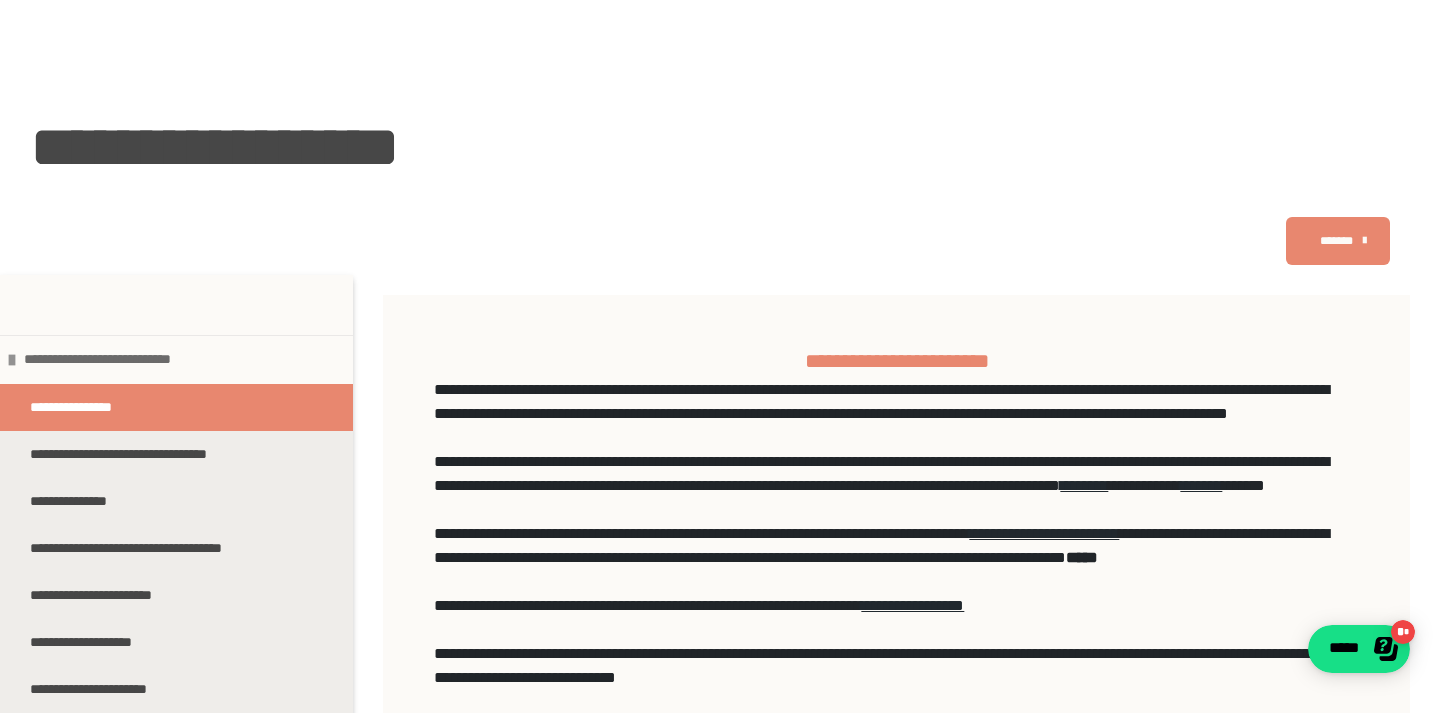 scroll, scrollTop: 0, scrollLeft: 0, axis: both 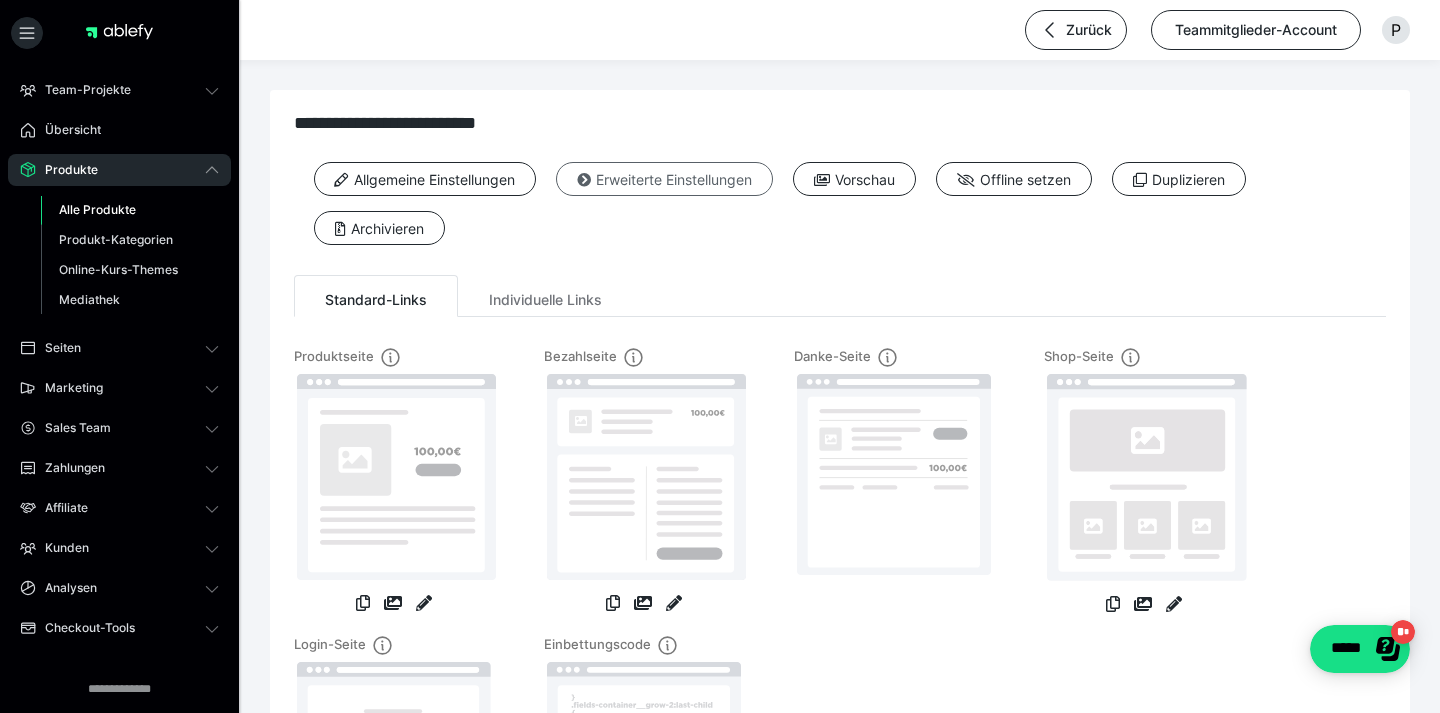 click on "Erweiterte Einstellungen" at bounding box center [664, 179] 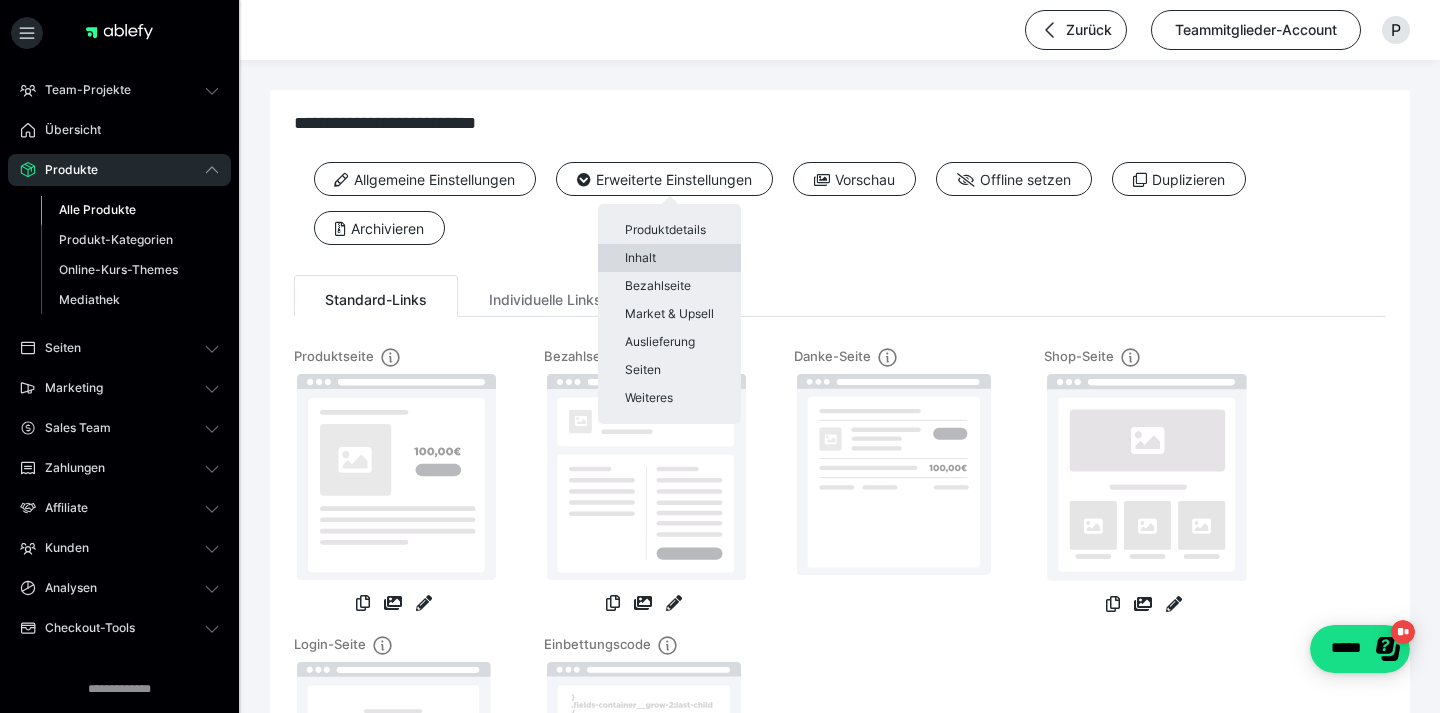 click on "Inhalt" at bounding box center (669, 258) 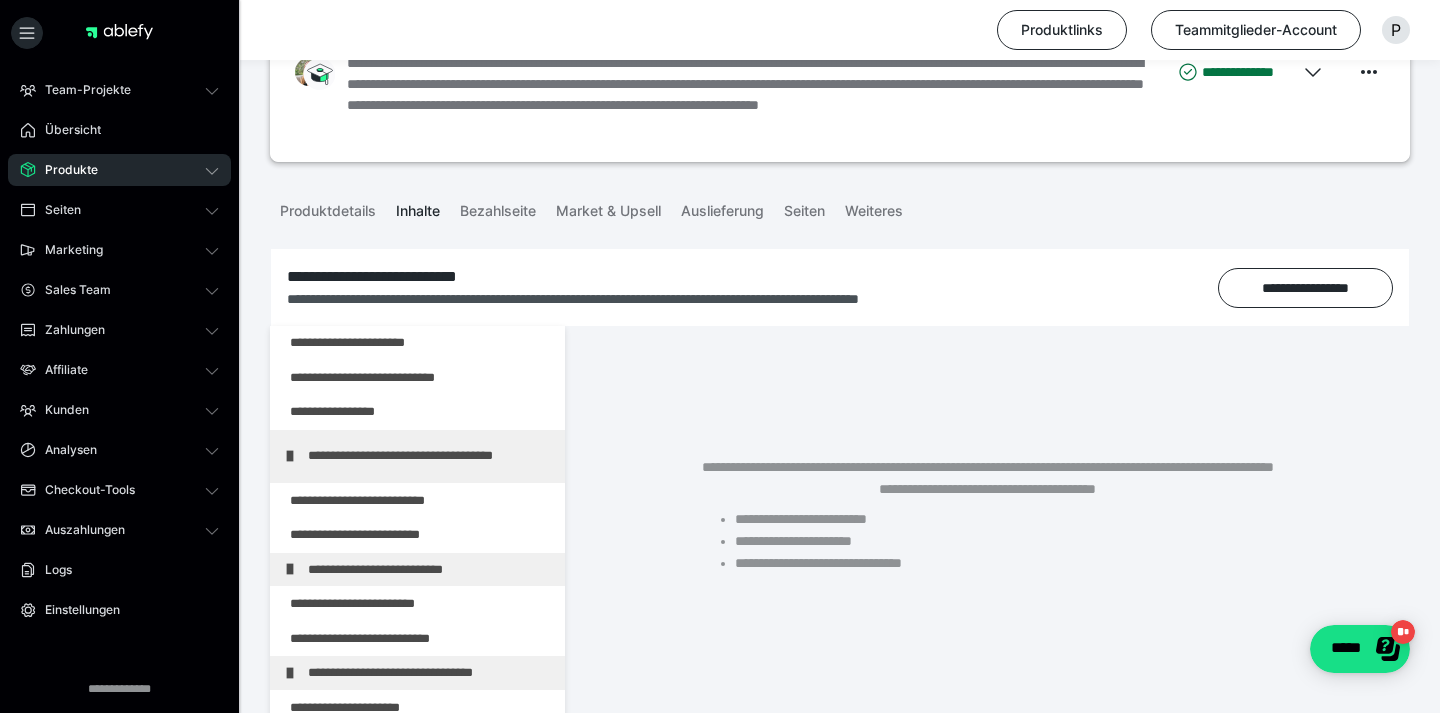 scroll, scrollTop: 160, scrollLeft: 0, axis: vertical 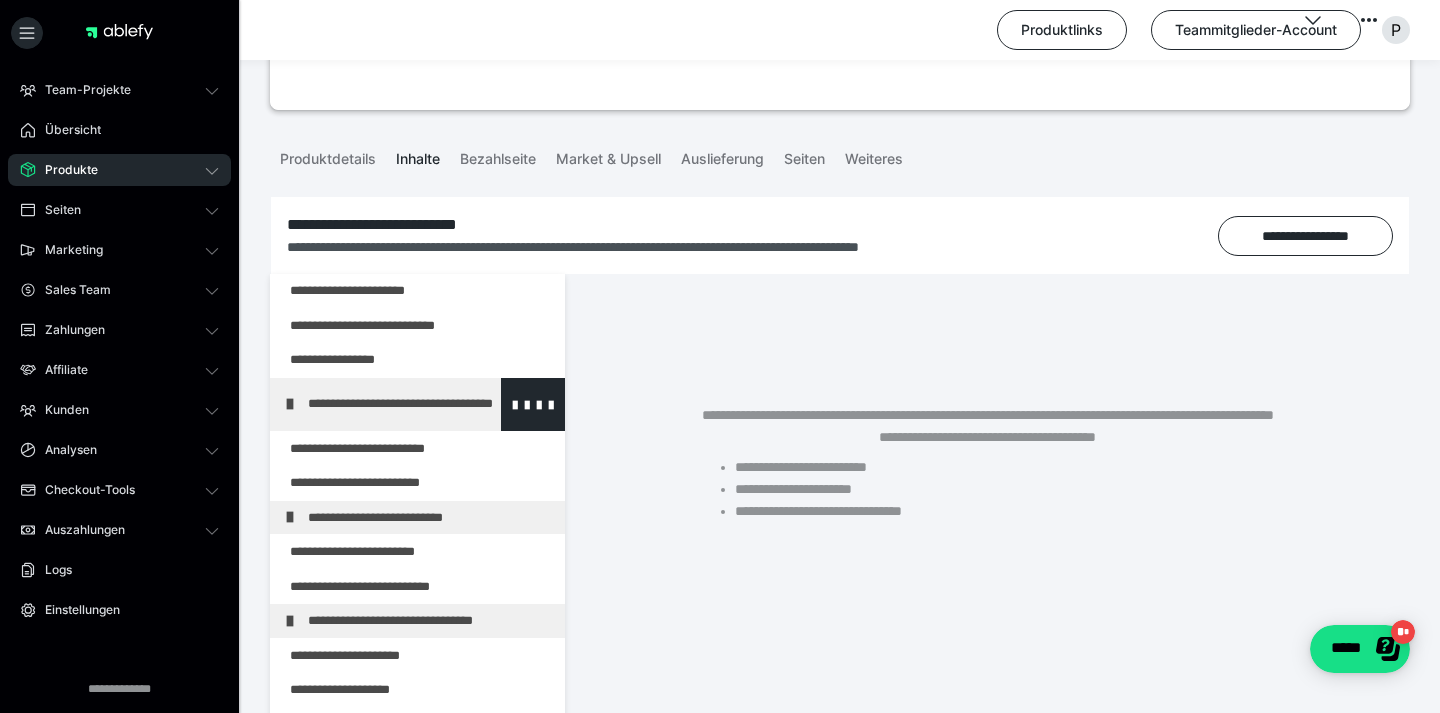 click at bounding box center [533, 404] 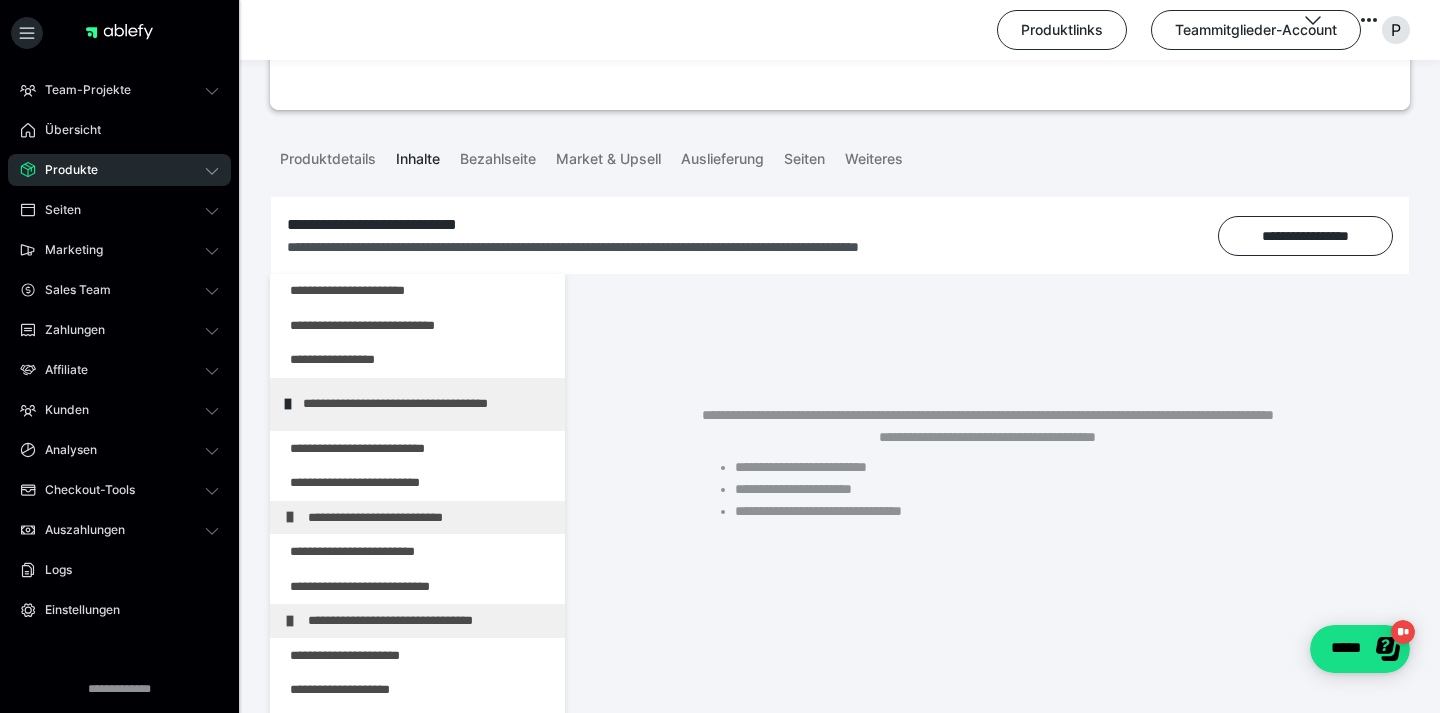 click at bounding box center (0, 0) 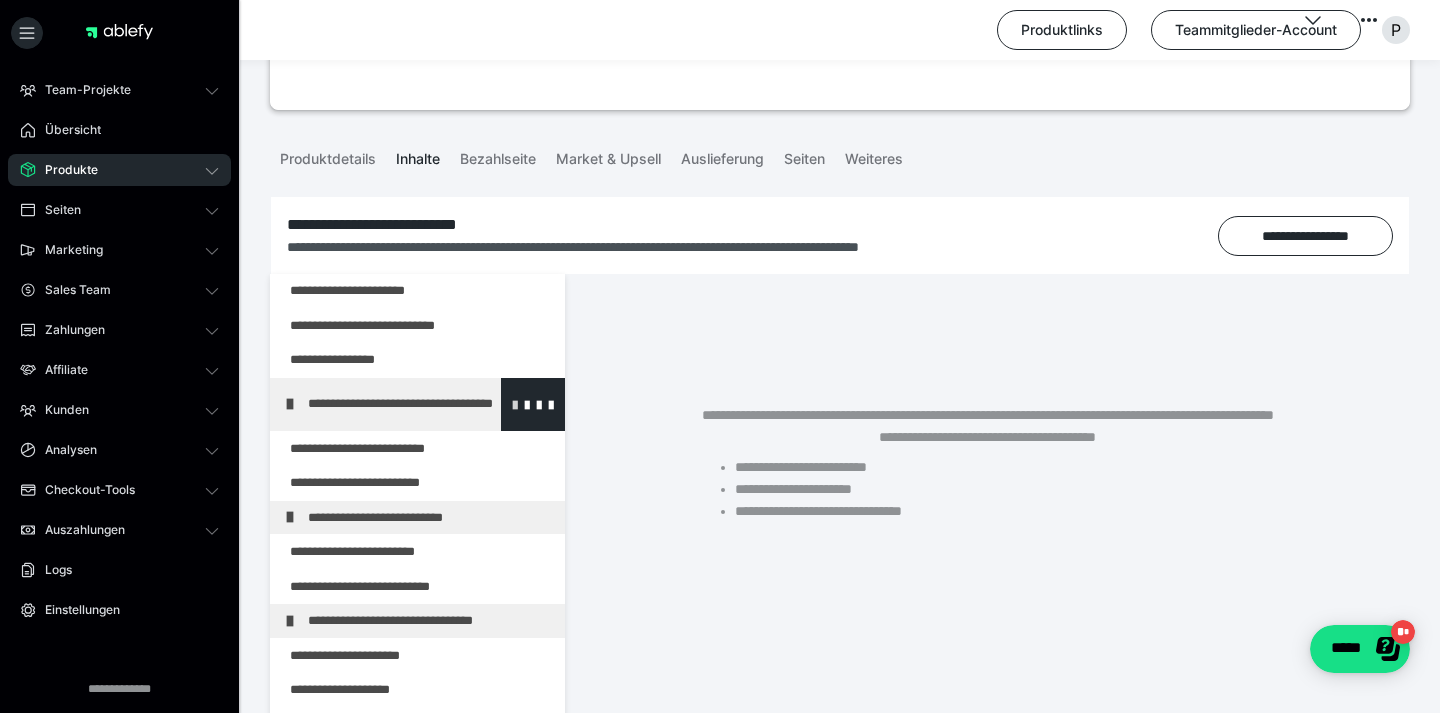 click at bounding box center (515, 404) 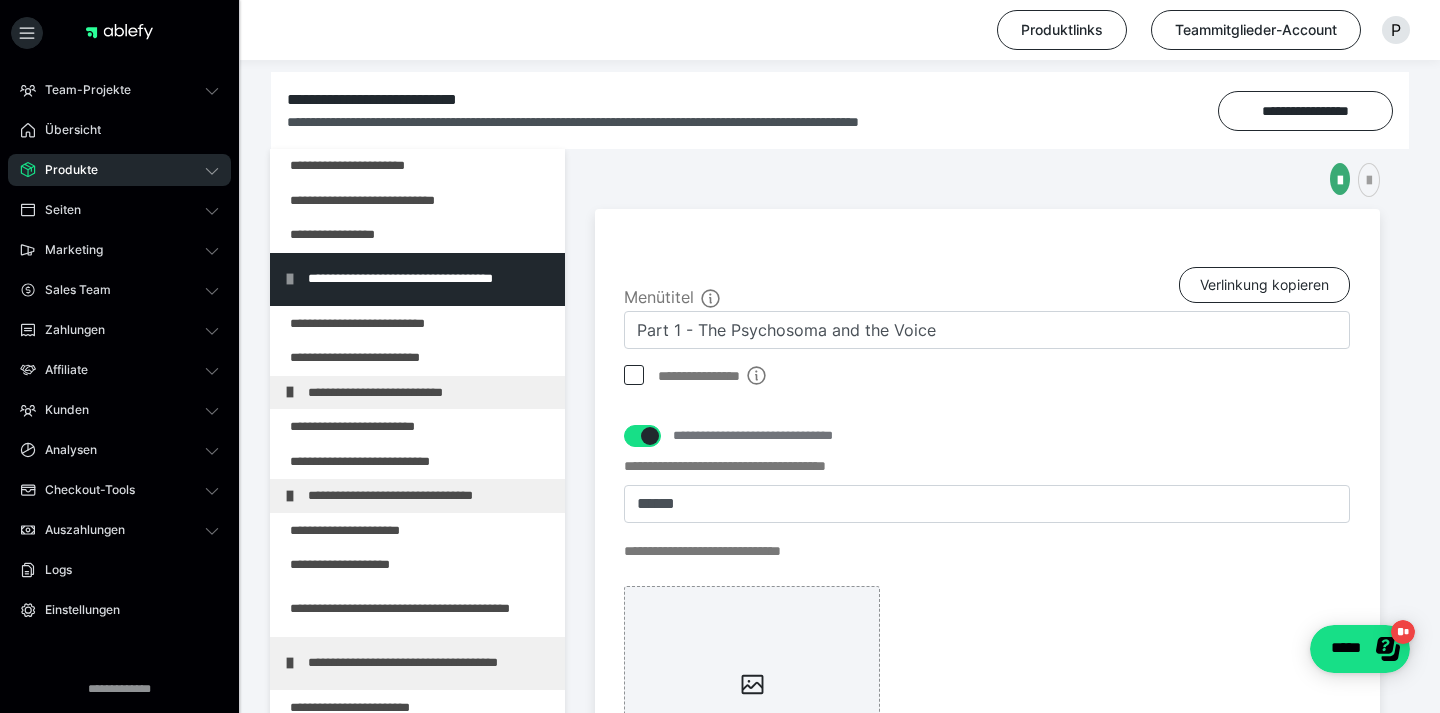 scroll, scrollTop: 291, scrollLeft: 0, axis: vertical 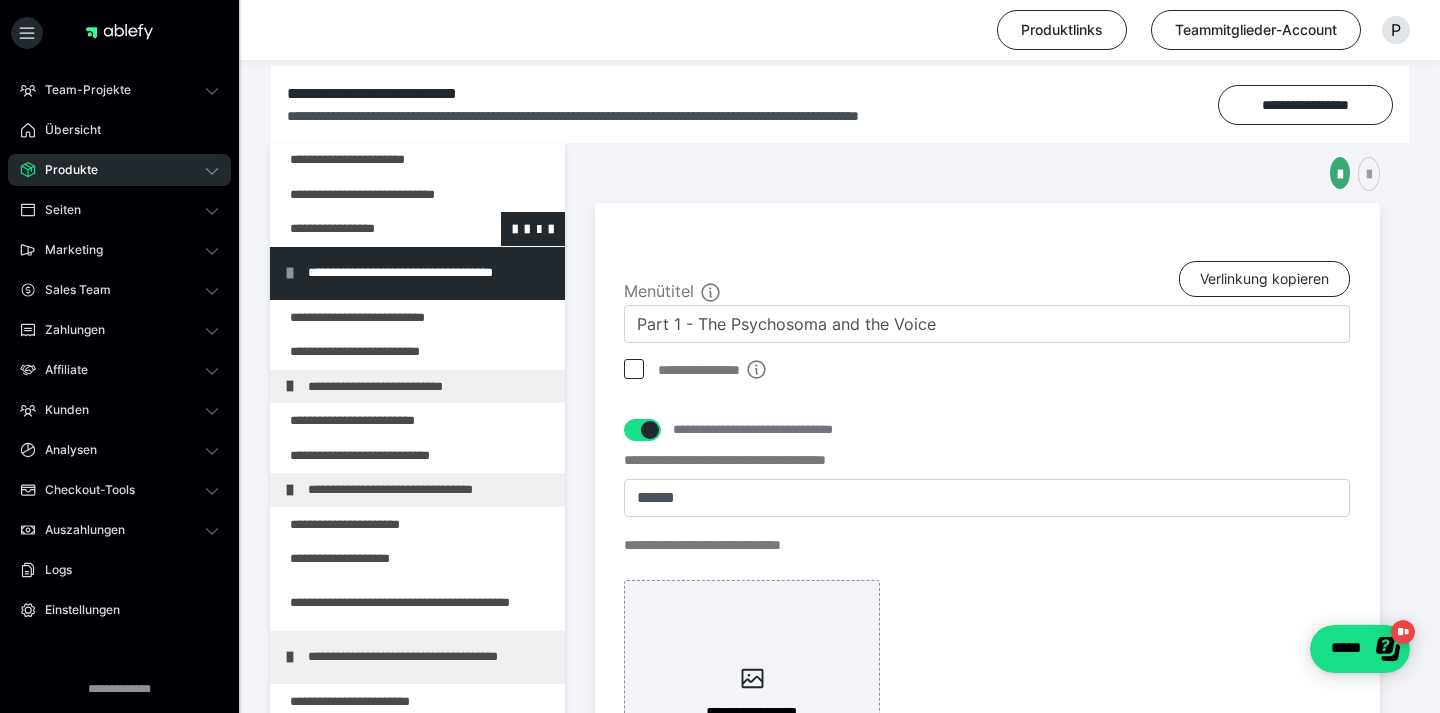 click at bounding box center (365, 229) 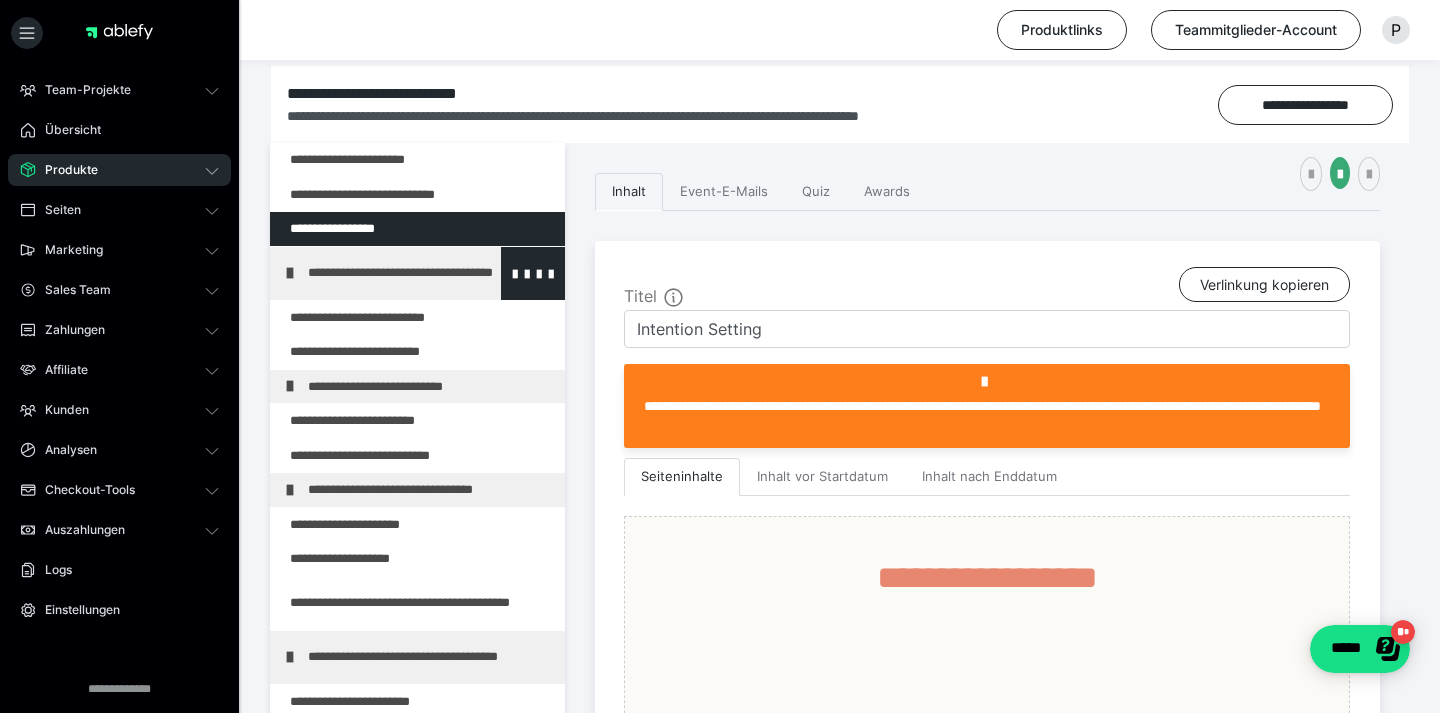 click on "**********" at bounding box center [431, 273] 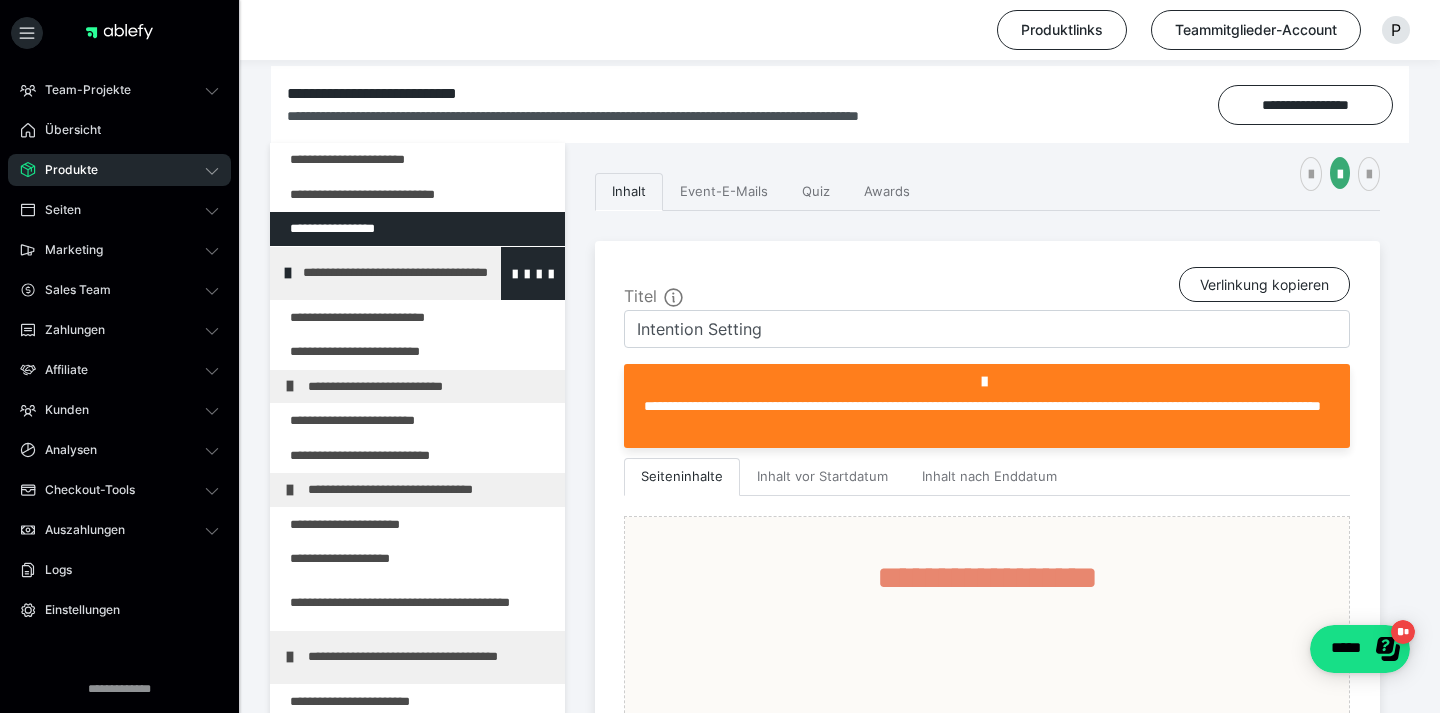 click on "**********" at bounding box center [426, 273] 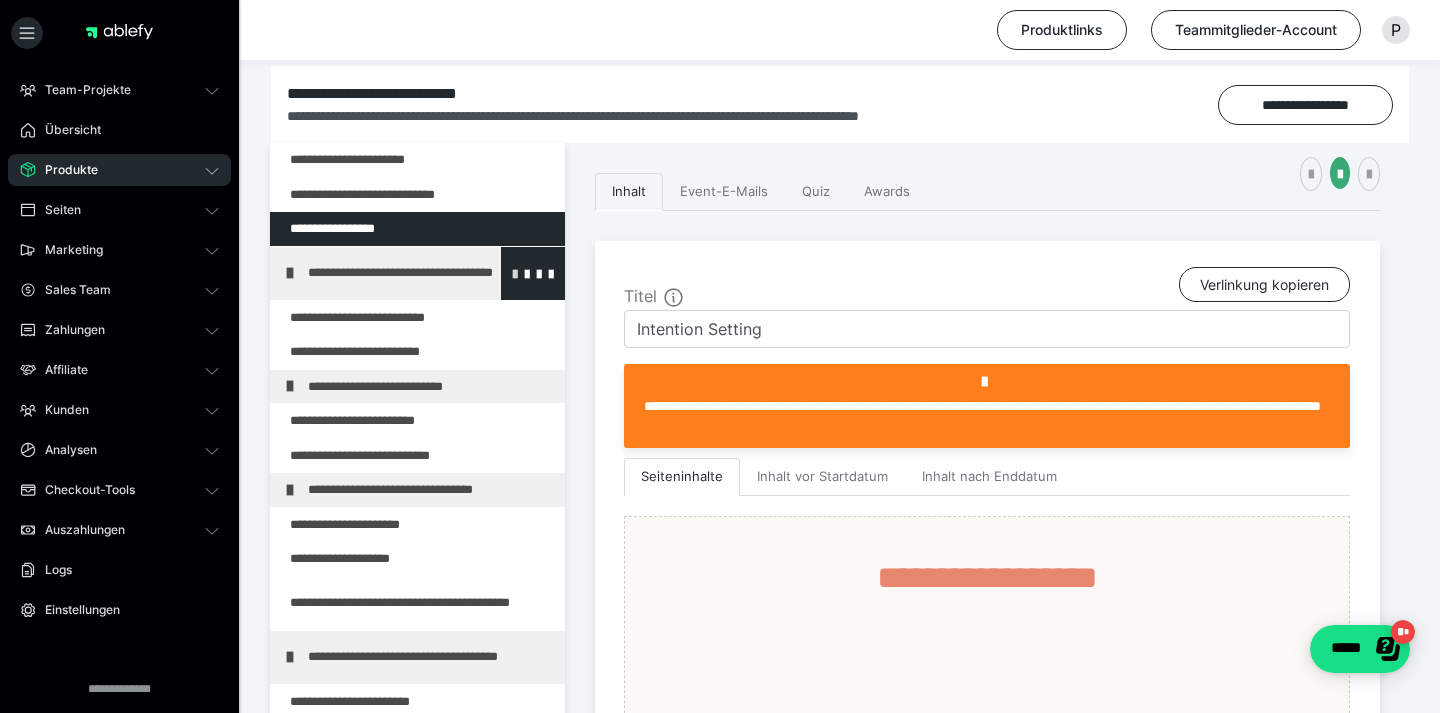 click at bounding box center [515, 273] 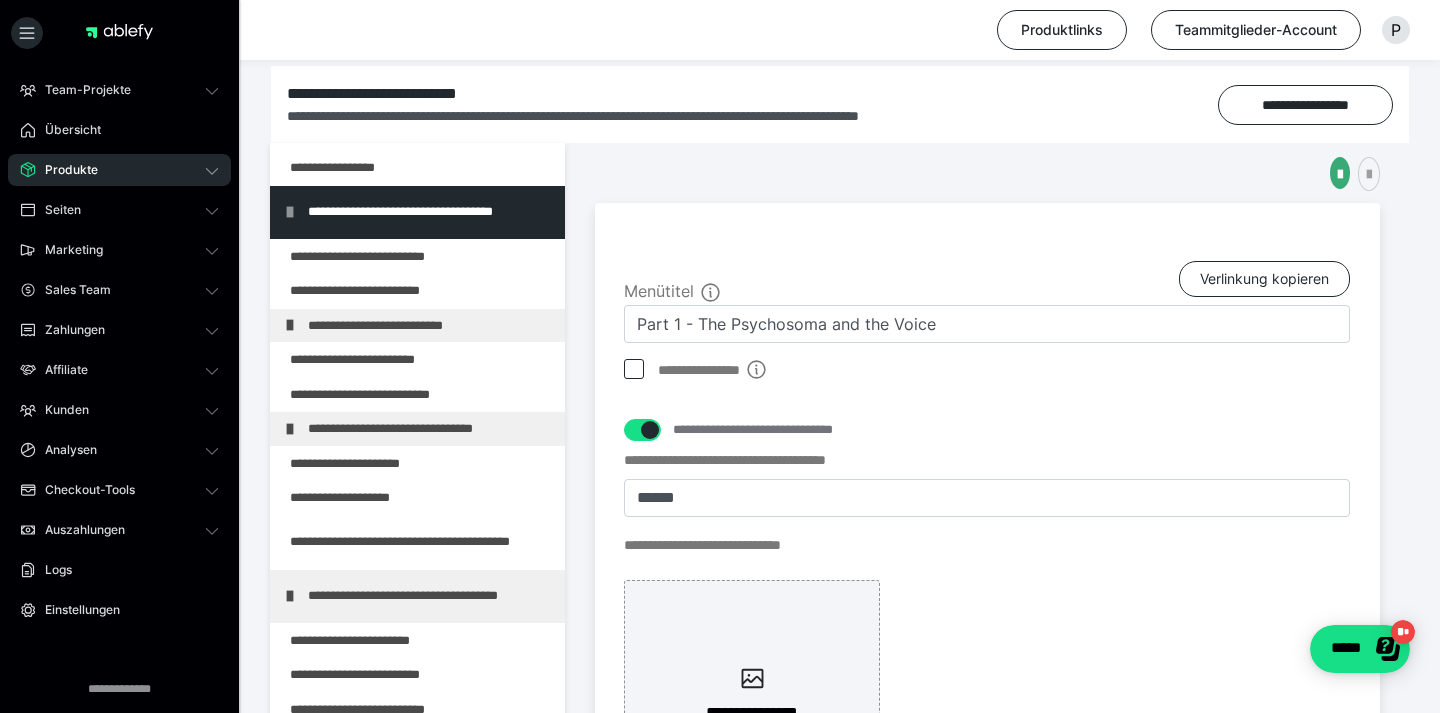 scroll, scrollTop: 65, scrollLeft: 0, axis: vertical 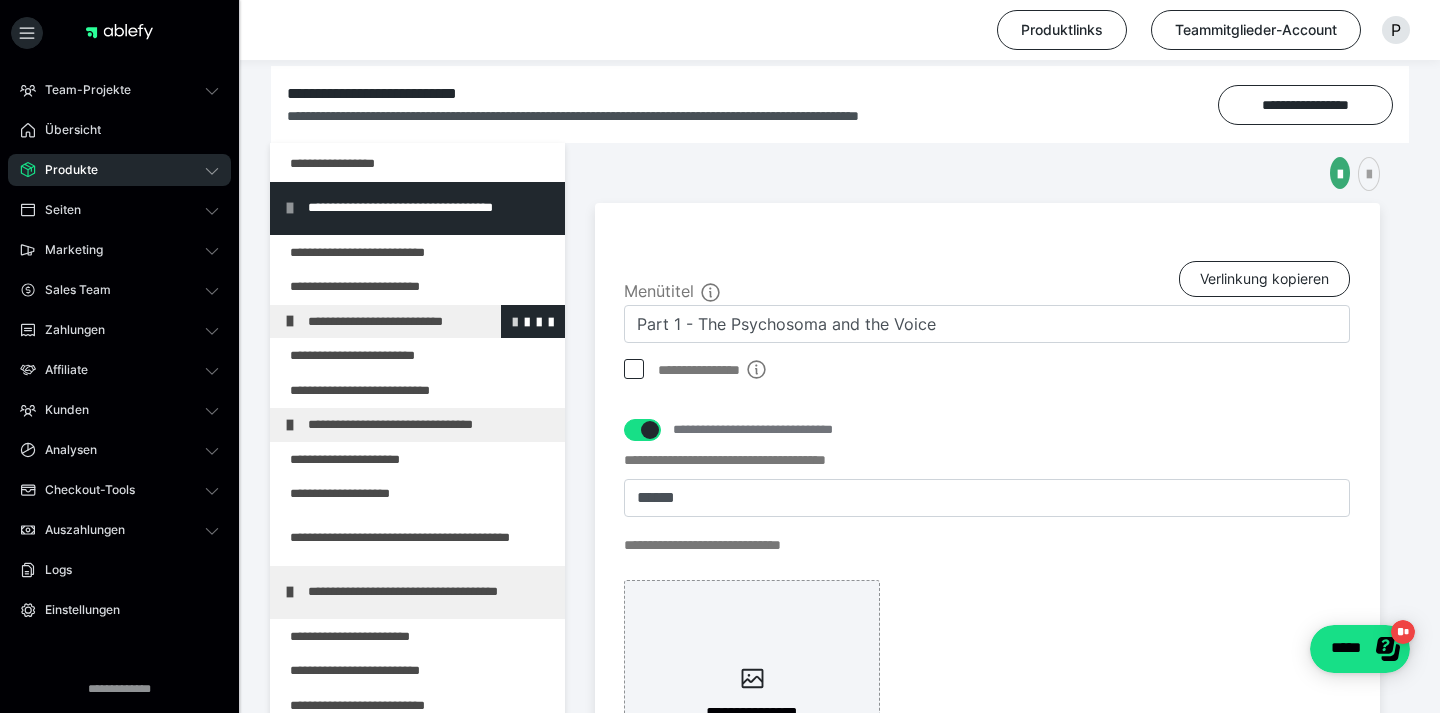 click at bounding box center [515, 321] 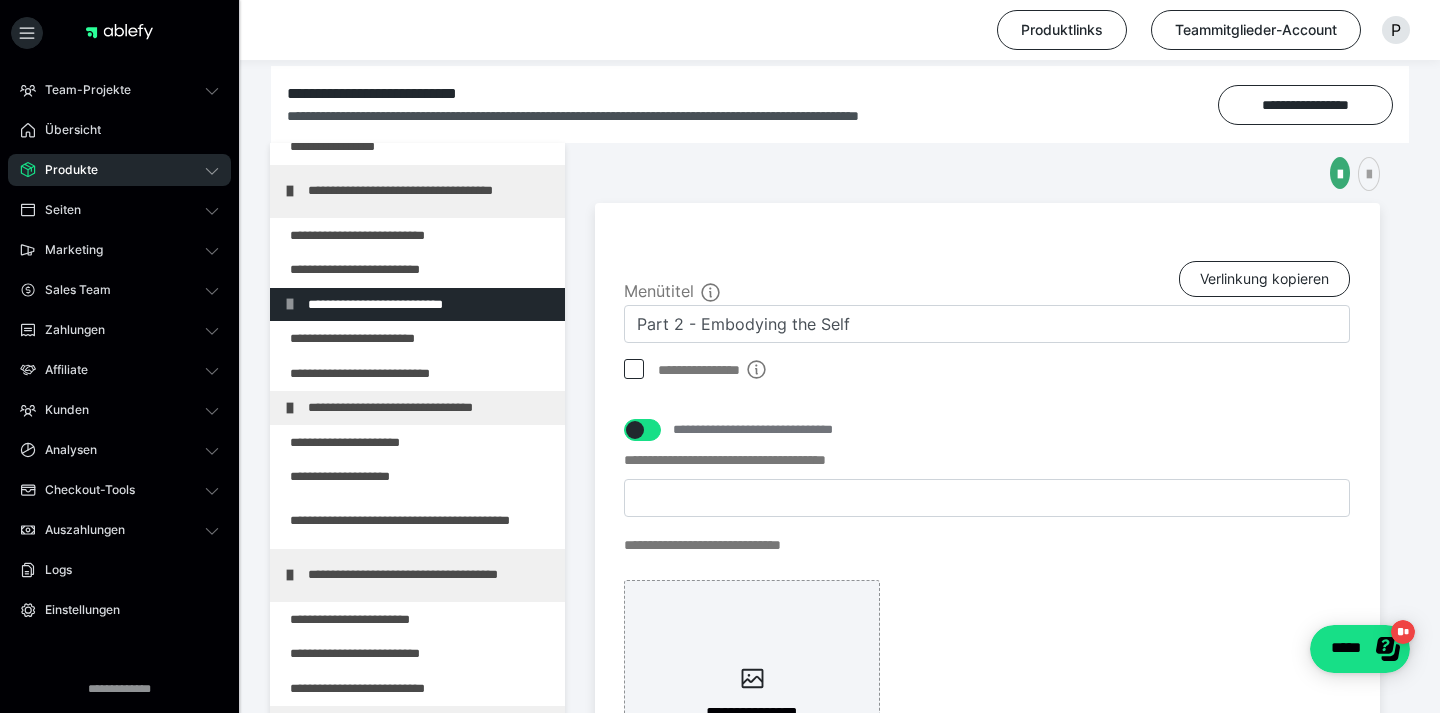 scroll, scrollTop: 91, scrollLeft: 0, axis: vertical 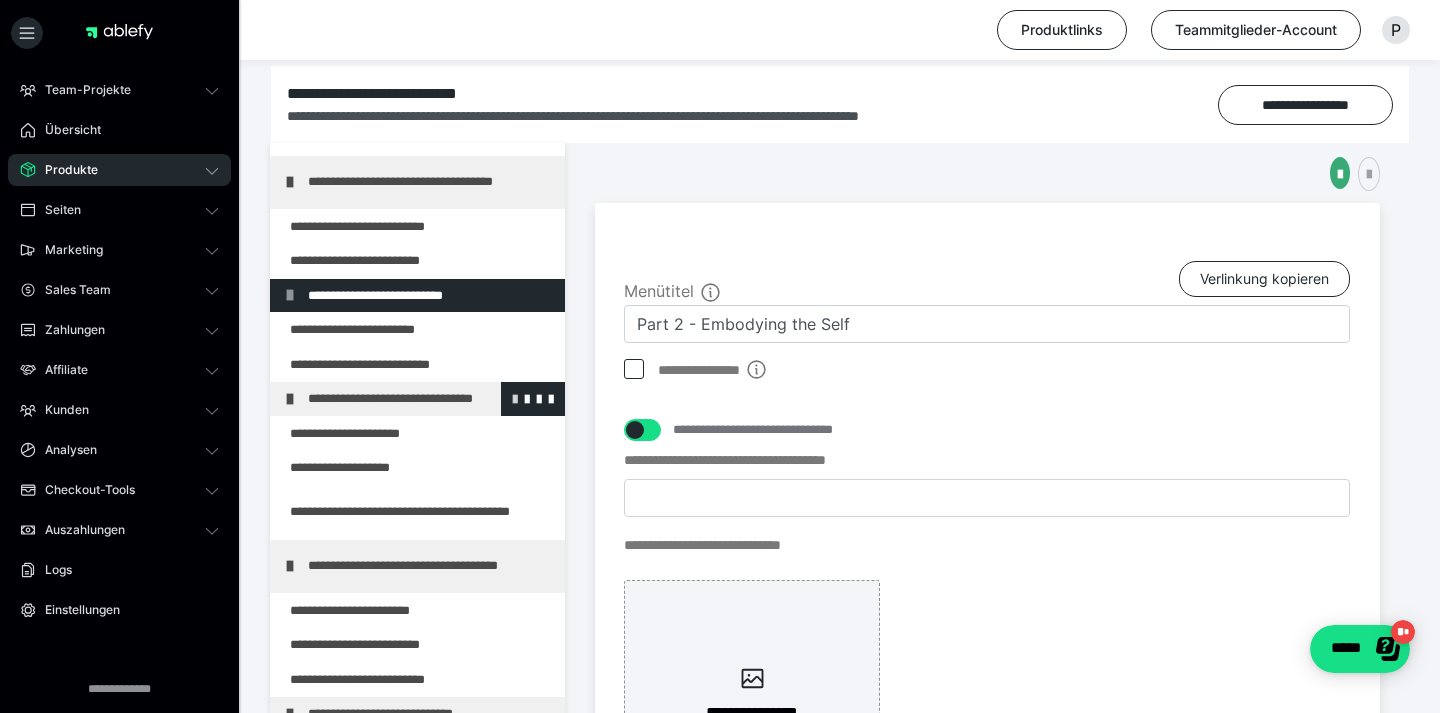 click at bounding box center [515, 398] 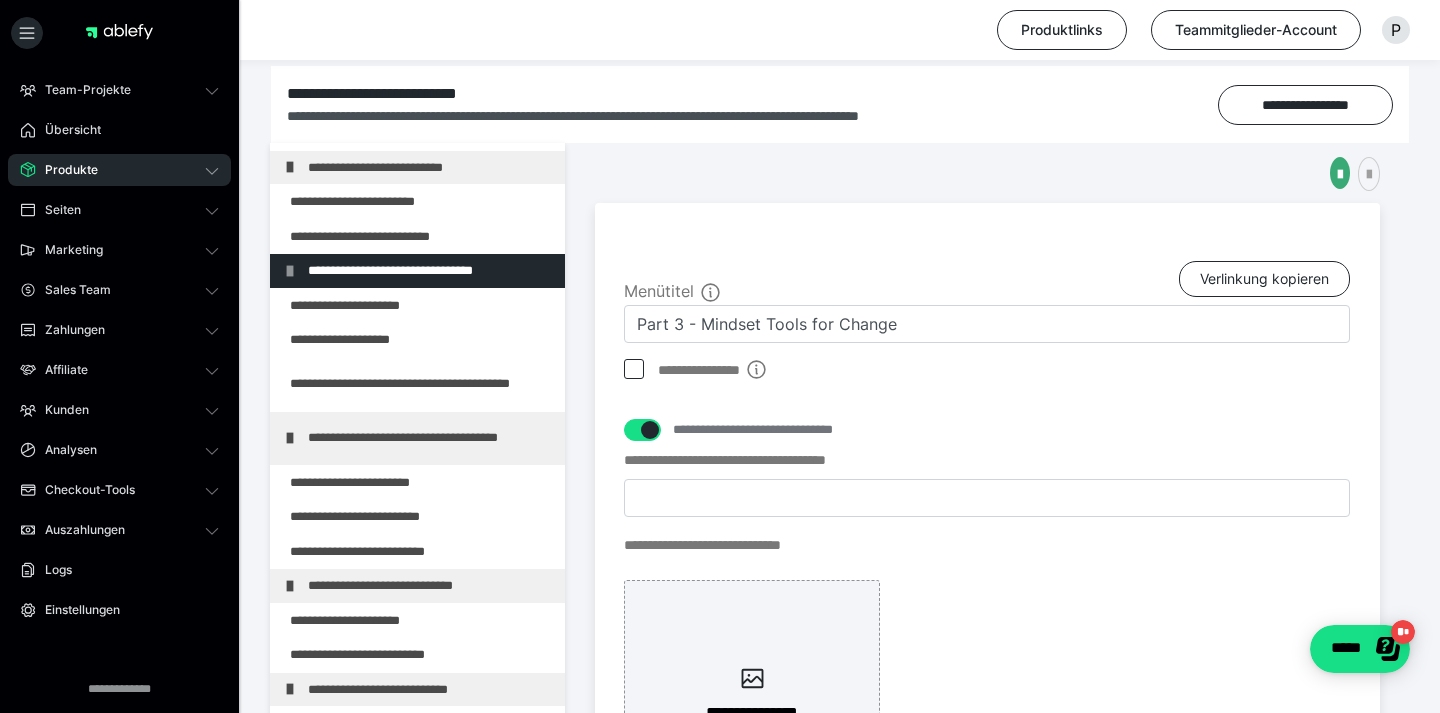 scroll, scrollTop: 284, scrollLeft: 0, axis: vertical 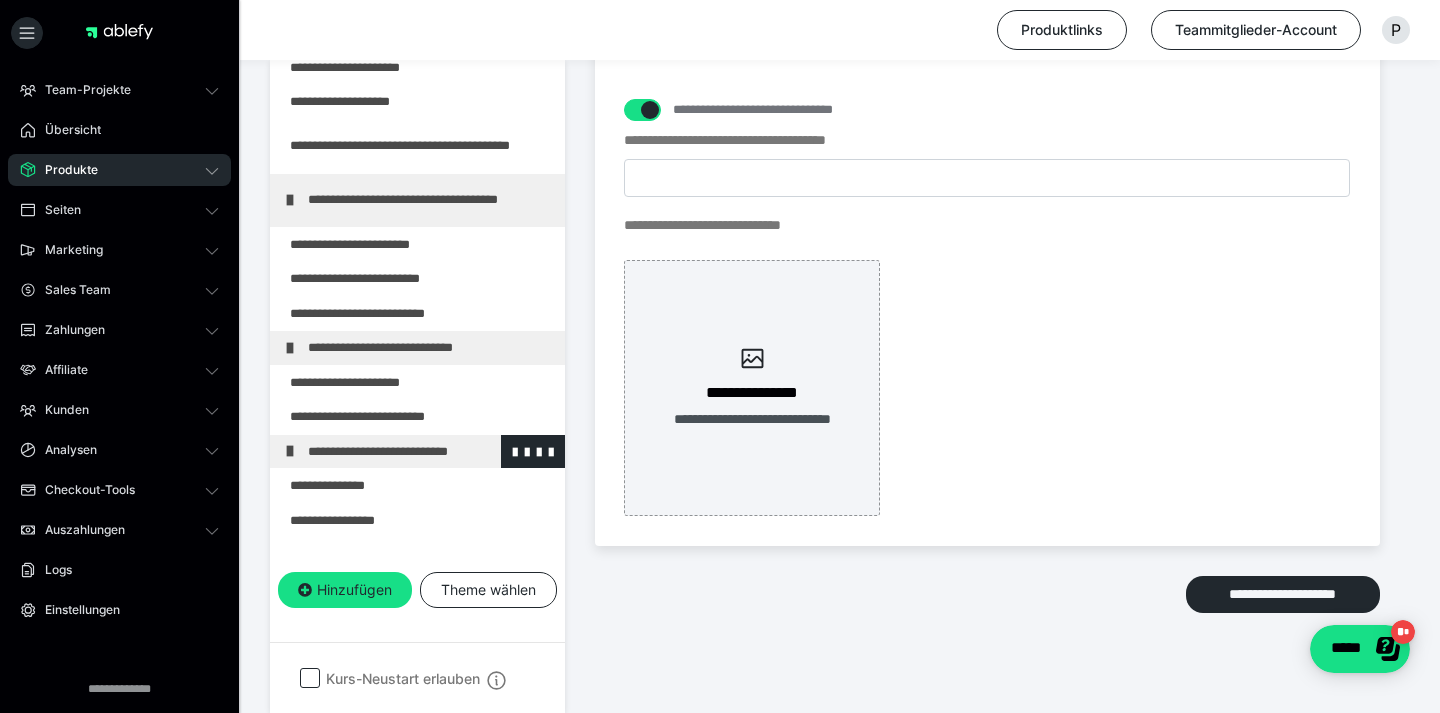 click at bounding box center (290, 451) 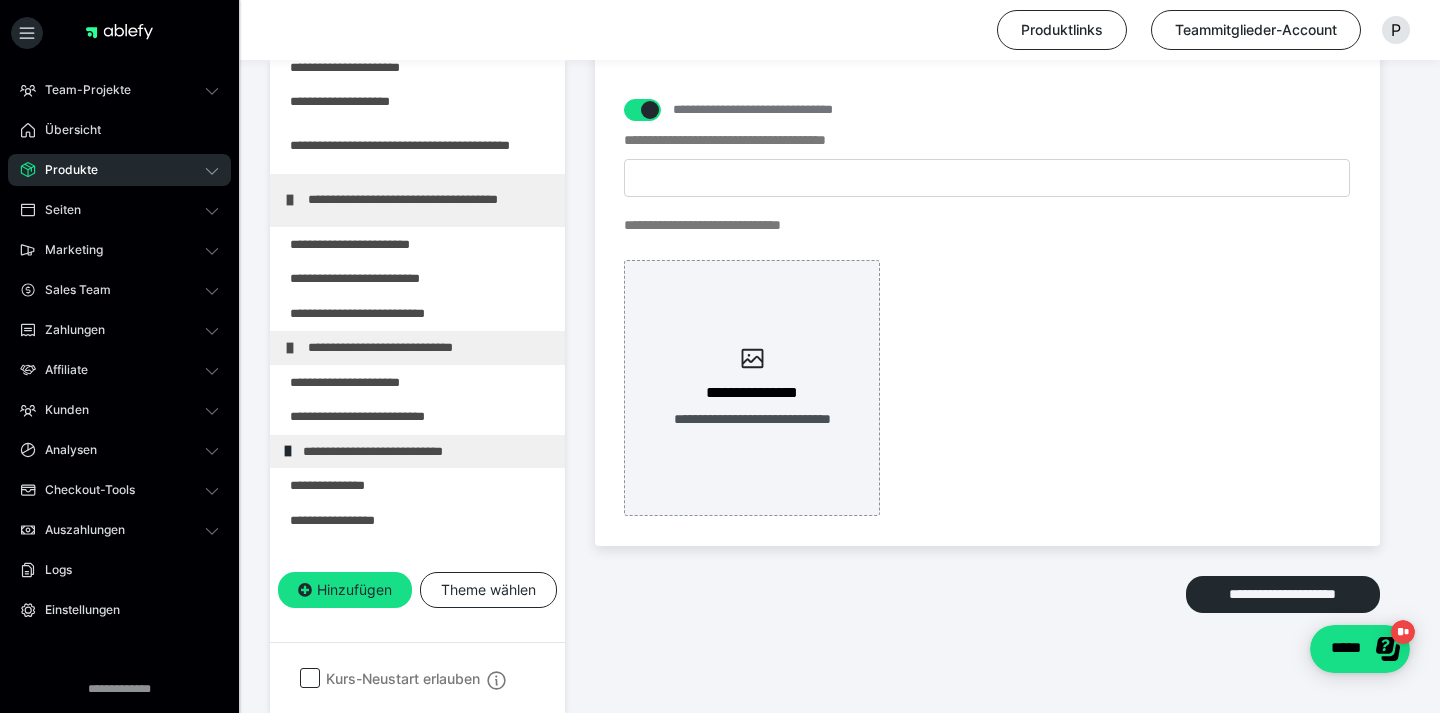 click at bounding box center (288, 451) 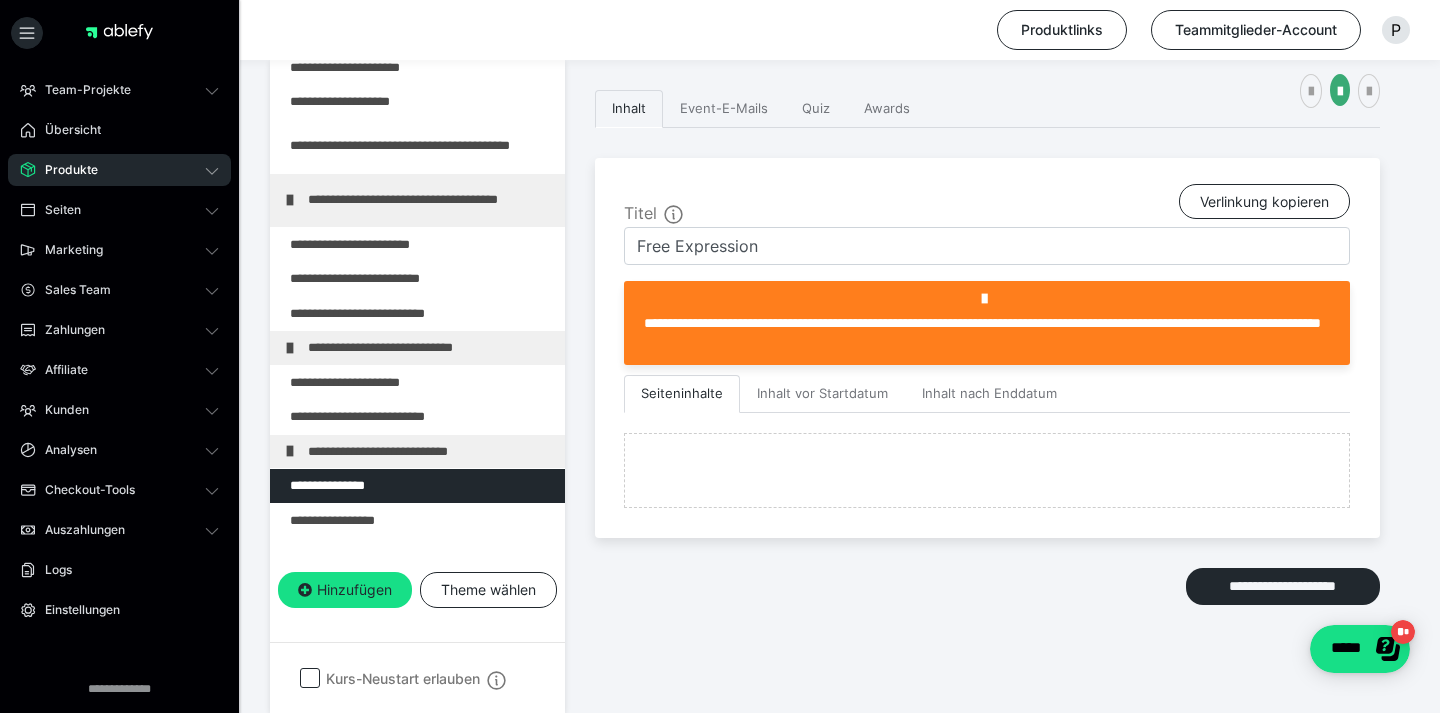scroll, scrollTop: 611, scrollLeft: 0, axis: vertical 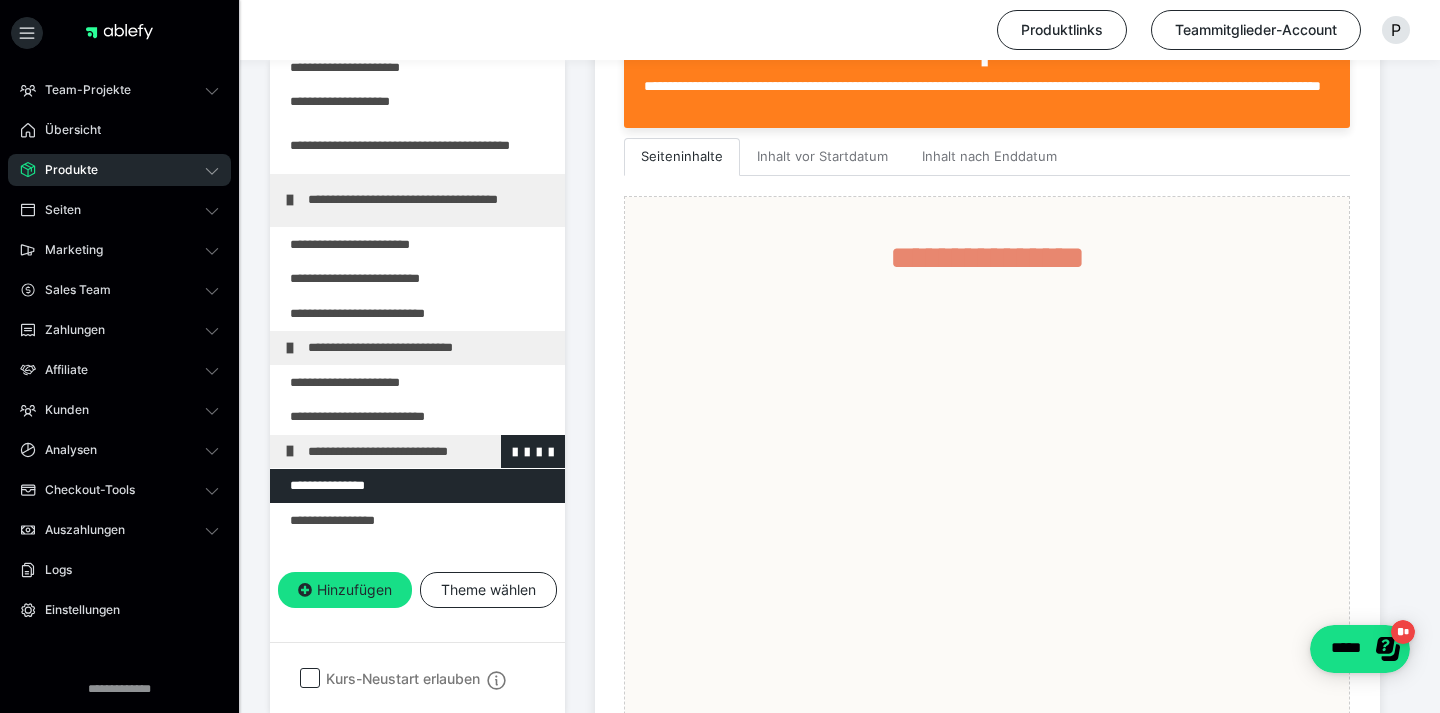 click at bounding box center [290, 451] 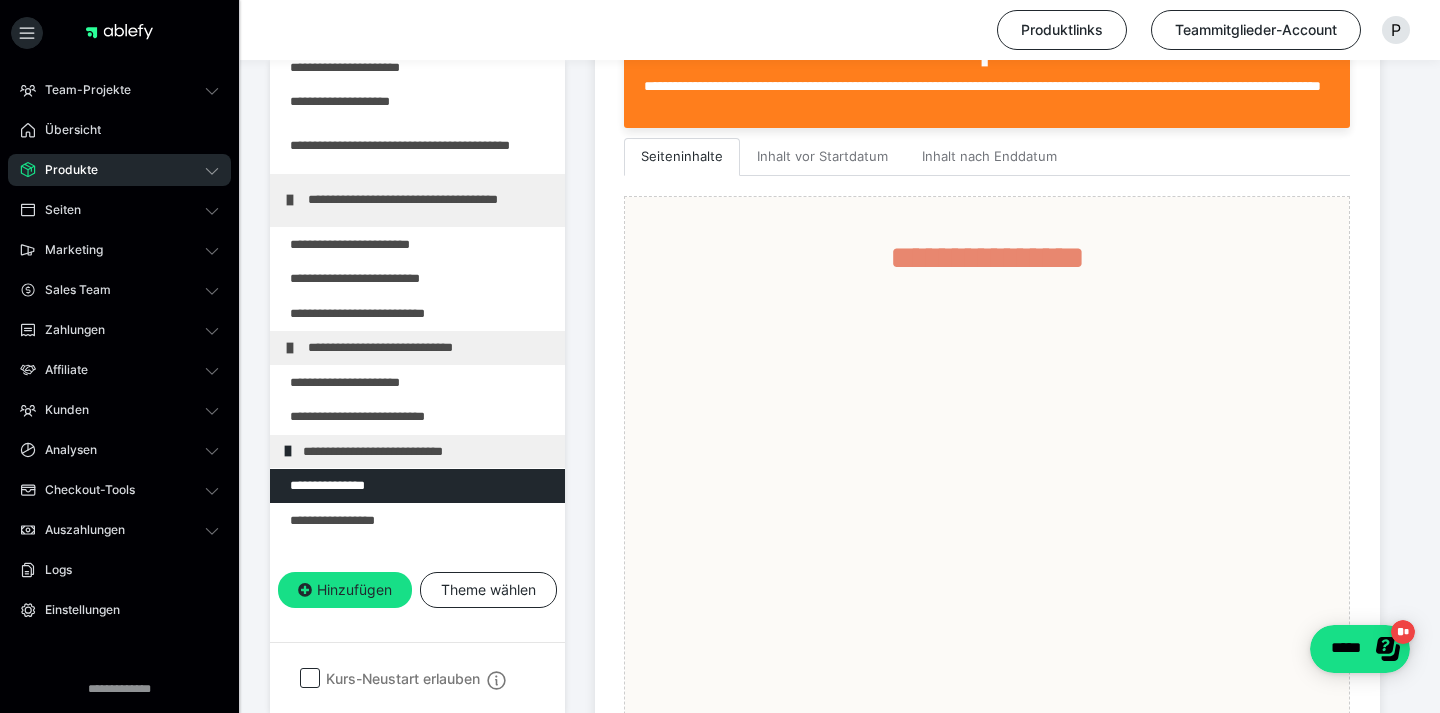 click at bounding box center [288, 451] 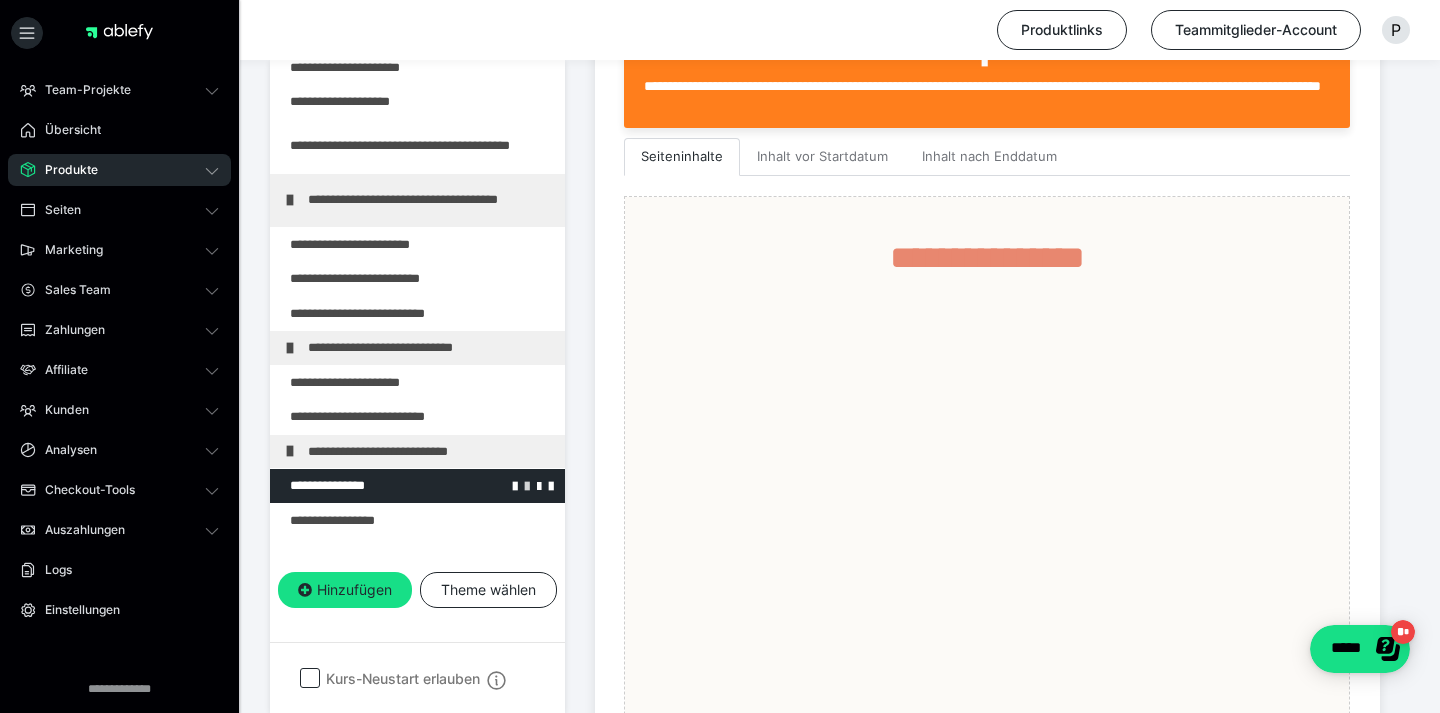click at bounding box center (527, 485) 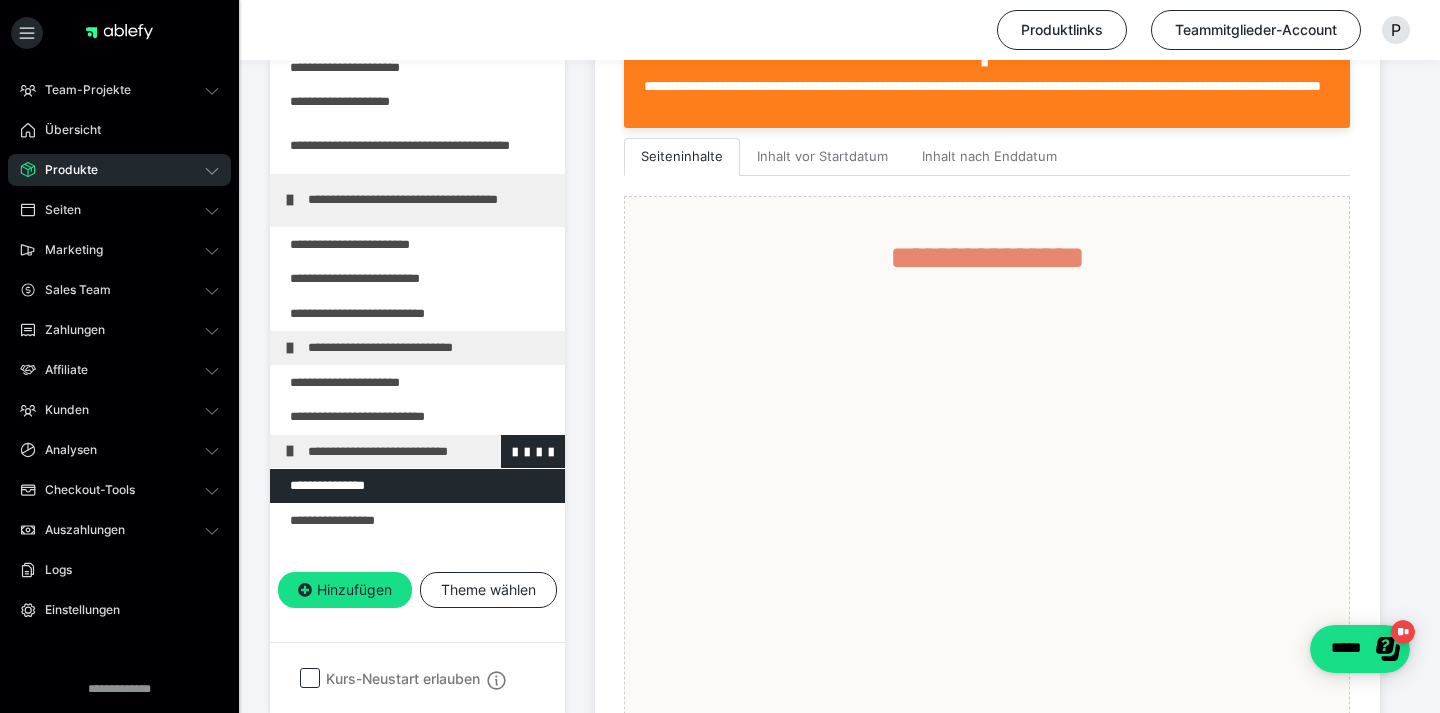 click on "**********" at bounding box center (431, 452) 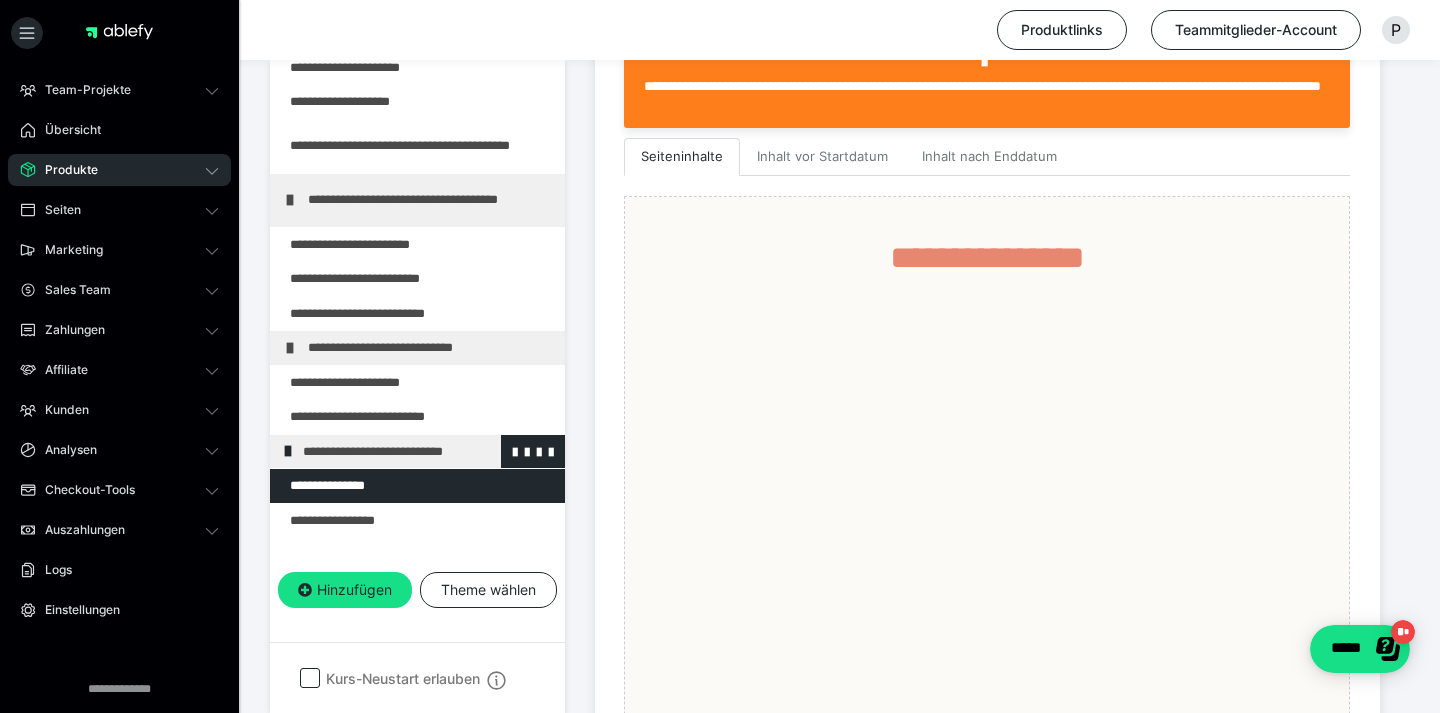 click at bounding box center (288, 451) 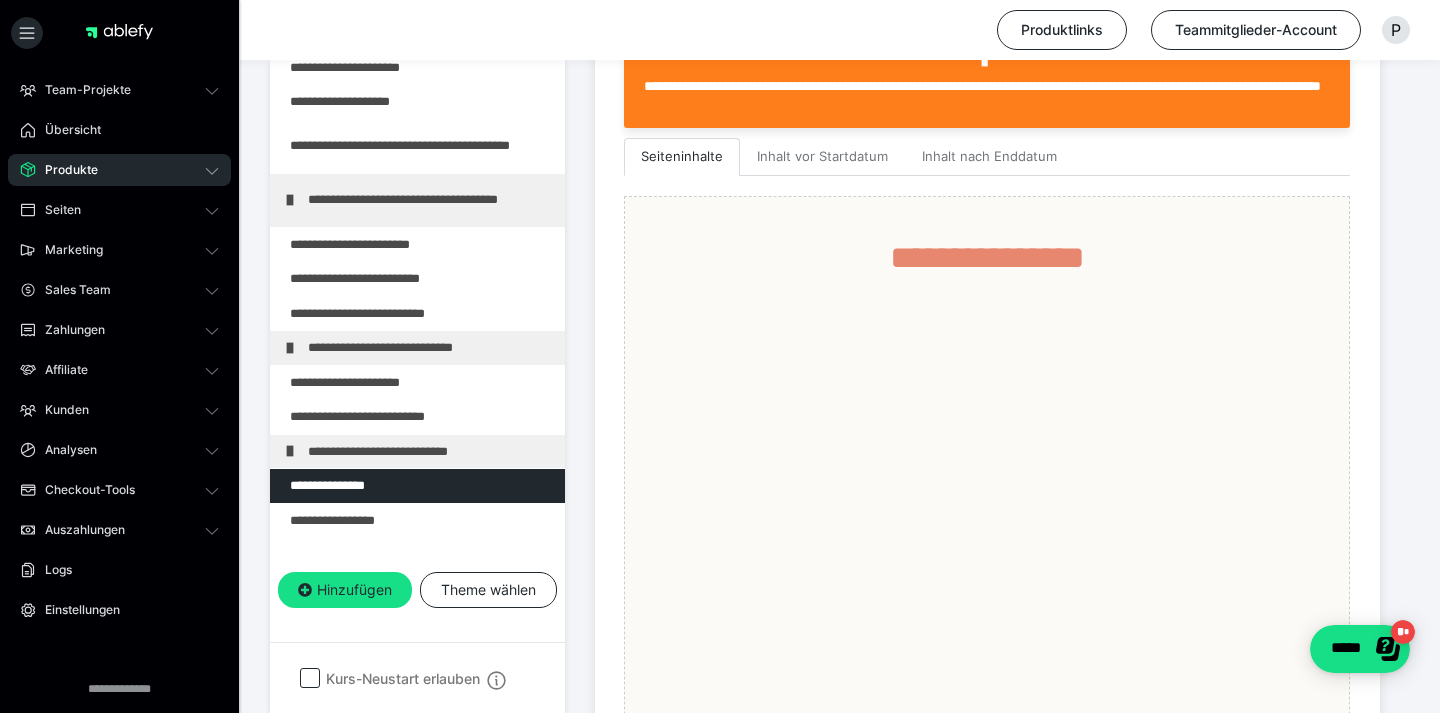 click at bounding box center (290, 451) 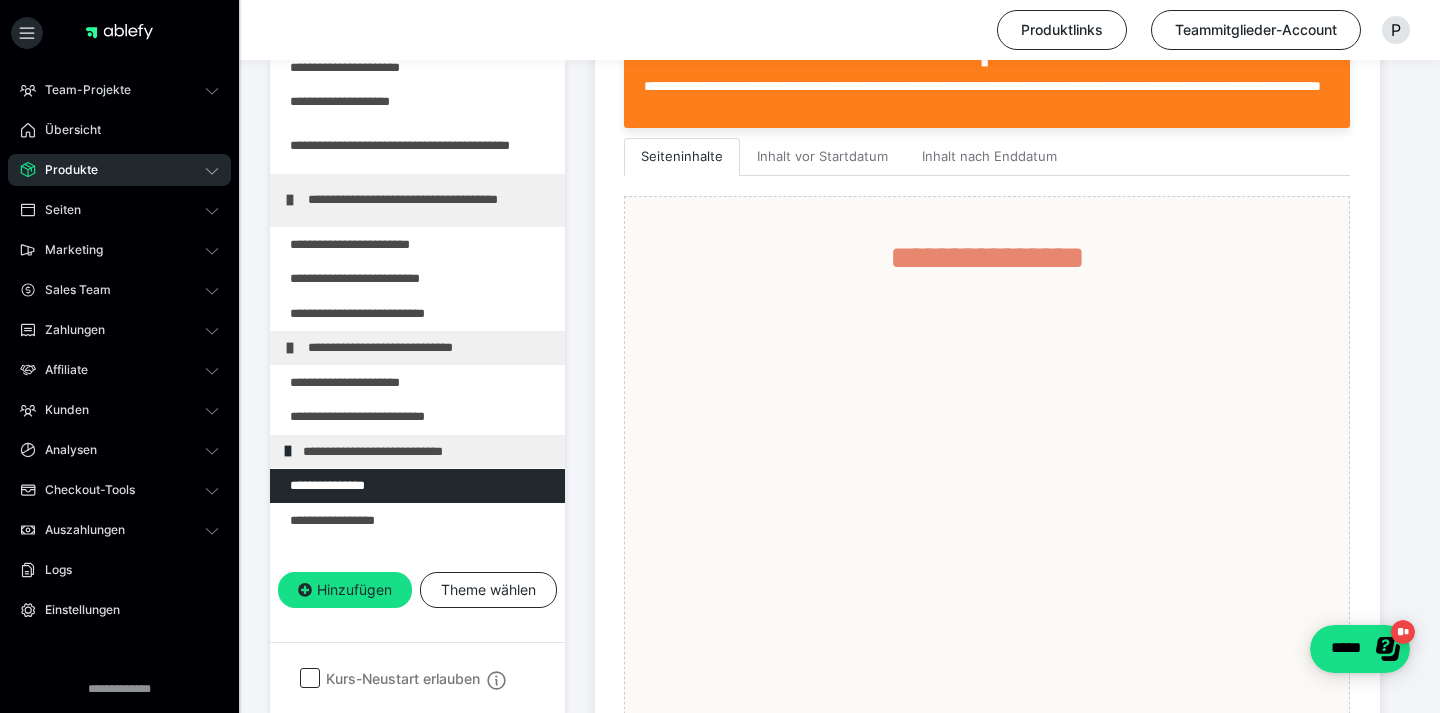 click on "**********" at bounding box center [417, 351] 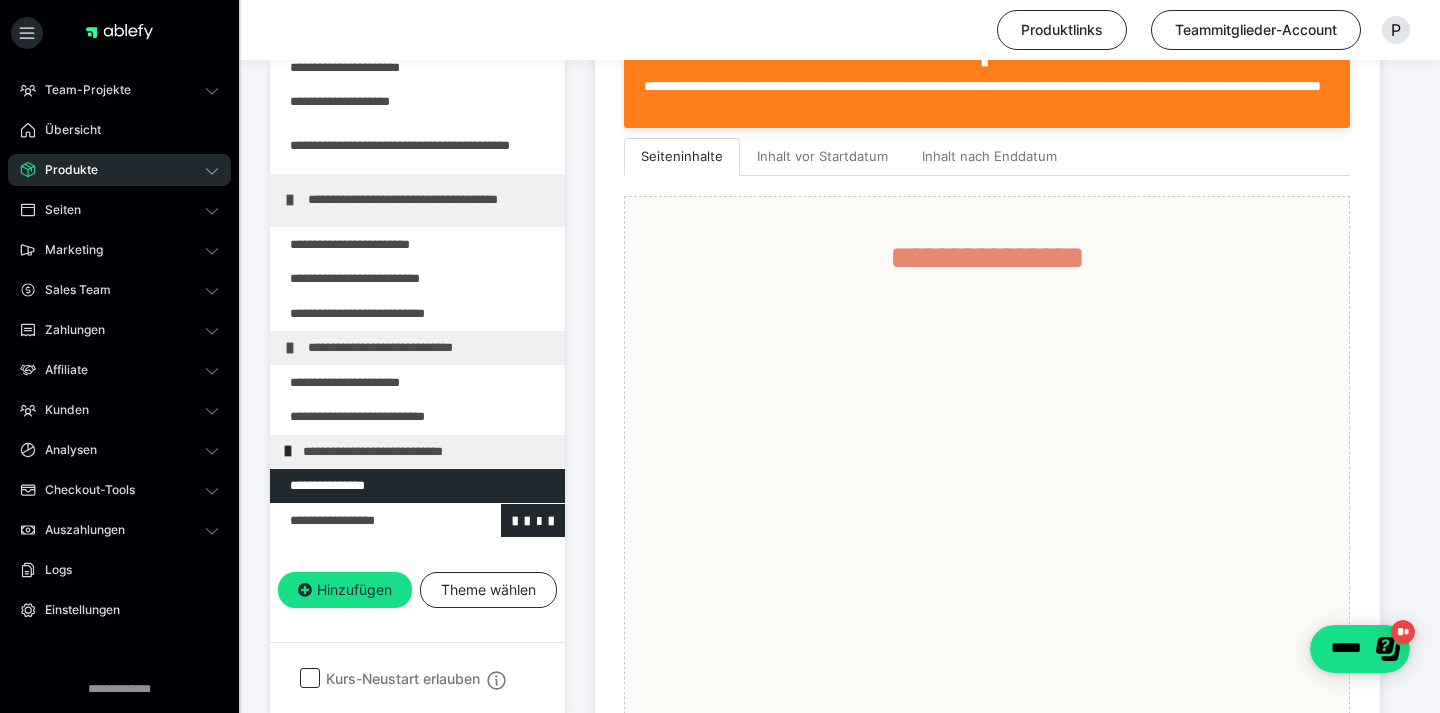 click at bounding box center (365, 521) 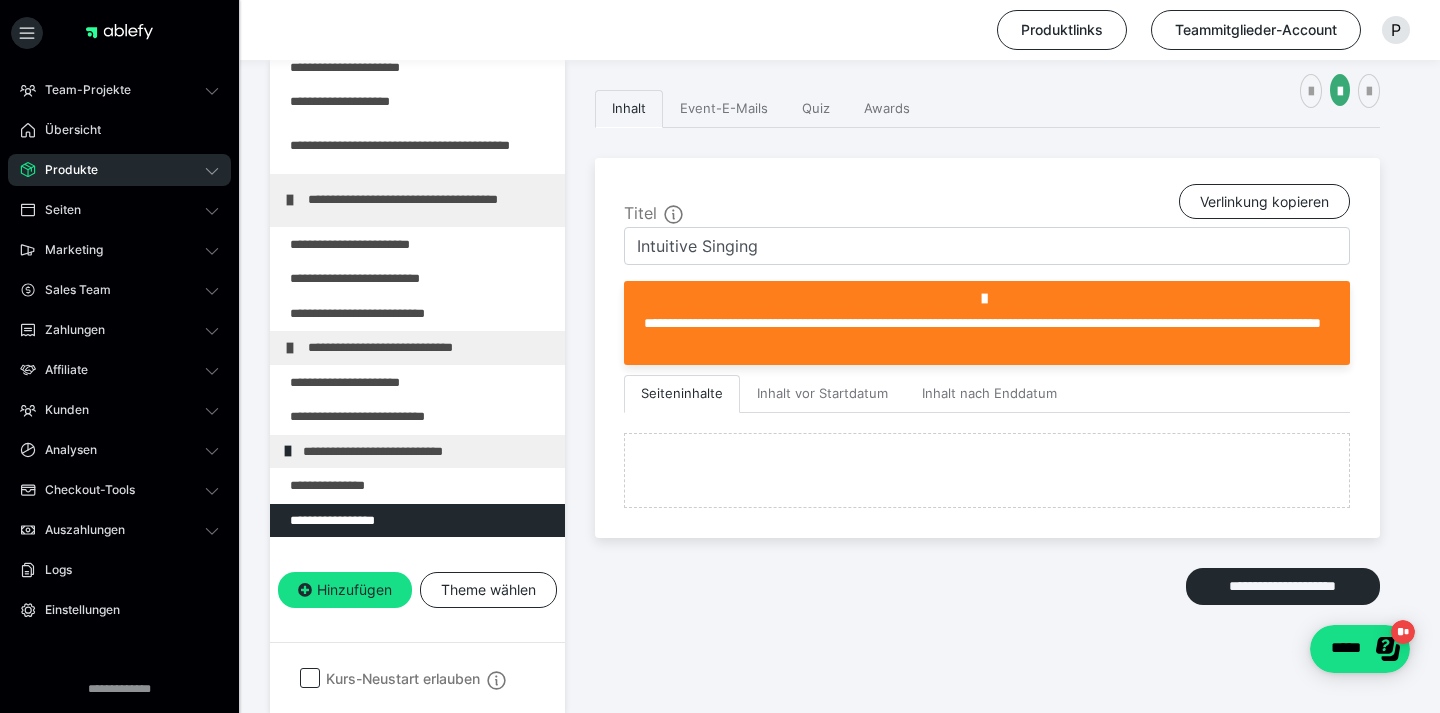 scroll, scrollTop: 611, scrollLeft: 0, axis: vertical 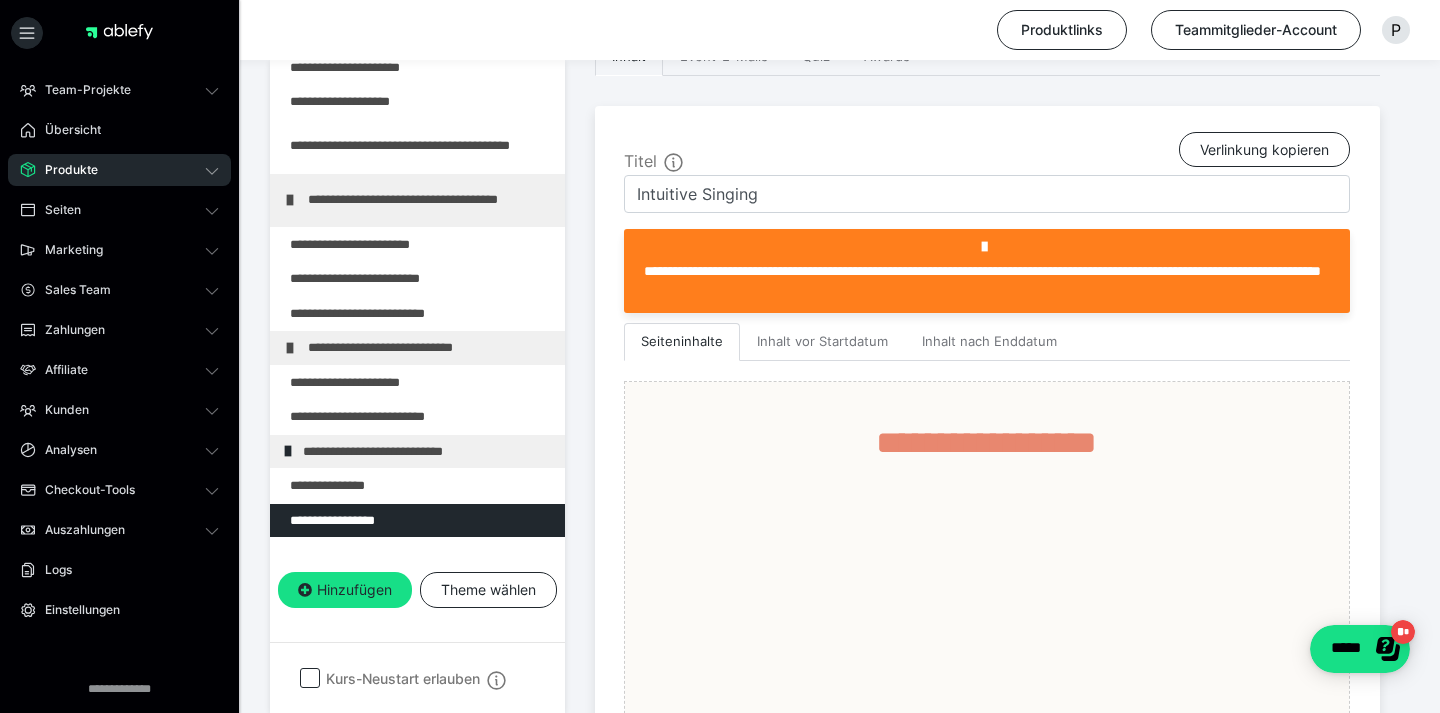 click on "**********" at bounding box center (417, 351) 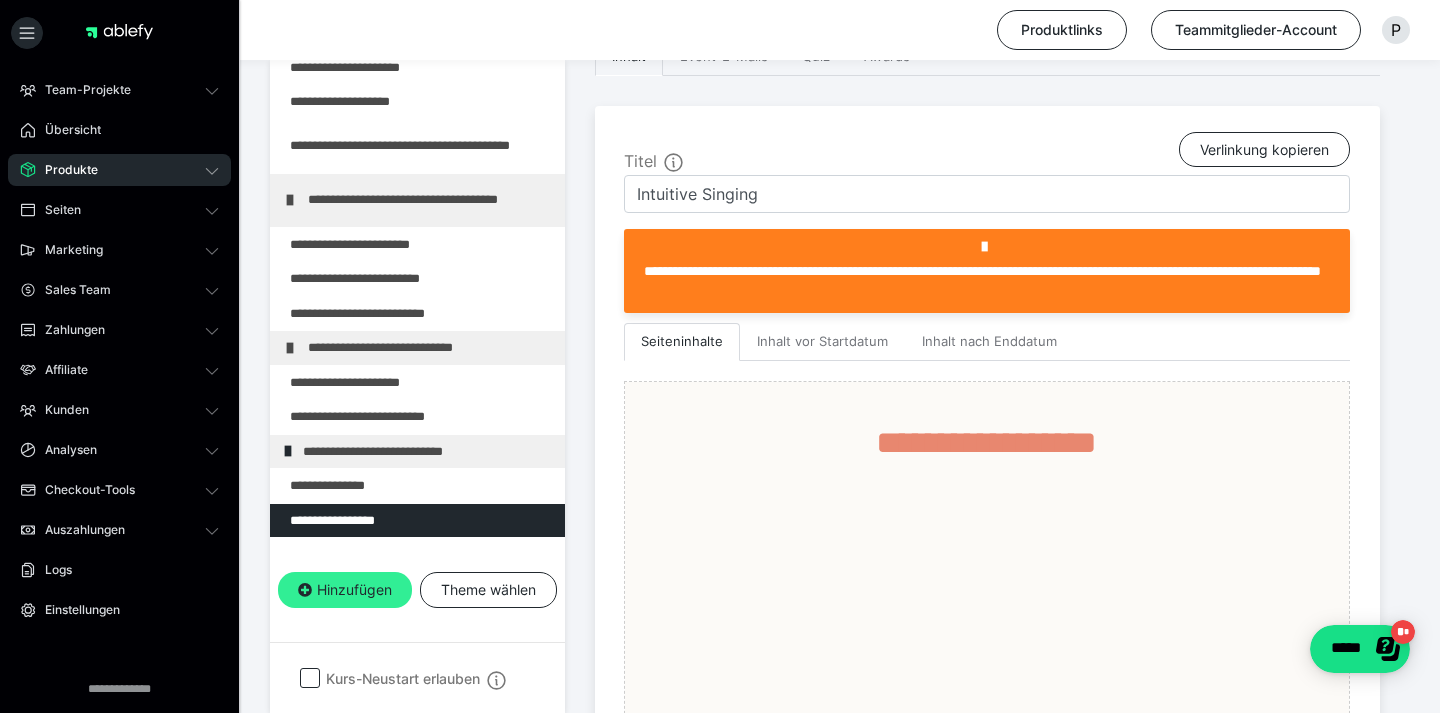 click on "Hinzufügen" at bounding box center (345, 590) 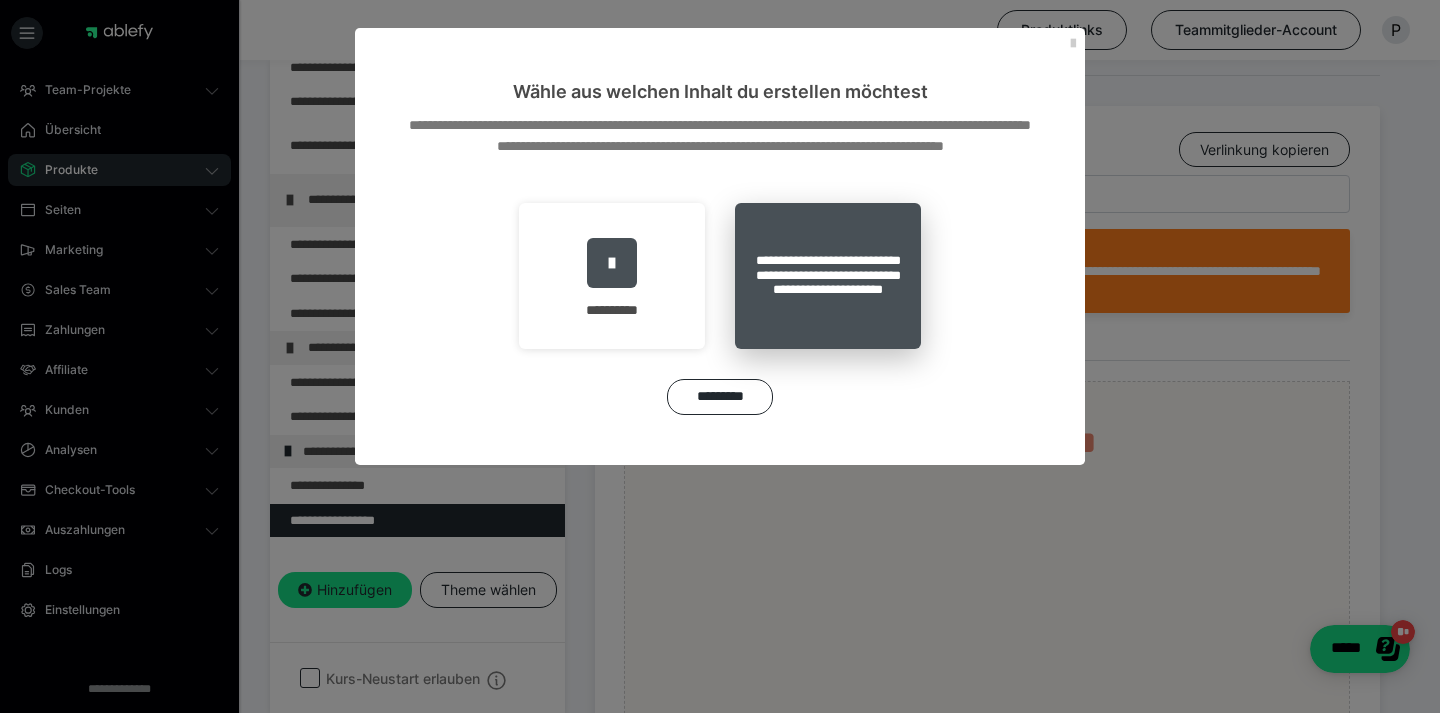 click on "**********" at bounding box center (828, 276) 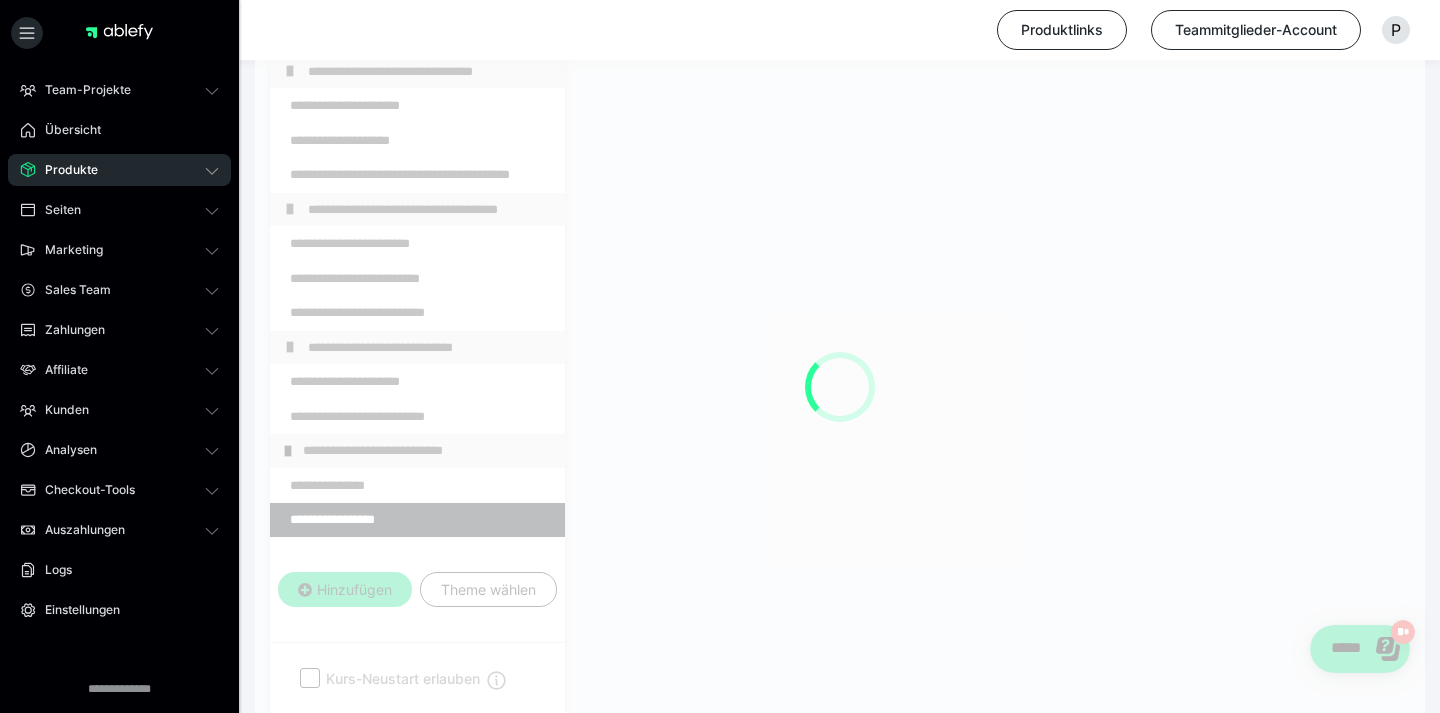 scroll, scrollTop: 374, scrollLeft: 0, axis: vertical 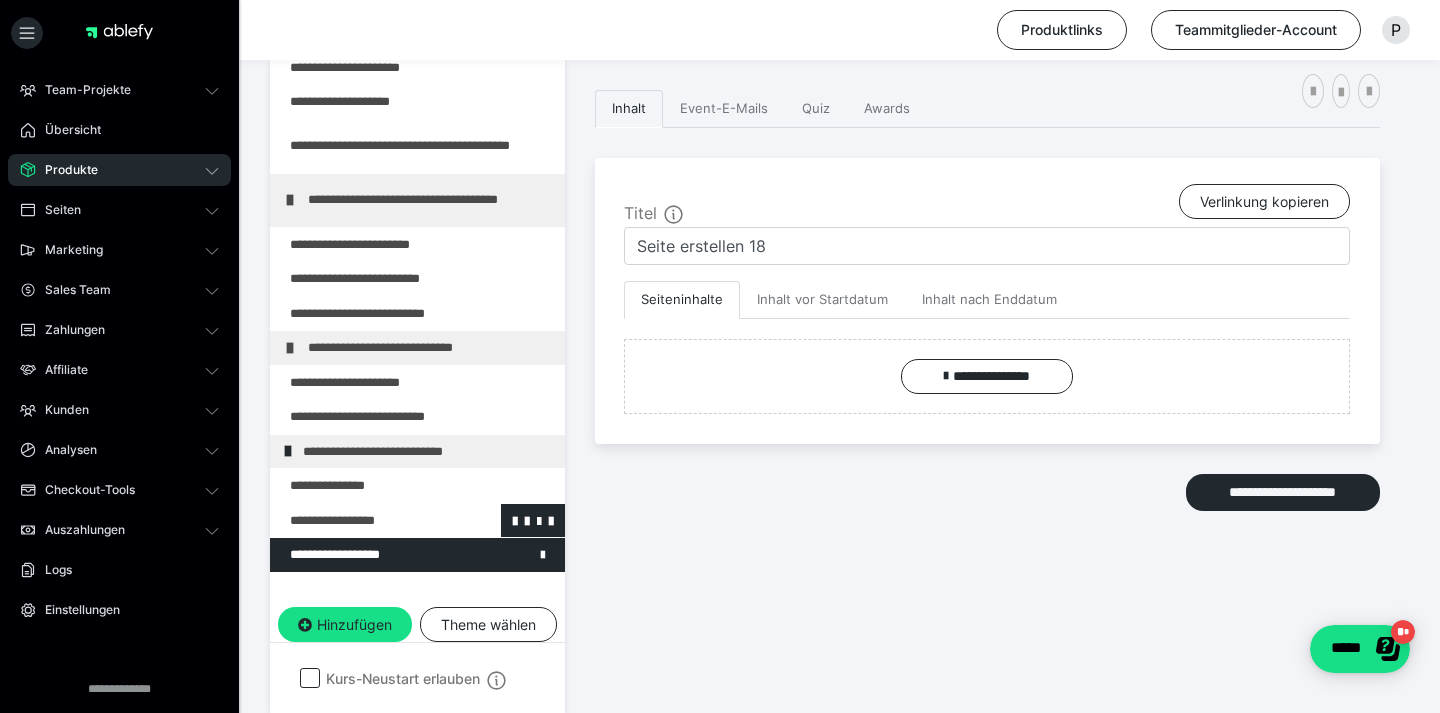 click at bounding box center (365, 521) 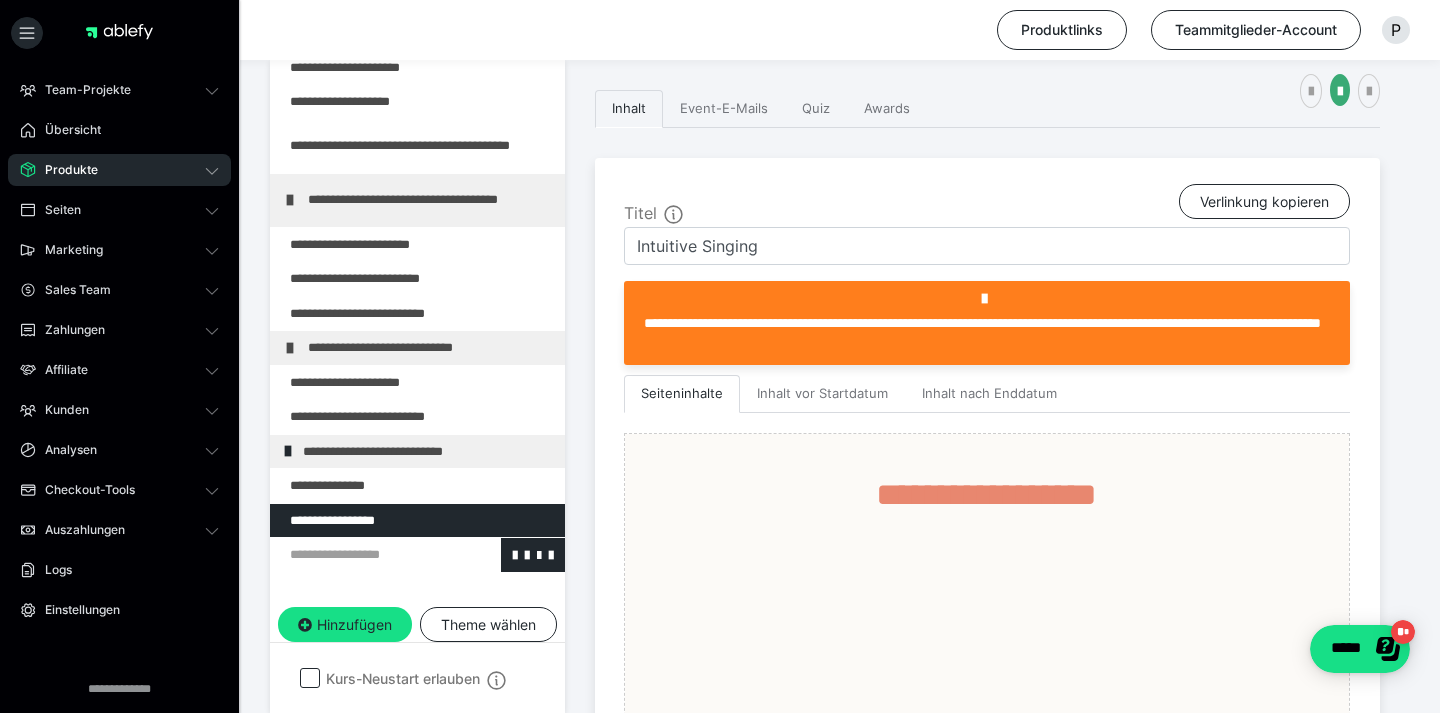 click at bounding box center [365, 555] 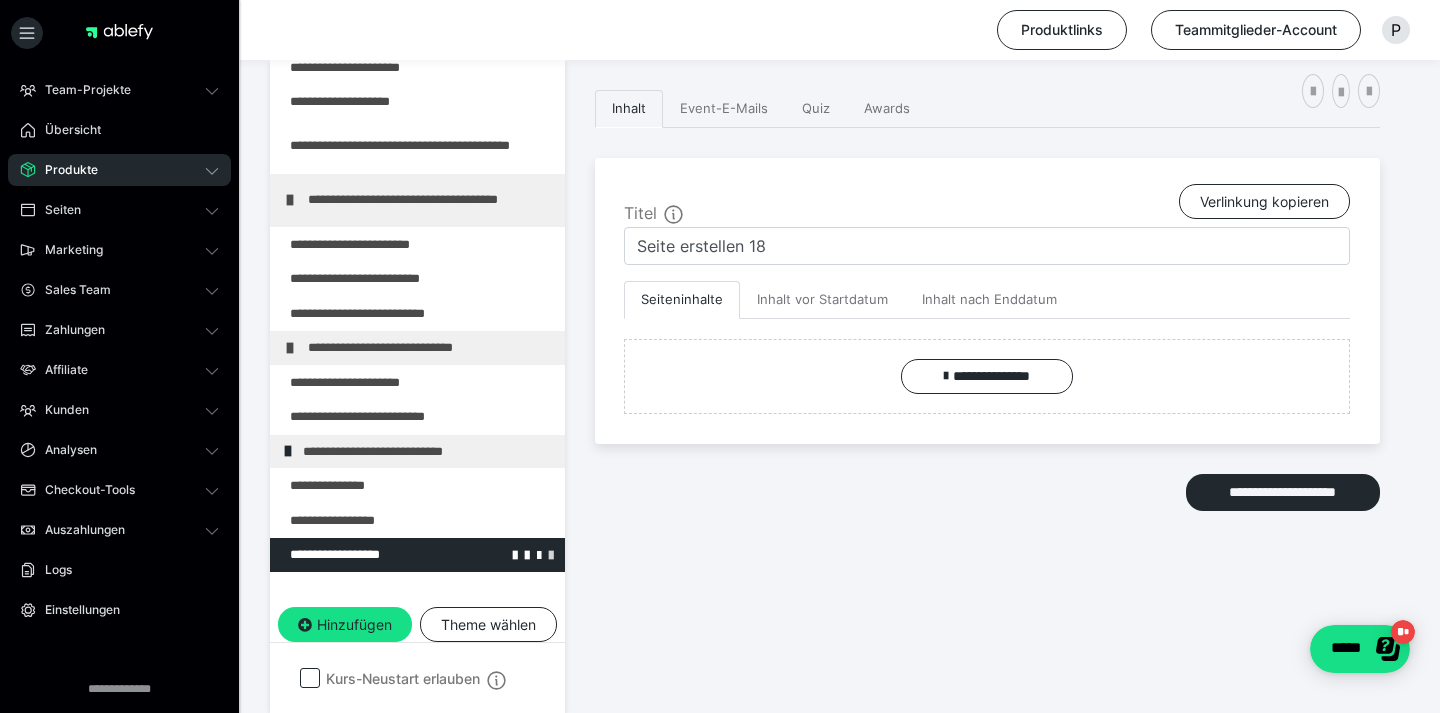 click at bounding box center (551, 554) 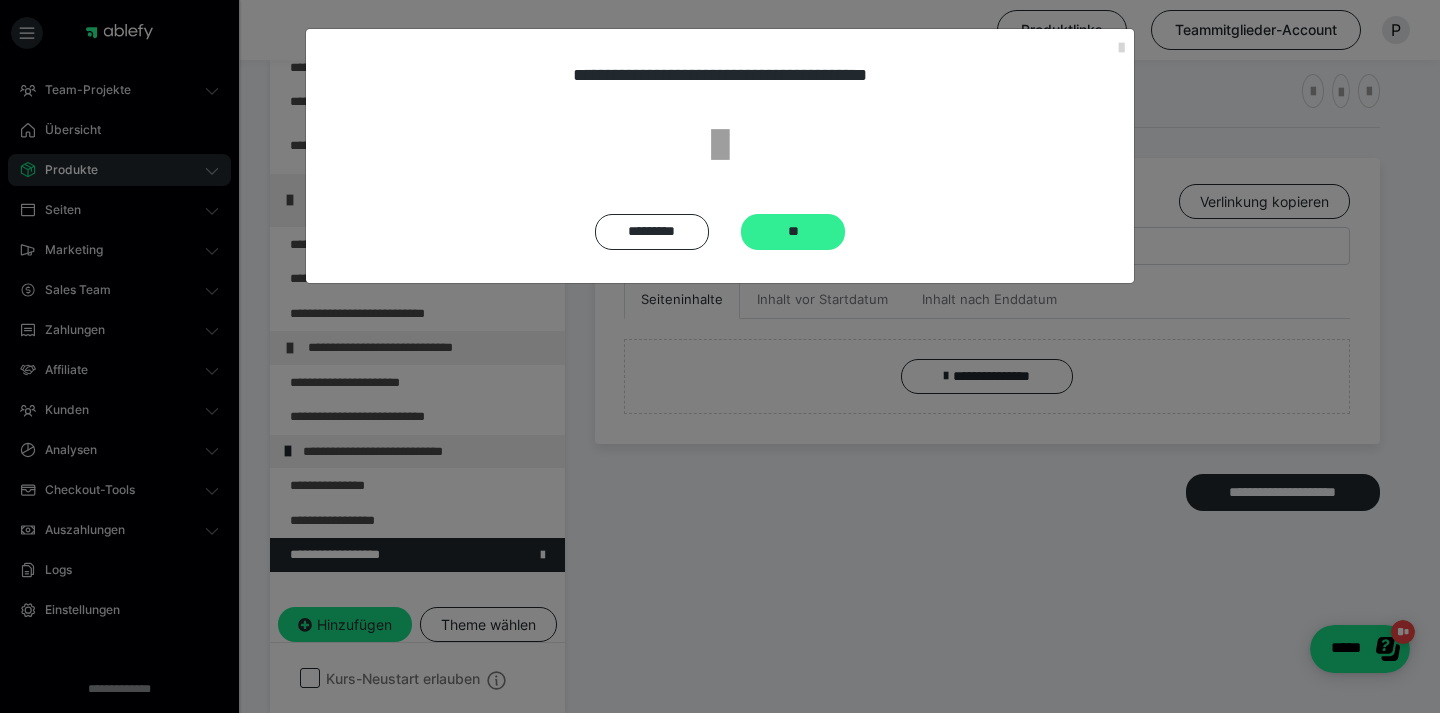 click on "**" at bounding box center [793, 232] 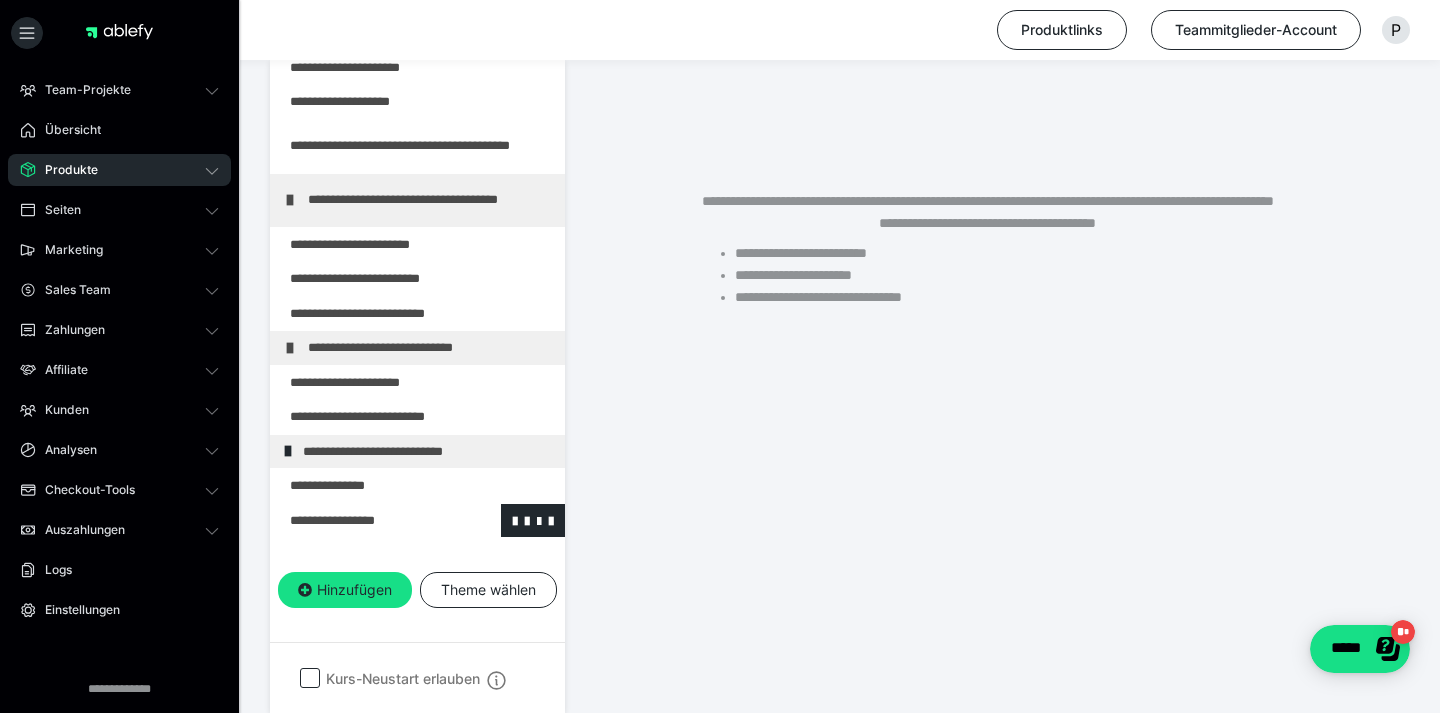 click at bounding box center (365, 521) 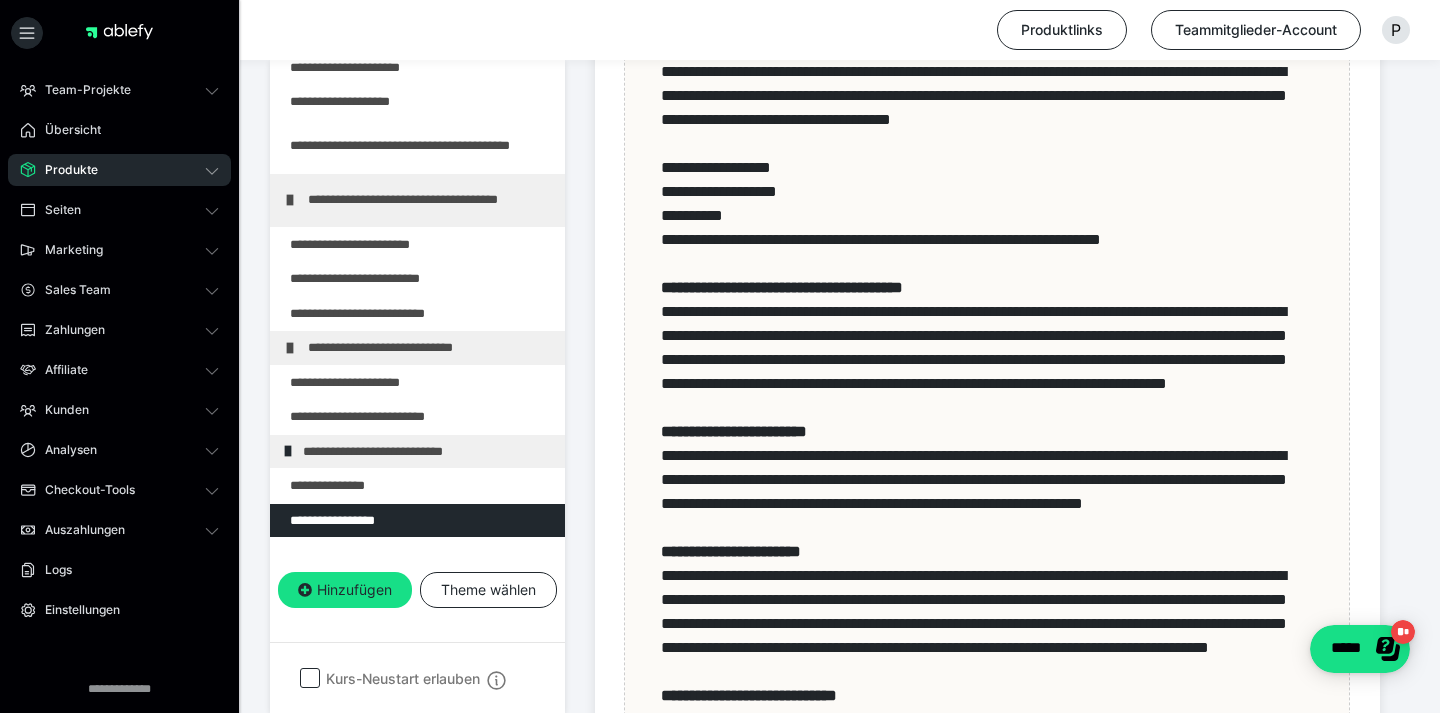 scroll, scrollTop: 1314, scrollLeft: 0, axis: vertical 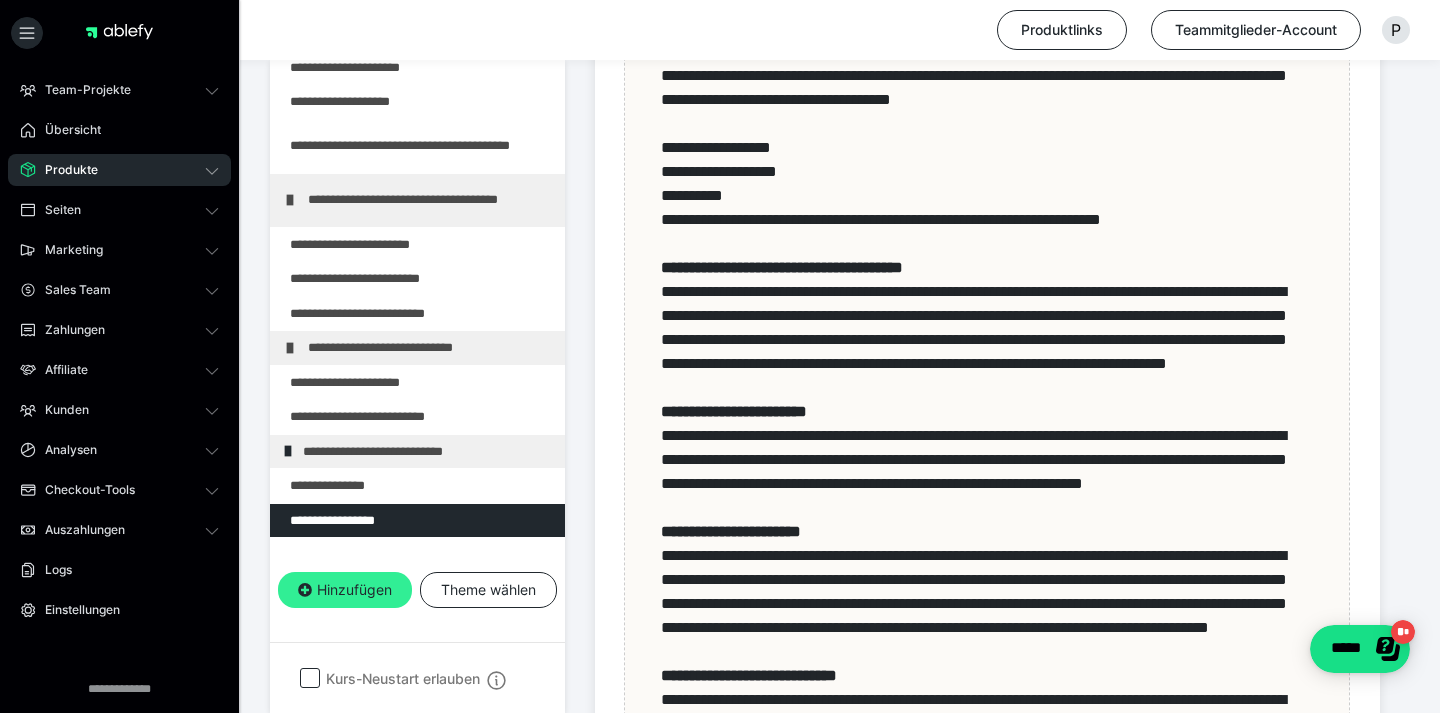 click on "Hinzufügen" at bounding box center (345, 590) 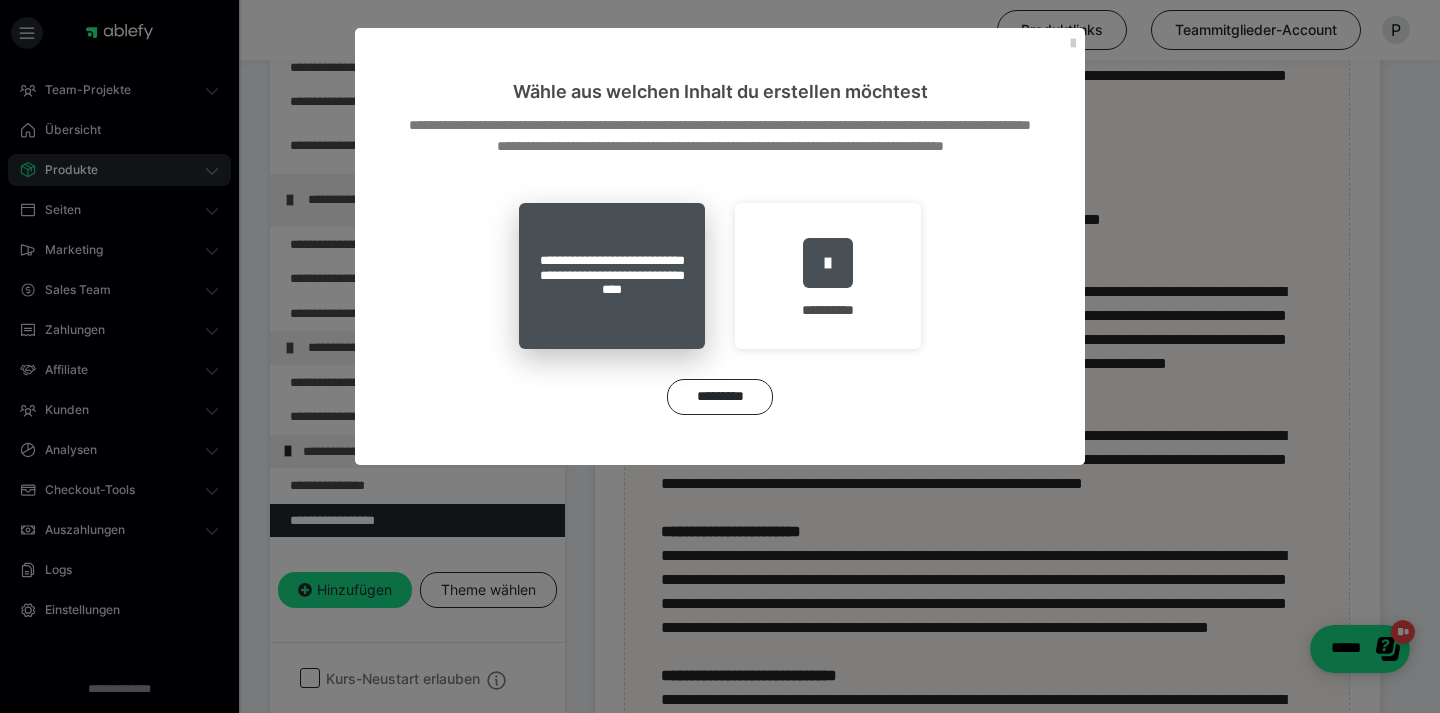 click on "**********" at bounding box center [612, 276] 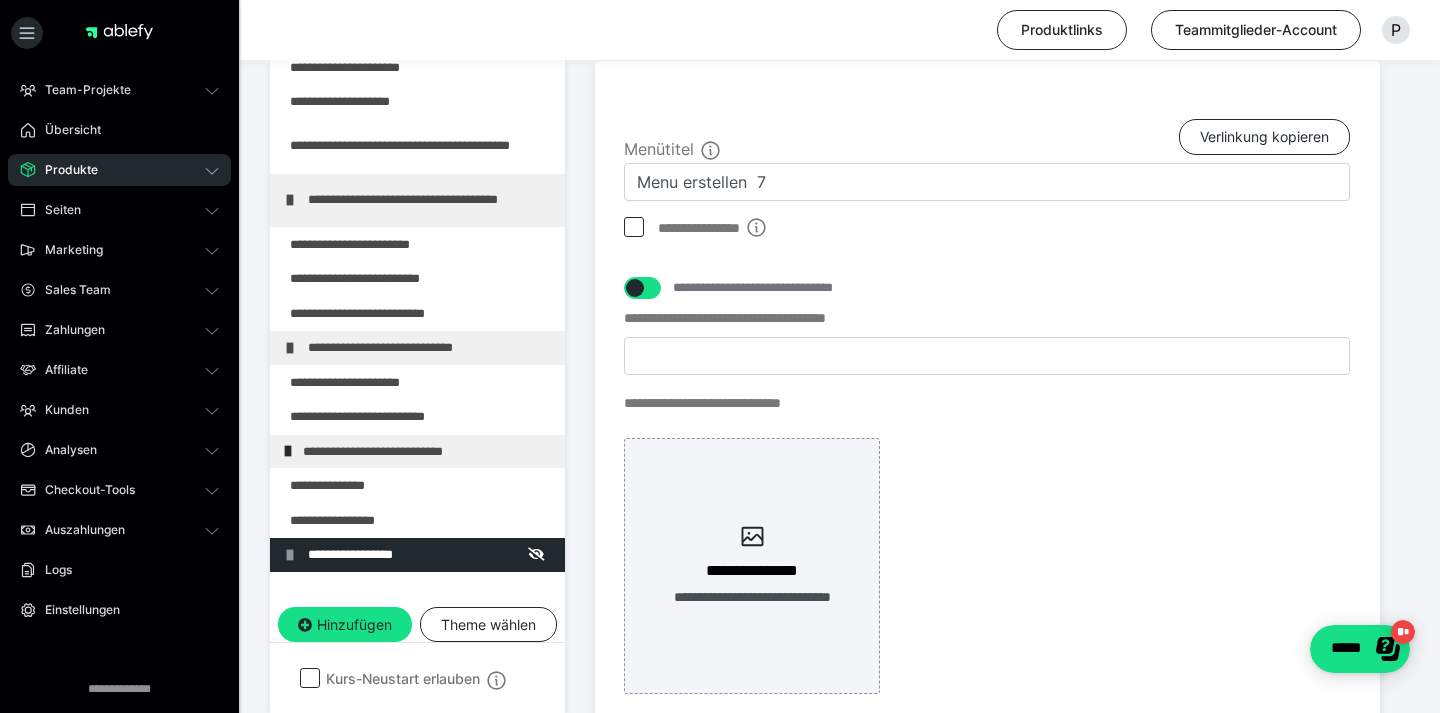 scroll, scrollTop: 427, scrollLeft: 0, axis: vertical 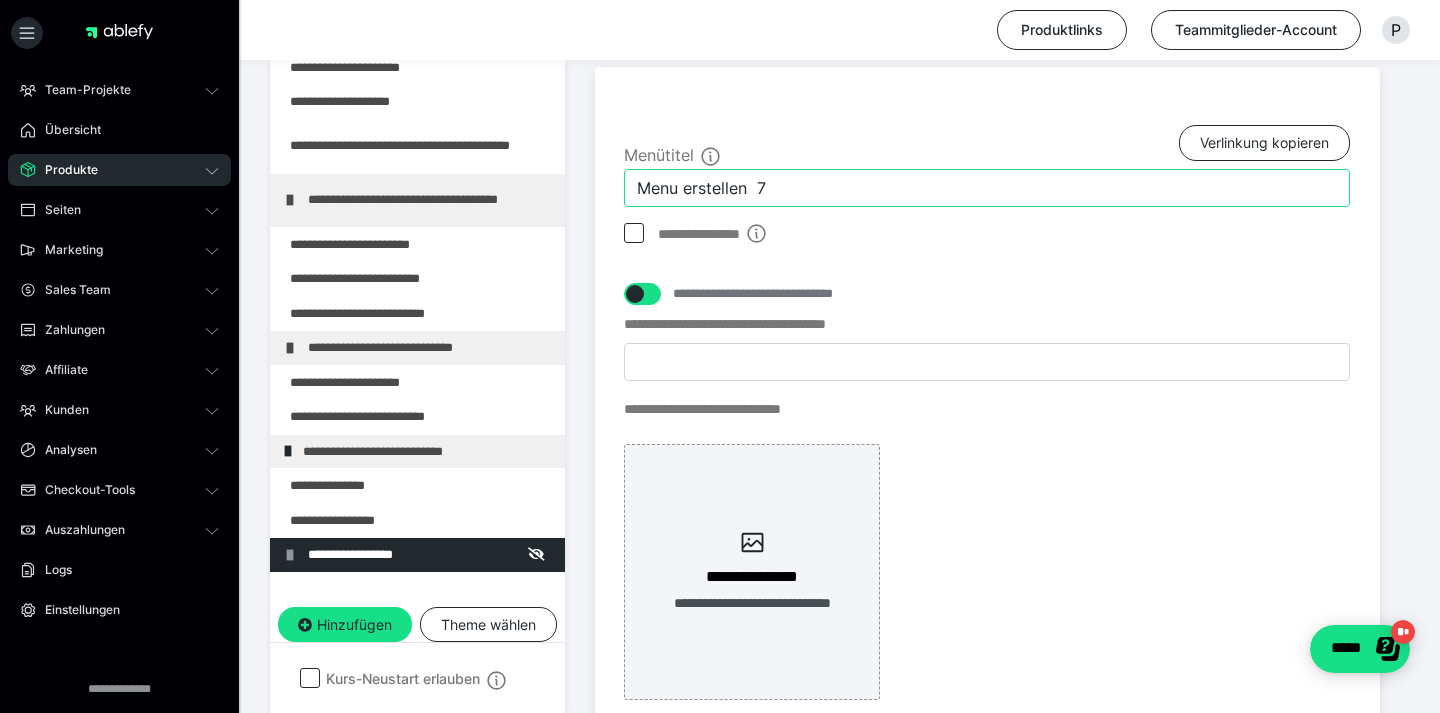 click on "Menu erstellen  7" at bounding box center [987, 188] 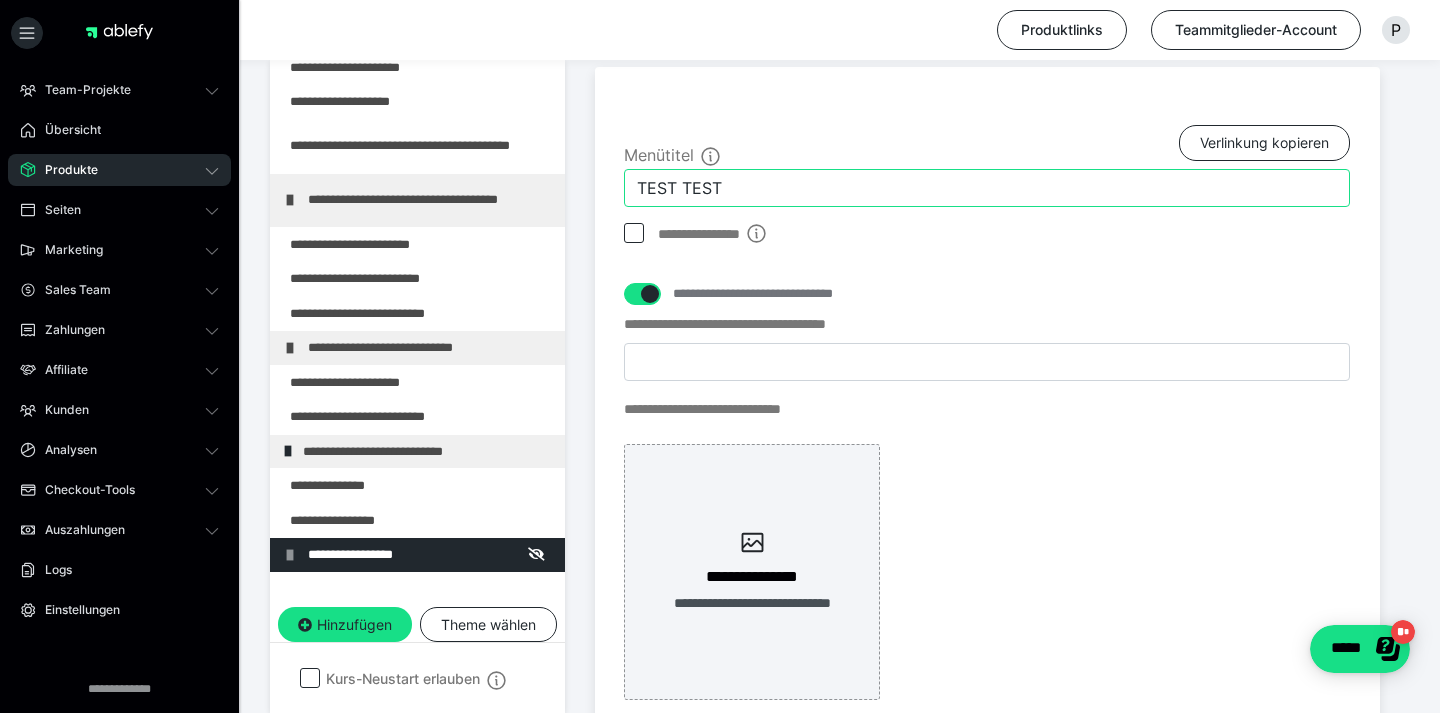 type on "TEST TEST" 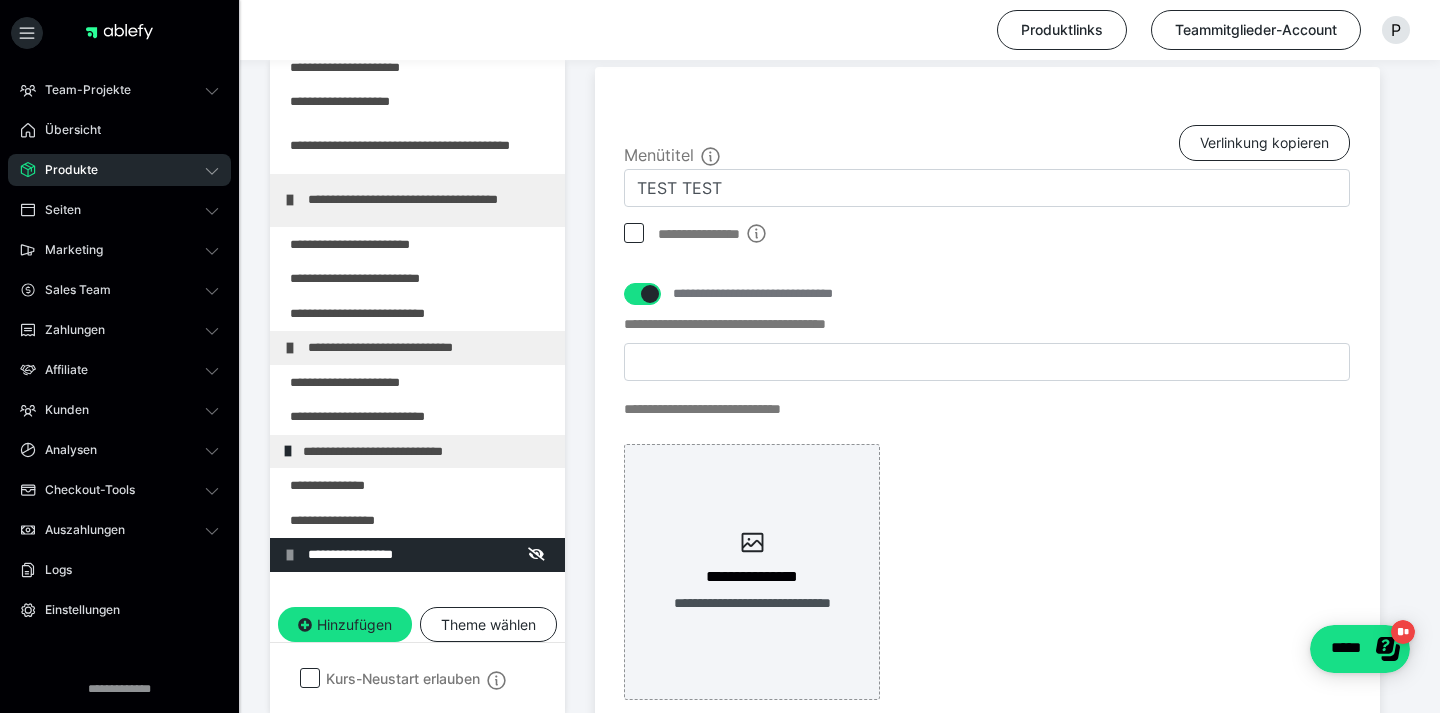 click on "**********" at bounding box center [987, 398] 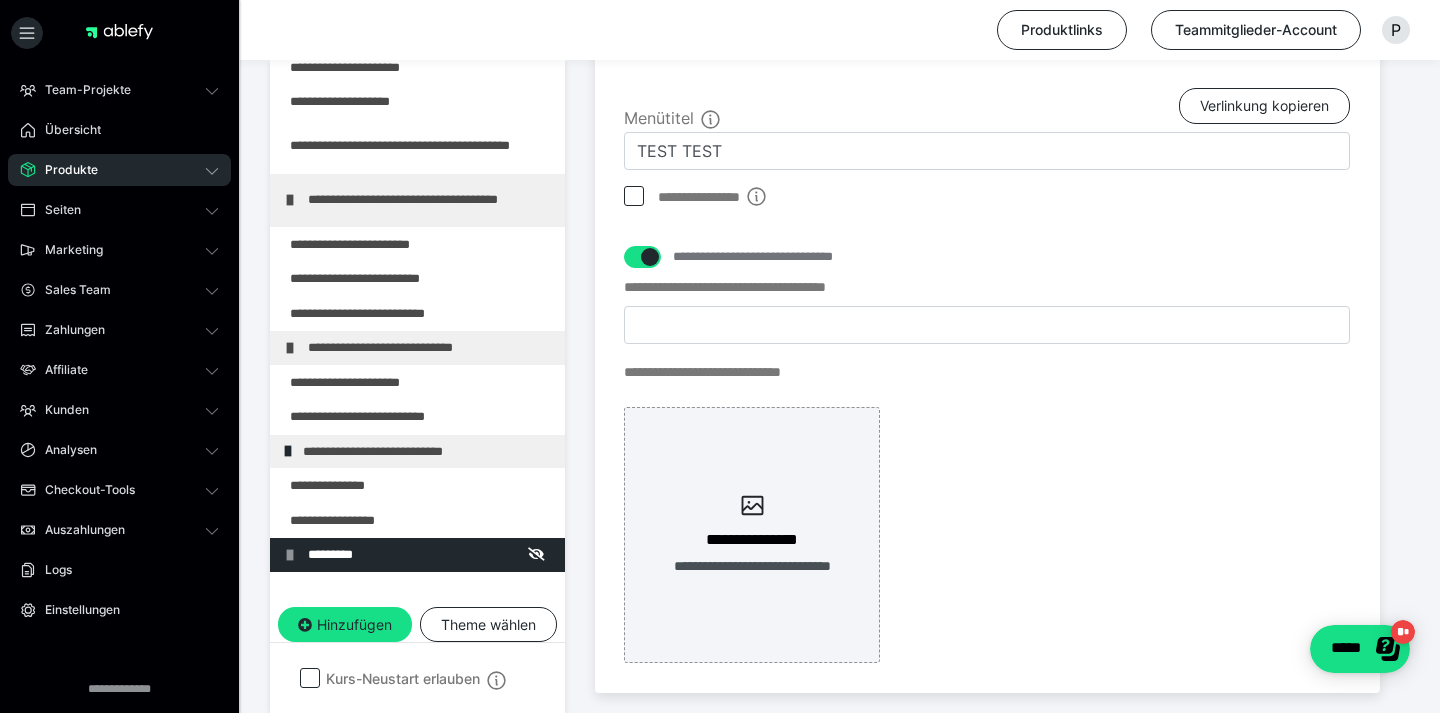 scroll, scrollTop: 481, scrollLeft: 0, axis: vertical 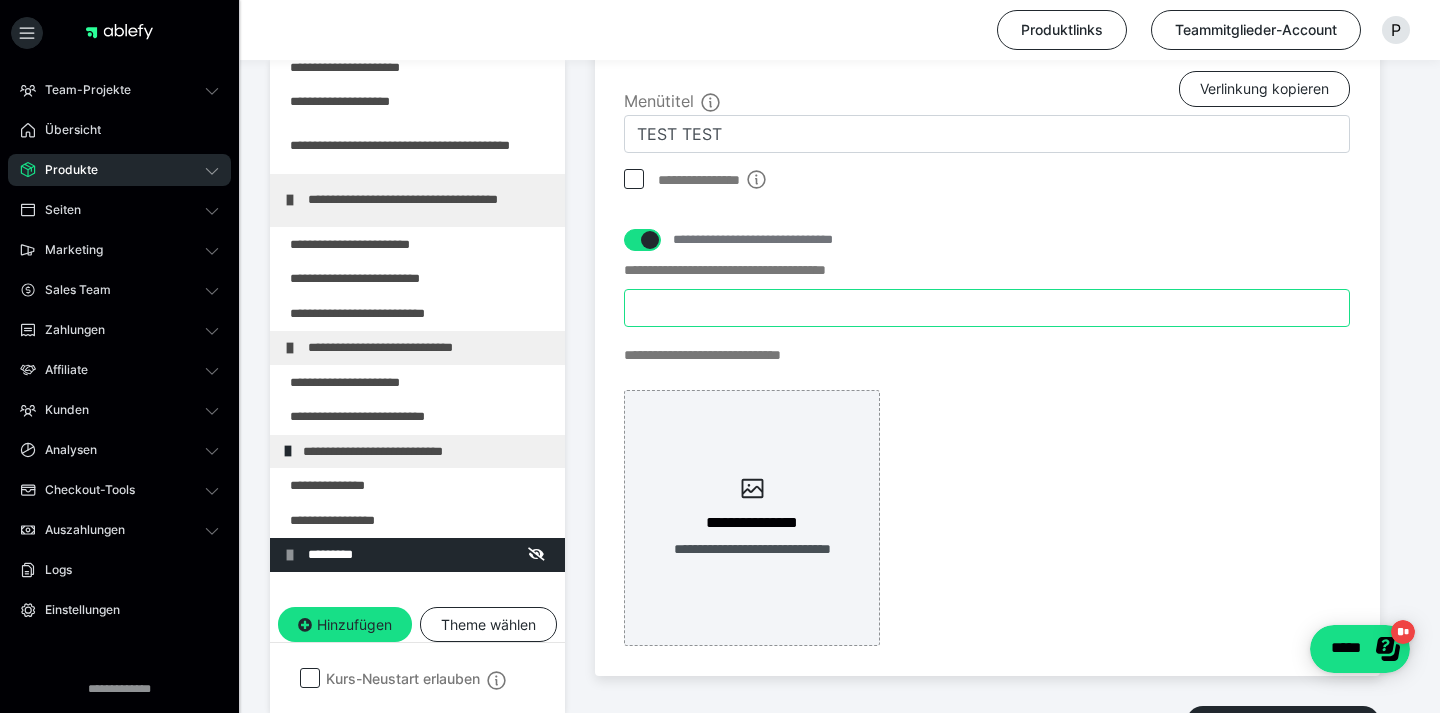 click on "**********" at bounding box center [987, 308] 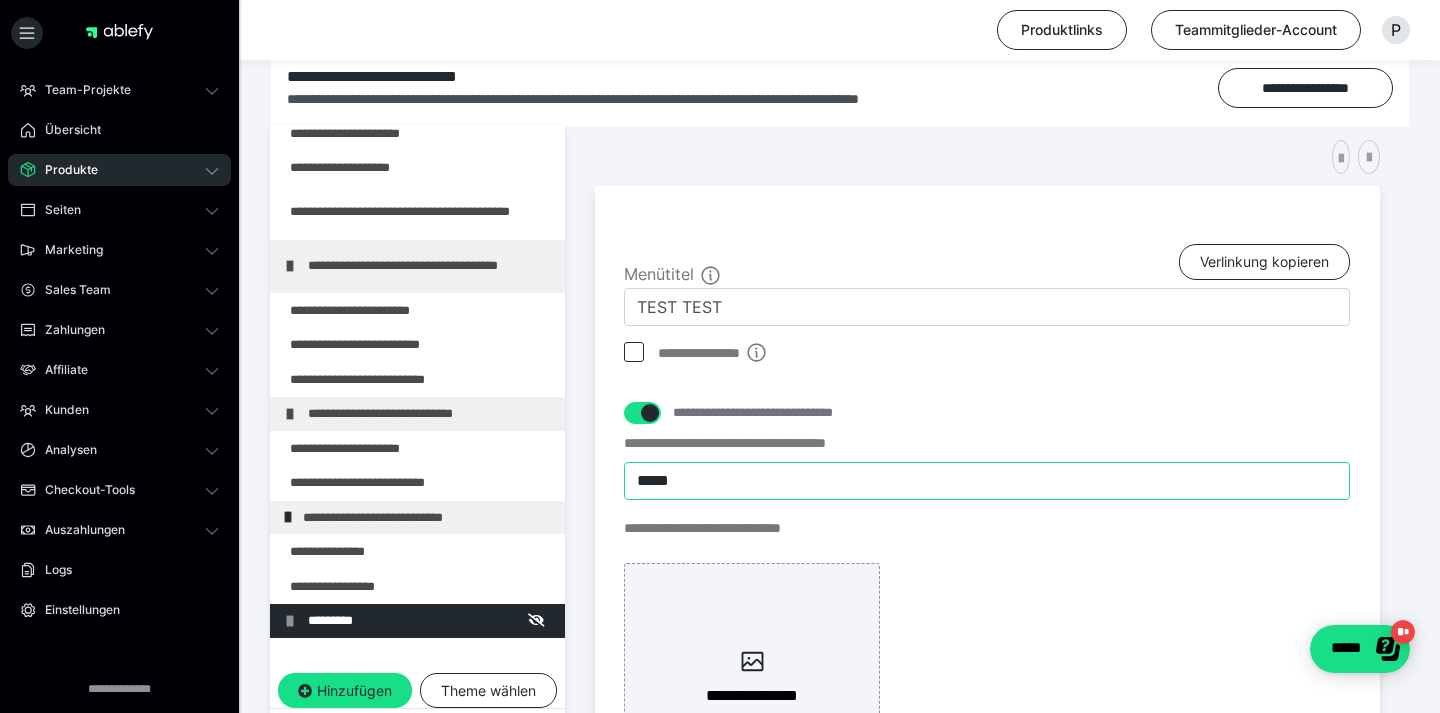 scroll, scrollTop: 322, scrollLeft: 0, axis: vertical 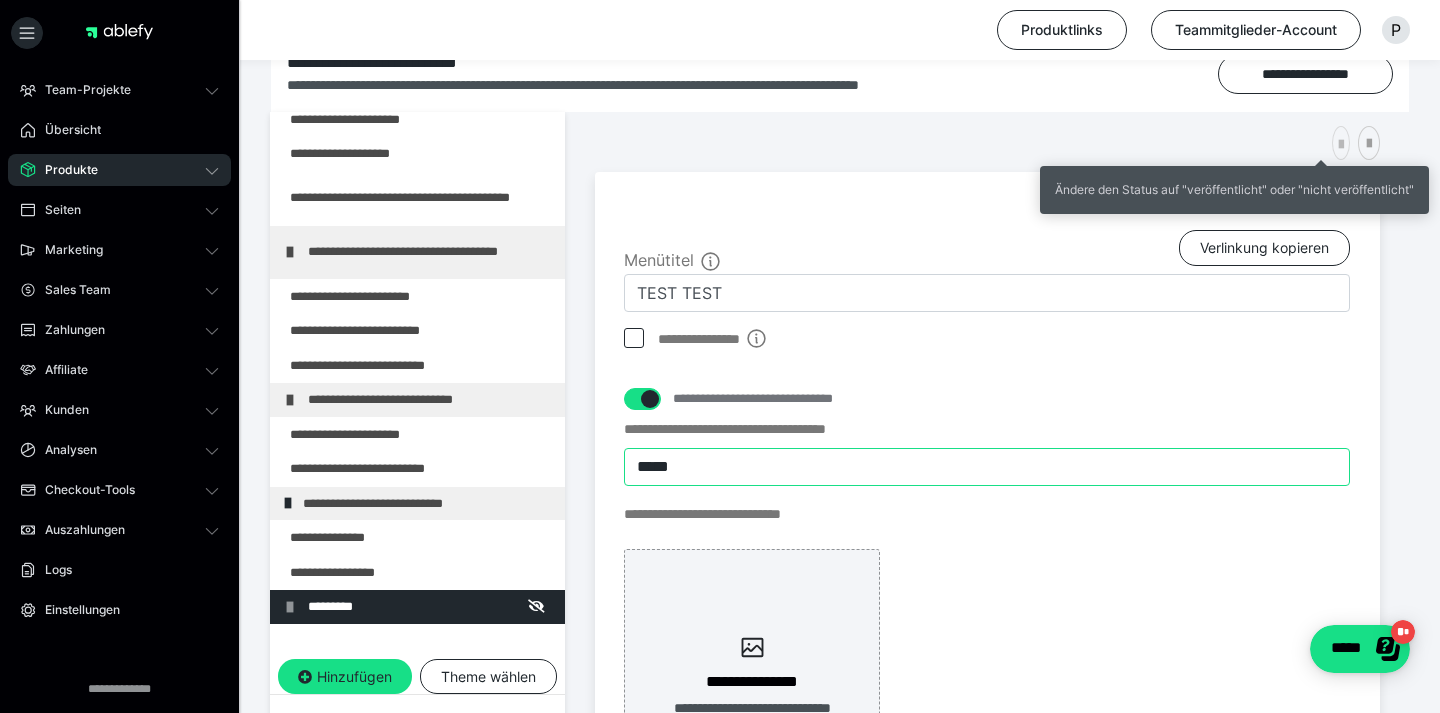 type on "*****" 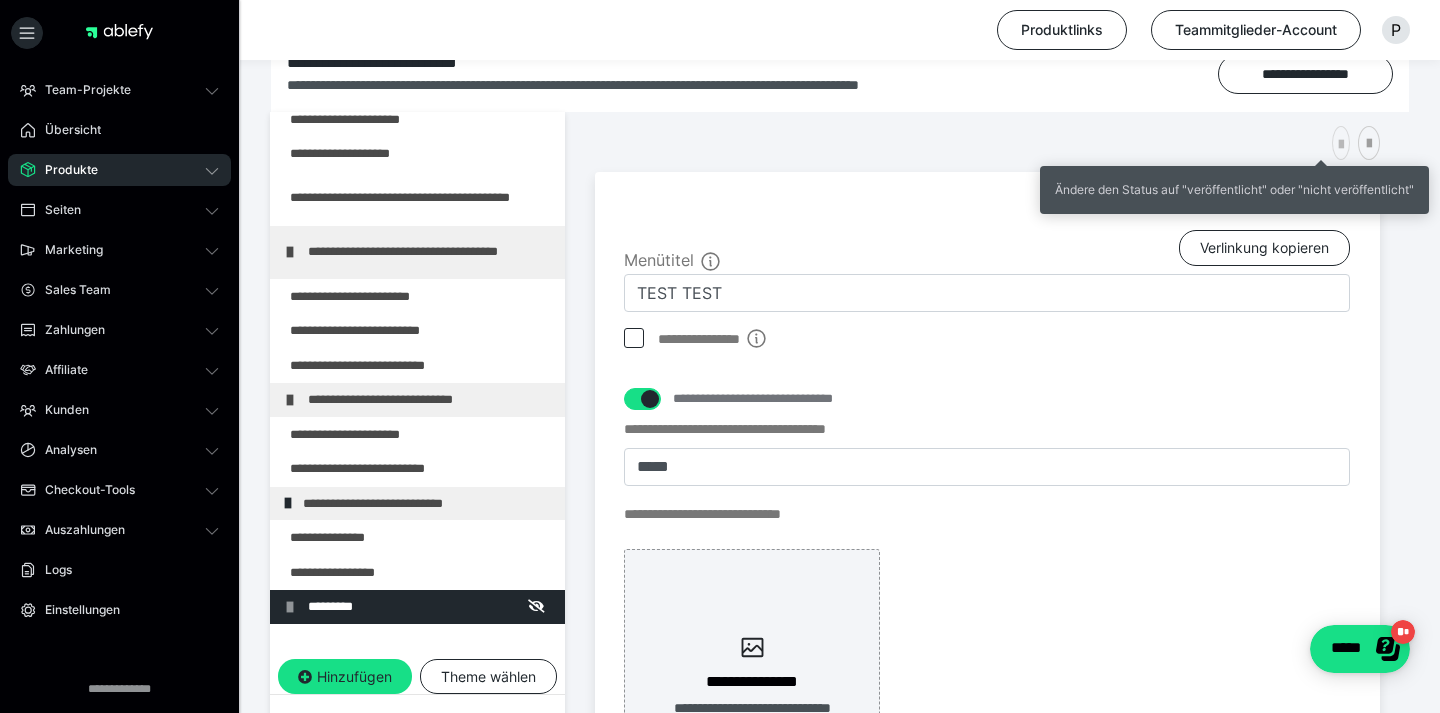click at bounding box center [1341, 145] 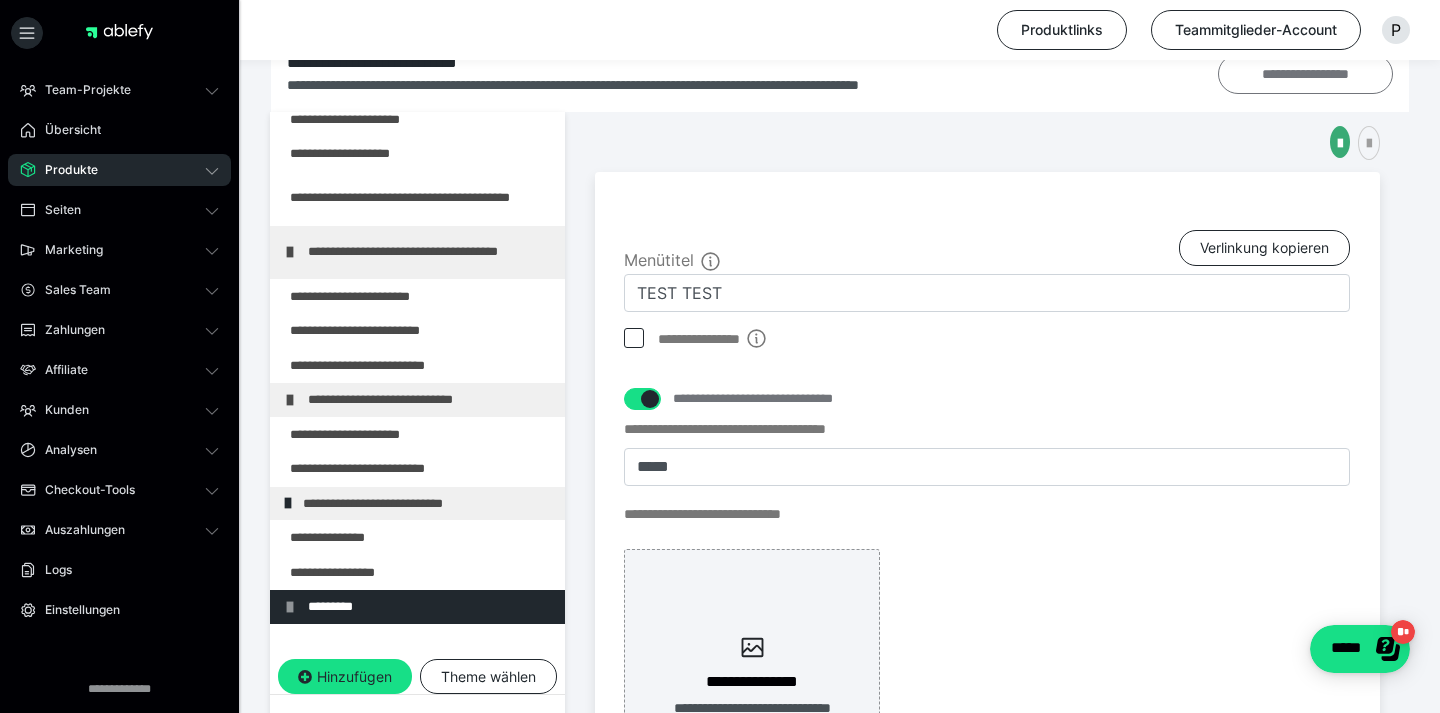 click on "**********" at bounding box center [1305, 74] 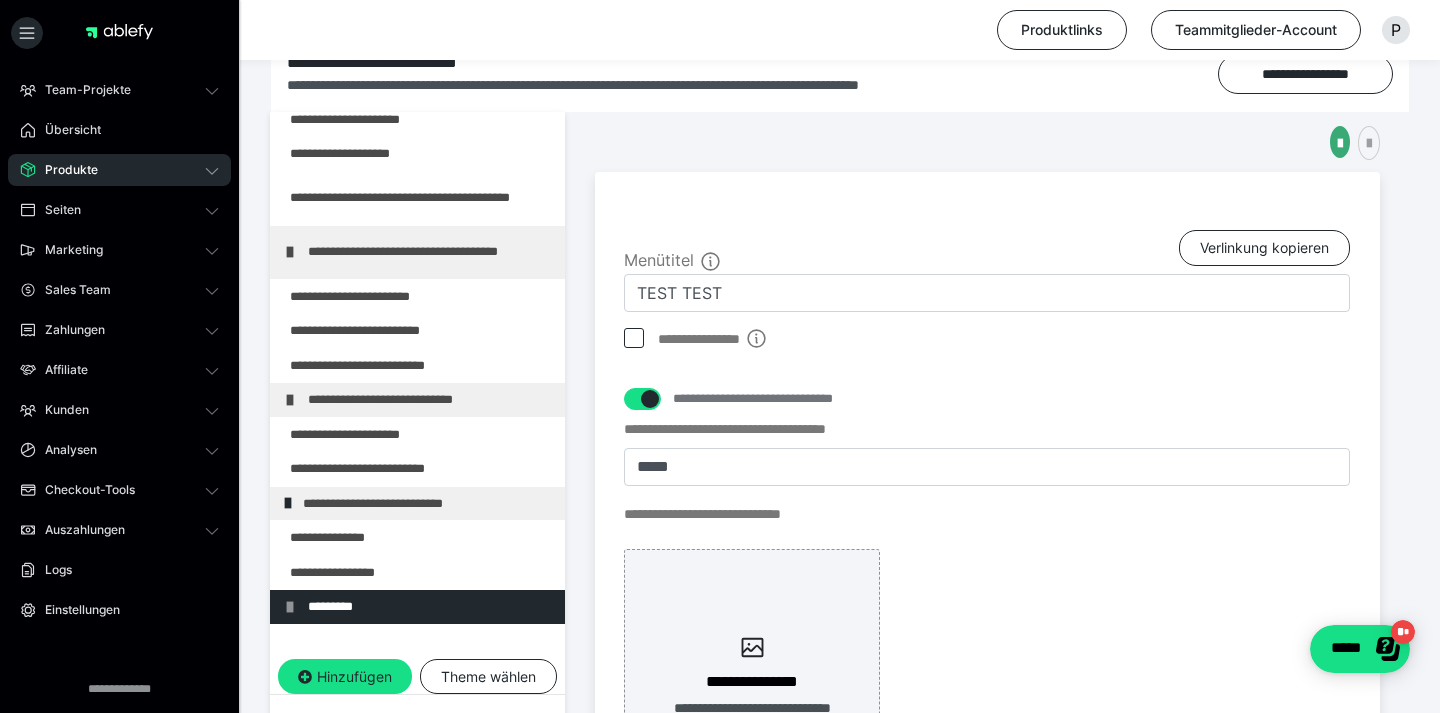 click at bounding box center (634, 338) 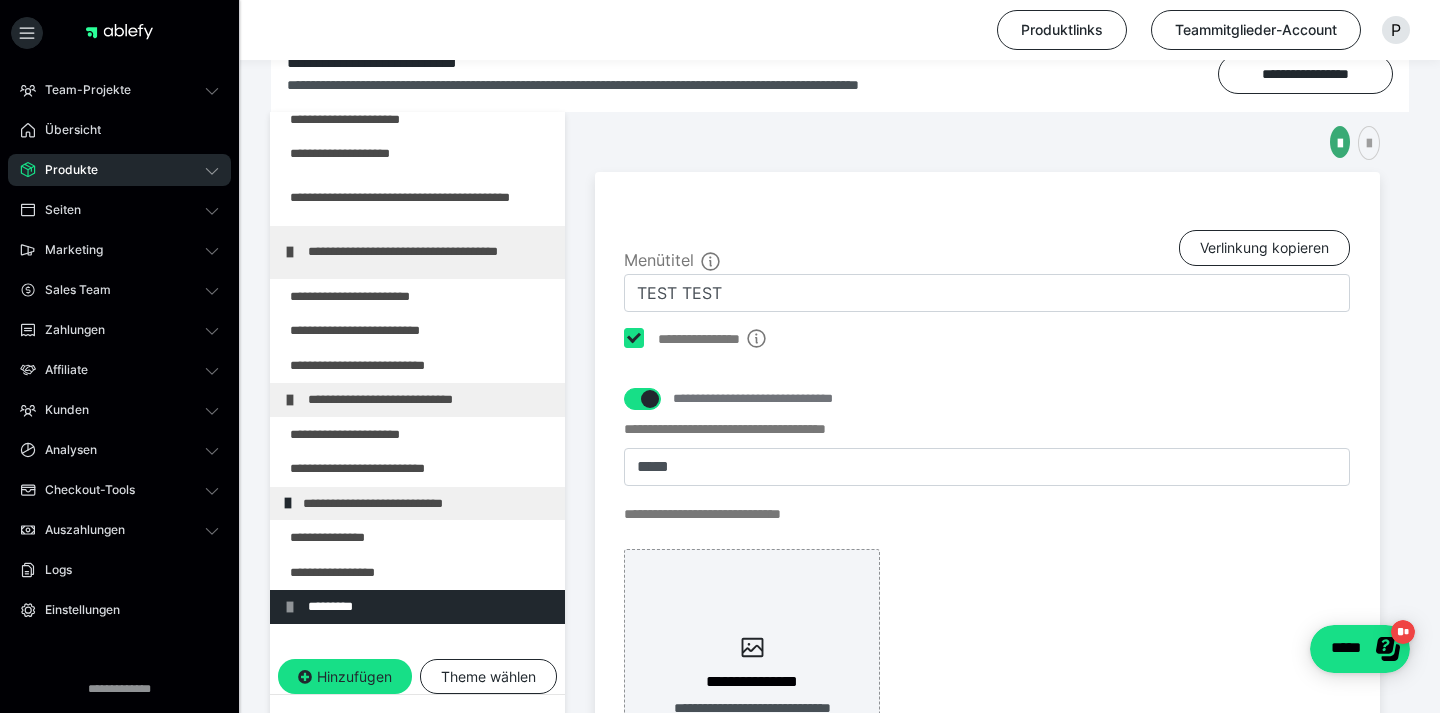 checkbox on "****" 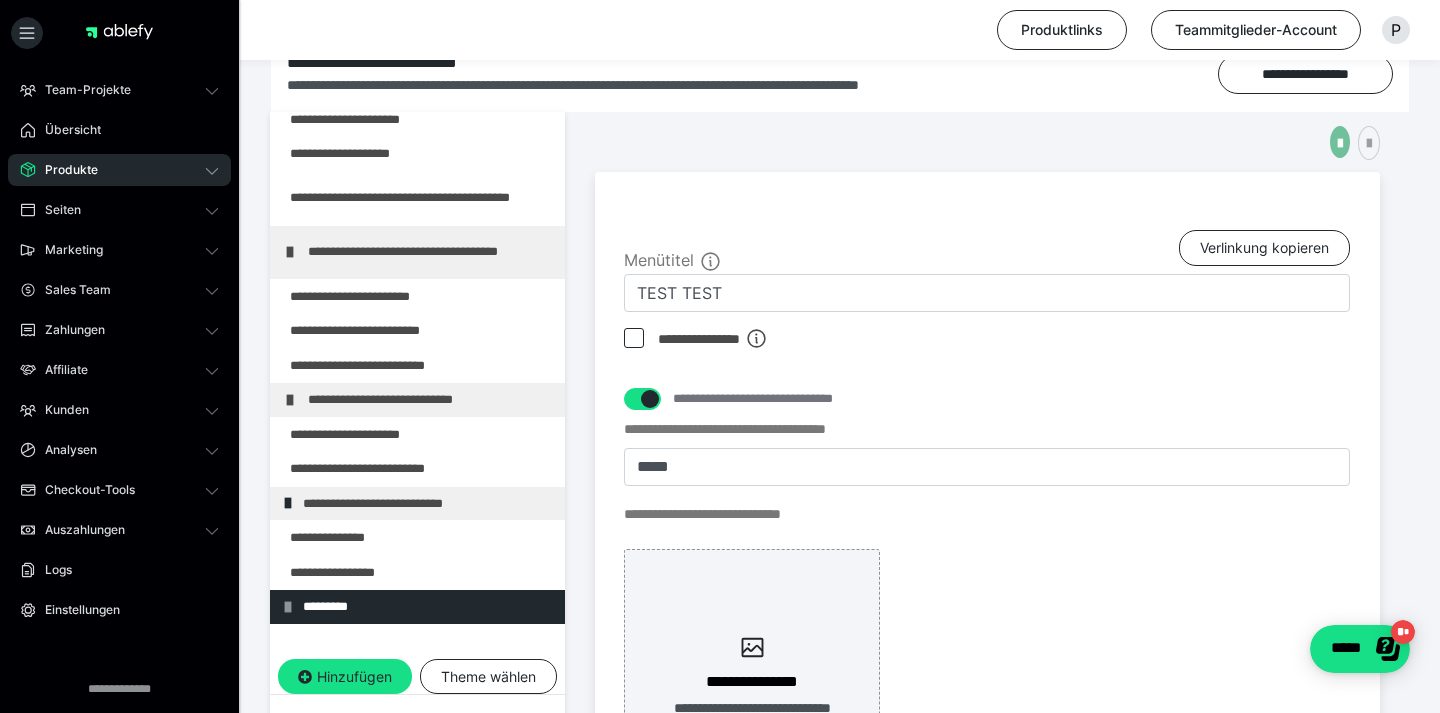 click at bounding box center [1340, 144] 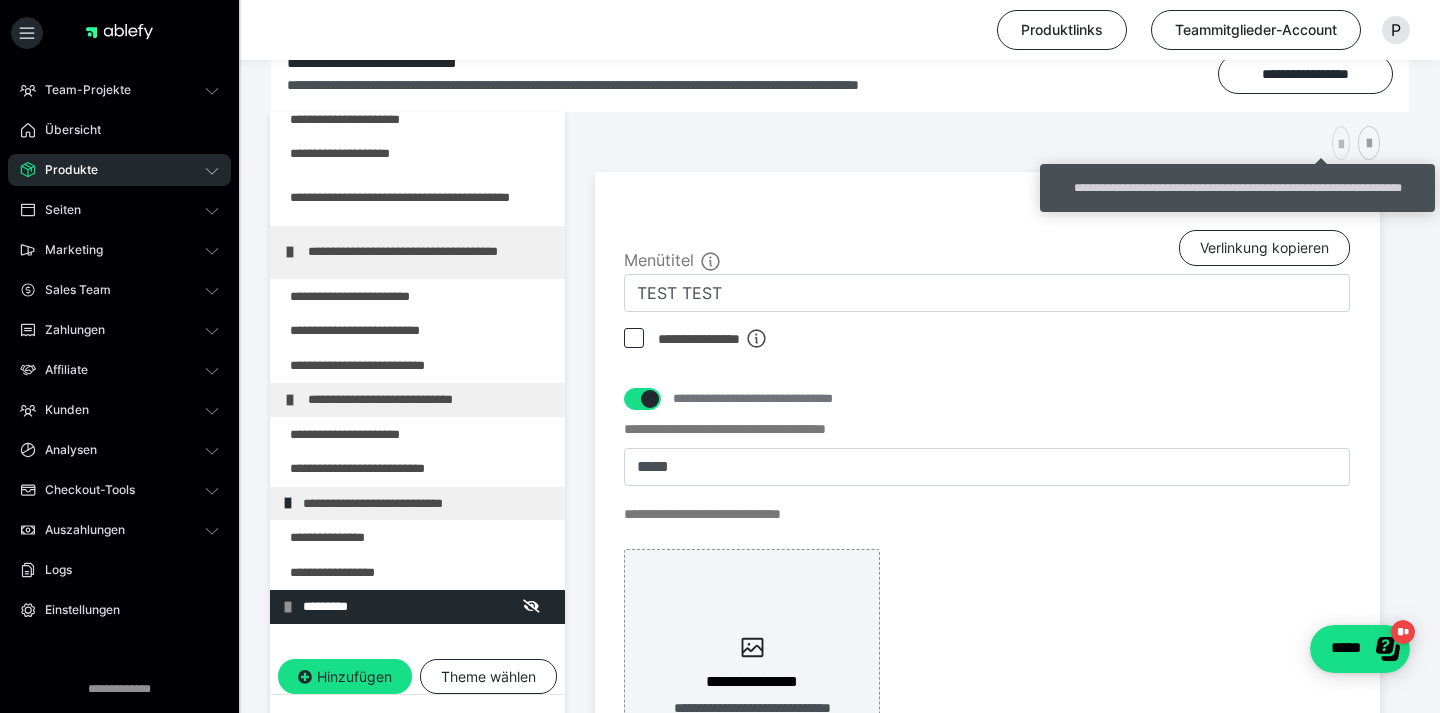 click at bounding box center (1341, 145) 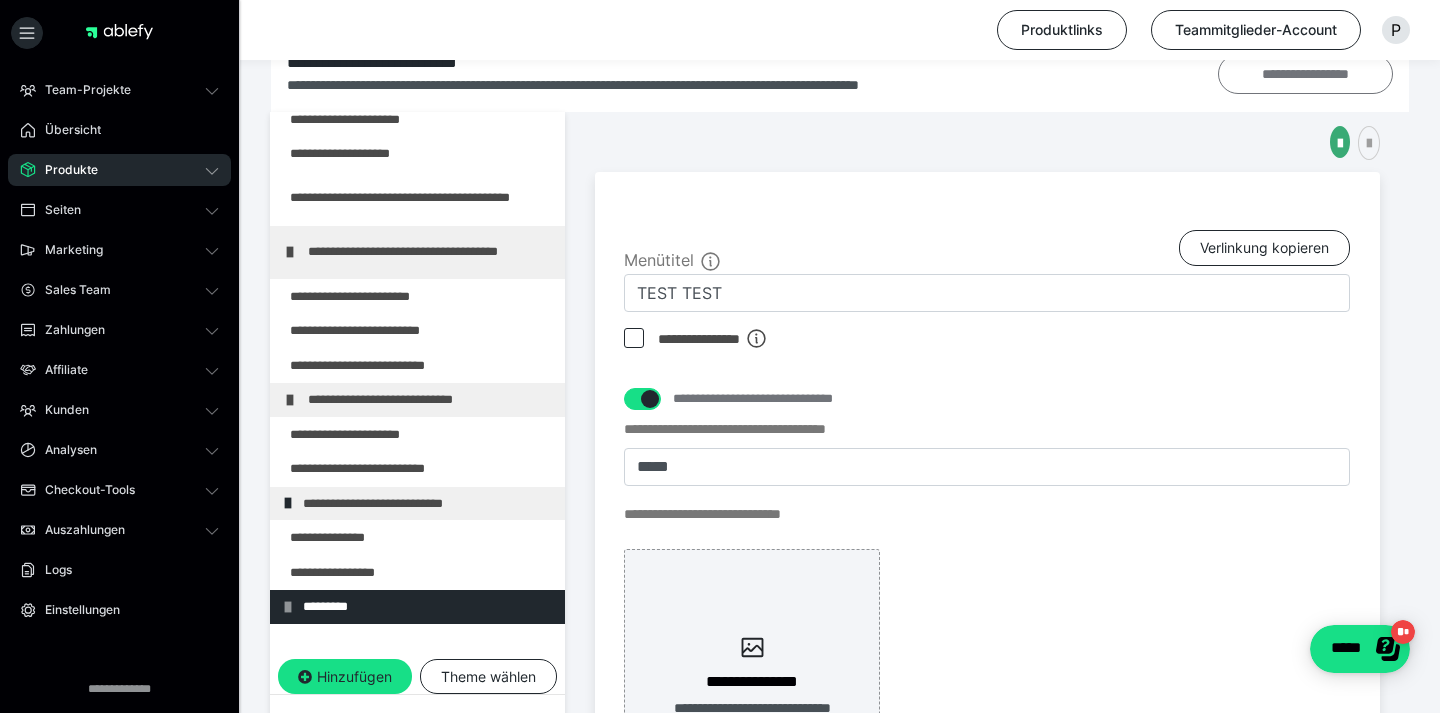 click on "**********" at bounding box center (1305, 74) 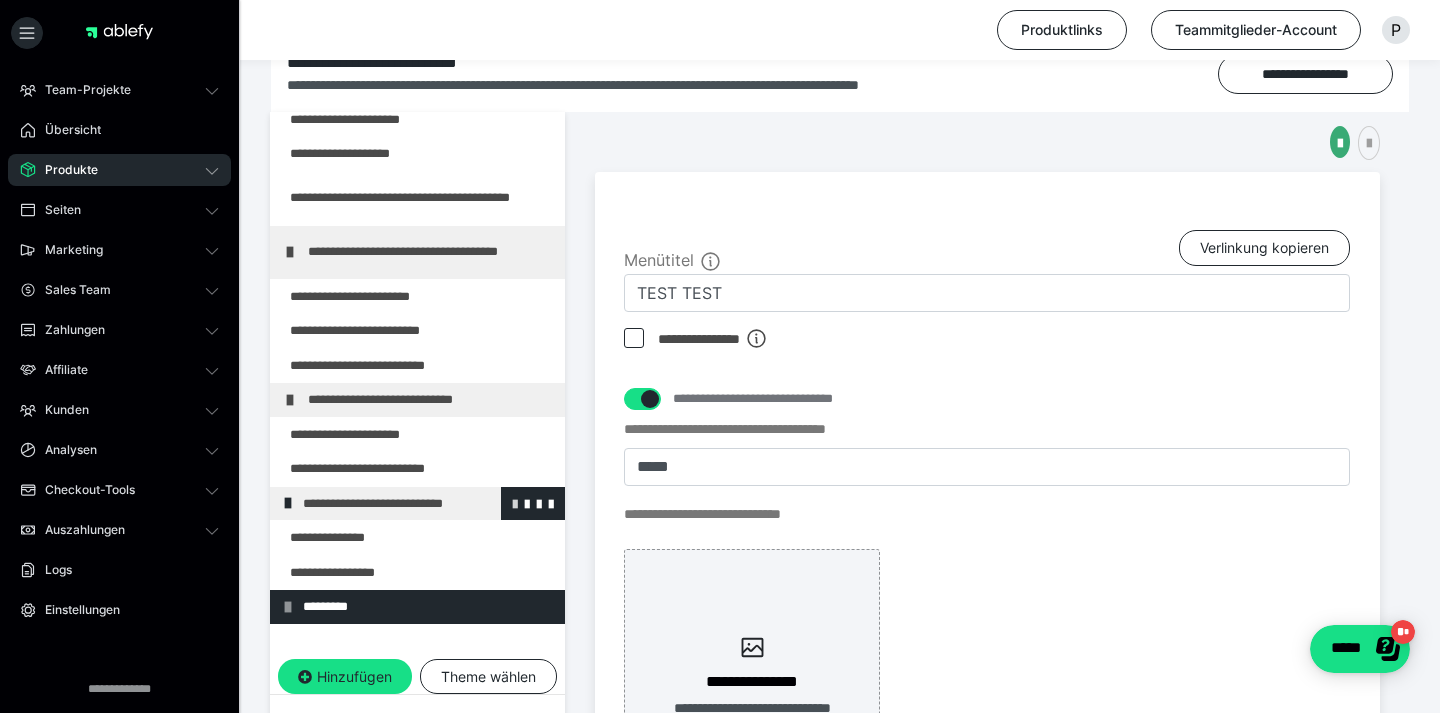 click at bounding box center (515, 503) 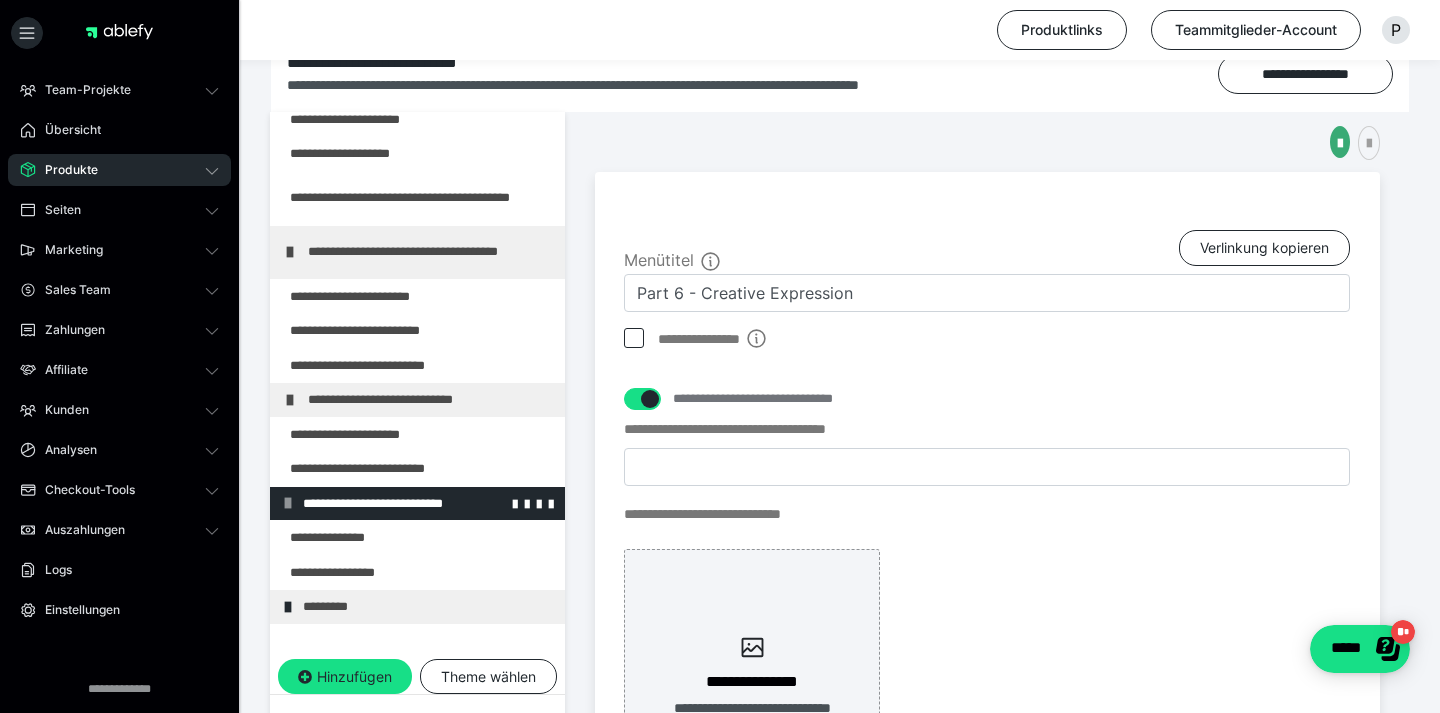 click at bounding box center (288, 503) 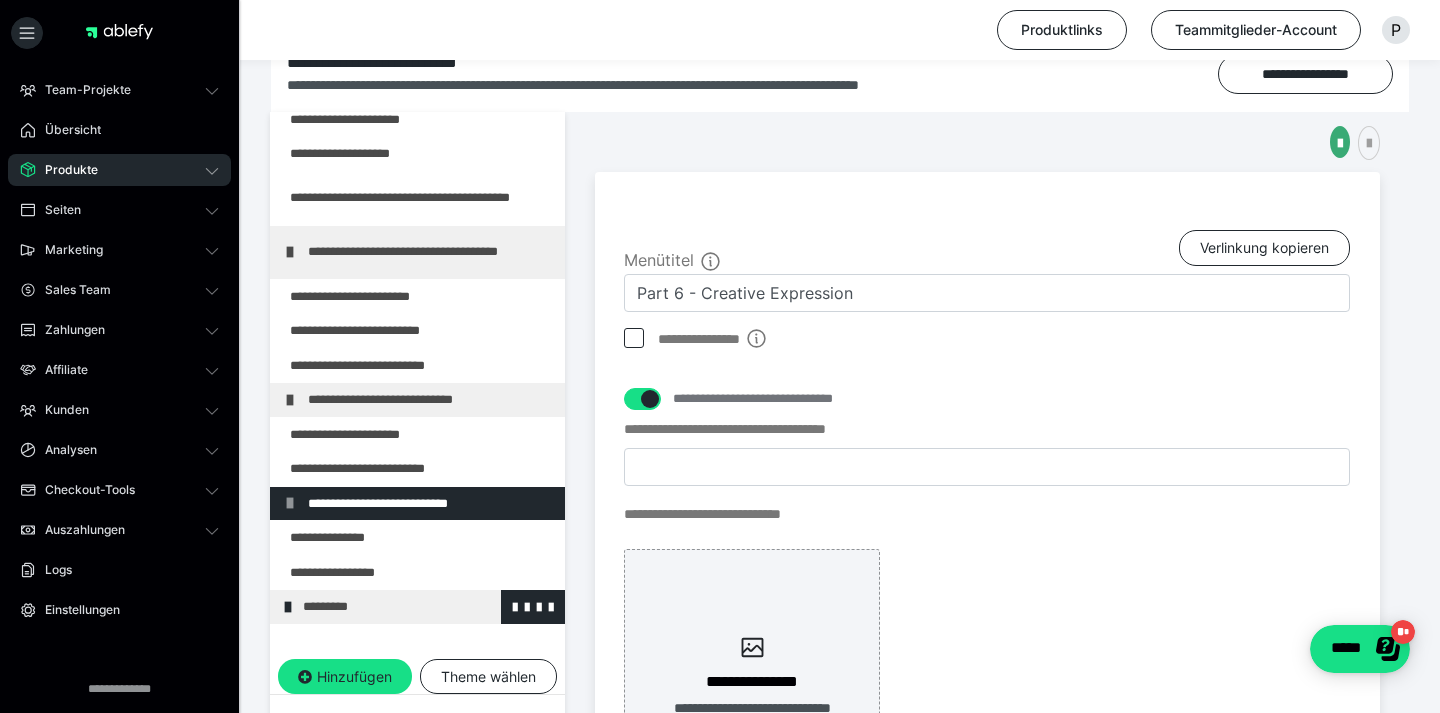 click on "*********" at bounding box center (426, 607) 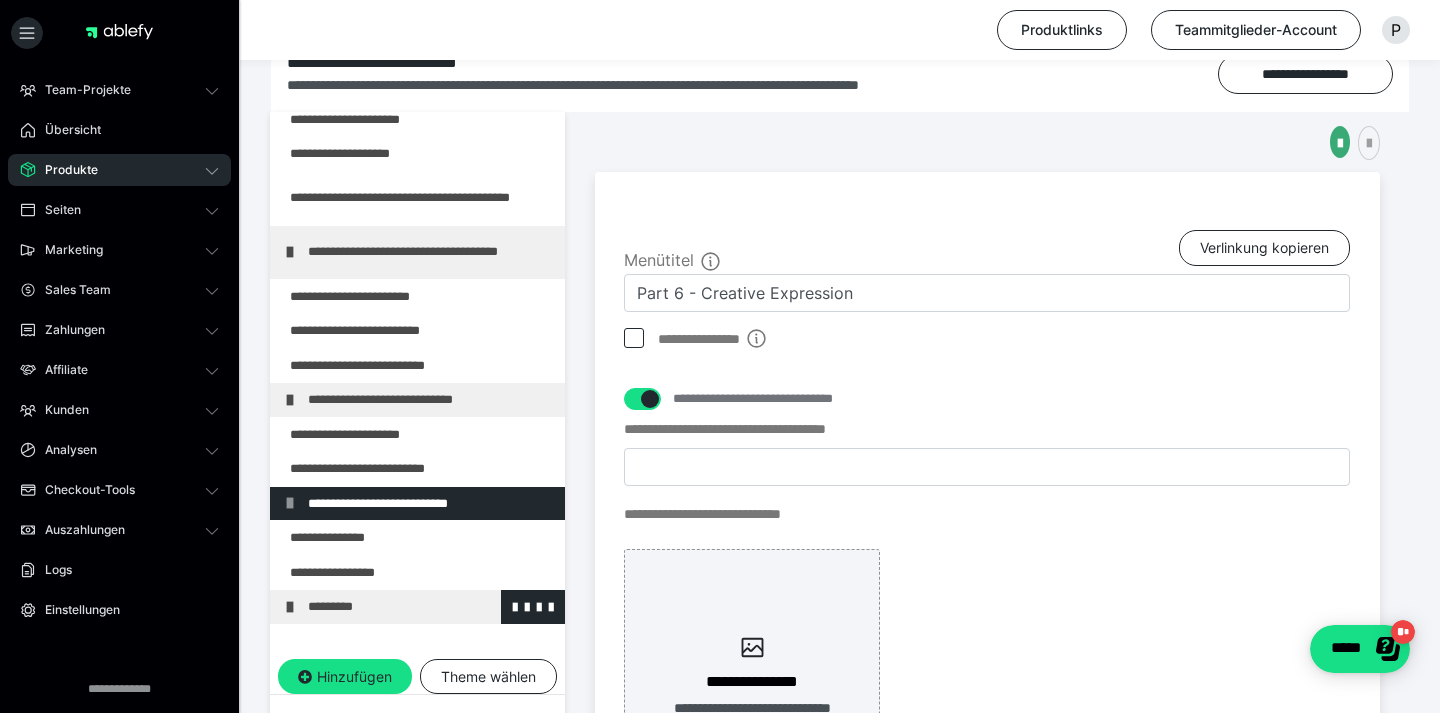 click on "*********" at bounding box center (431, 607) 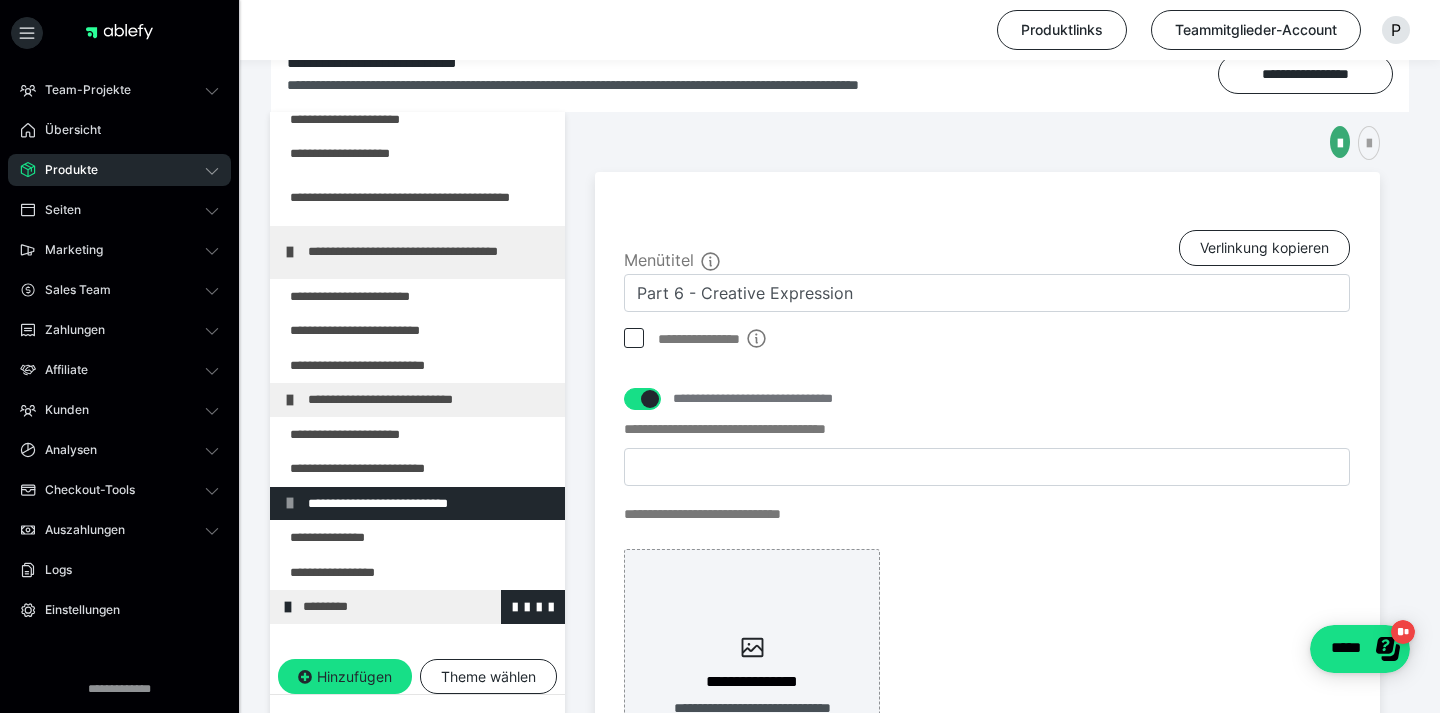click on "*********" at bounding box center [426, 607] 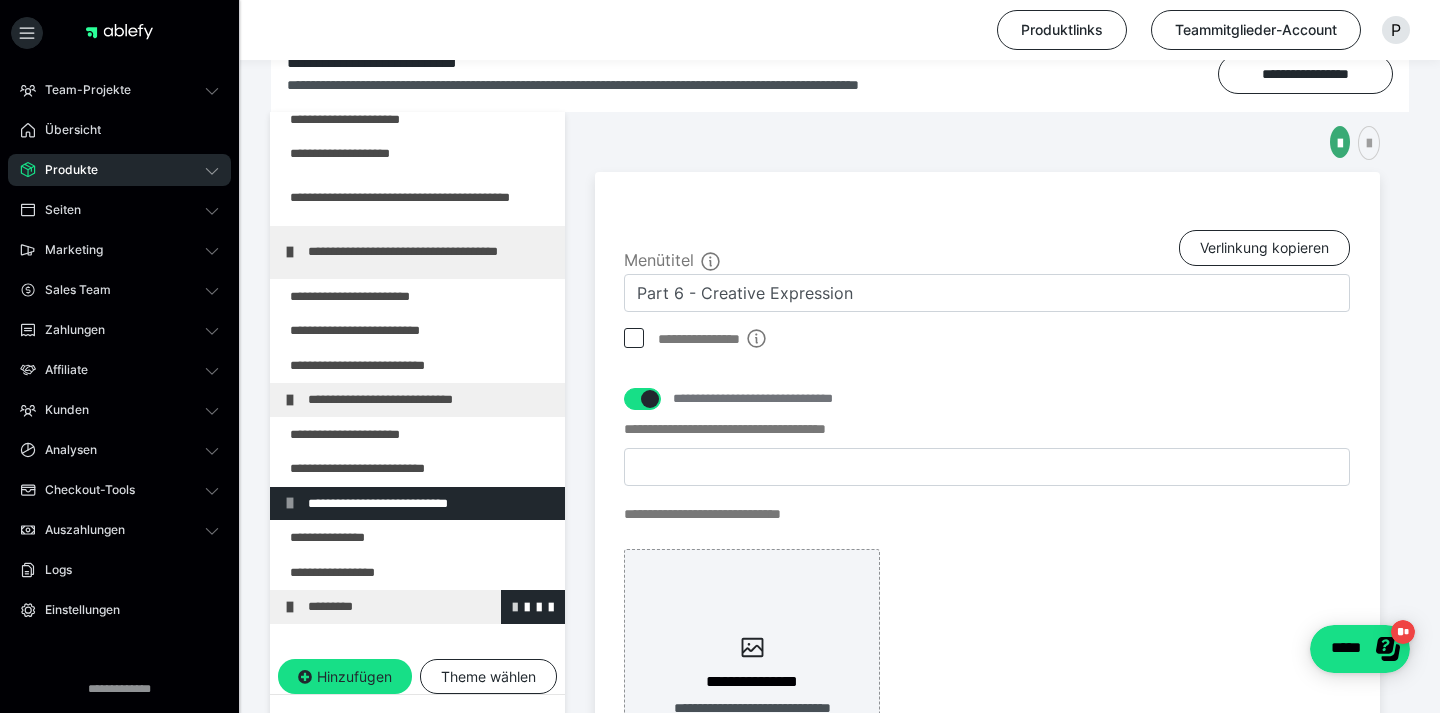 click at bounding box center (515, 606) 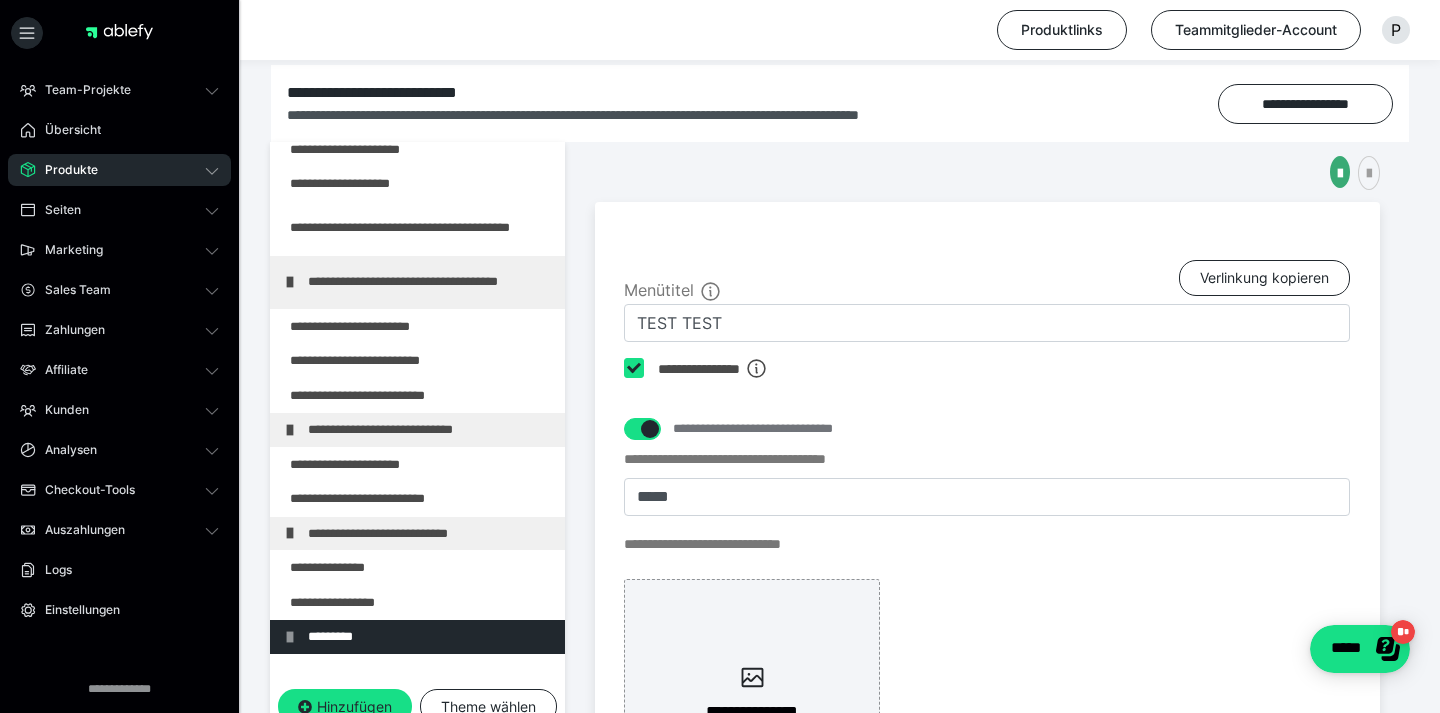 scroll, scrollTop: 291, scrollLeft: 0, axis: vertical 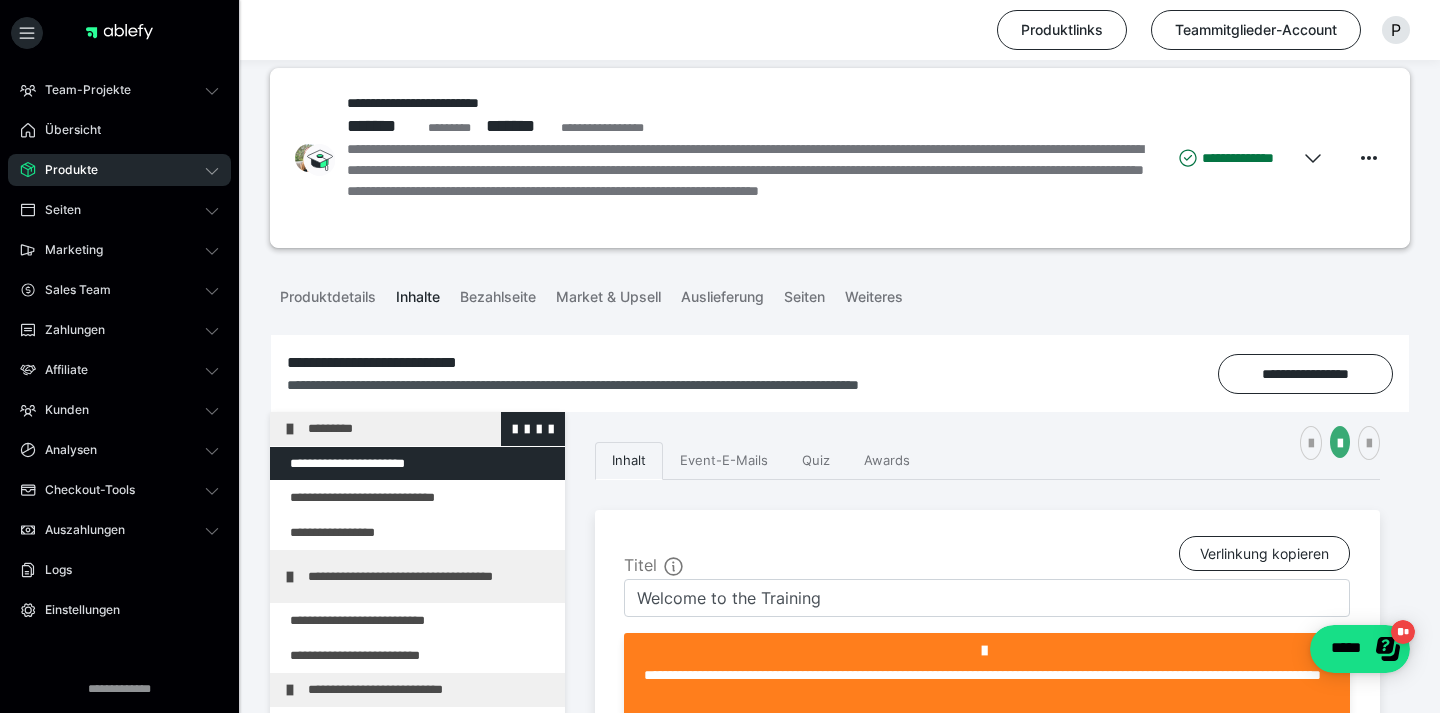 click on "*********" at bounding box center (431, 429) 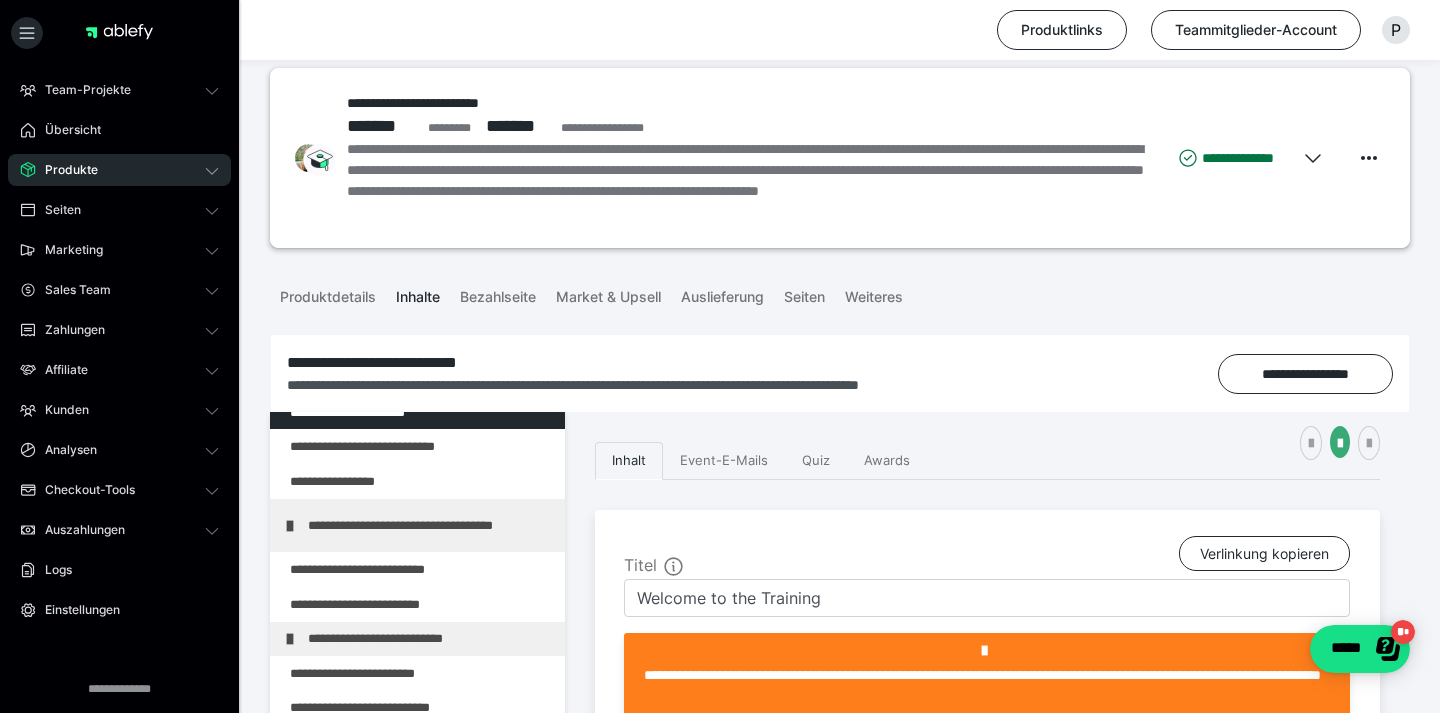 scroll, scrollTop: 78, scrollLeft: 0, axis: vertical 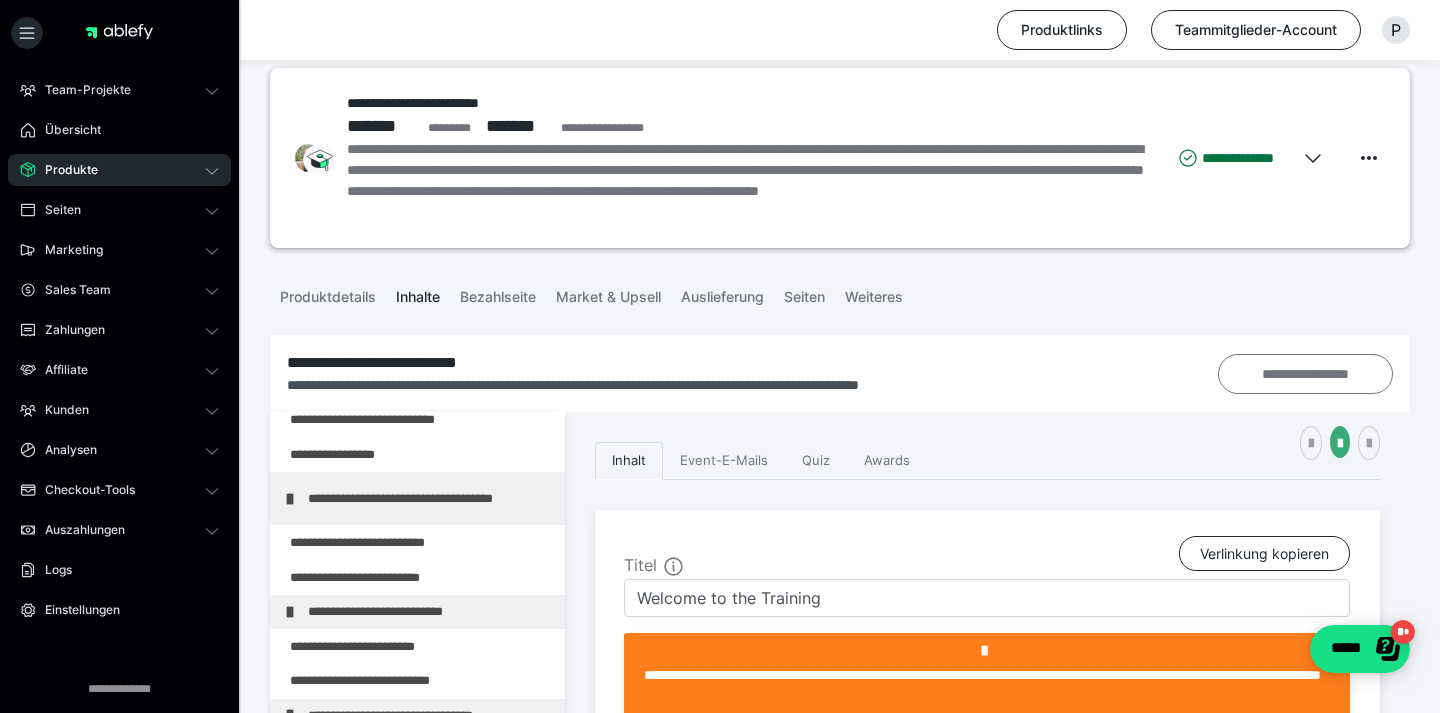 click on "**********" at bounding box center [1305, 374] 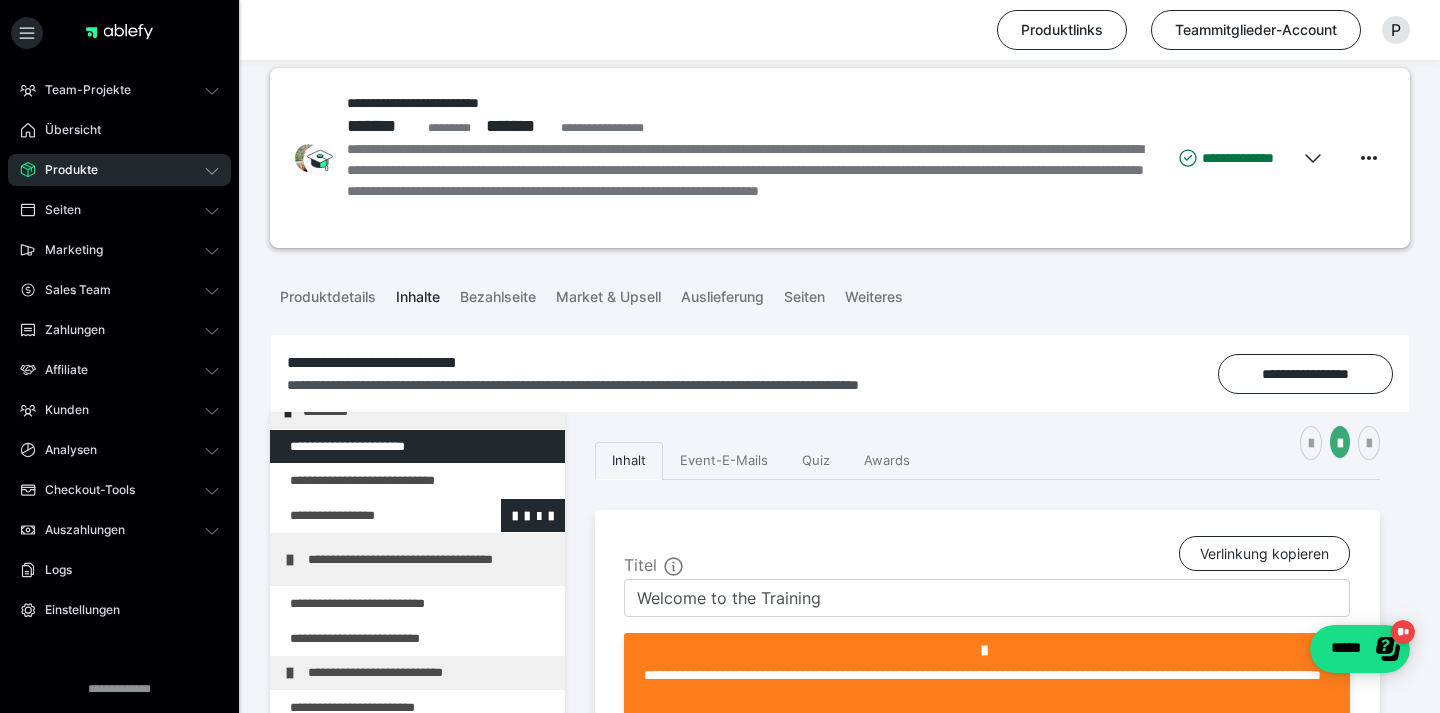 scroll, scrollTop: 0, scrollLeft: 0, axis: both 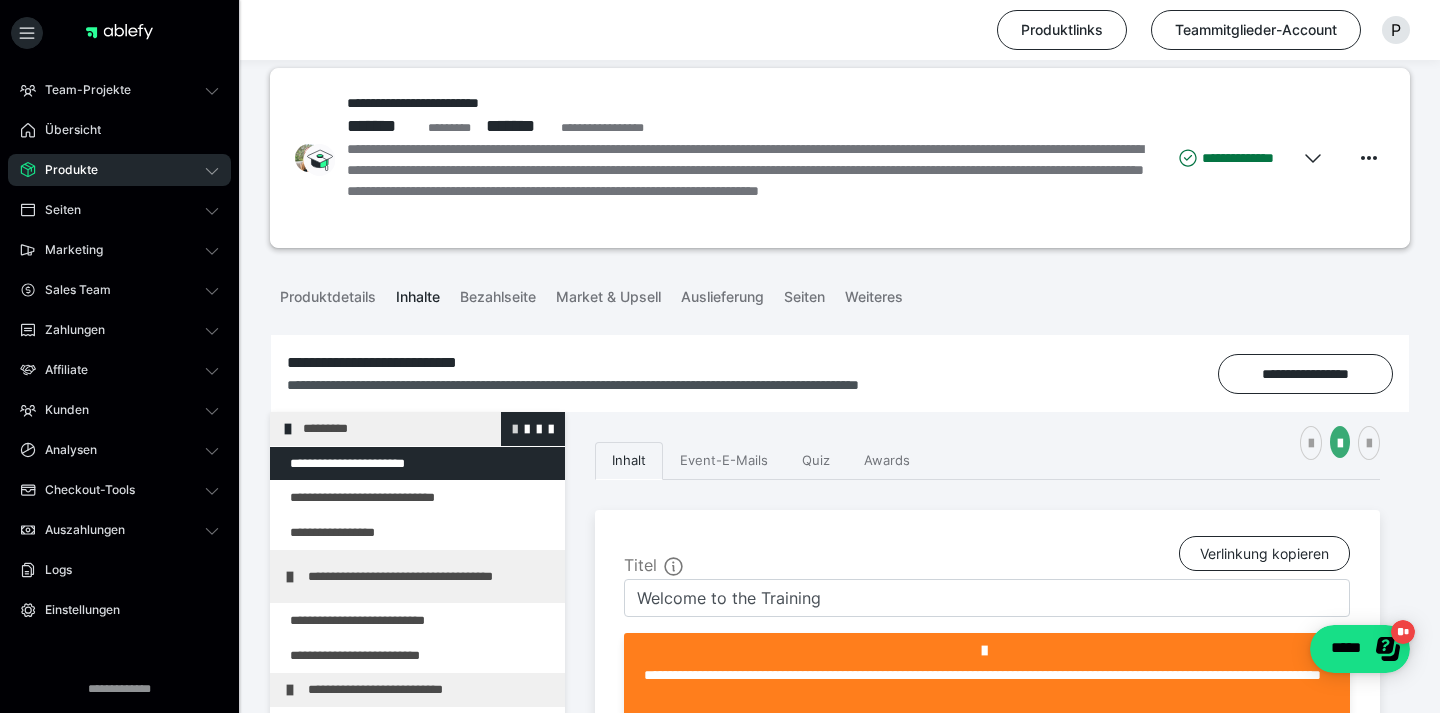 click at bounding box center [515, 428] 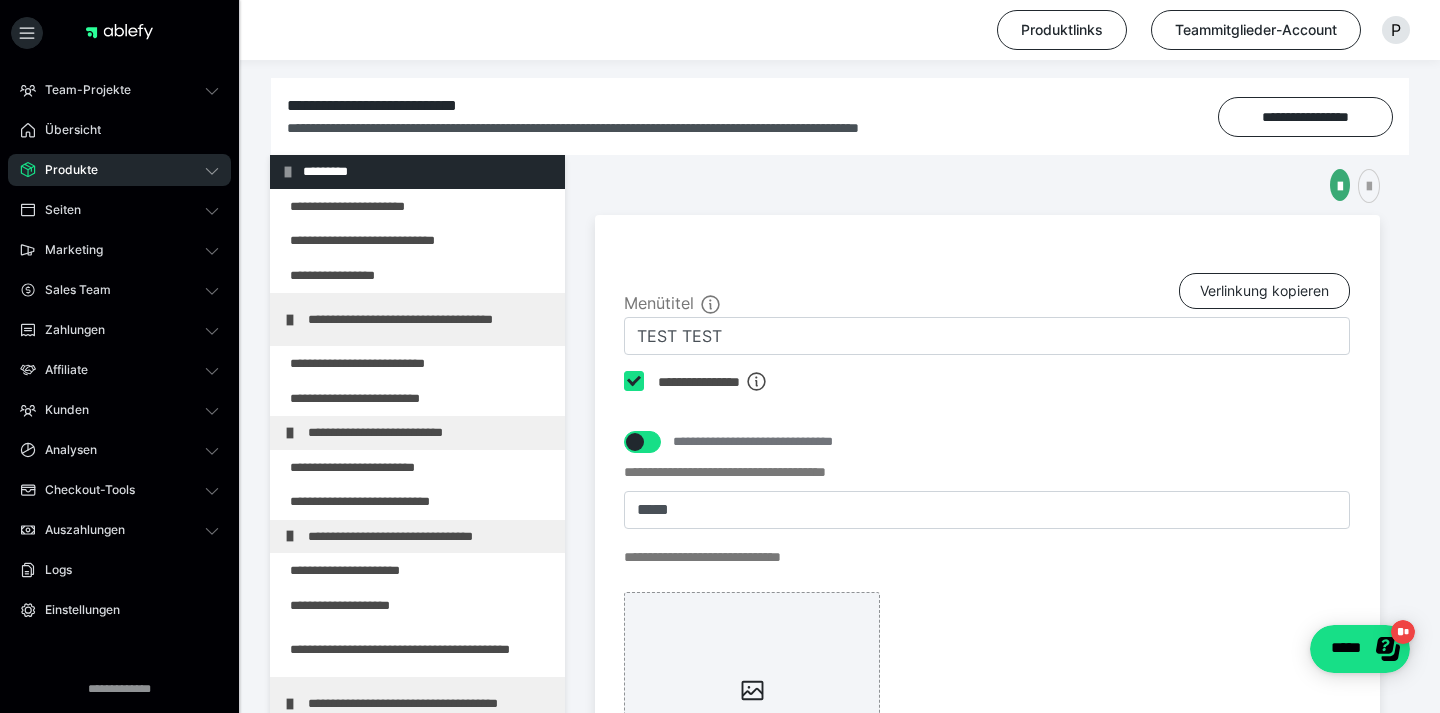 scroll, scrollTop: 281, scrollLeft: 0, axis: vertical 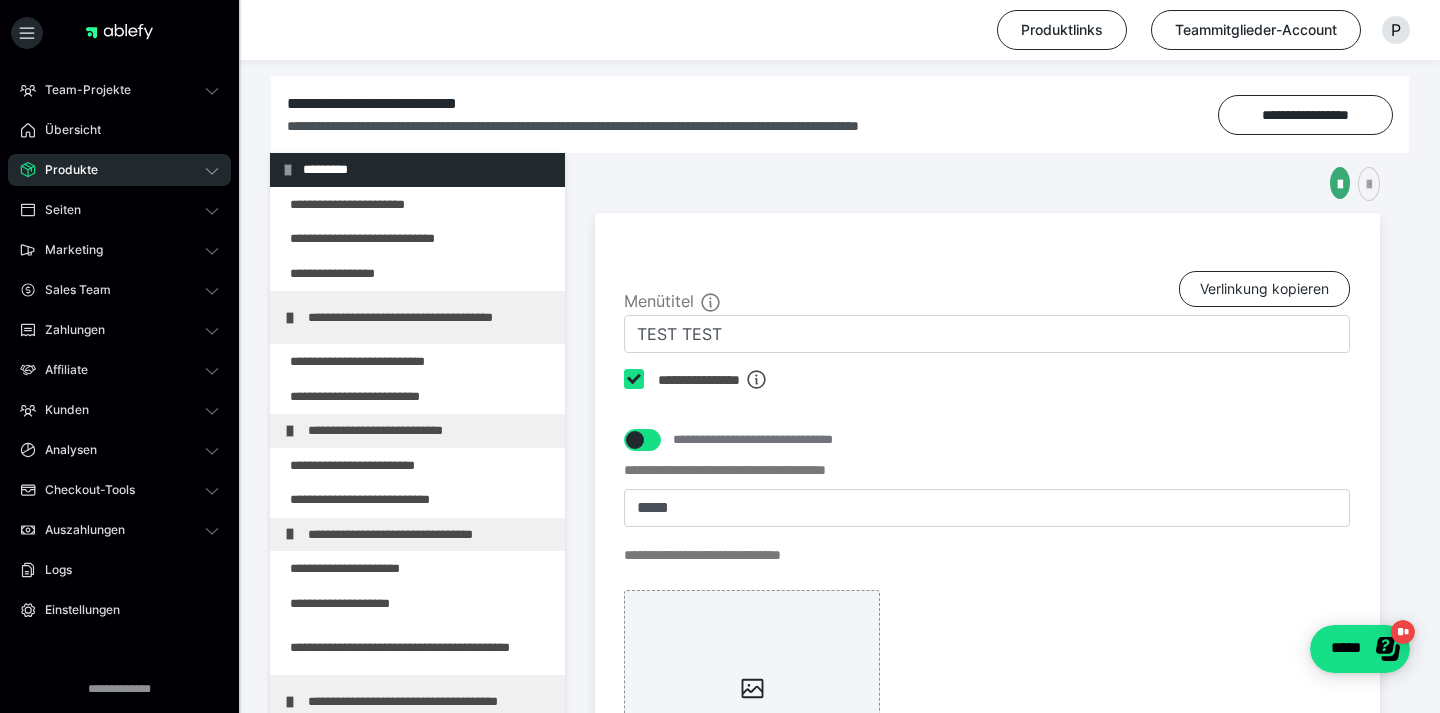 click on "**********" at bounding box center [732, 380] 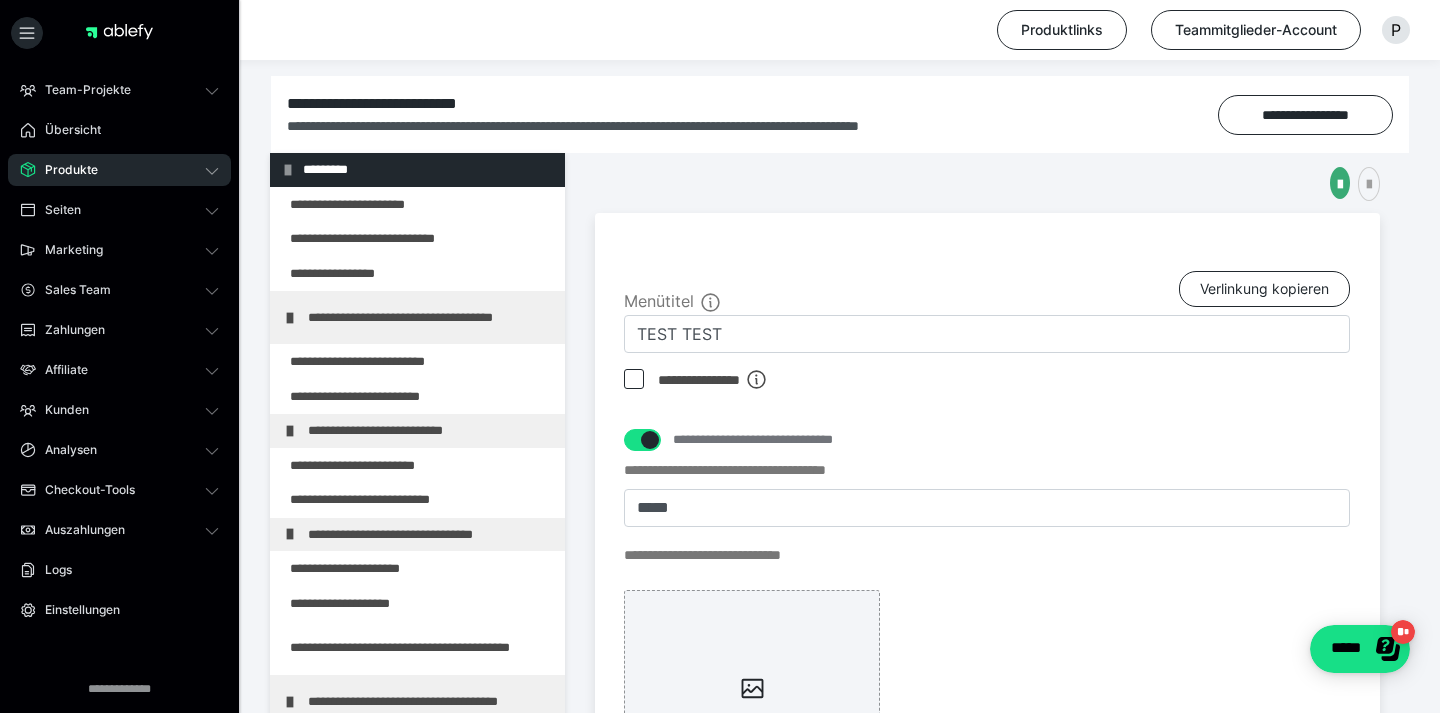 checkbox on "*****" 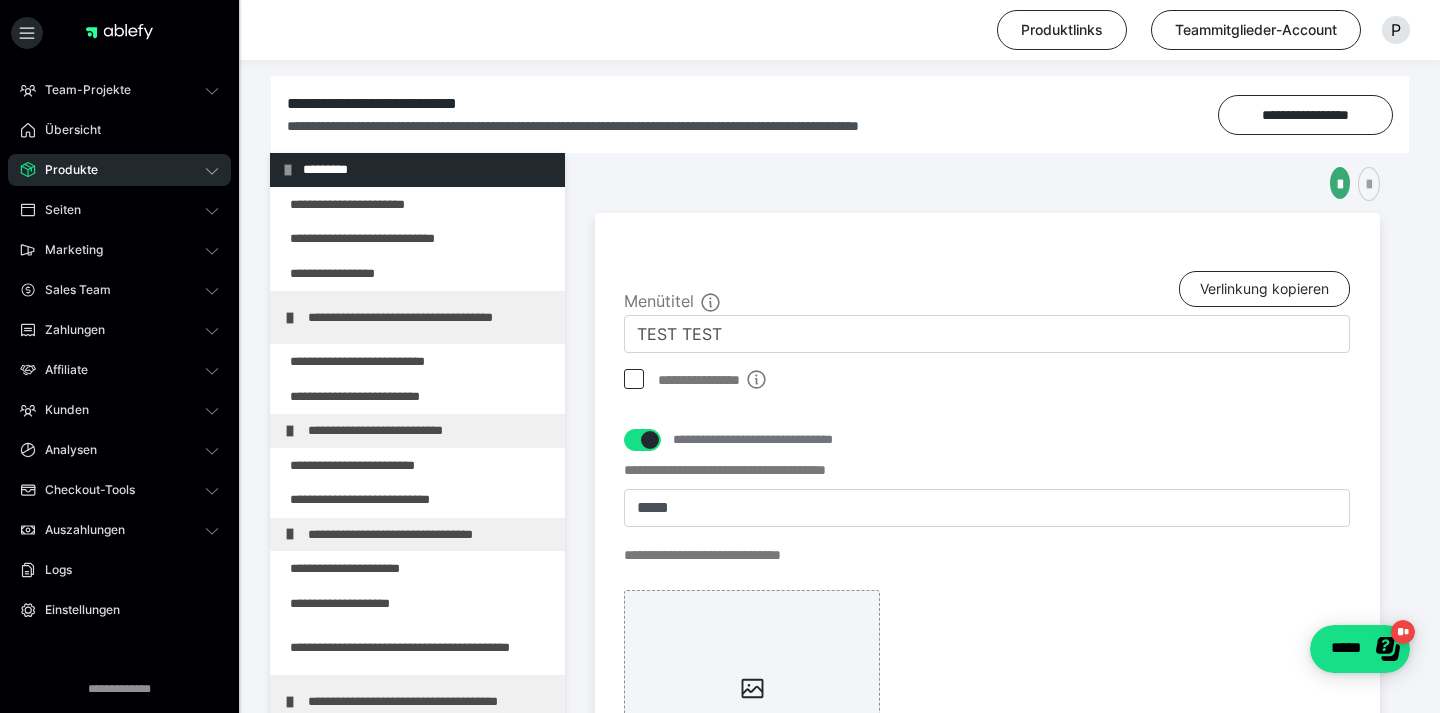 click at bounding box center (650, 440) 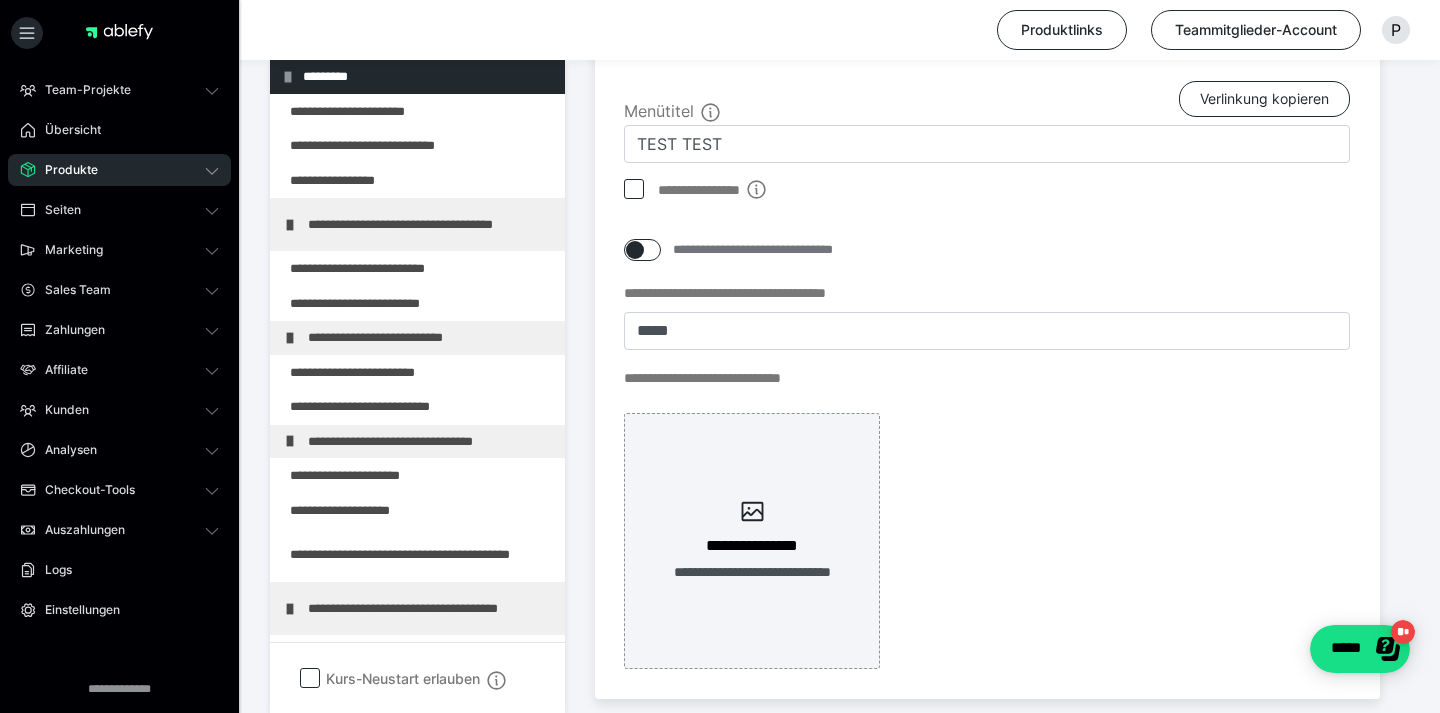 scroll, scrollTop: 490, scrollLeft: 0, axis: vertical 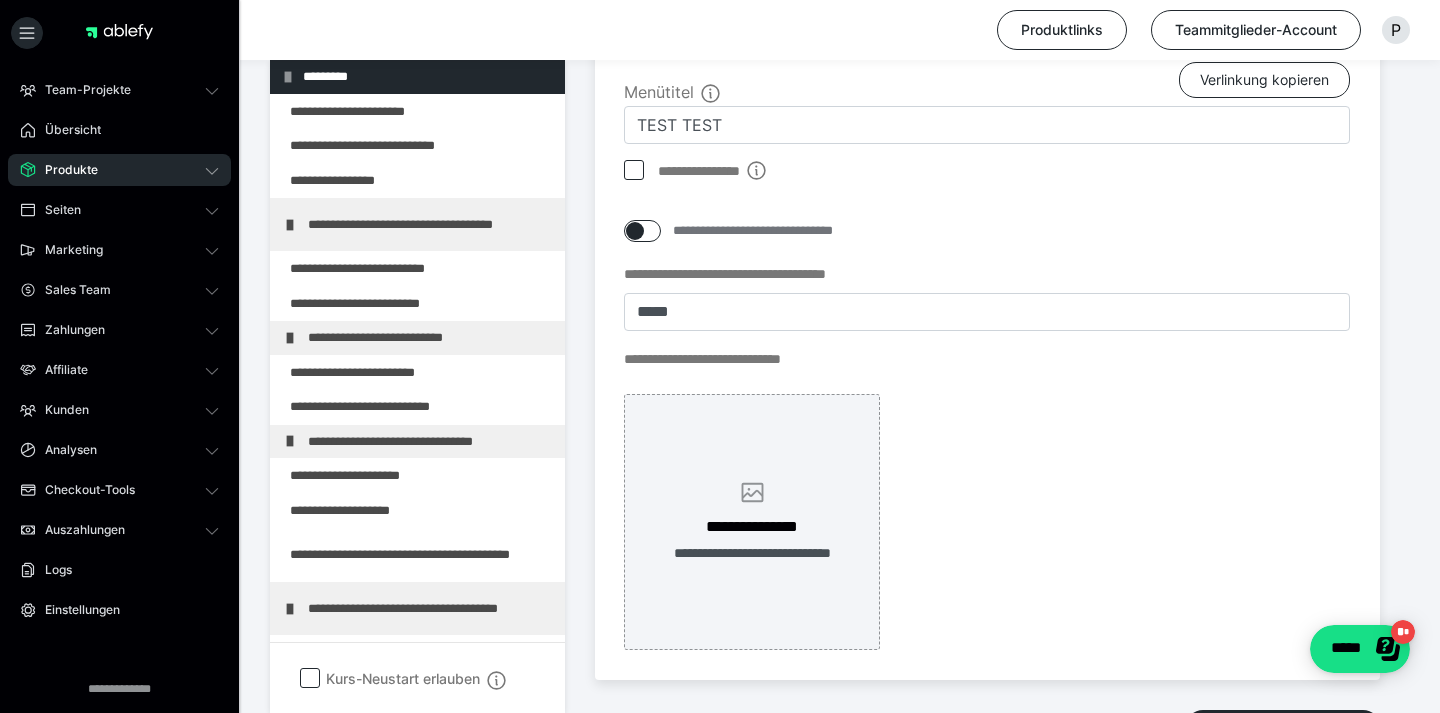 click on "**********" at bounding box center [752, 522] 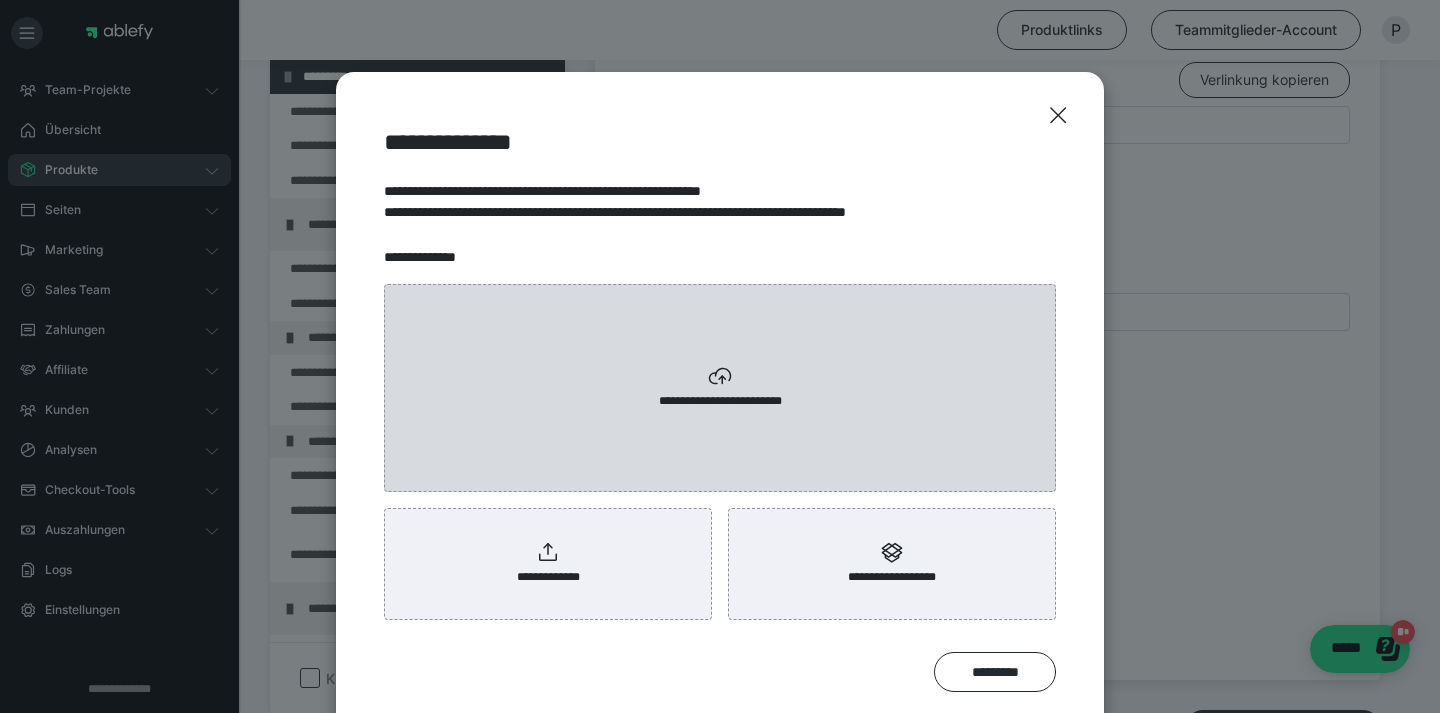 click on "**********" at bounding box center (720, 388) 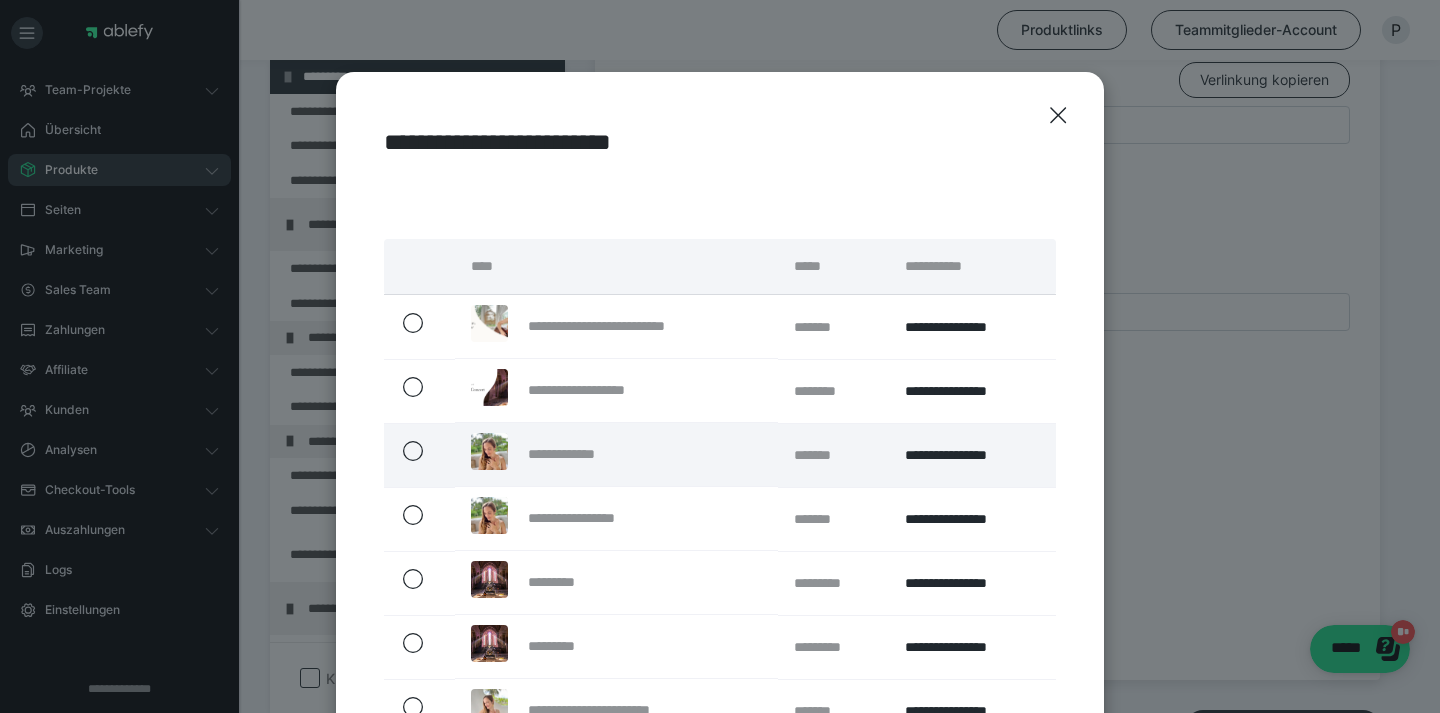 click 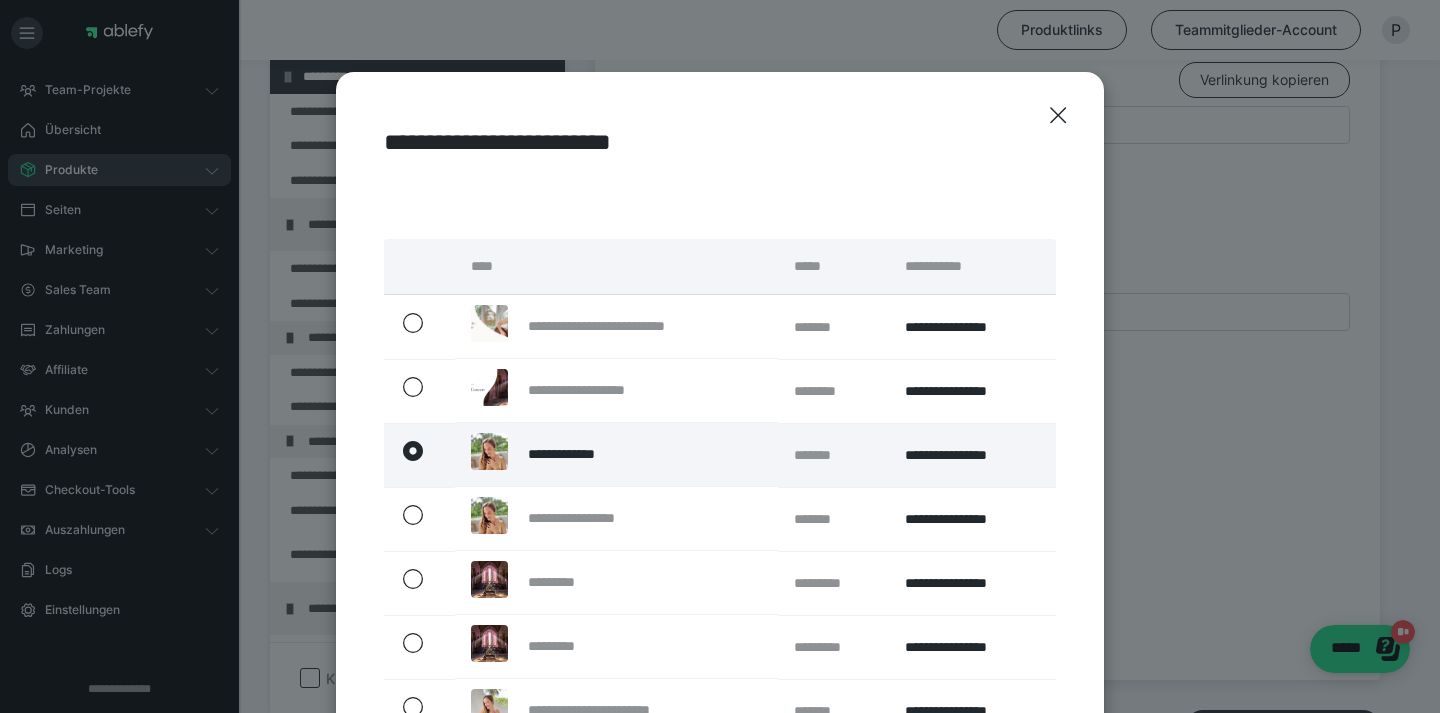 click at bounding box center [722, 205] 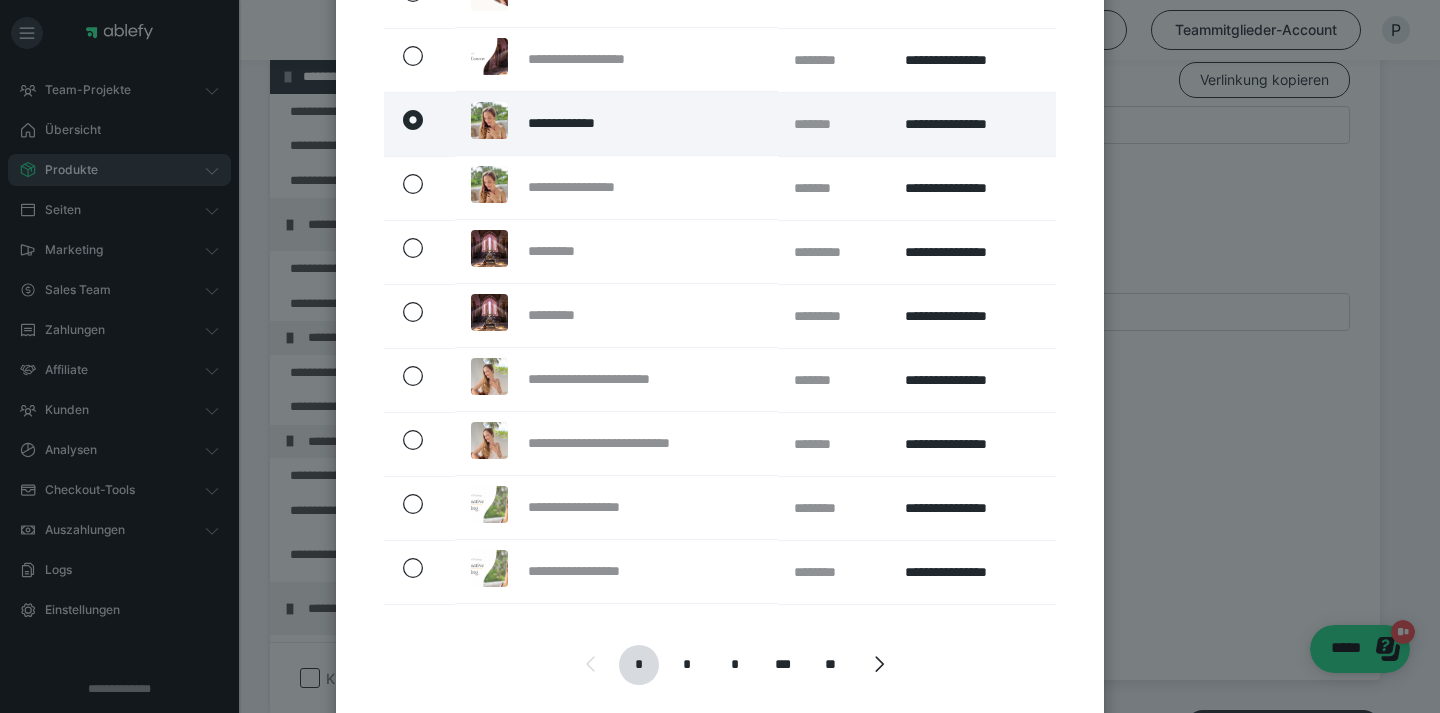 scroll, scrollTop: 429, scrollLeft: 0, axis: vertical 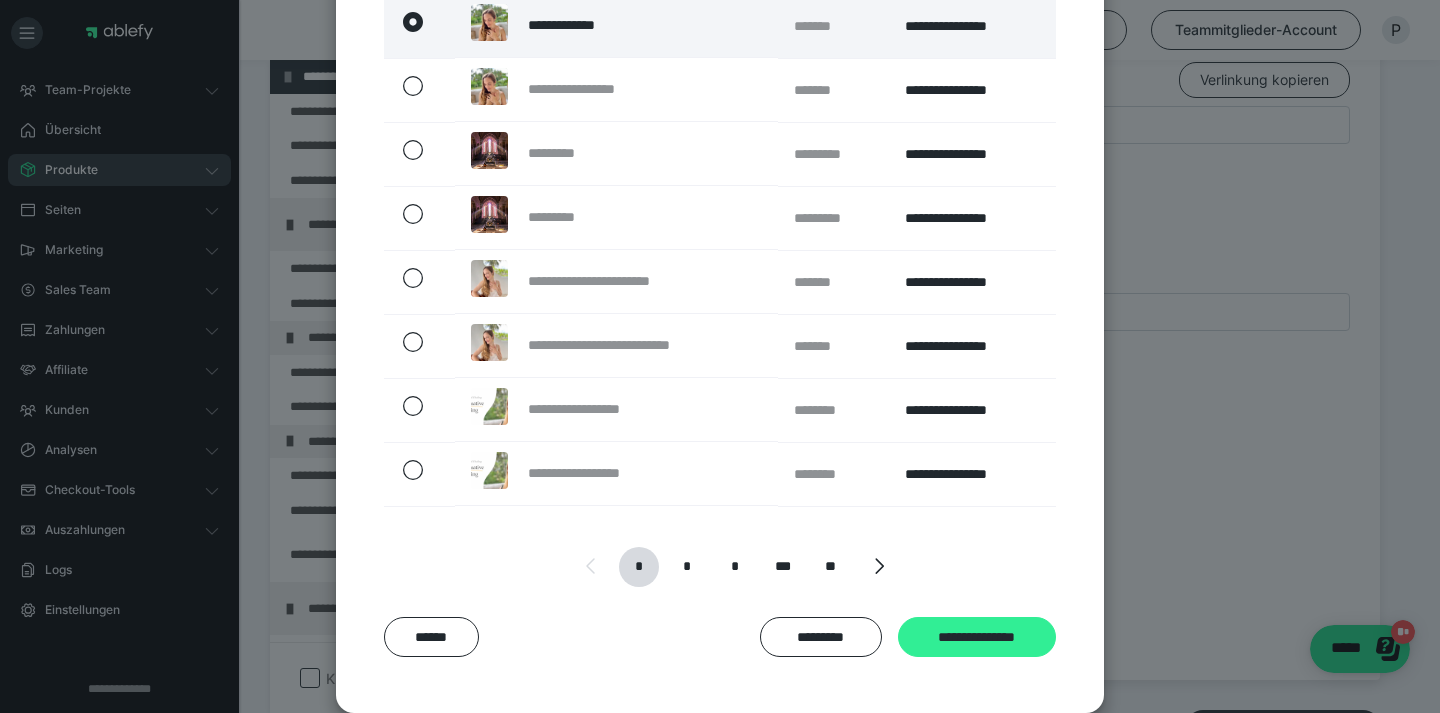 click on "**********" at bounding box center (977, 637) 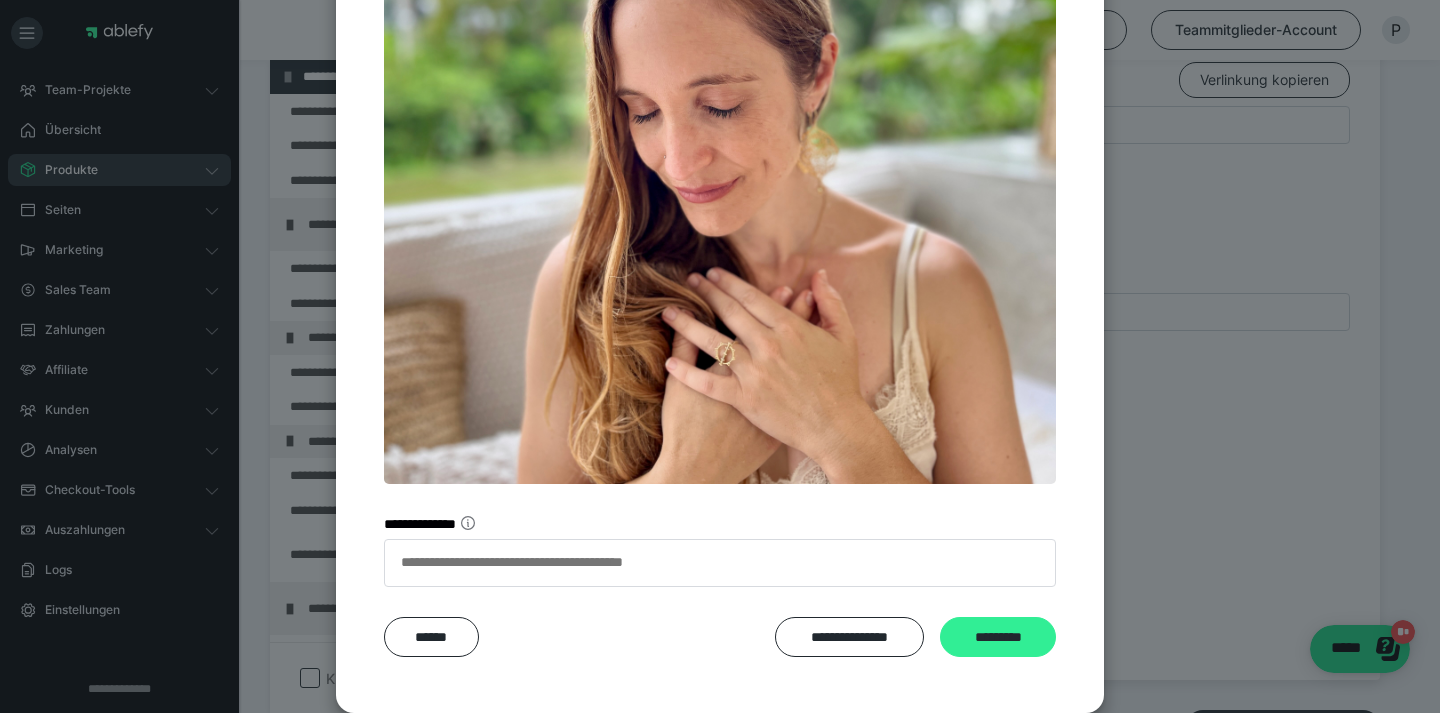 click on "*********" at bounding box center (998, 637) 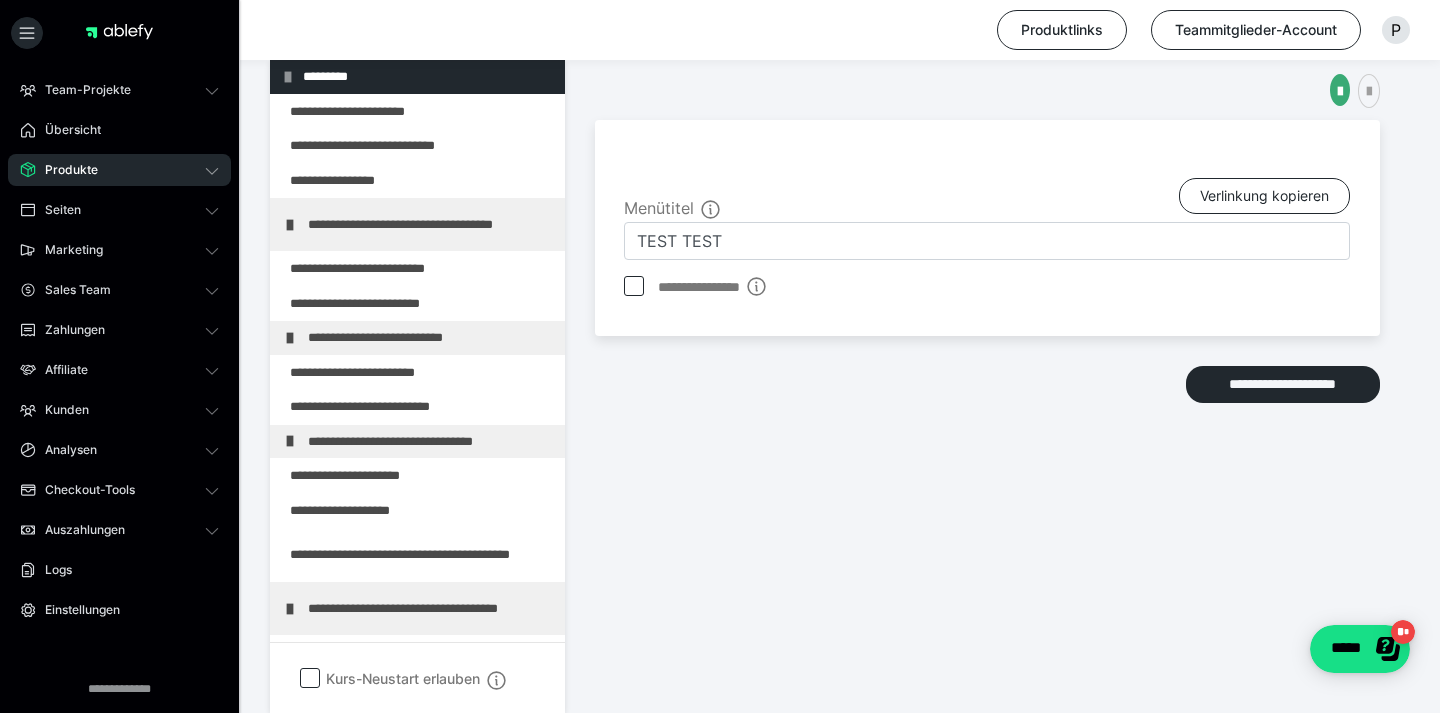 scroll, scrollTop: 490, scrollLeft: 0, axis: vertical 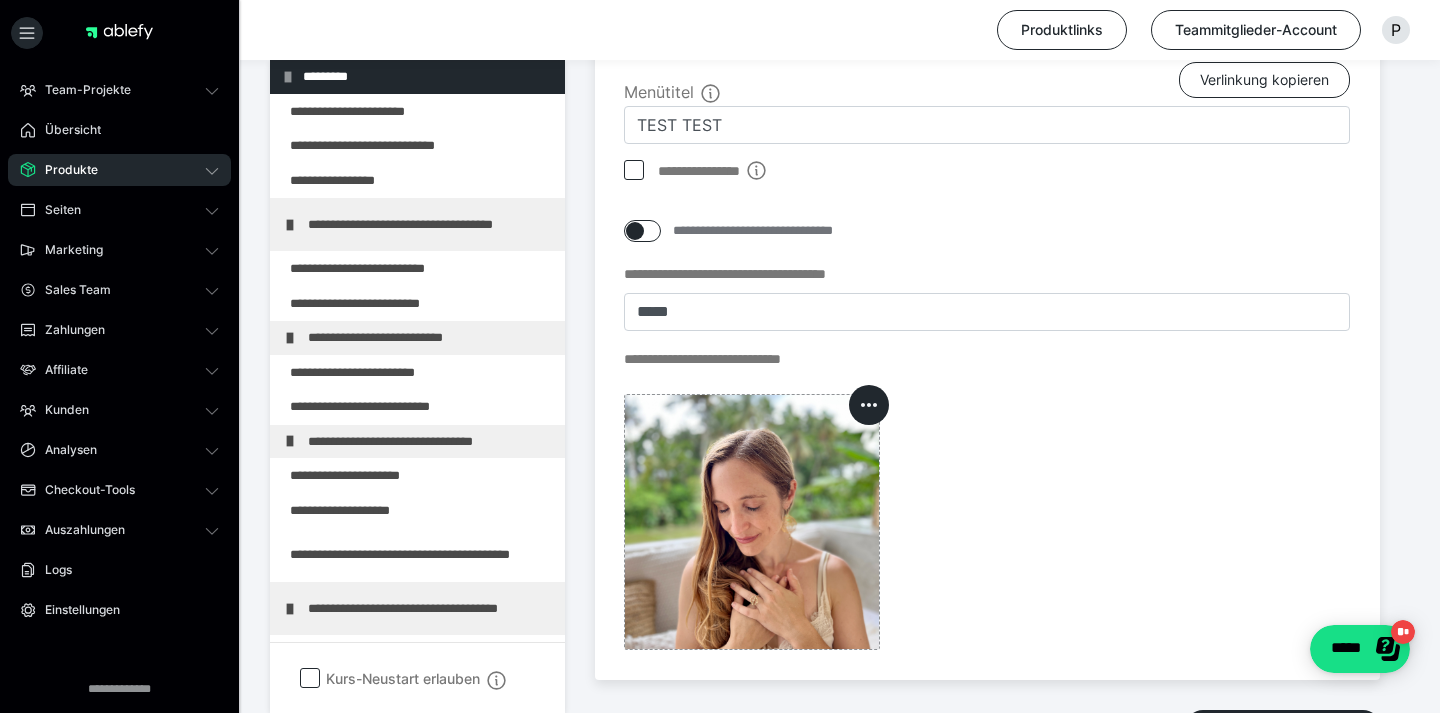 click at bounding box center [635, 231] 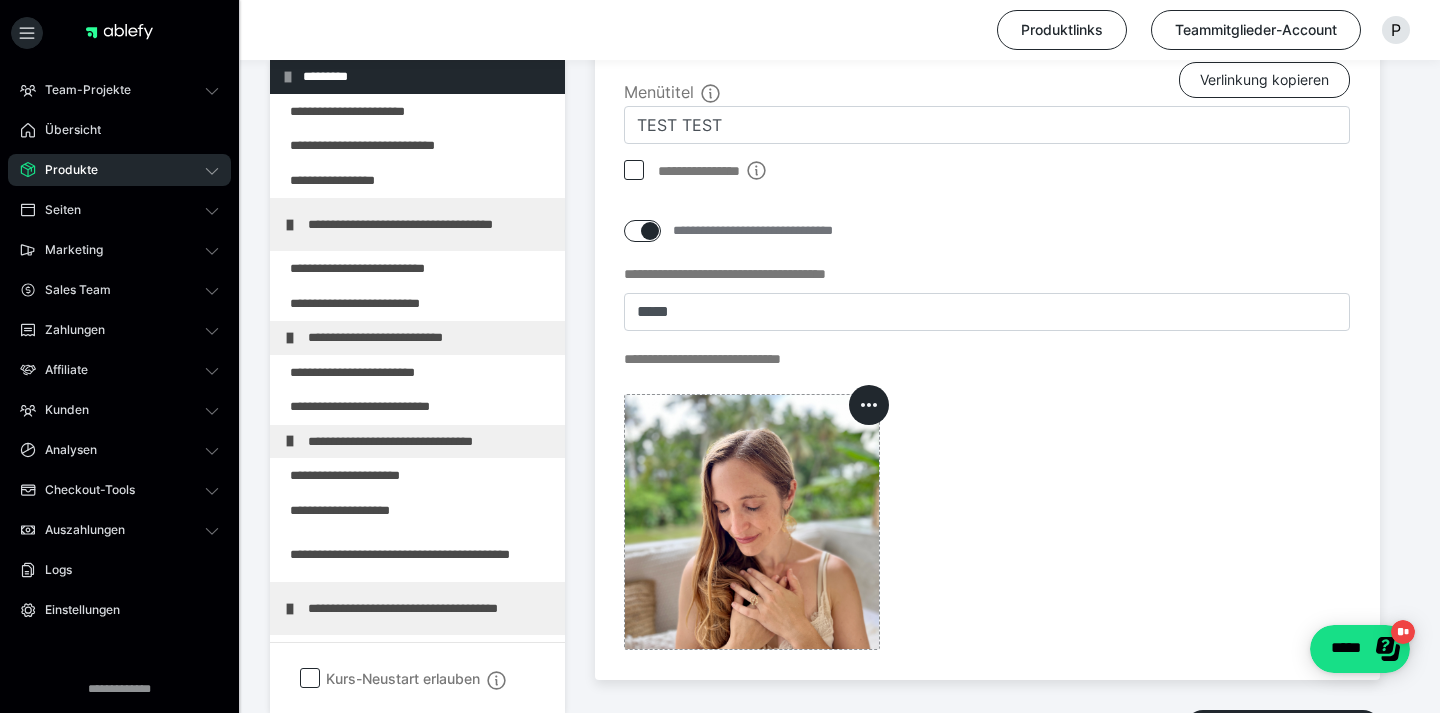 checkbox on "****" 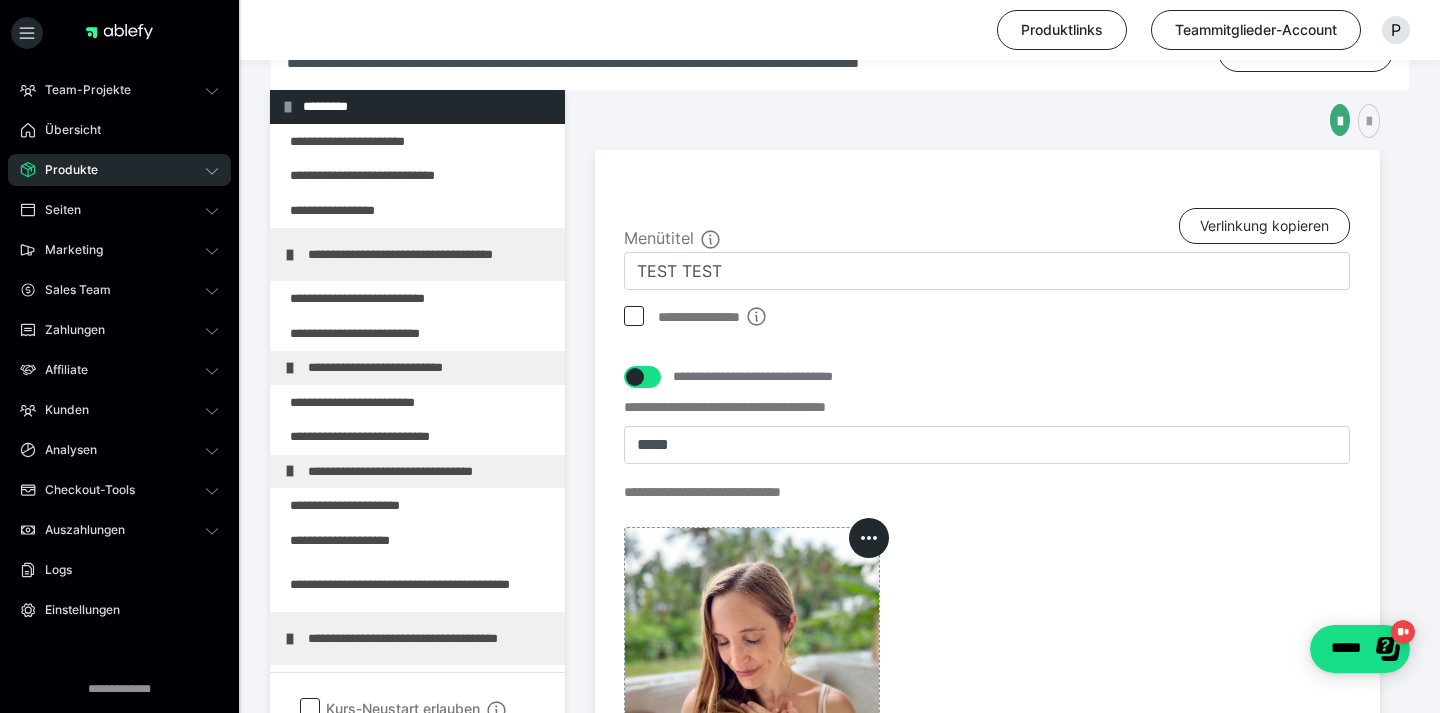 scroll, scrollTop: 200, scrollLeft: 0, axis: vertical 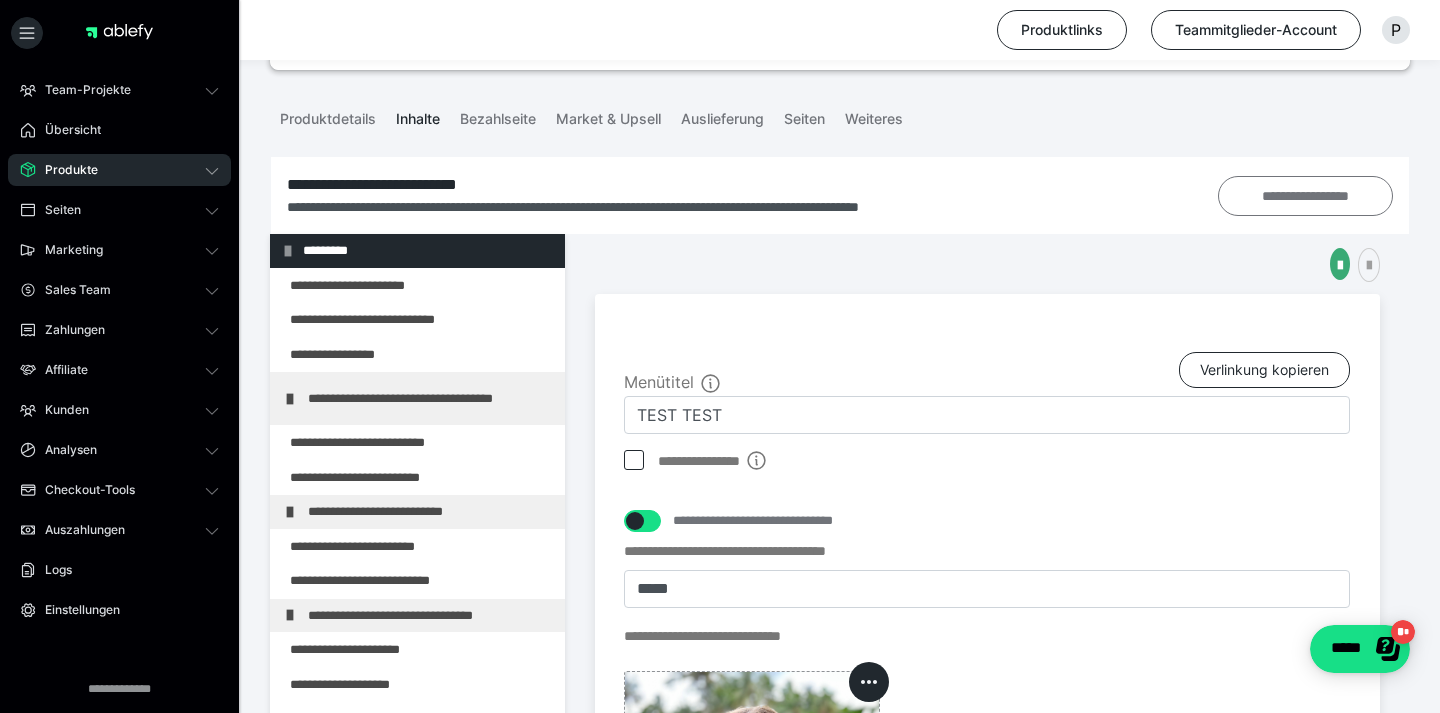 click on "**********" at bounding box center (1305, 196) 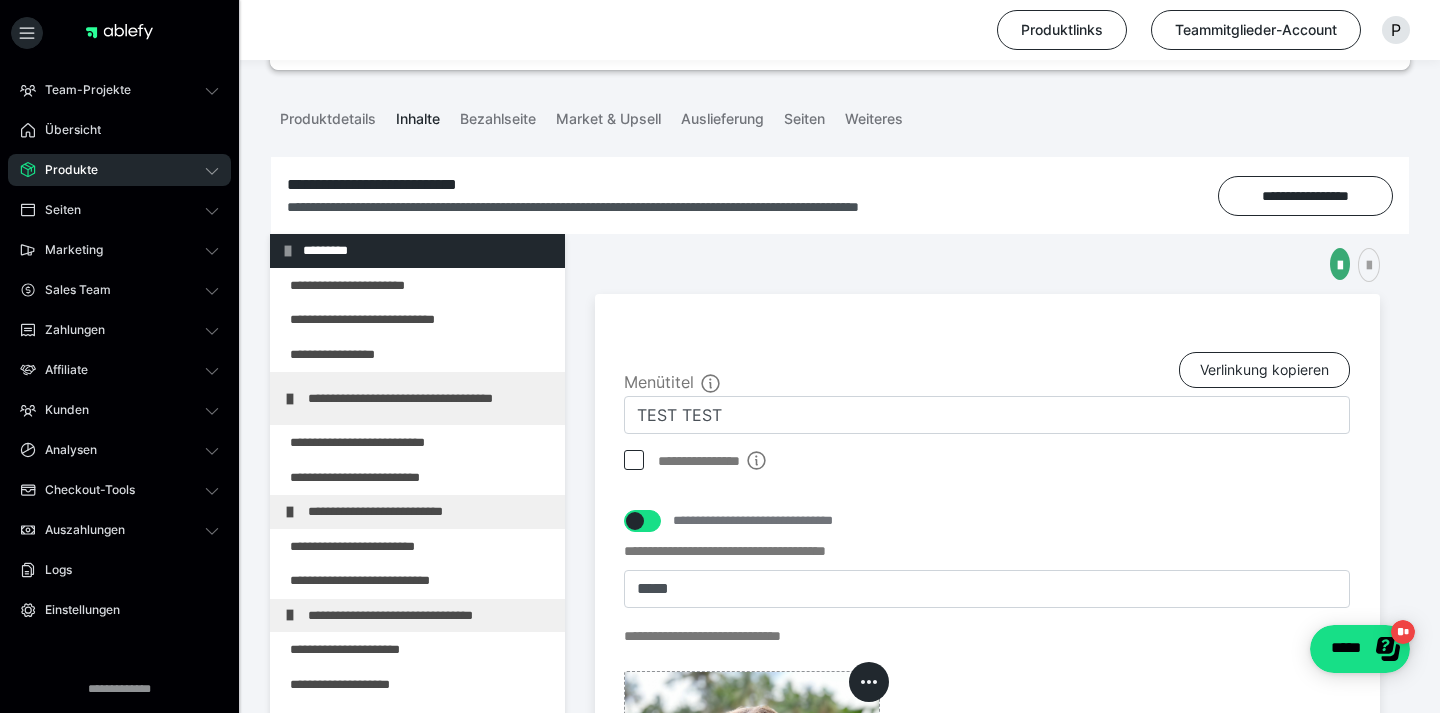 click at bounding box center (634, 460) 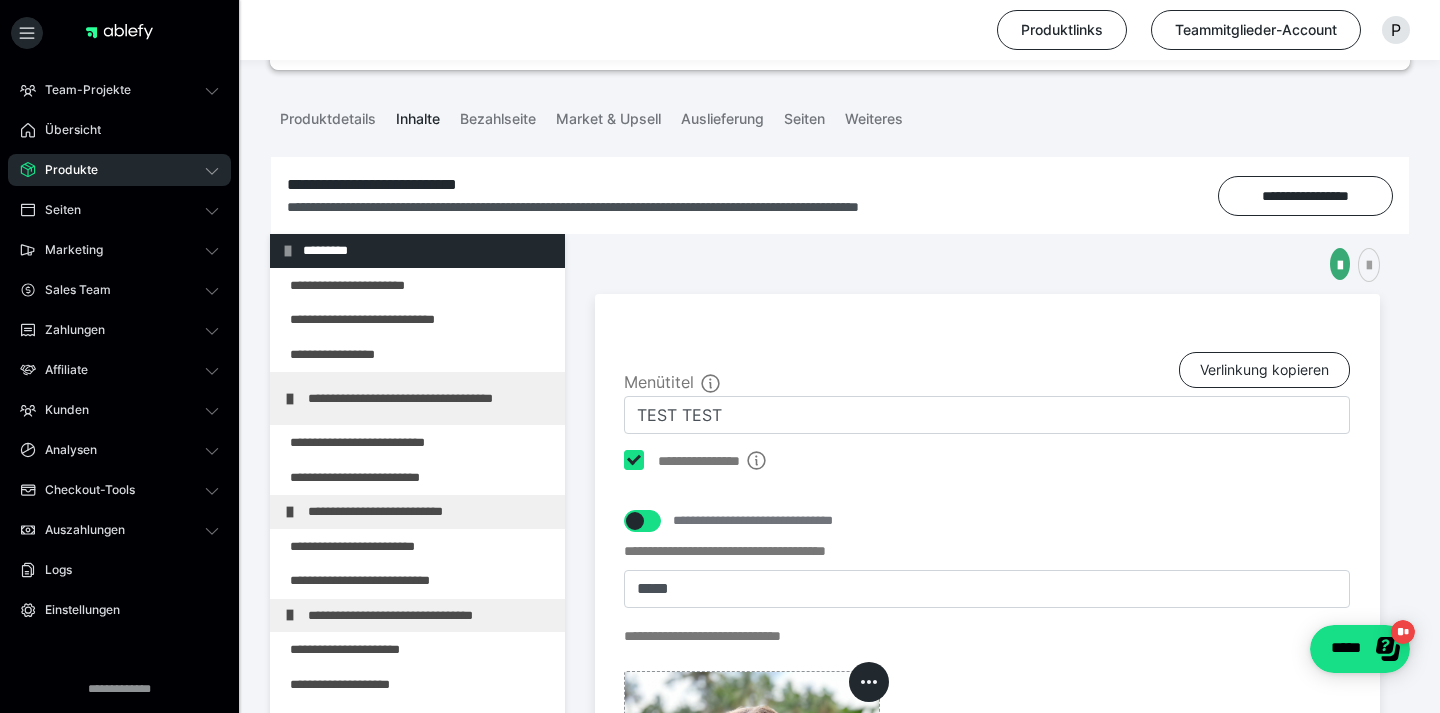 checkbox on "****" 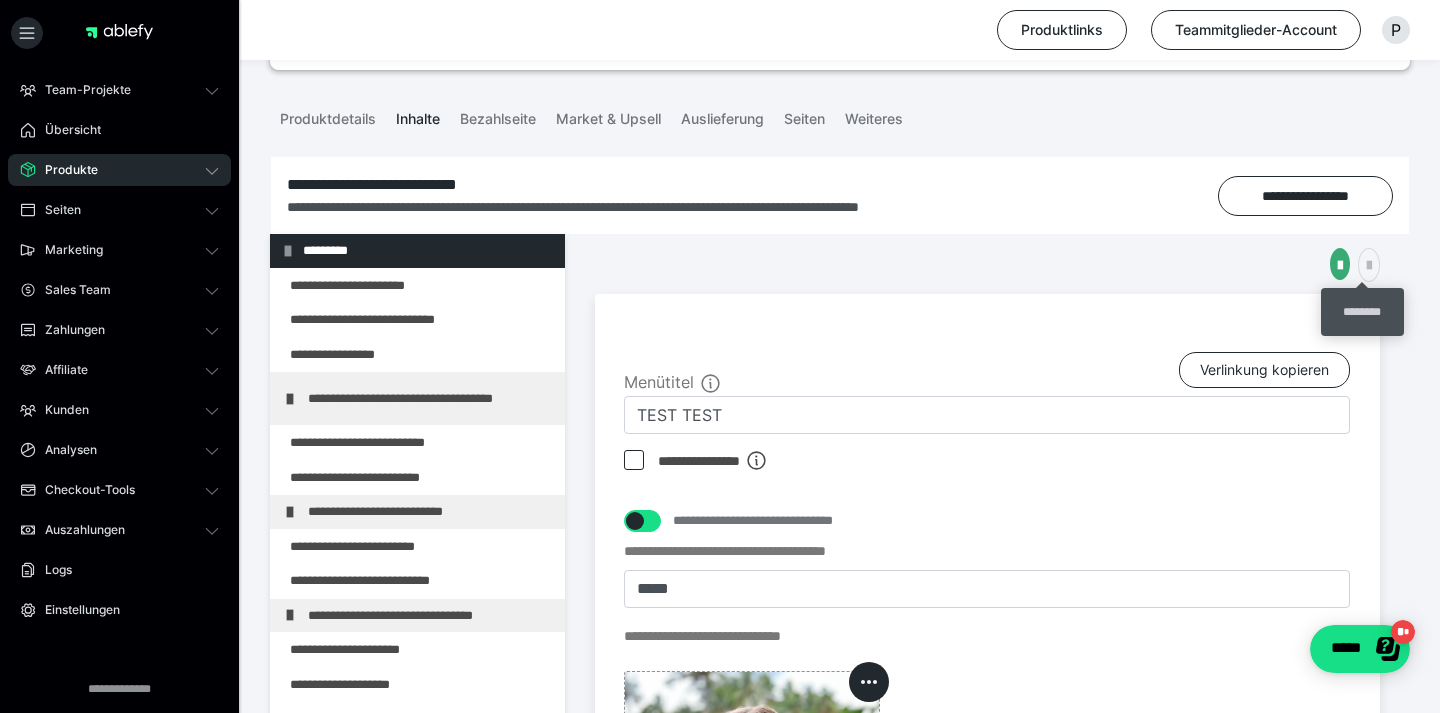click at bounding box center [1369, 265] 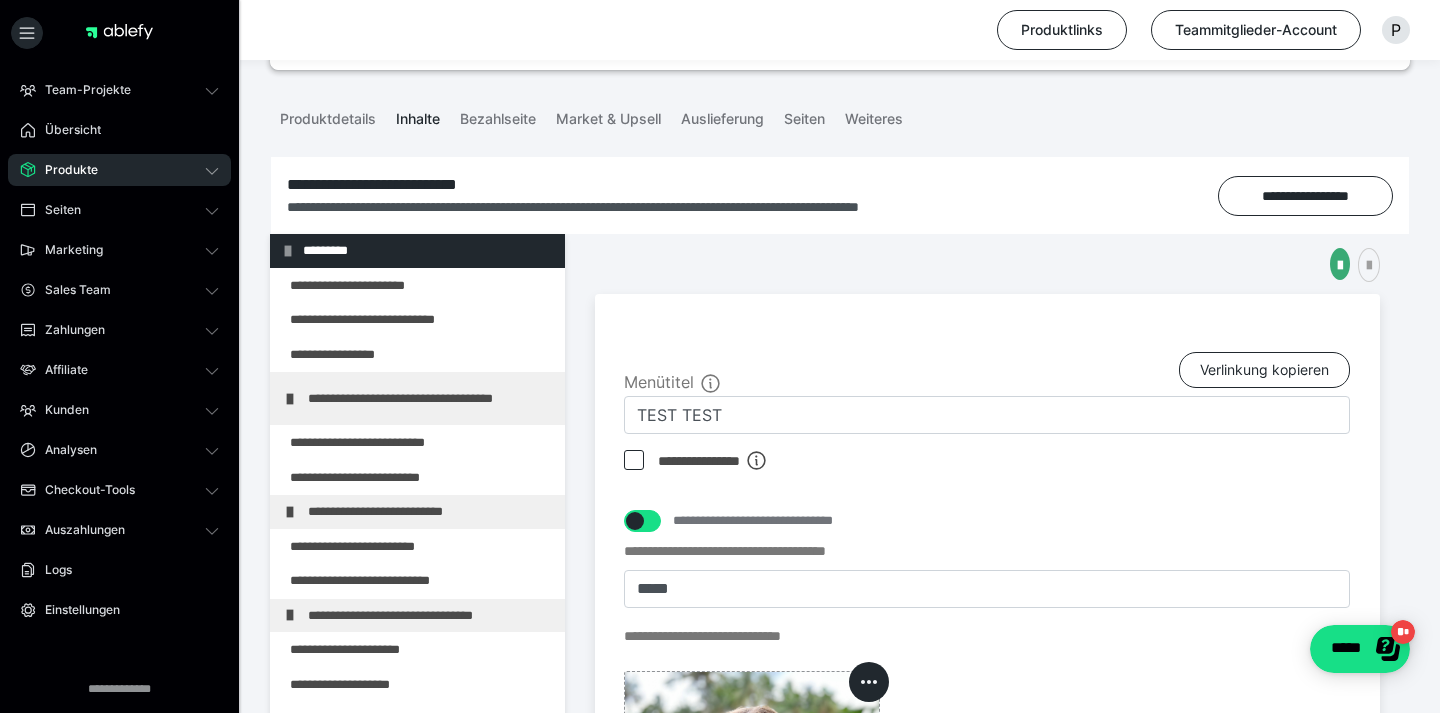 click on "**********" at bounding box center [987, 644] 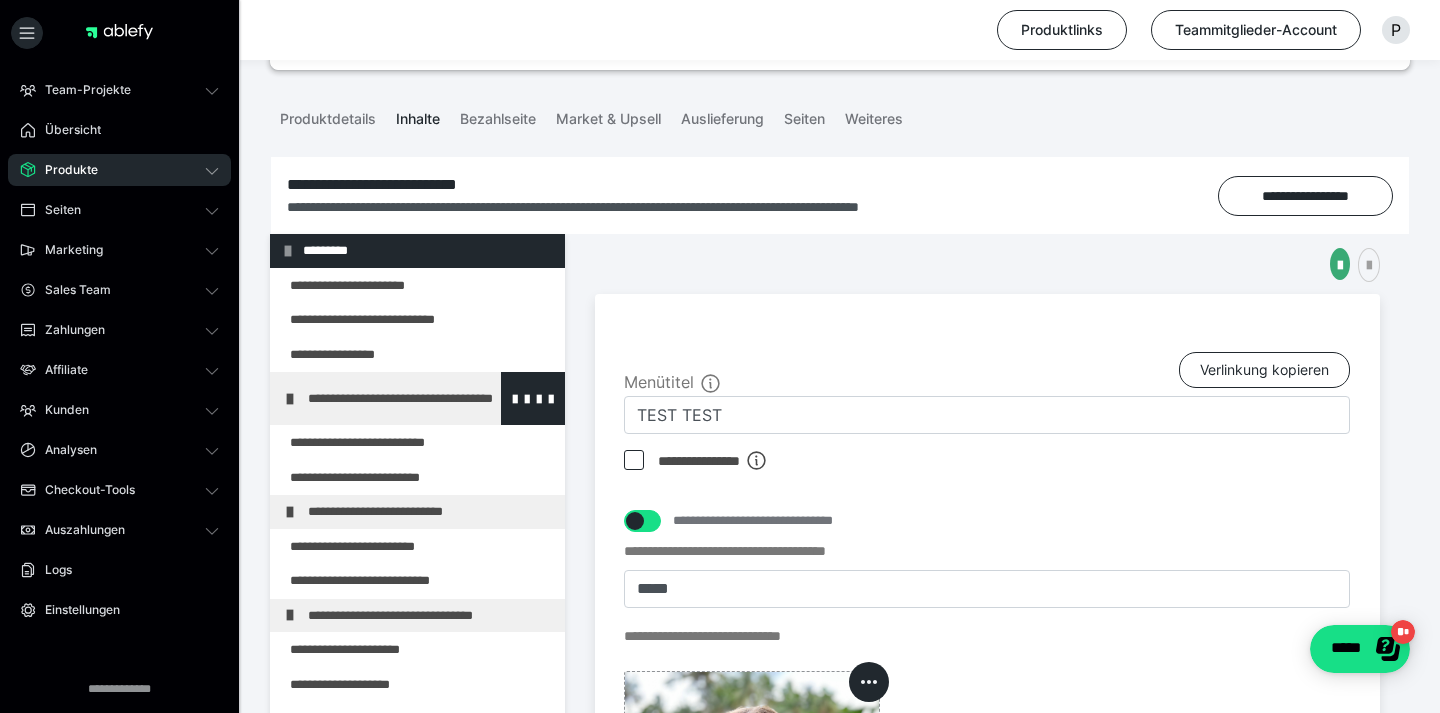 click at bounding box center (290, 399) 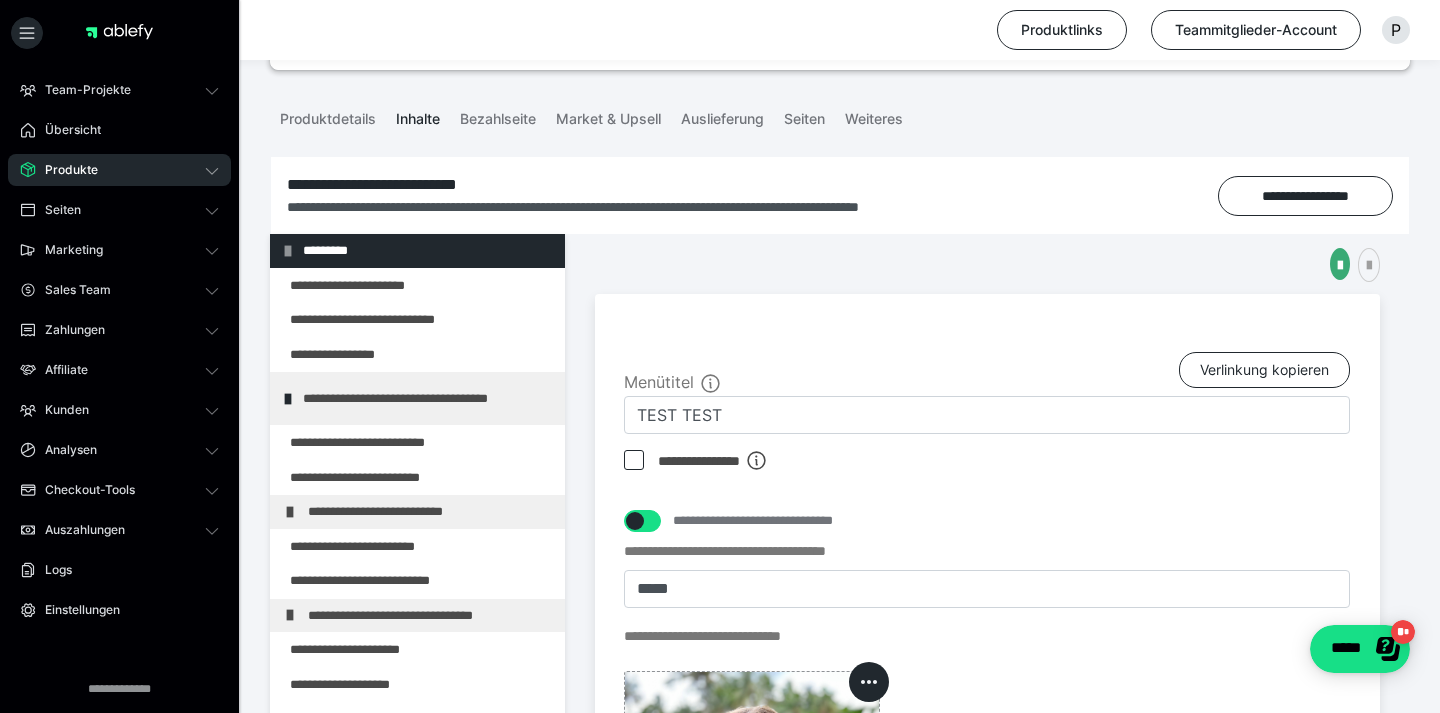 click at bounding box center [288, 399] 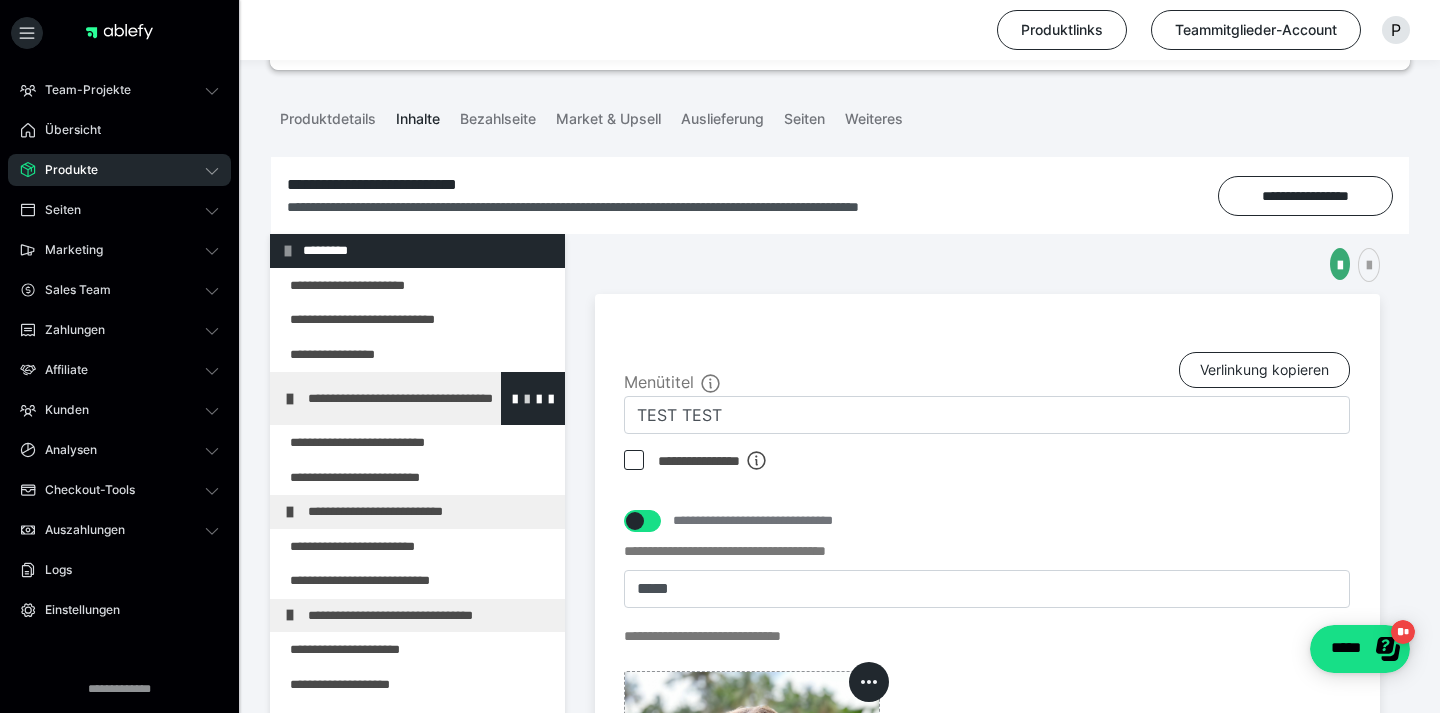 click at bounding box center (527, 398) 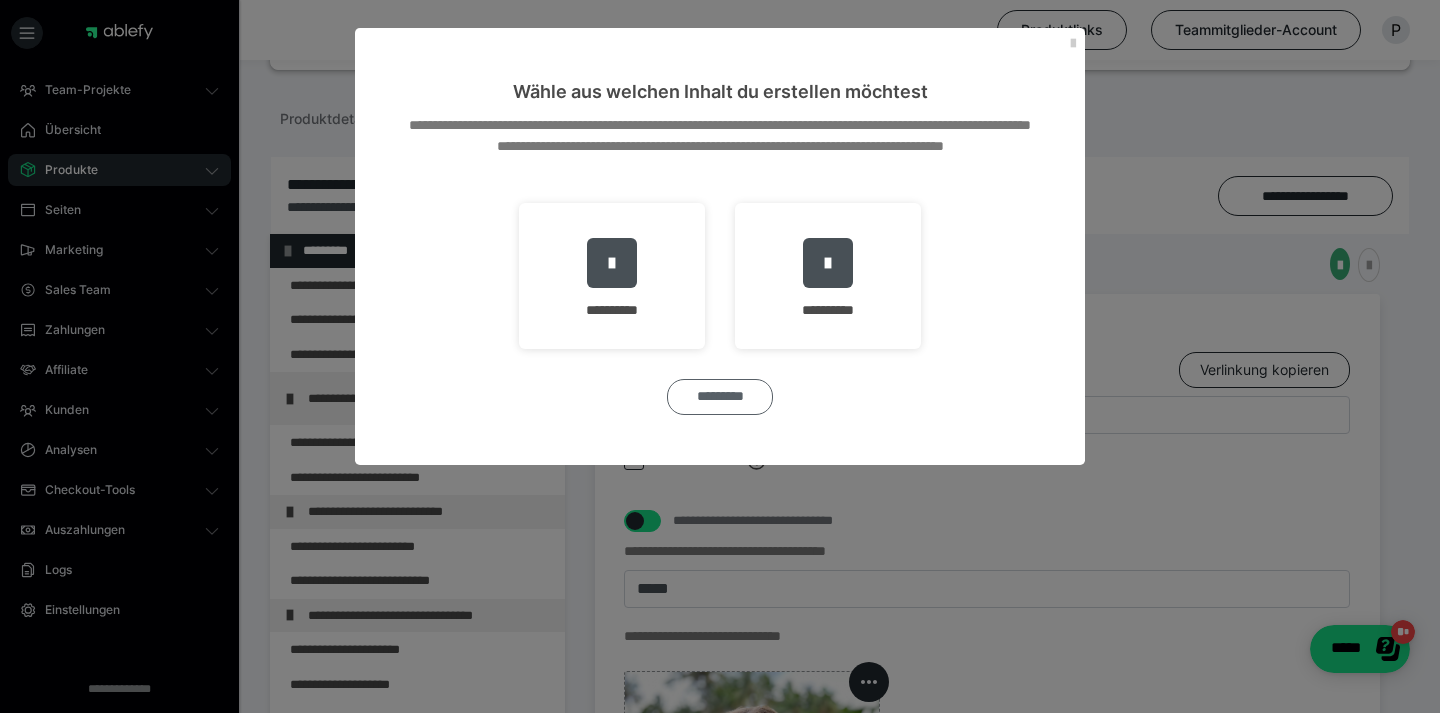 click on "*********" at bounding box center [720, 397] 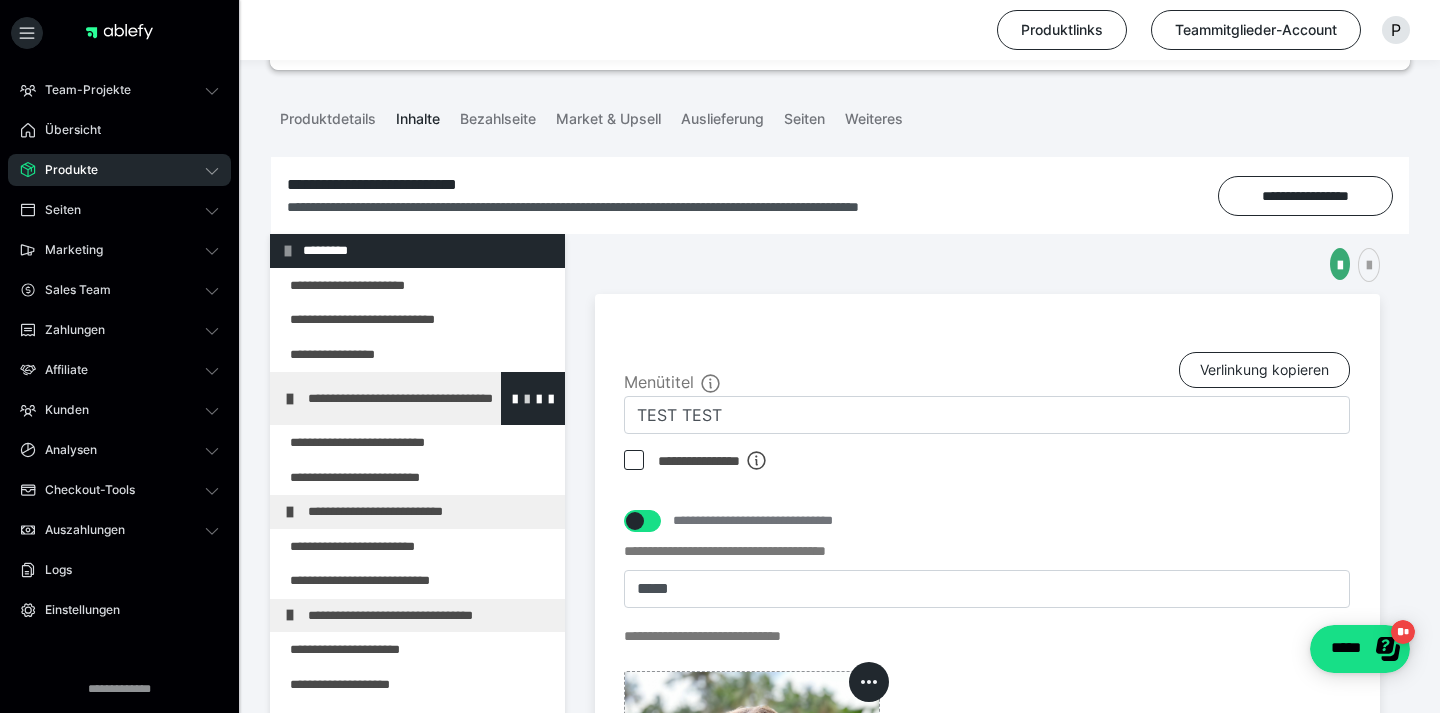 click at bounding box center (527, 398) 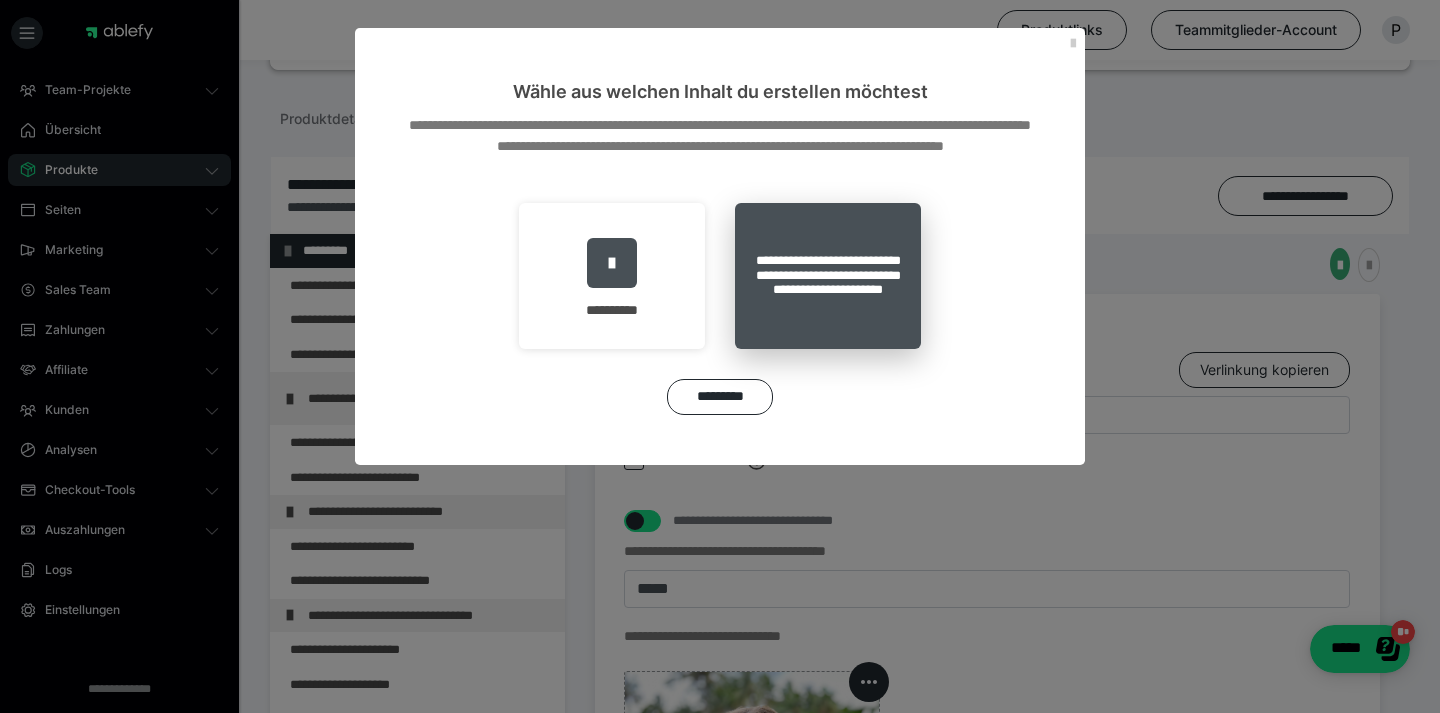 click on "**********" at bounding box center [828, 276] 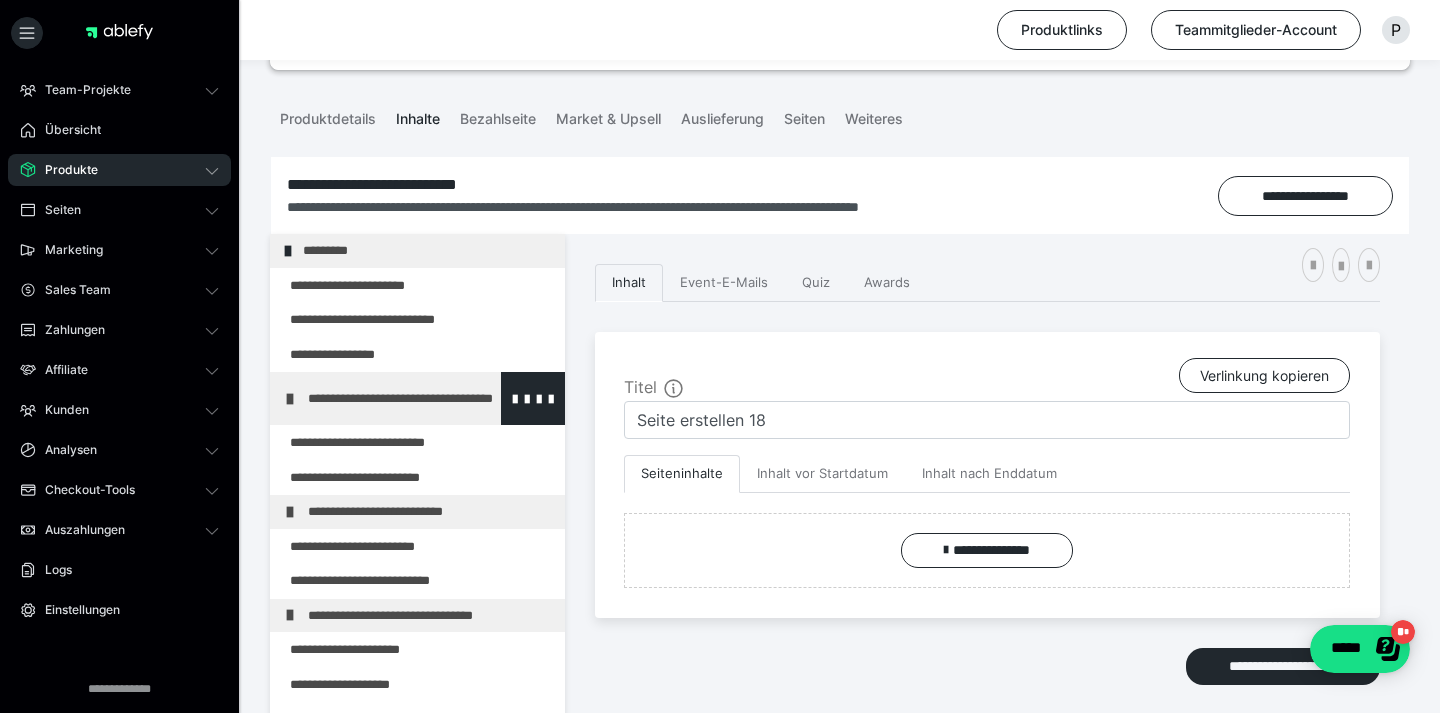 scroll, scrollTop: 409, scrollLeft: 0, axis: vertical 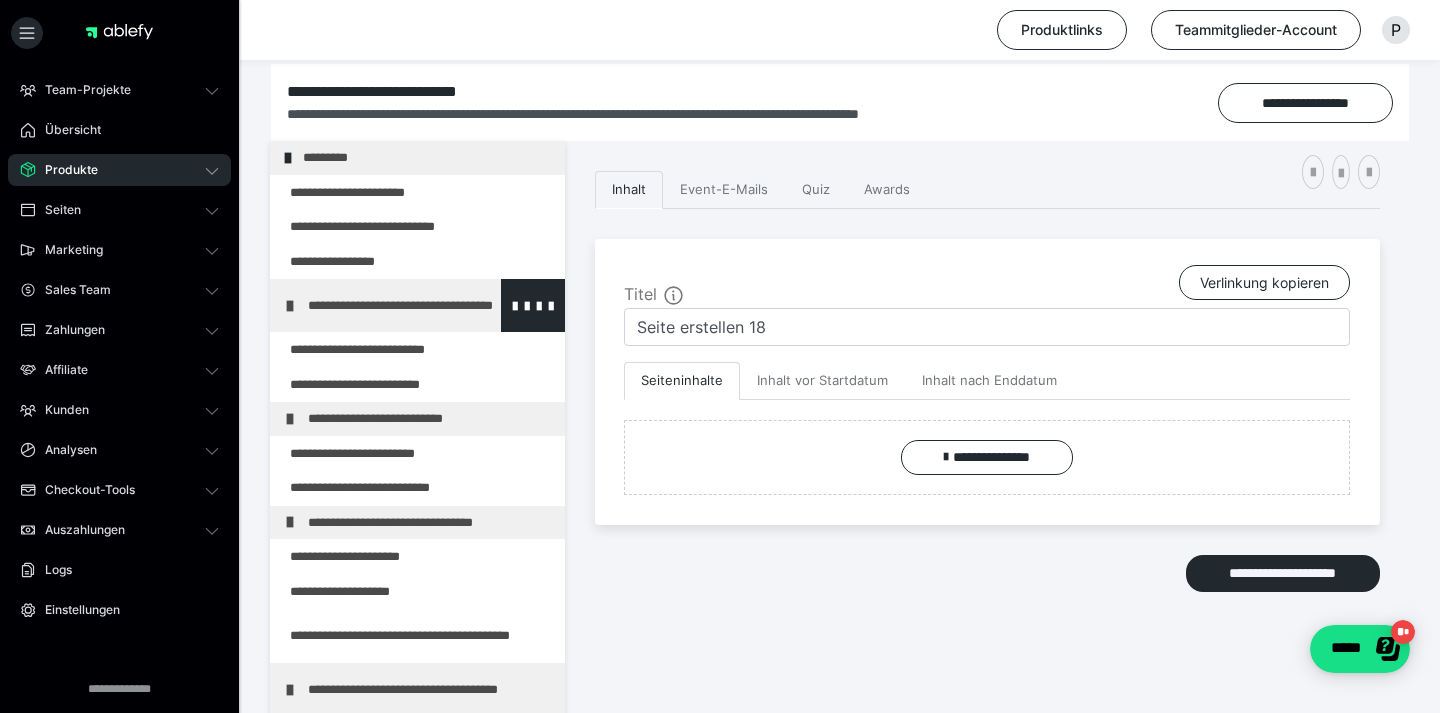 click on "**********" at bounding box center [417, 305] 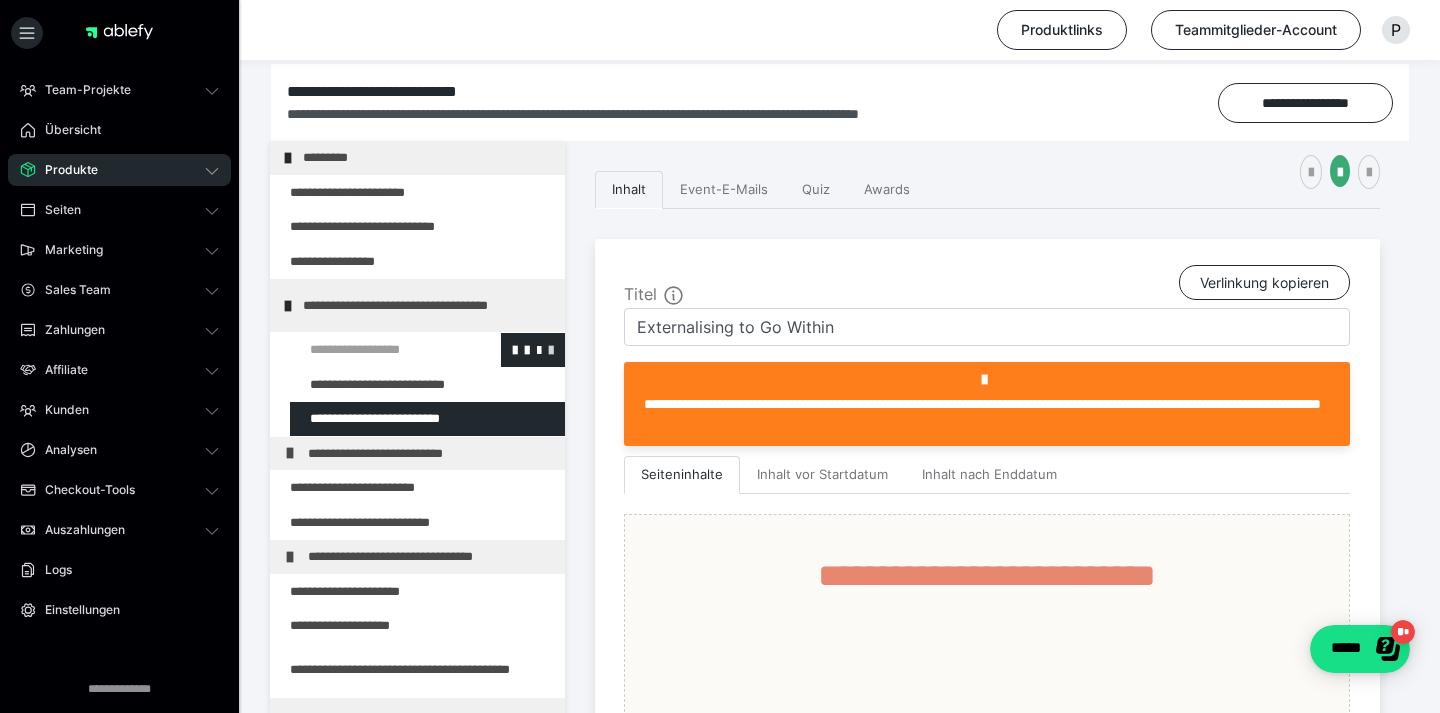 click at bounding box center [551, 349] 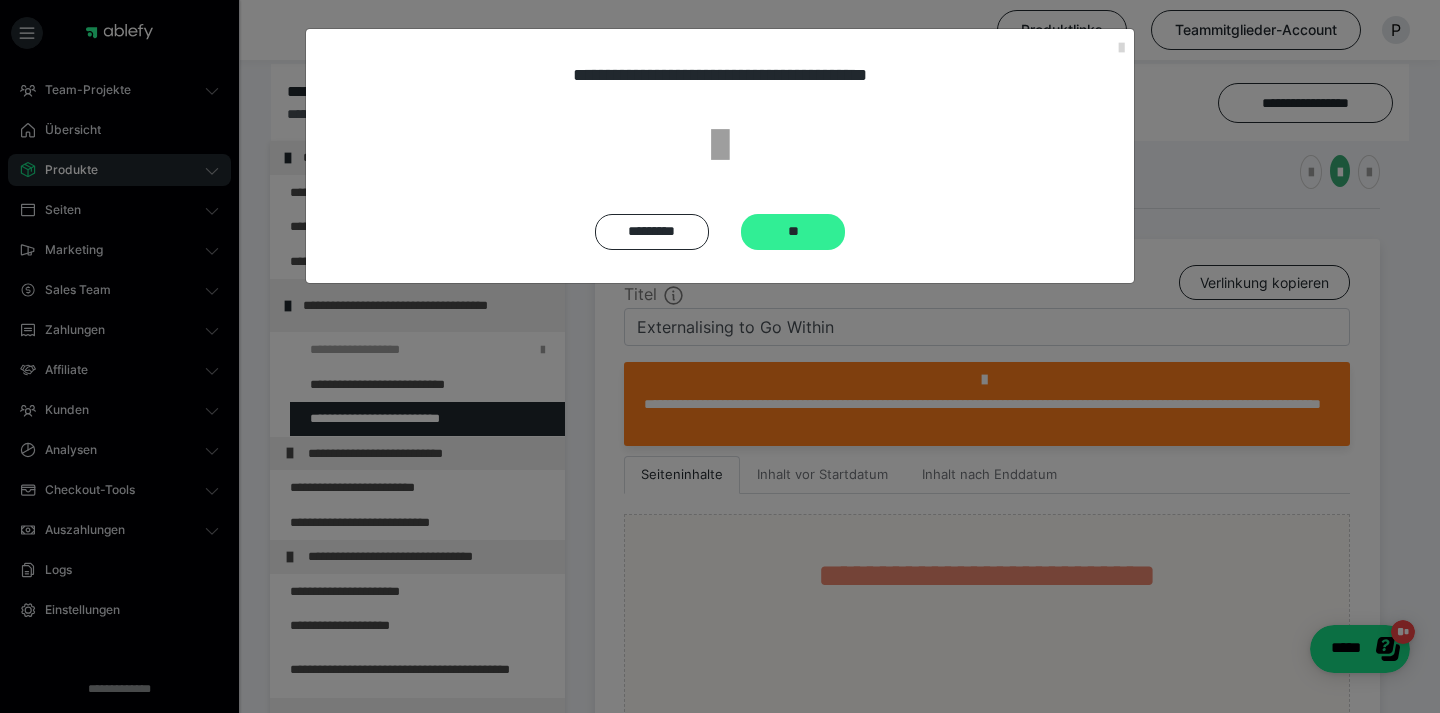 click on "**" at bounding box center [793, 232] 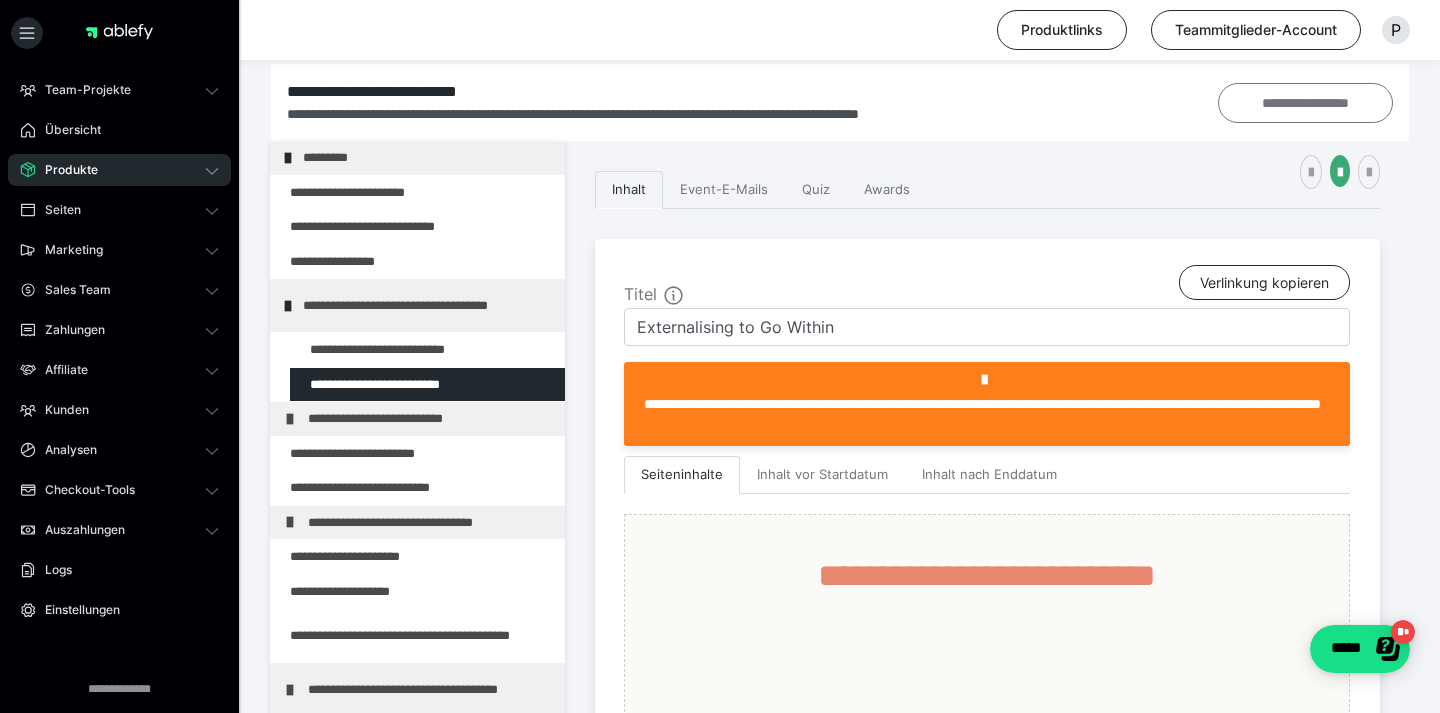 click on "**********" at bounding box center [1305, 103] 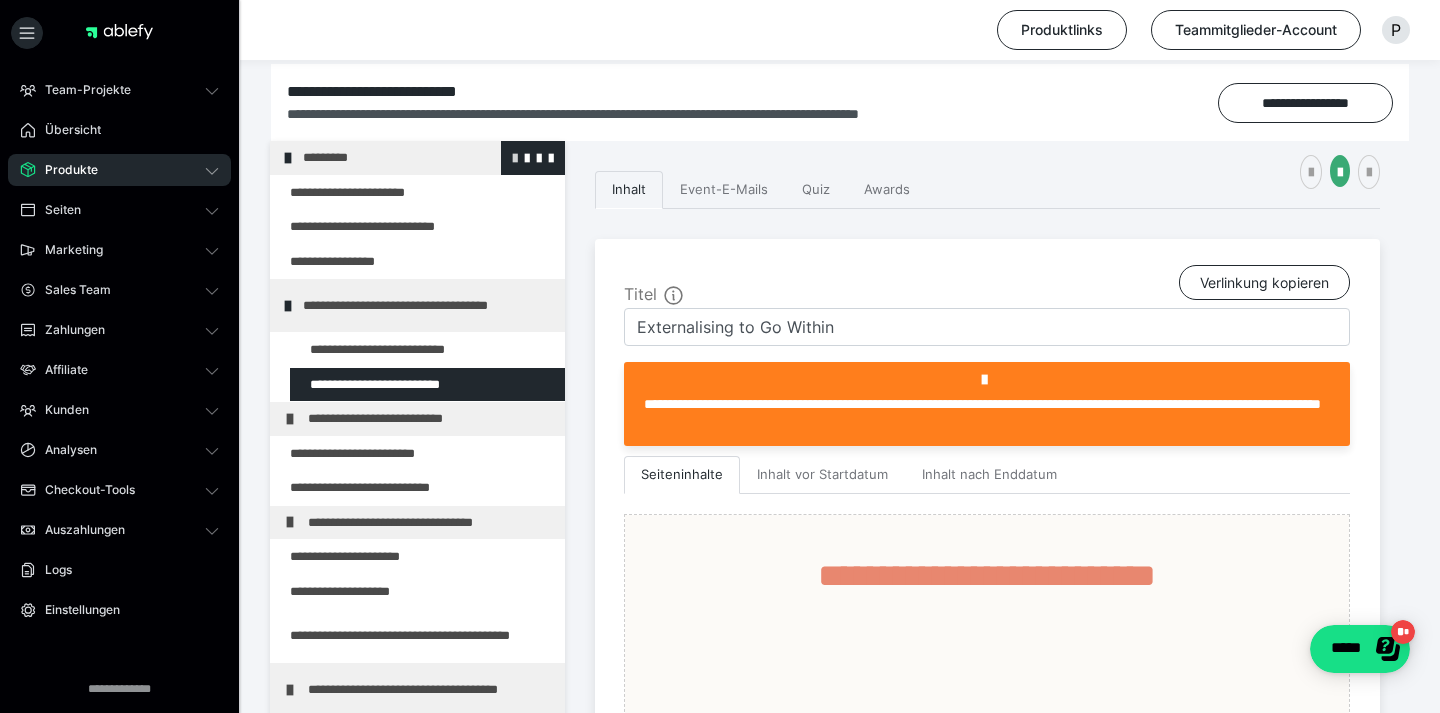 click at bounding box center (515, 157) 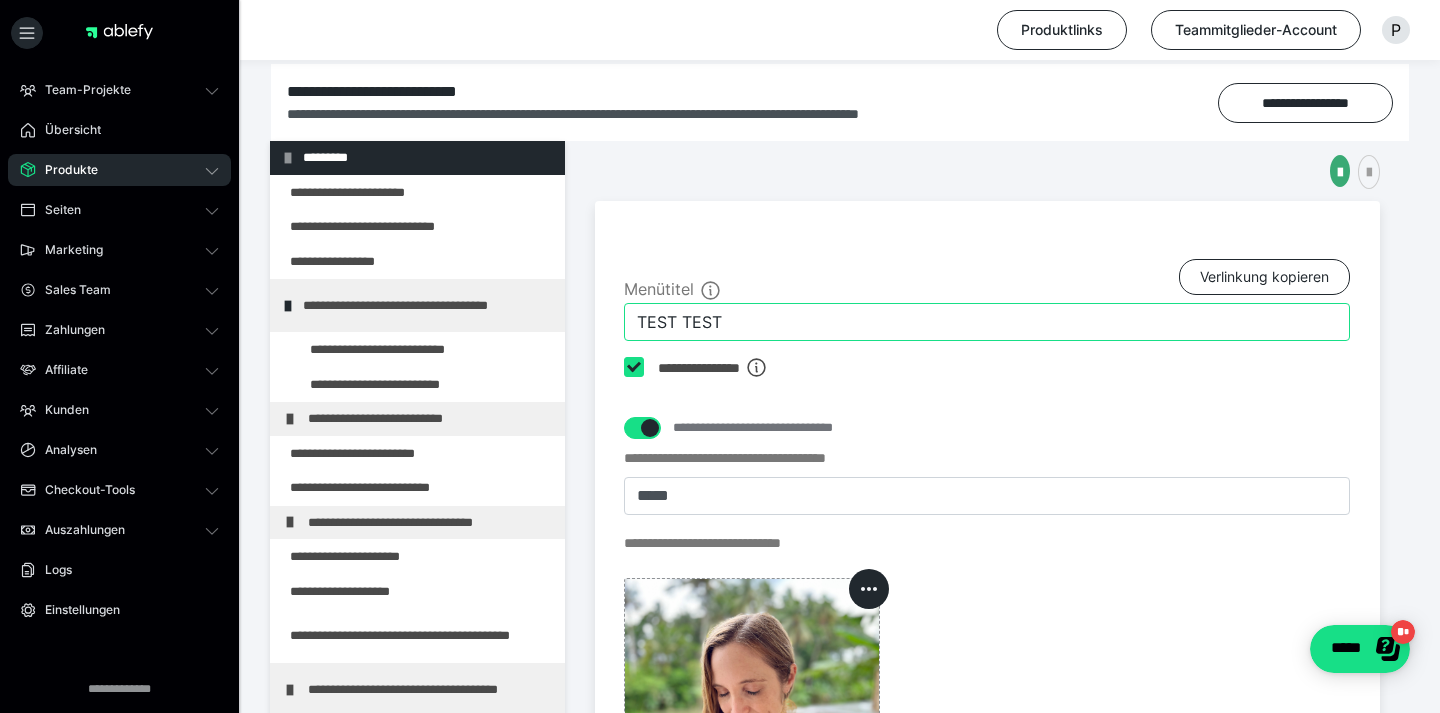 click on "TEST TEST" at bounding box center (987, 322) 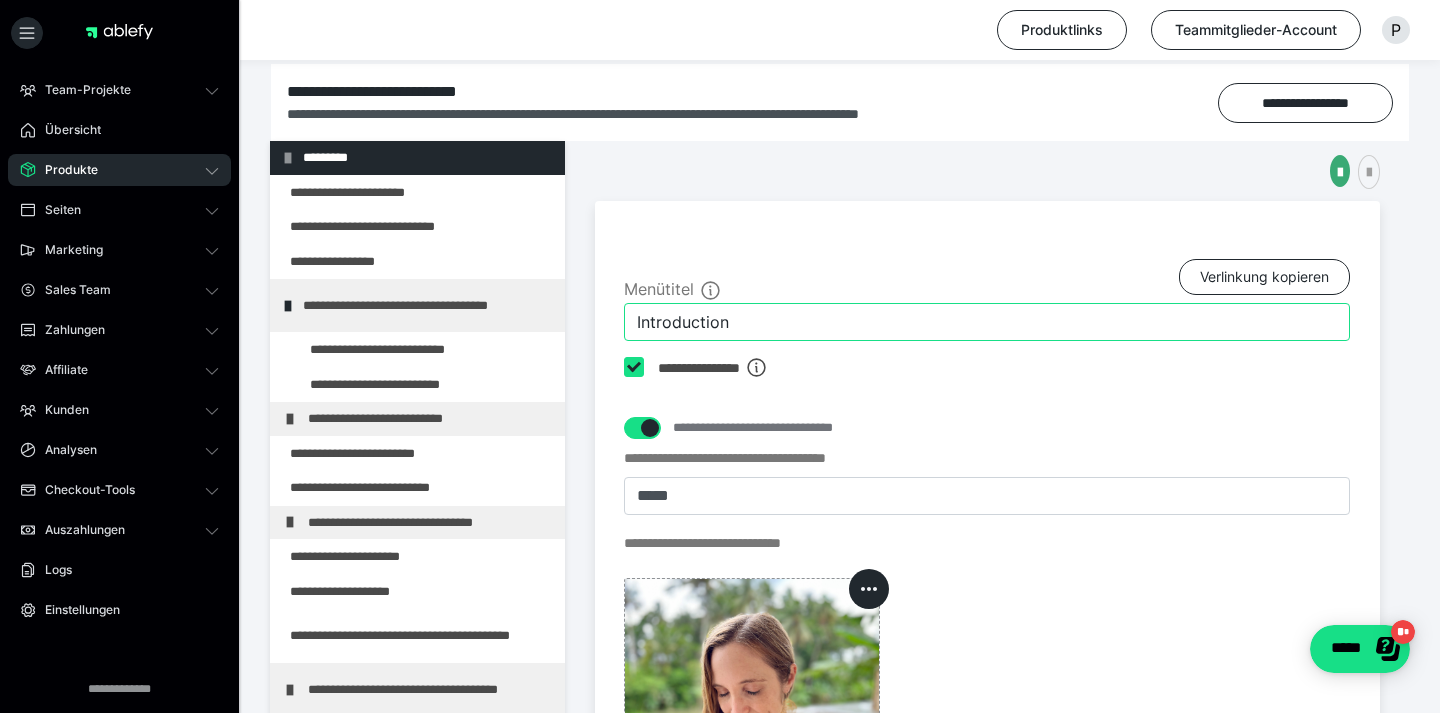 type on "Introduction" 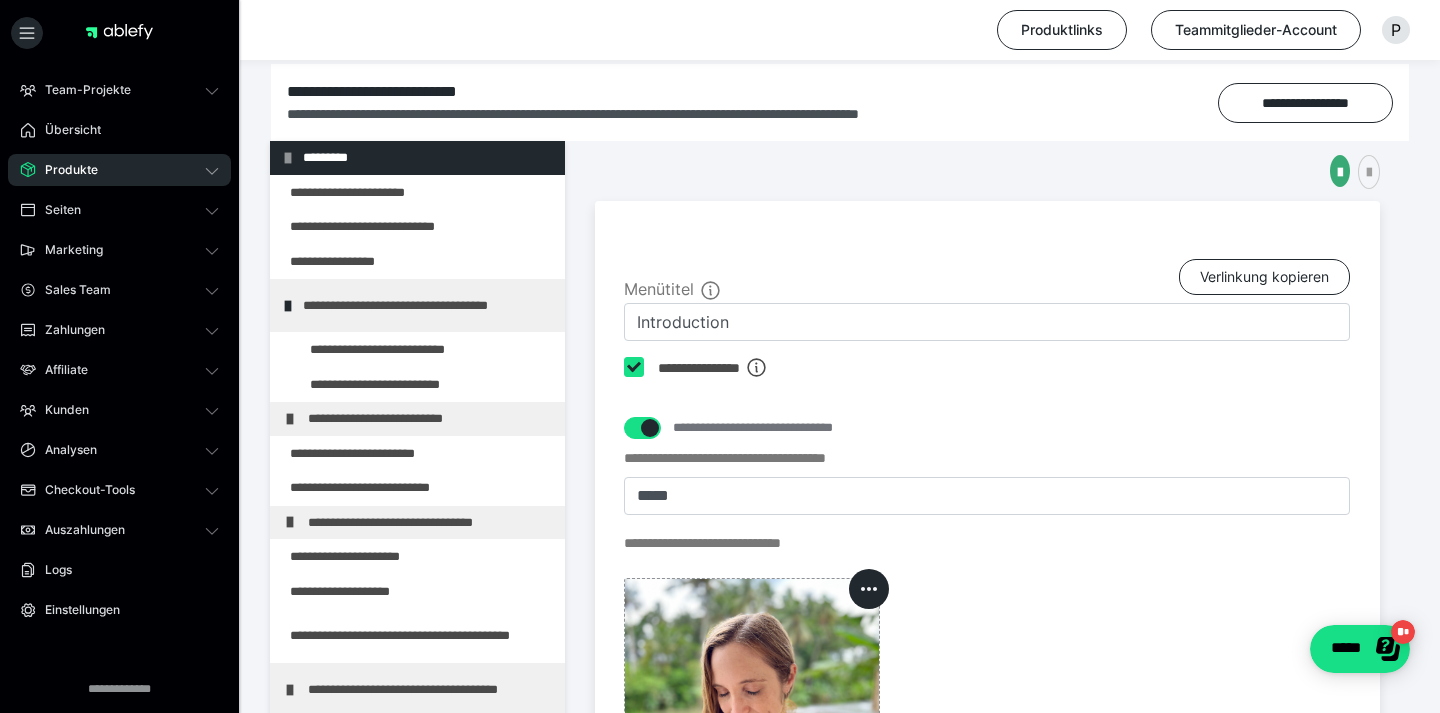 click at bounding box center [634, 367] 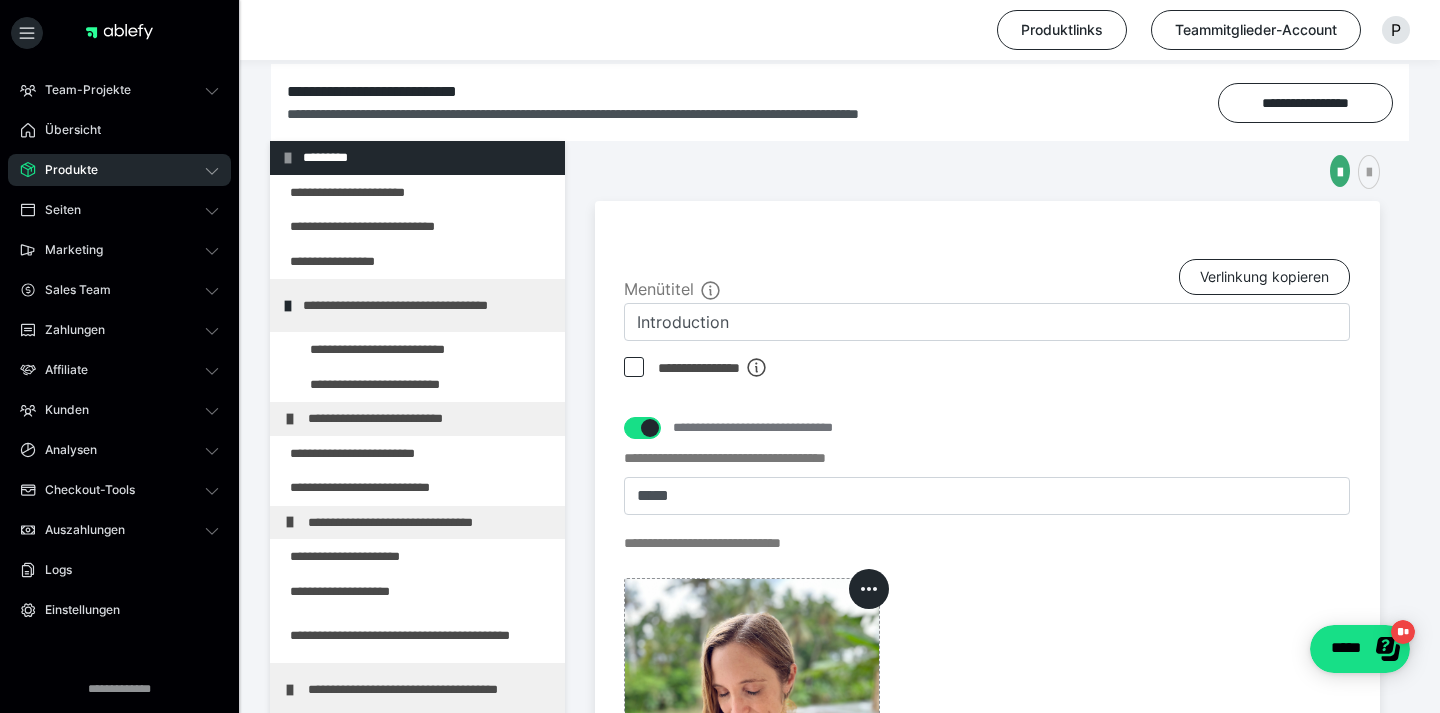checkbox on "*****" 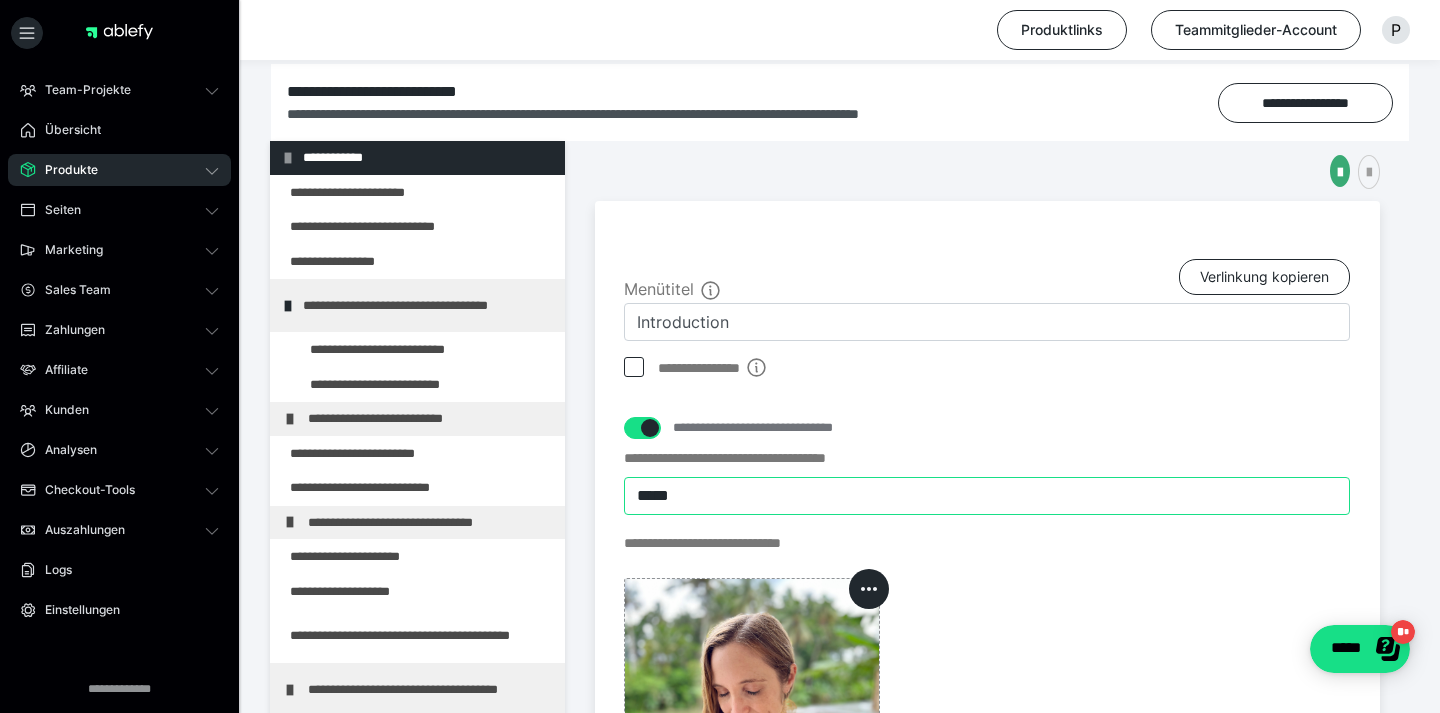 click on "*****" at bounding box center (987, 496) 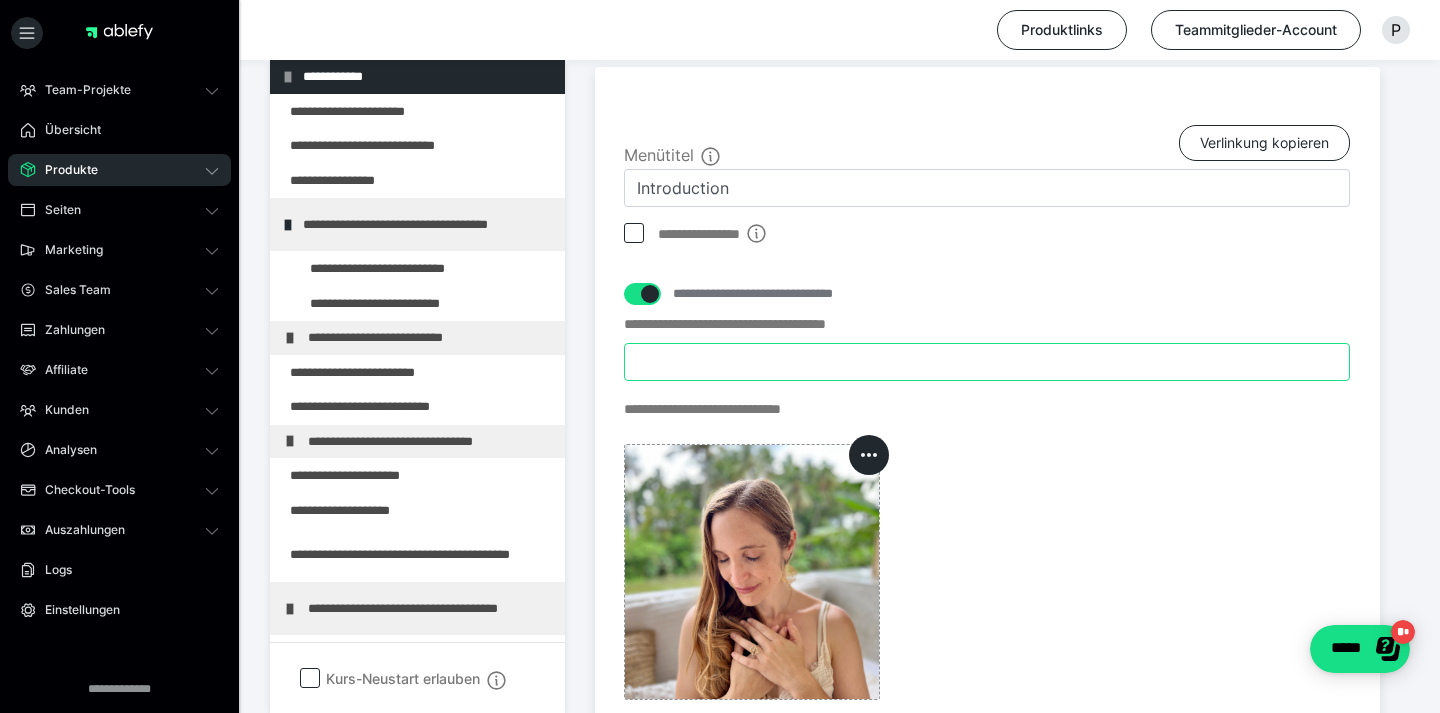 scroll, scrollTop: 500, scrollLeft: 0, axis: vertical 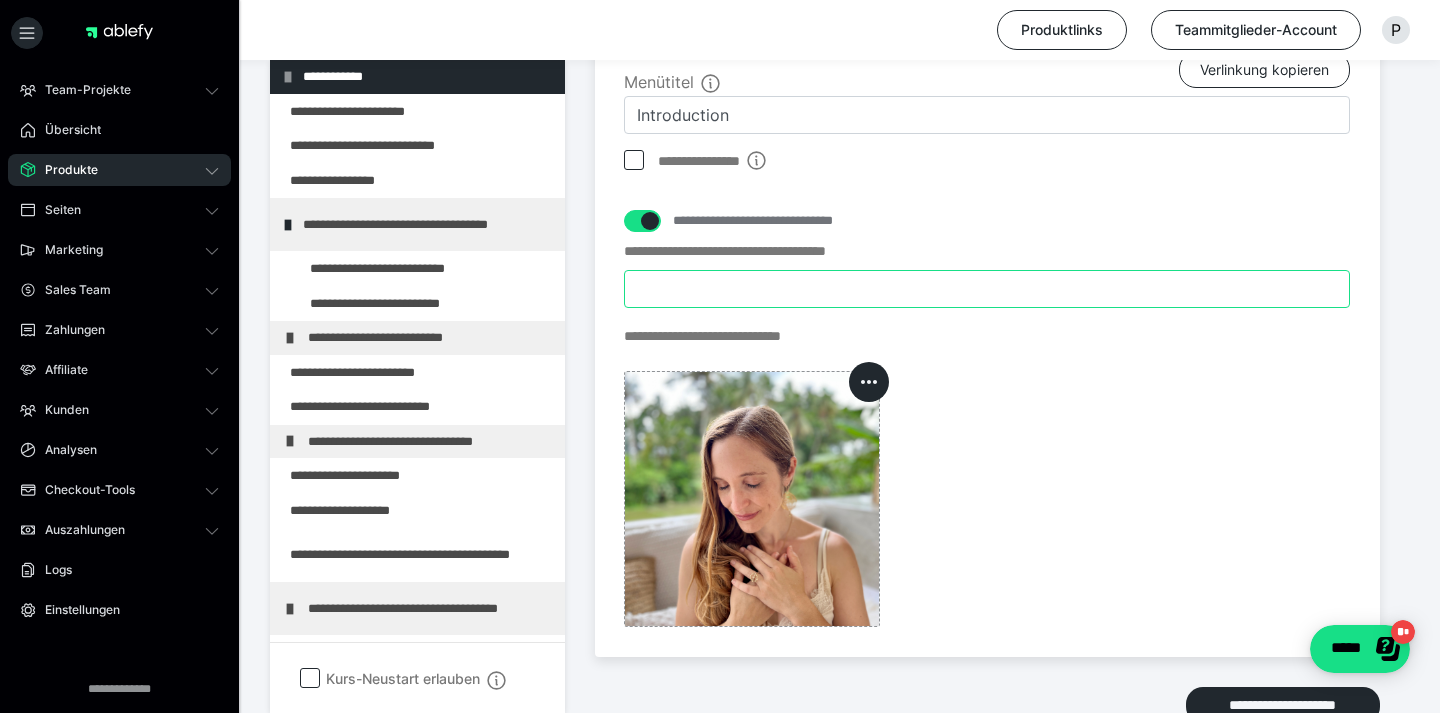 type 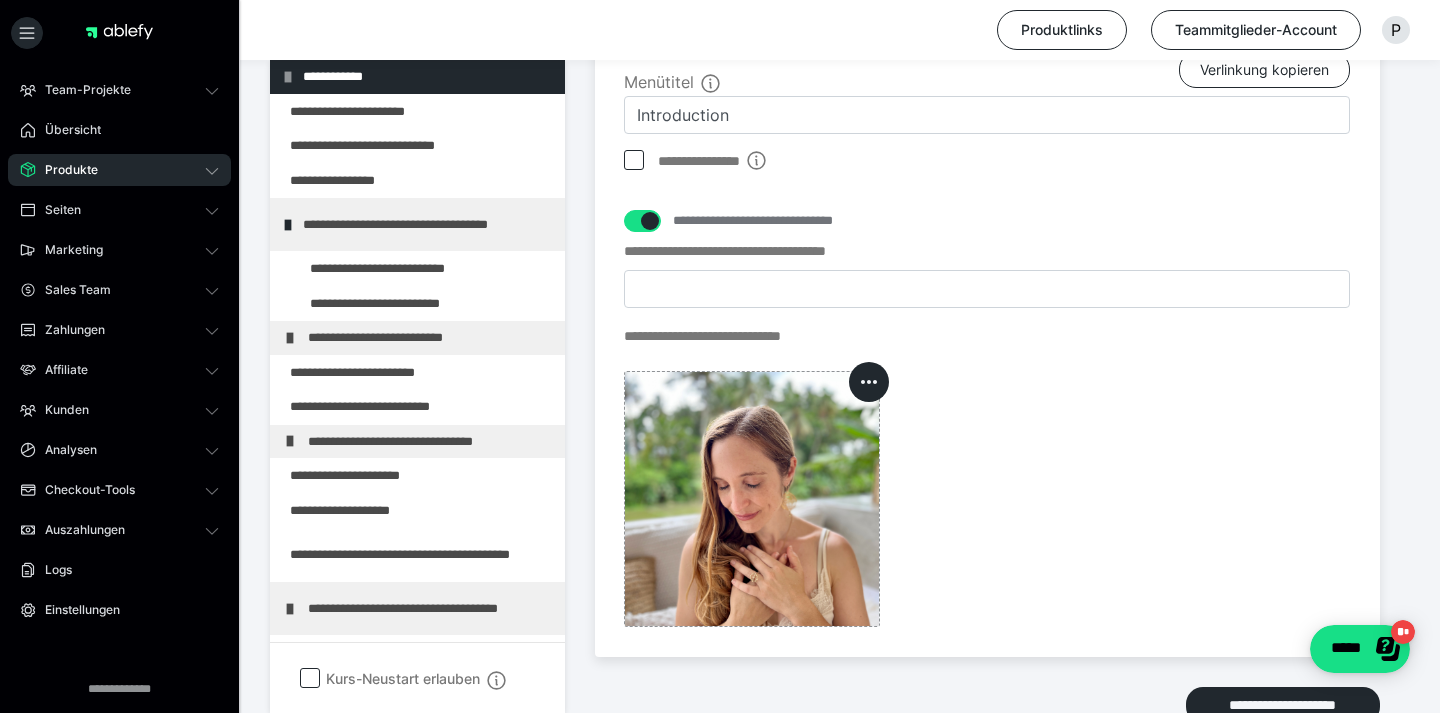 click 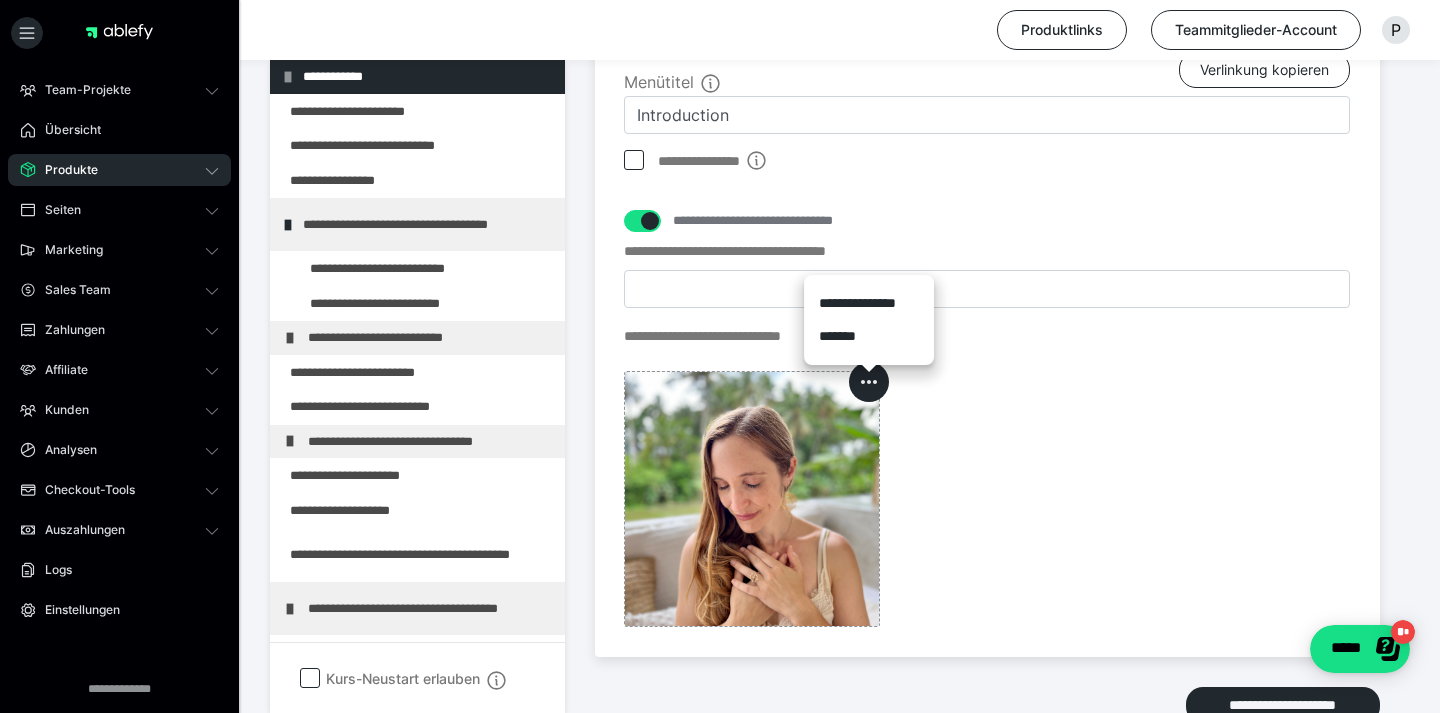 click on "*******" at bounding box center [869, 336] 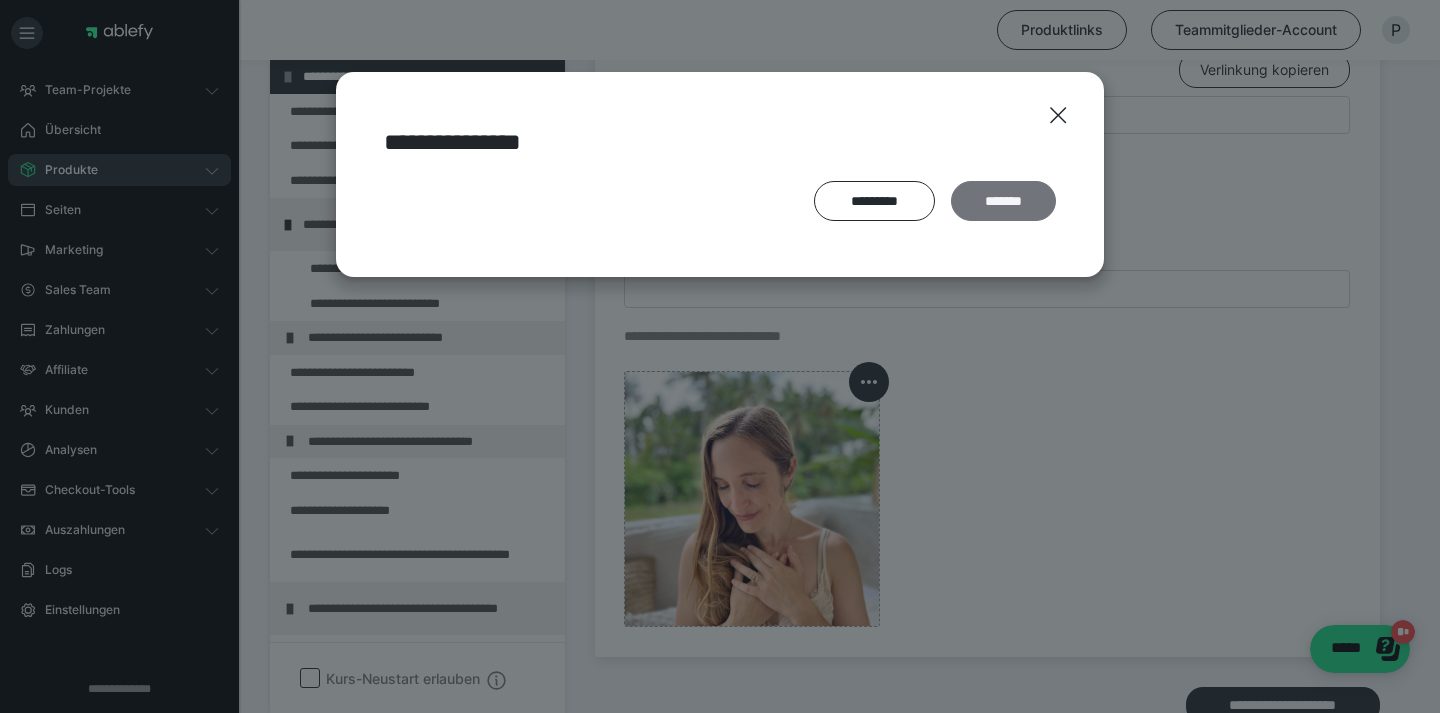 click on "*******" at bounding box center (1003, 201) 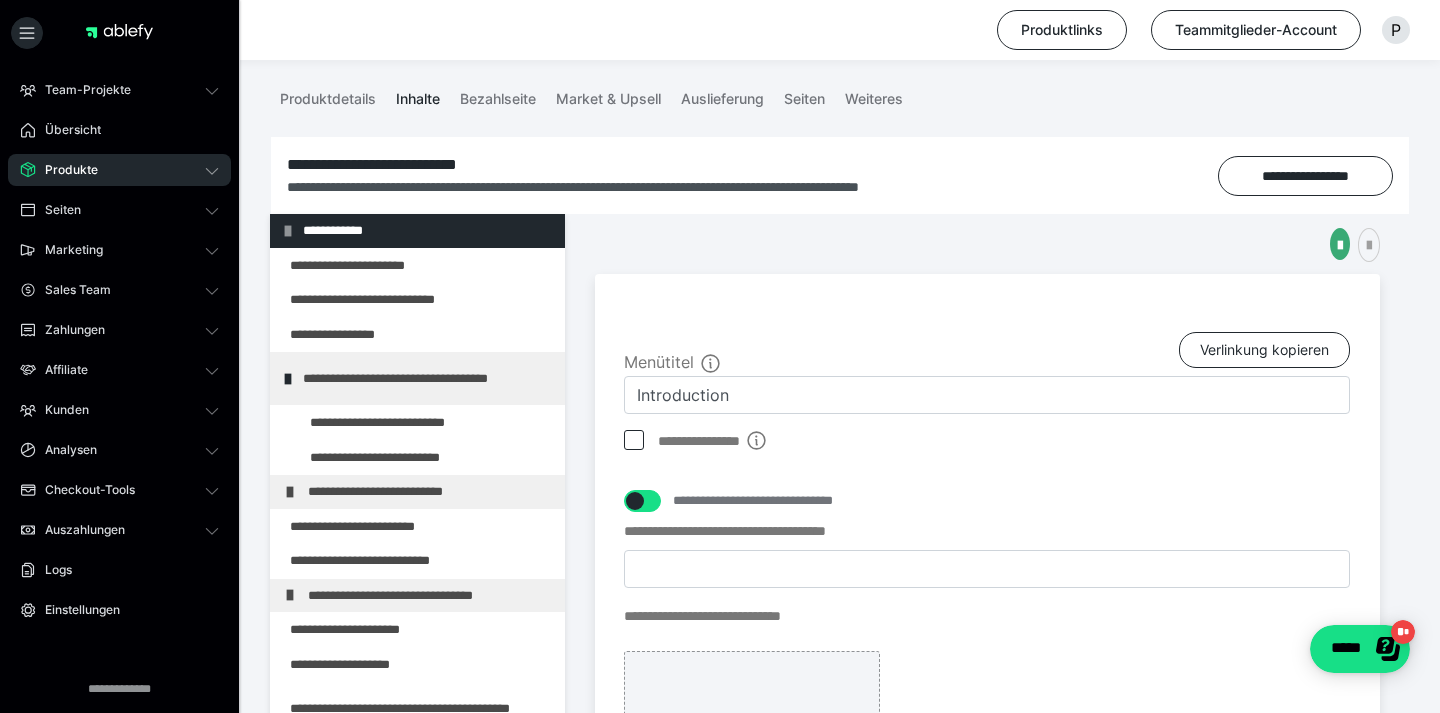 scroll, scrollTop: 228, scrollLeft: 0, axis: vertical 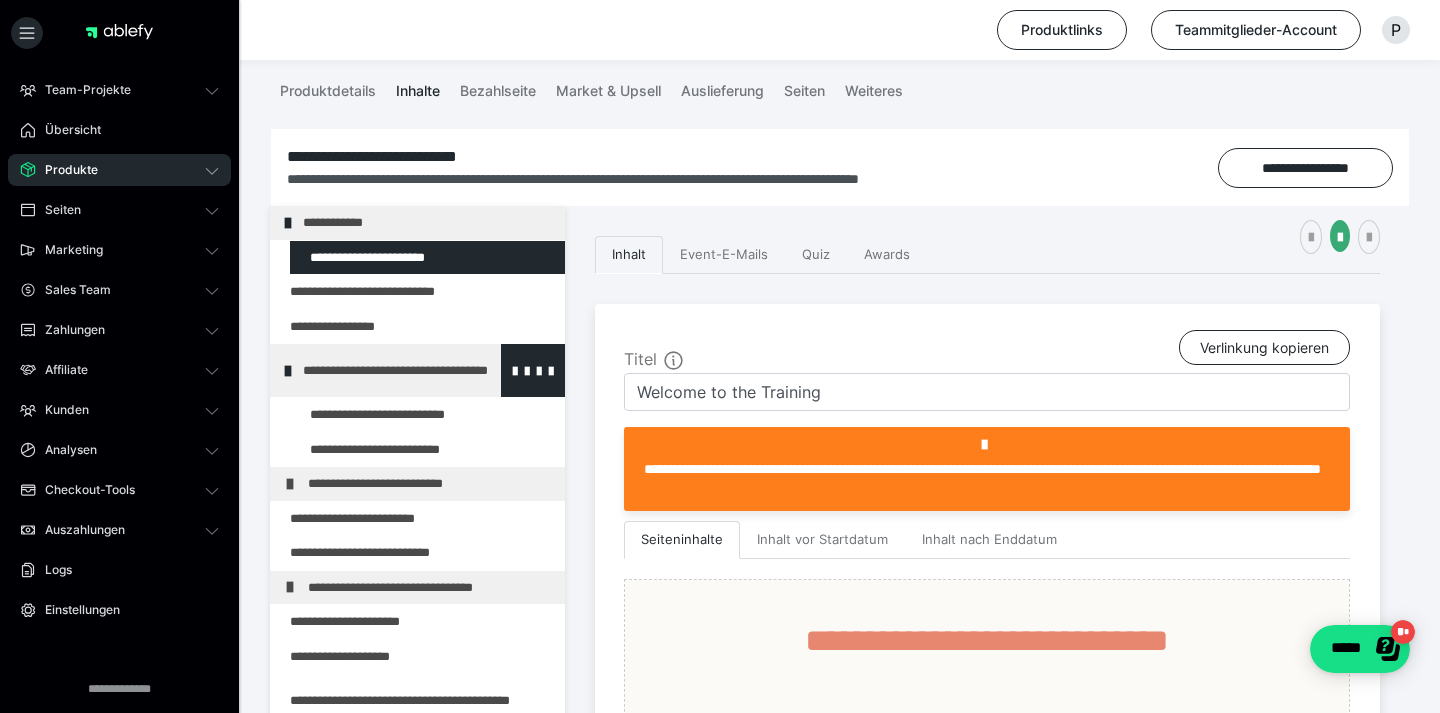 click at bounding box center (288, 371) 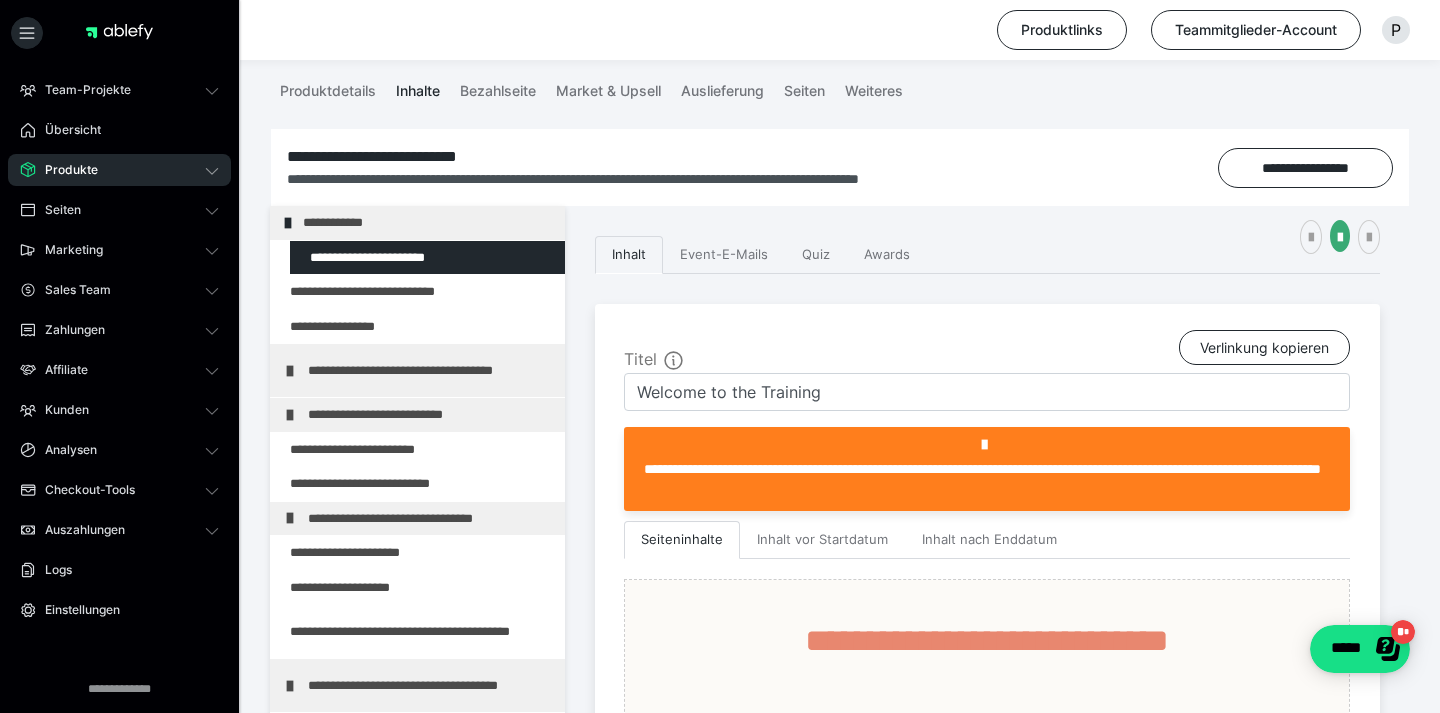 click on "**********" at bounding box center (417, 370) 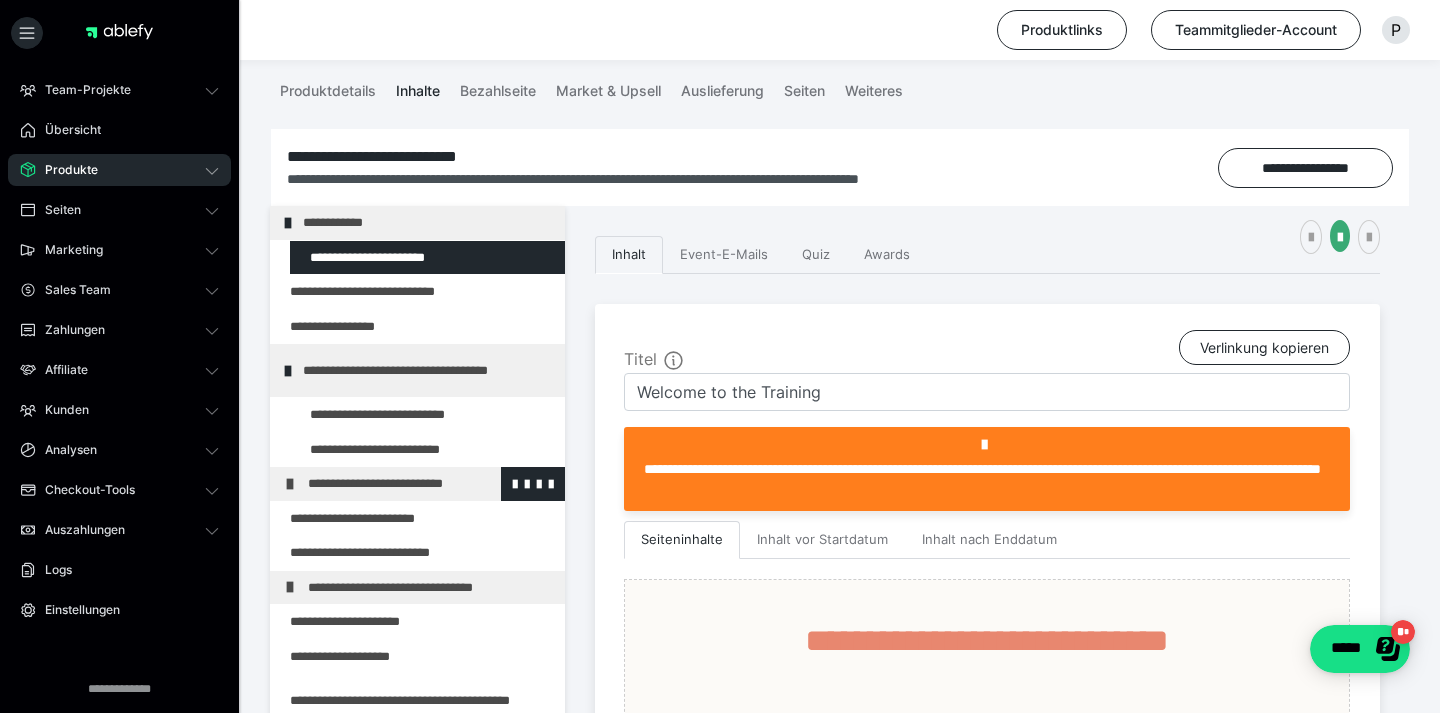 click at bounding box center (290, 484) 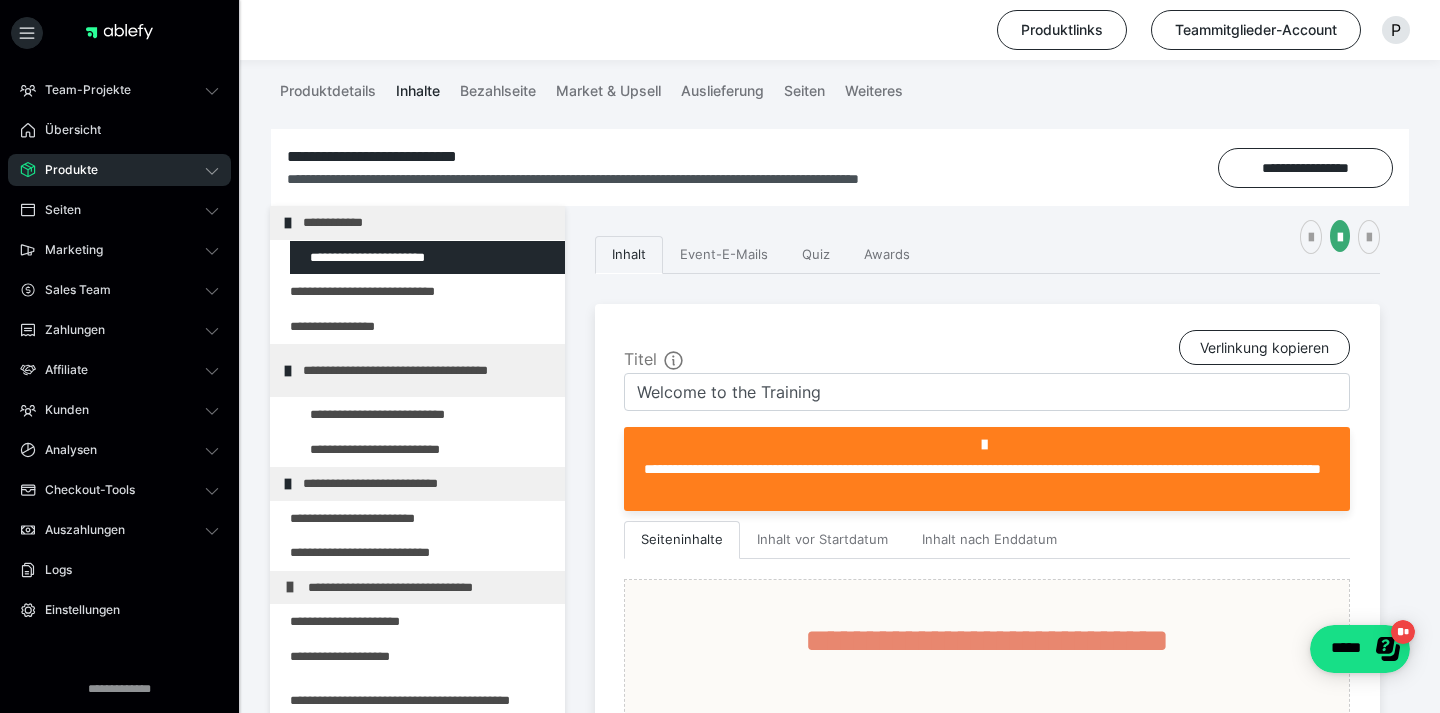 click at bounding box center [288, 484] 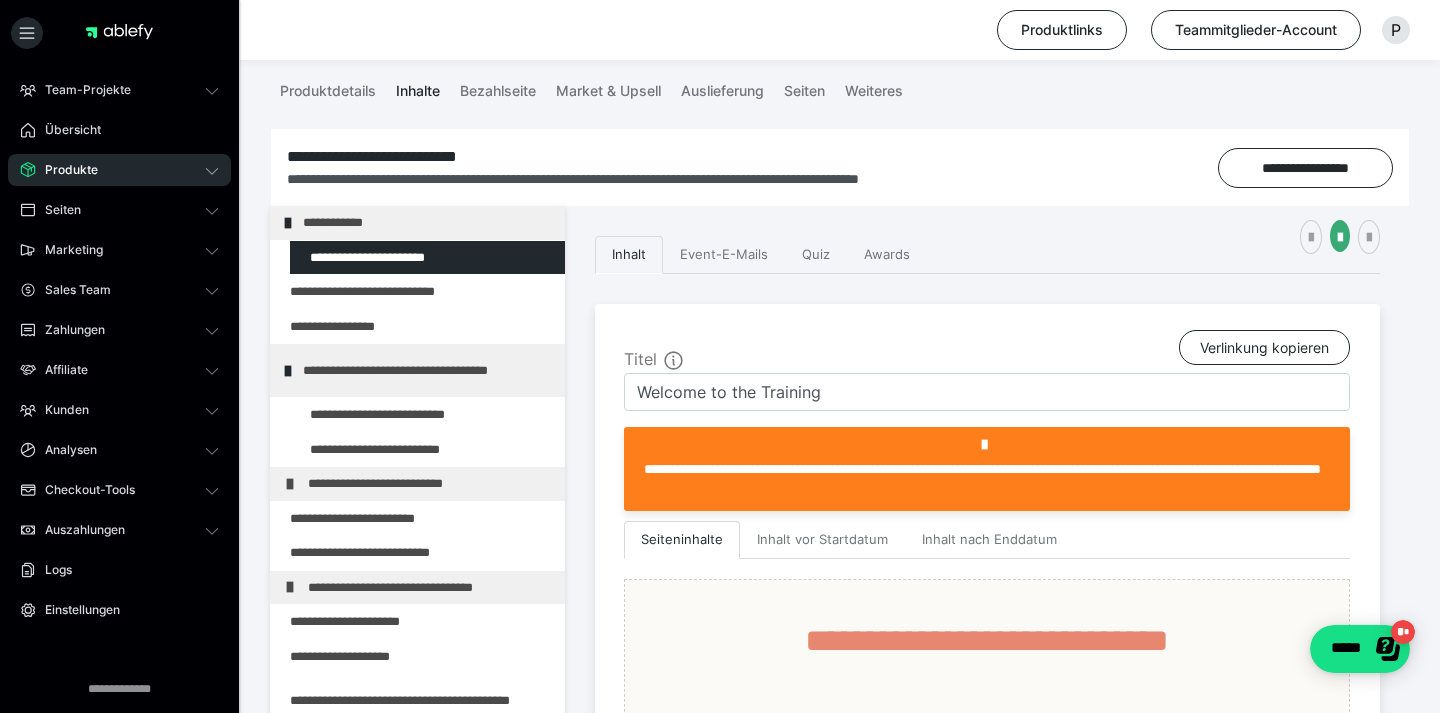 click at bounding box center (290, 484) 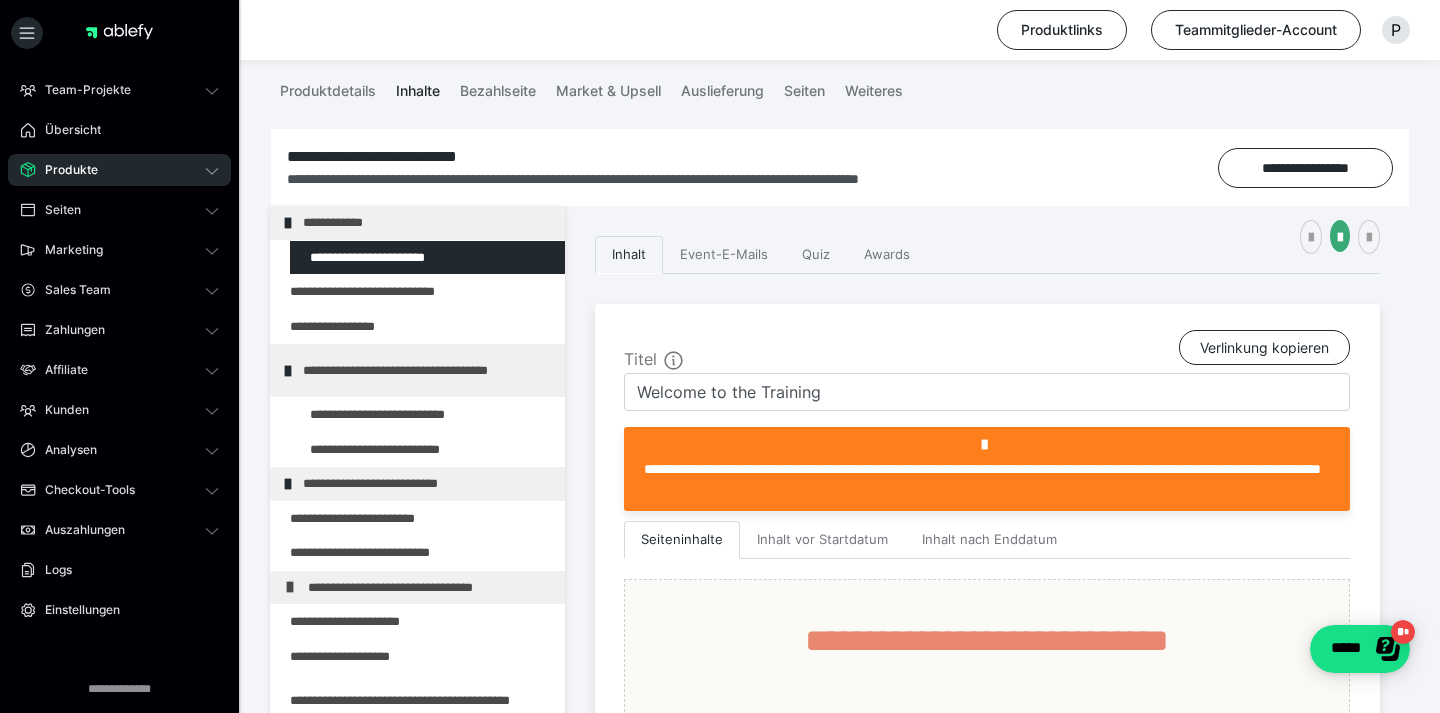 click at bounding box center (288, 484) 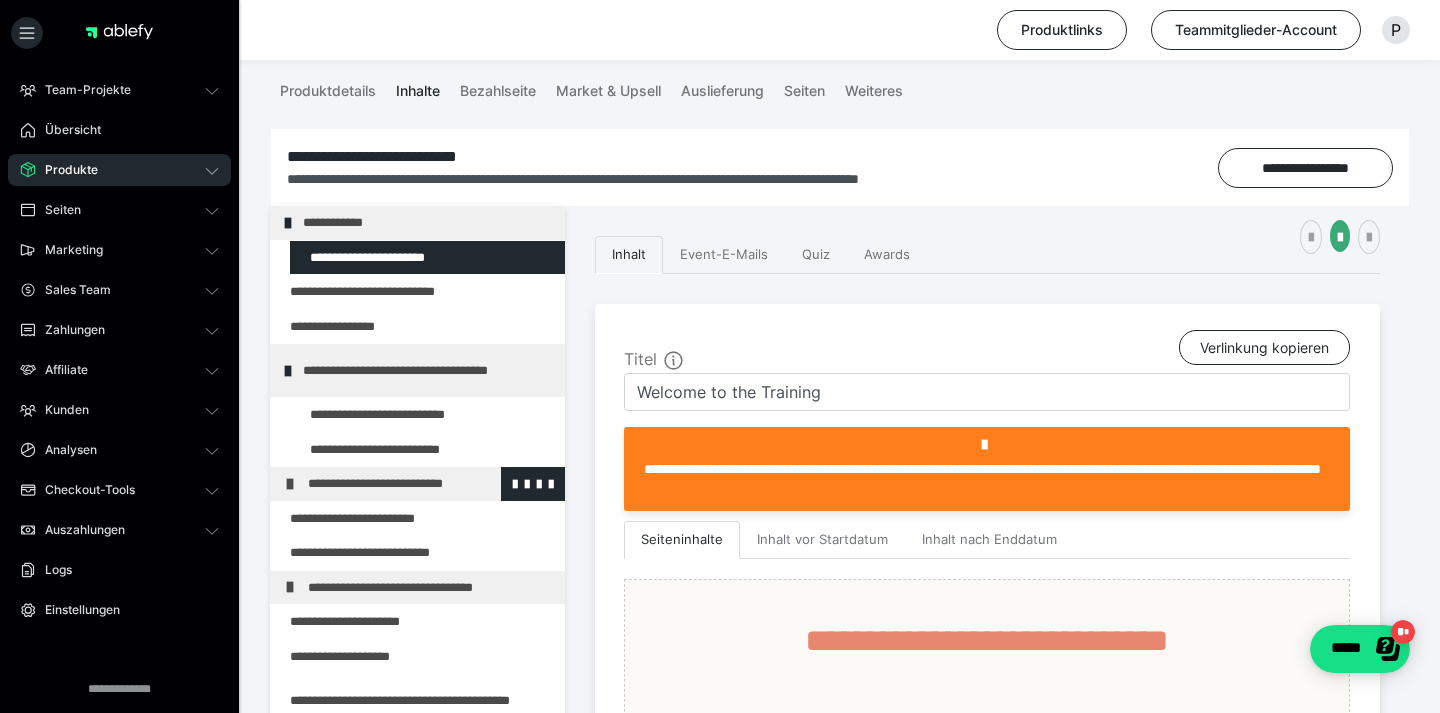 click at bounding box center [290, 484] 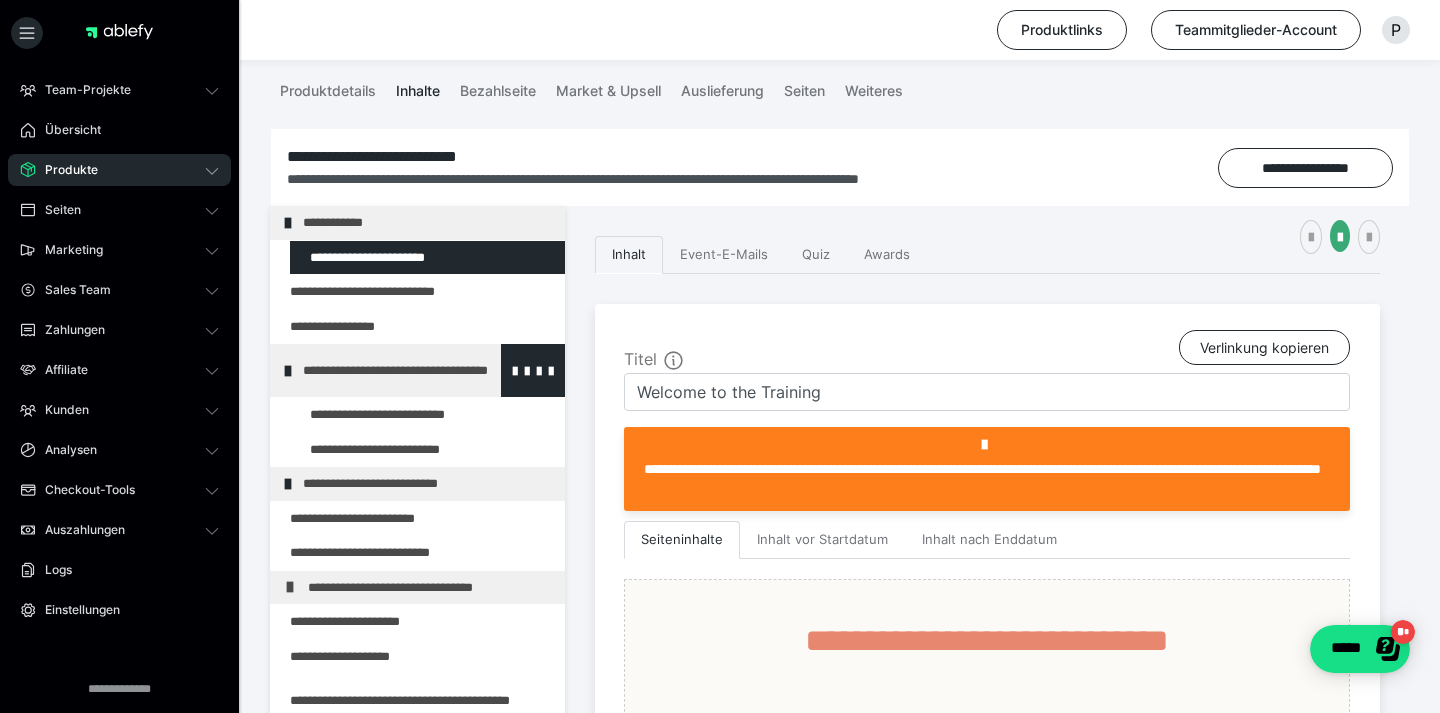 click at bounding box center [288, 371] 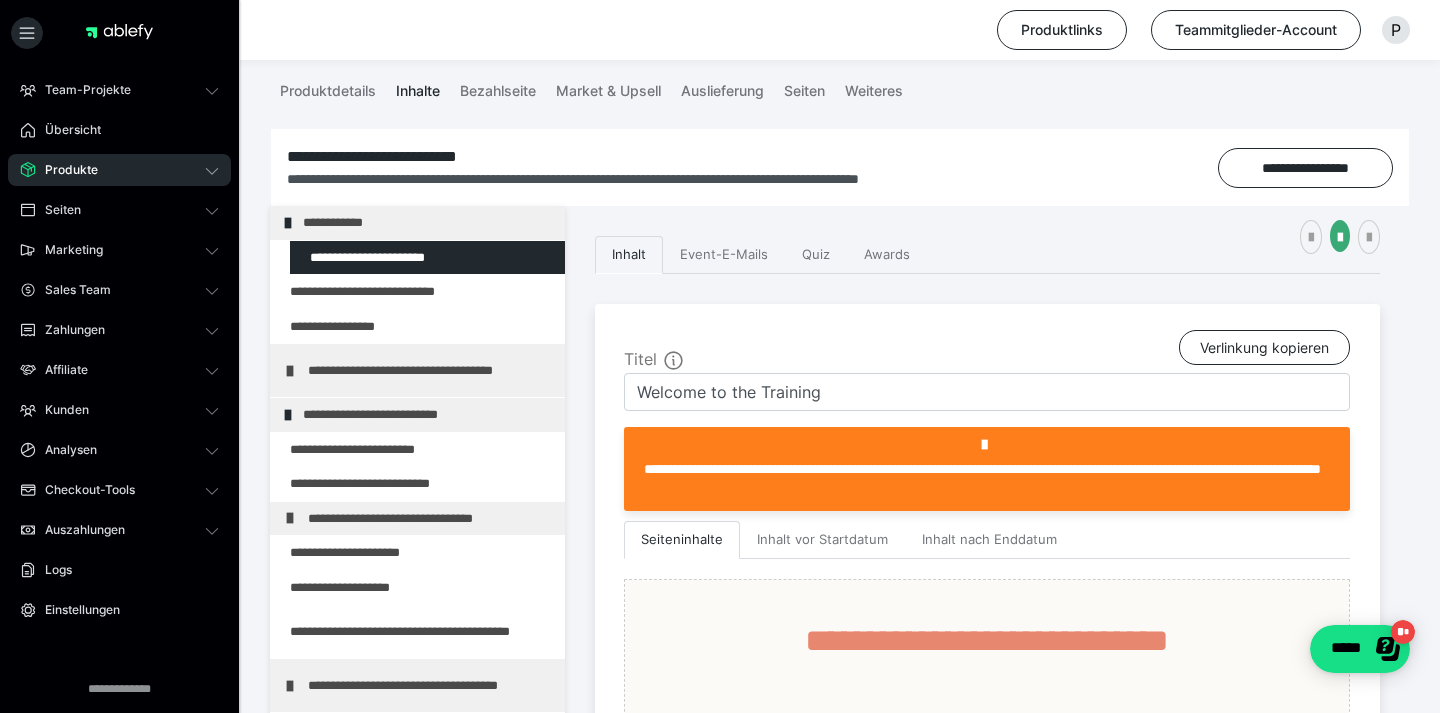 click at bounding box center [290, 371] 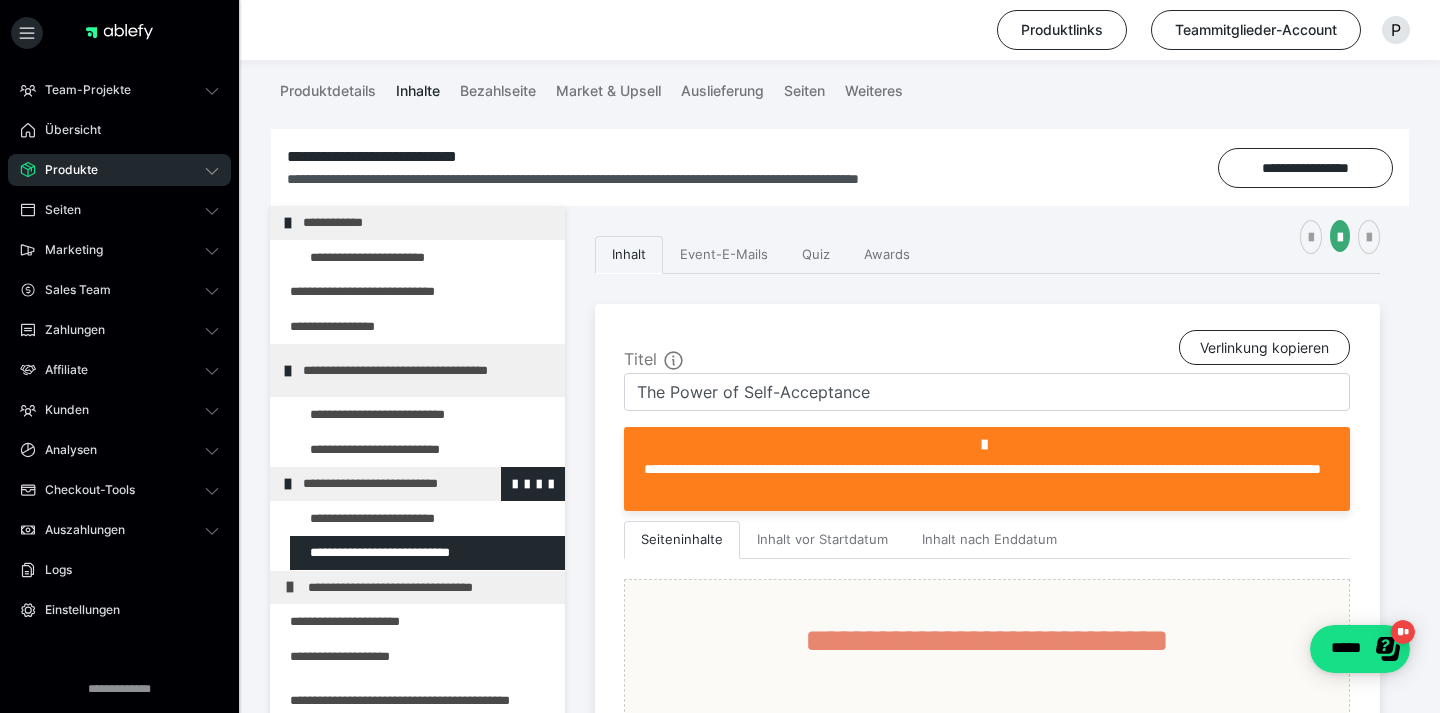 click at bounding box center [288, 484] 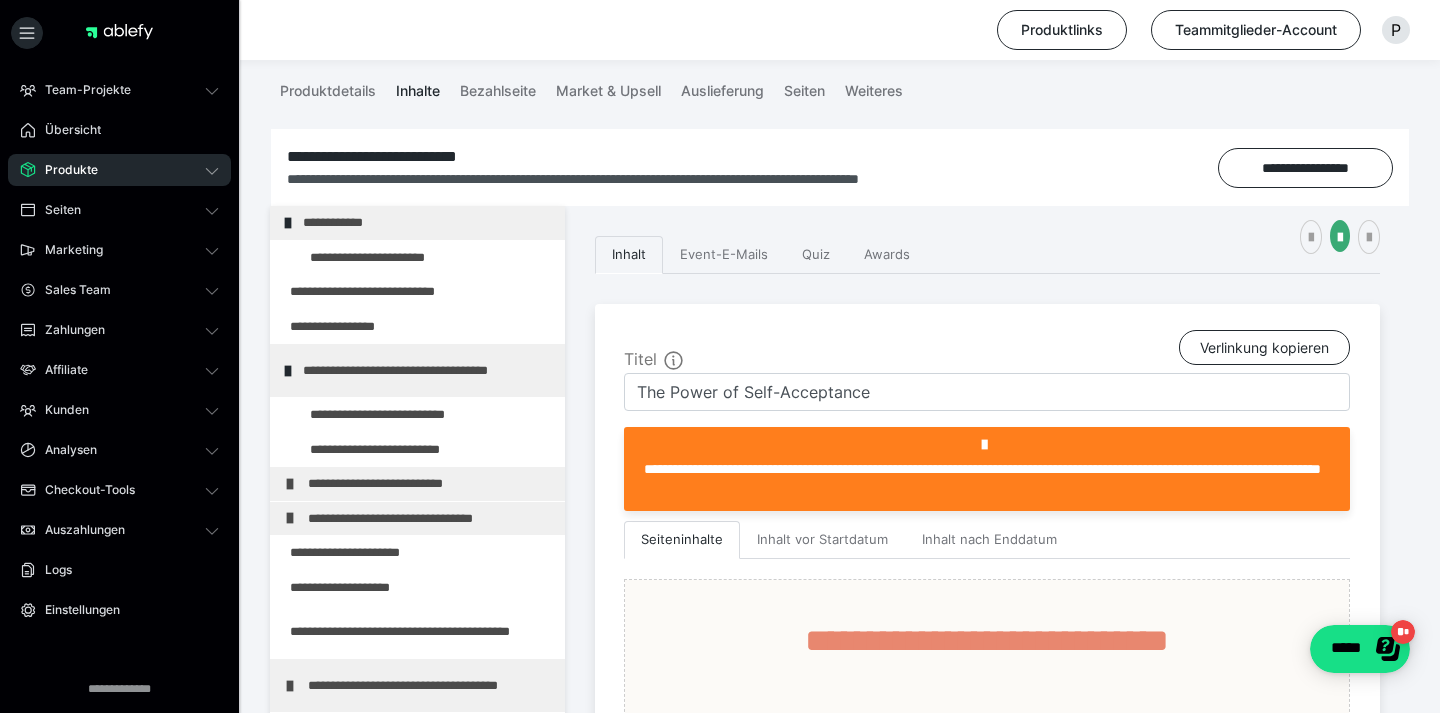 click at bounding box center (290, 484) 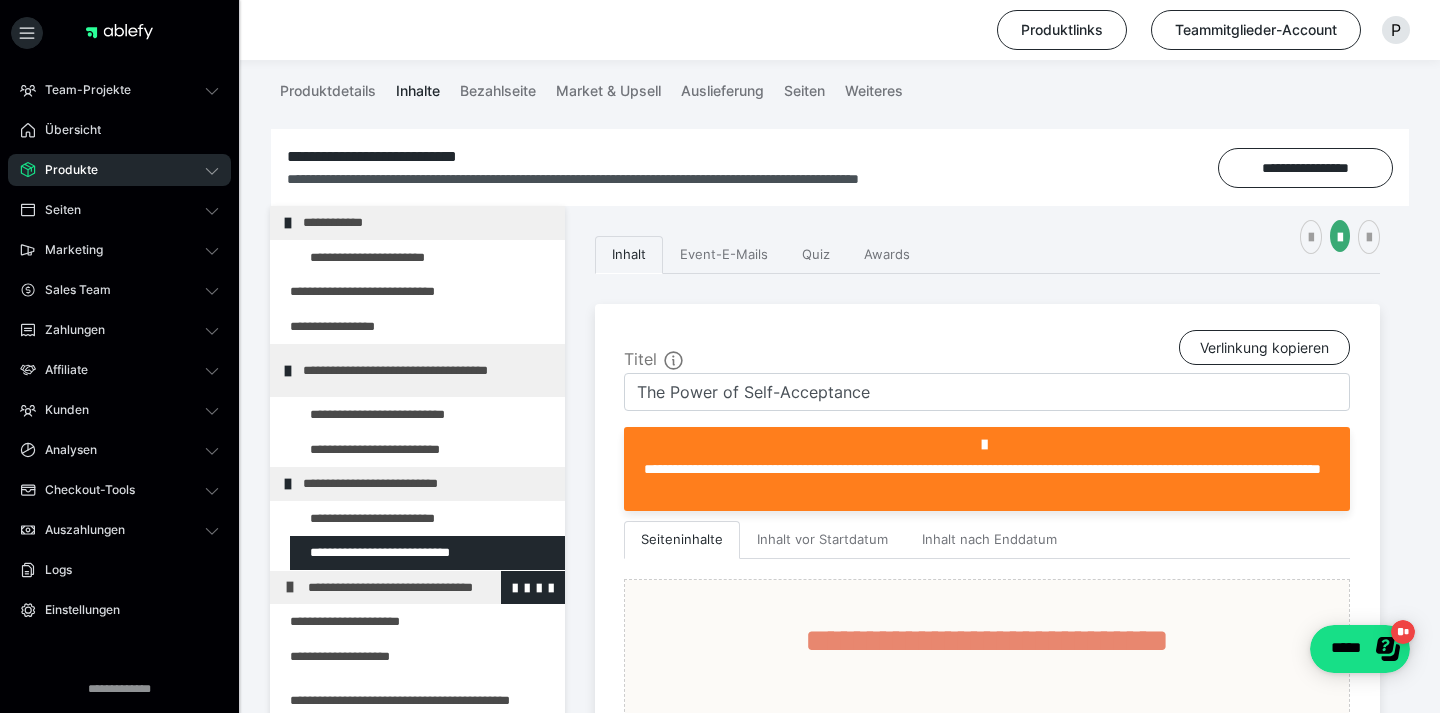 click at bounding box center [290, 587] 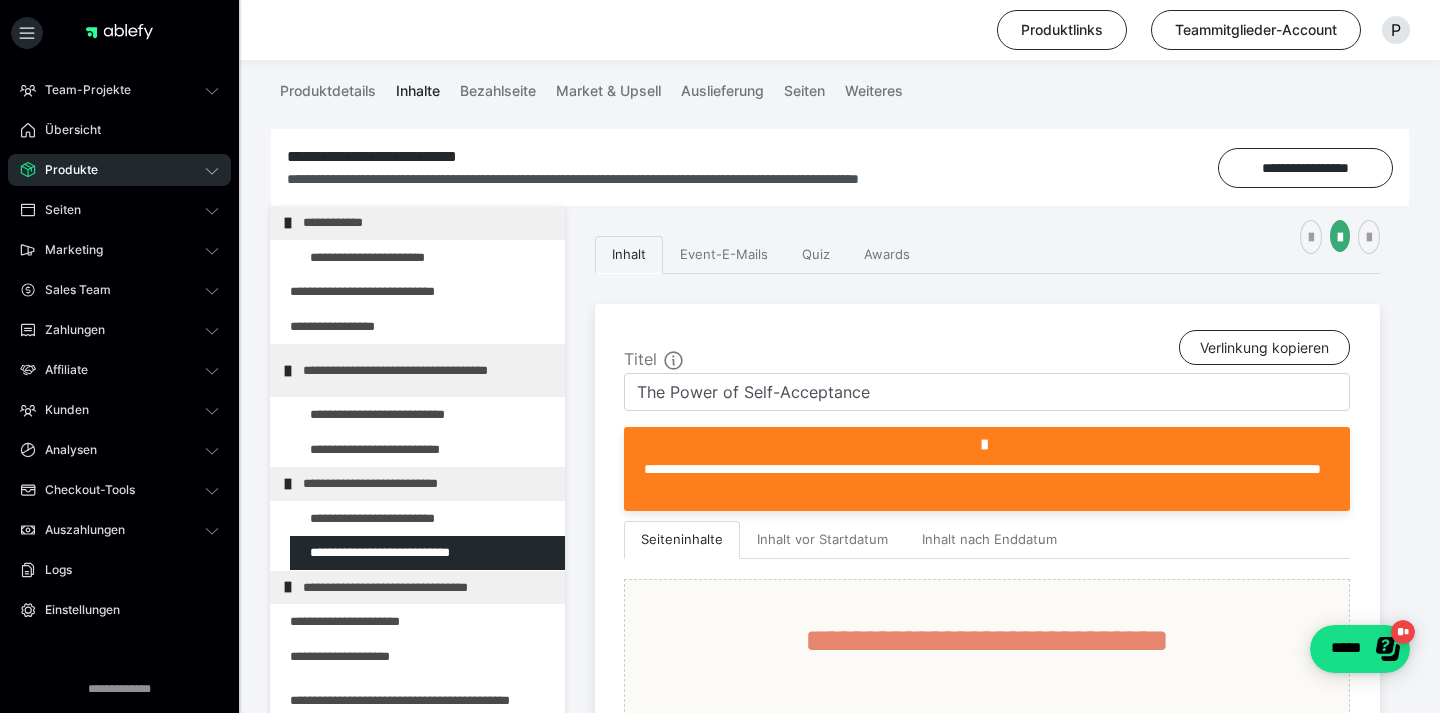 click at bounding box center (288, 587) 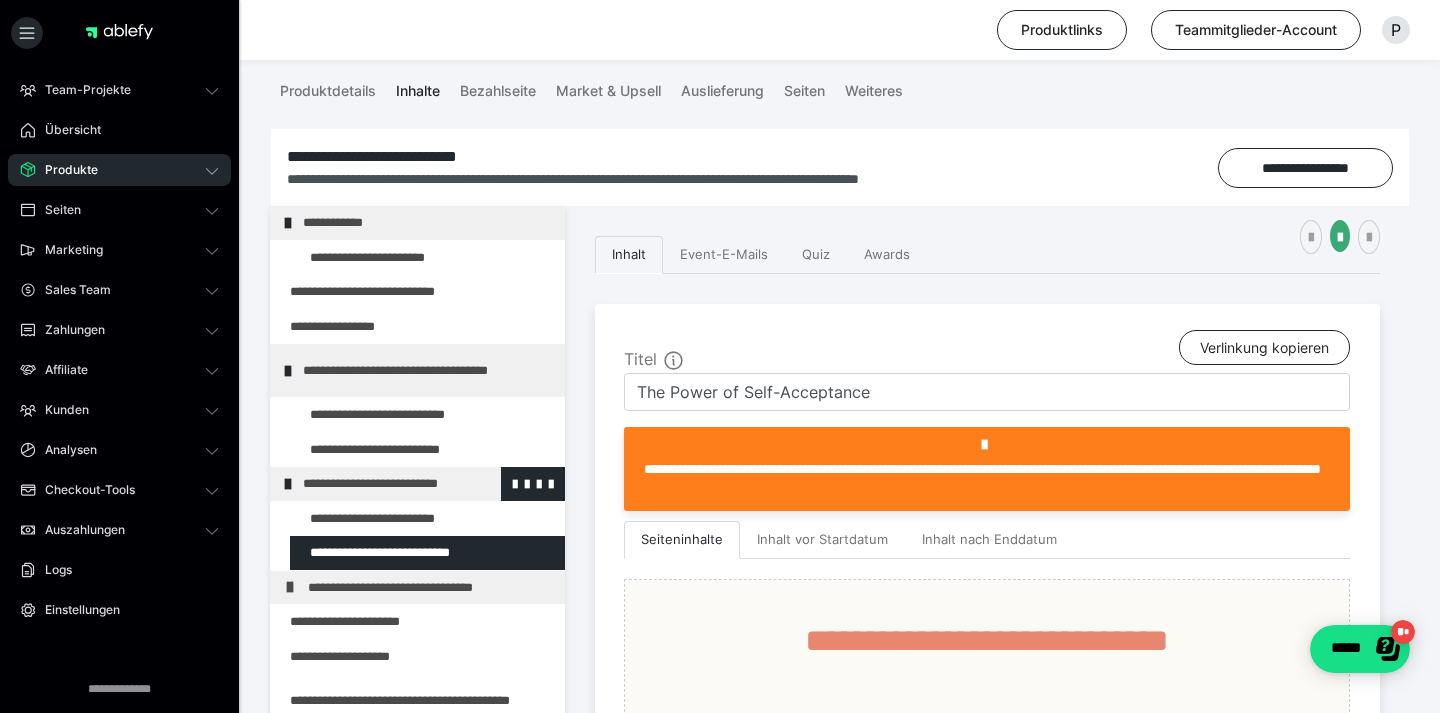 scroll, scrollTop: 151, scrollLeft: 0, axis: vertical 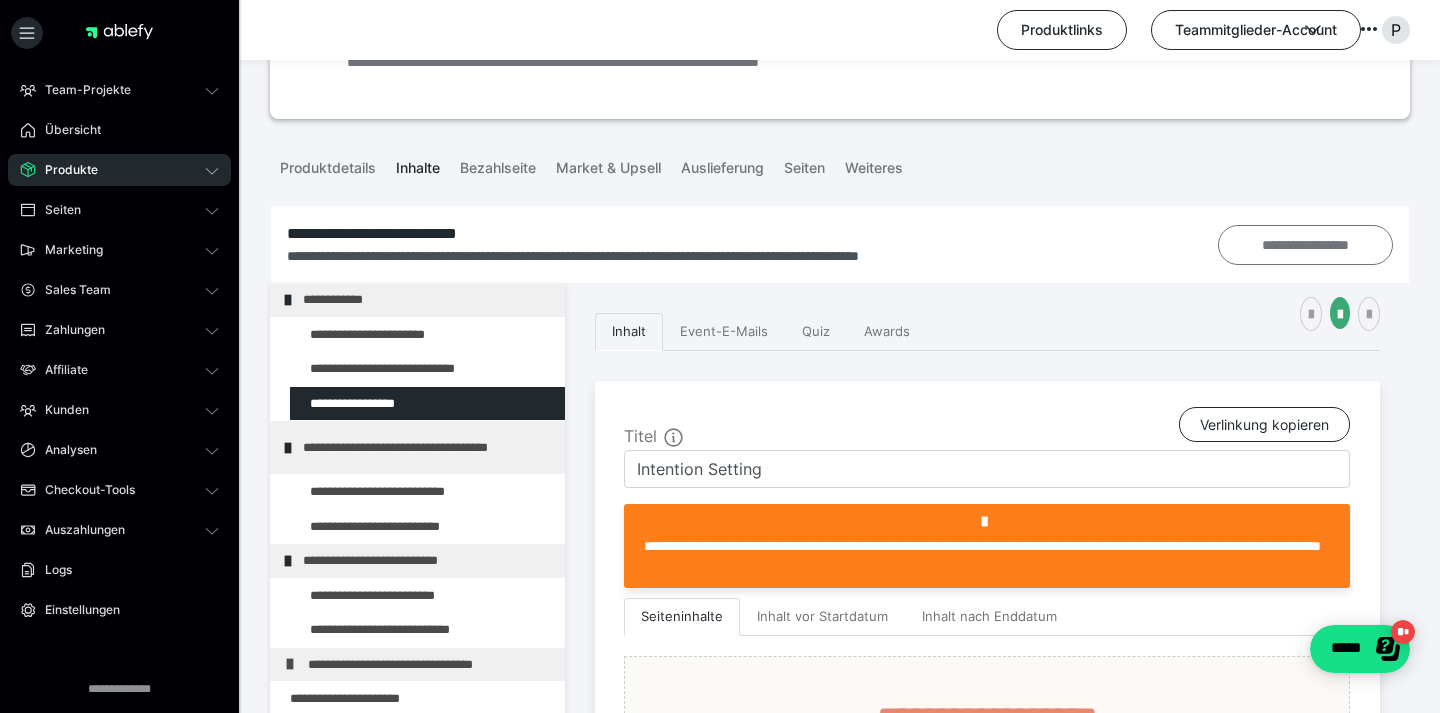 click on "**********" at bounding box center (1305, 245) 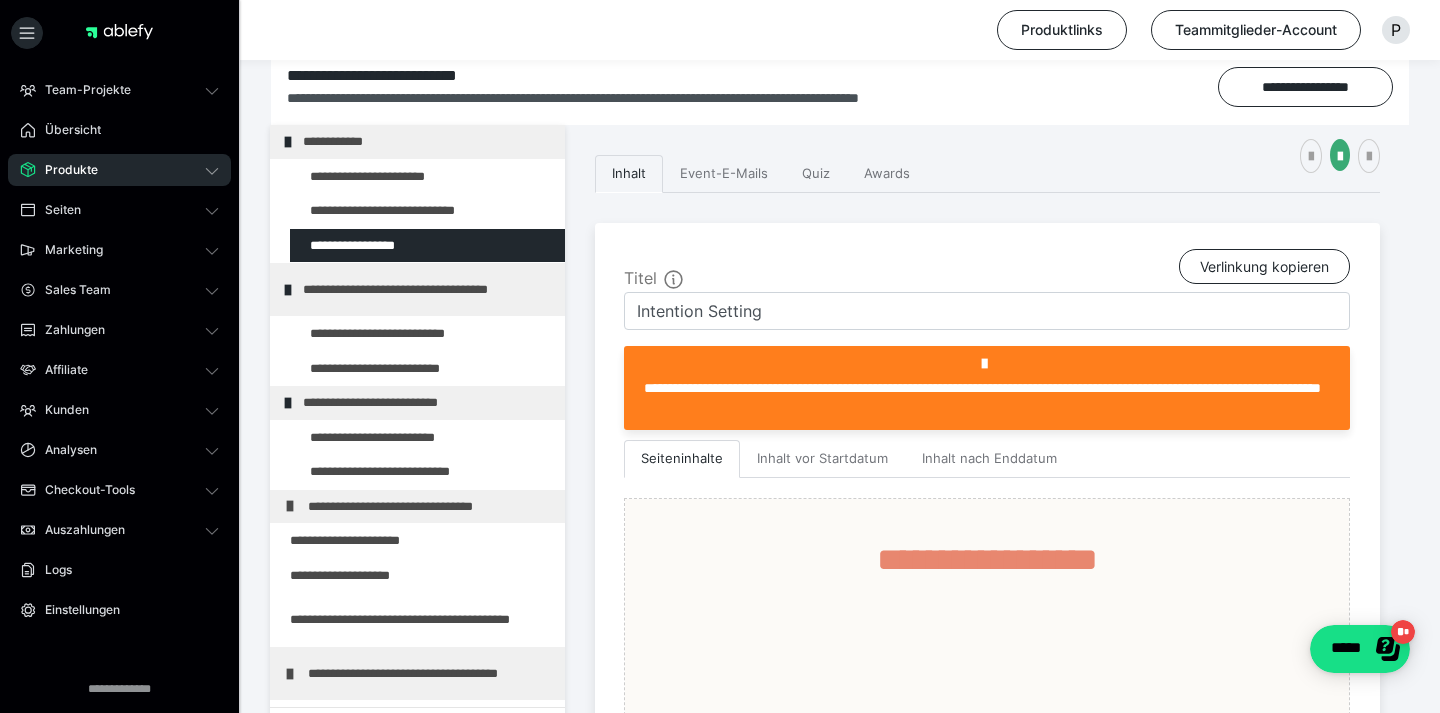 scroll, scrollTop: 310, scrollLeft: 0, axis: vertical 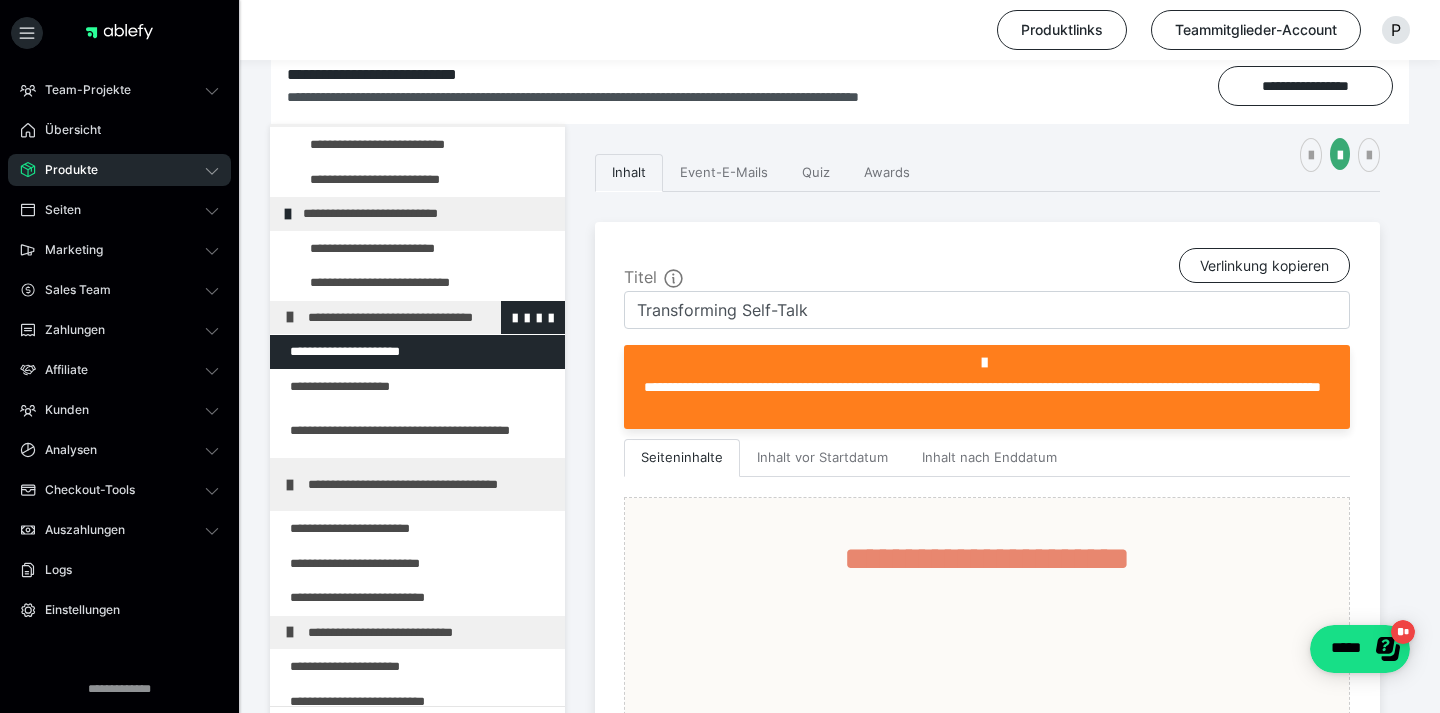 click at bounding box center [290, 317] 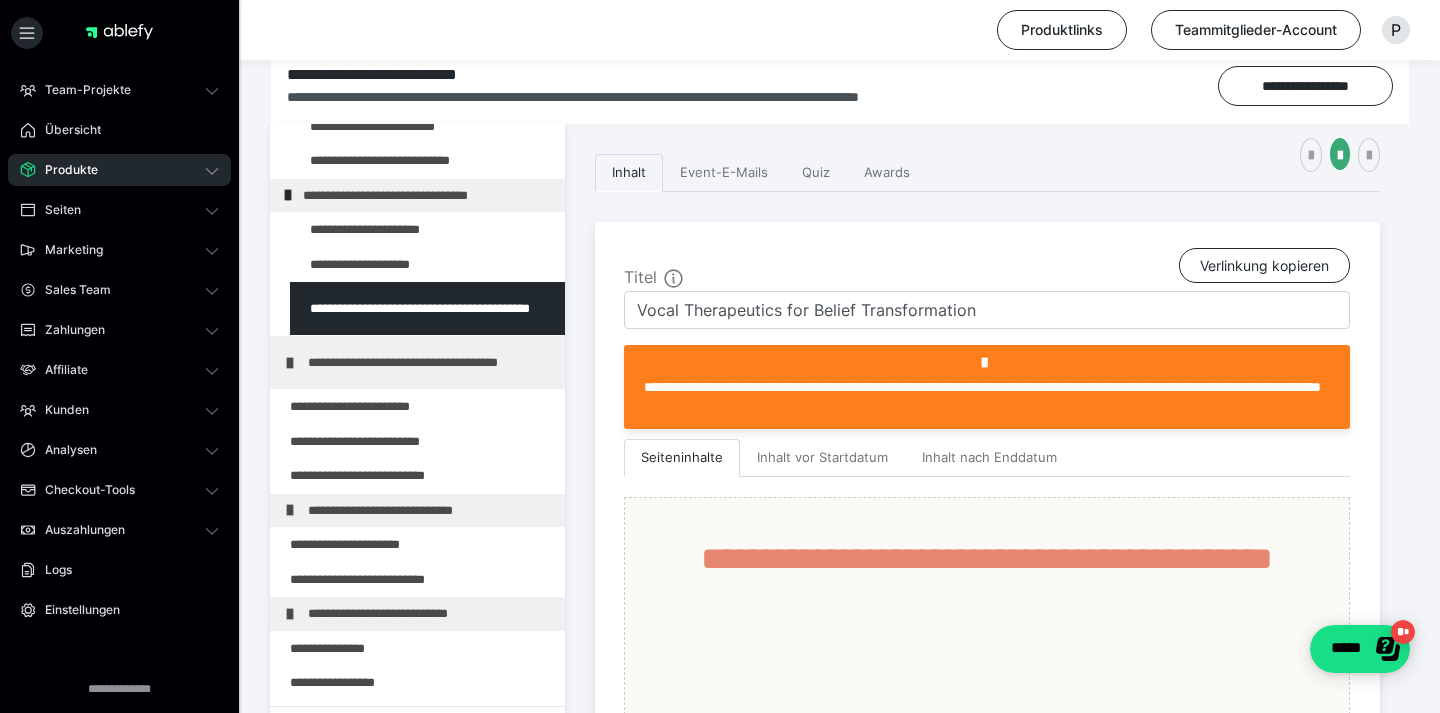 scroll, scrollTop: 331, scrollLeft: 0, axis: vertical 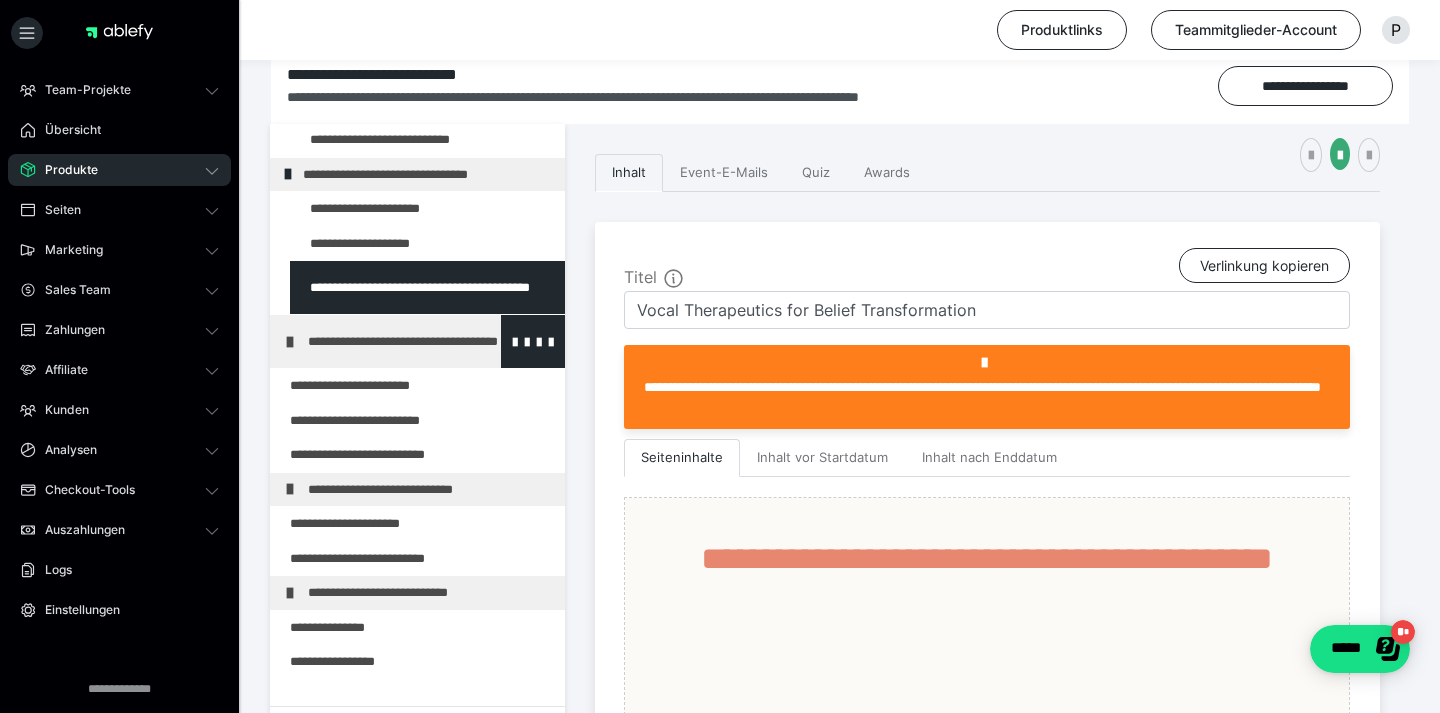 click at bounding box center (290, 342) 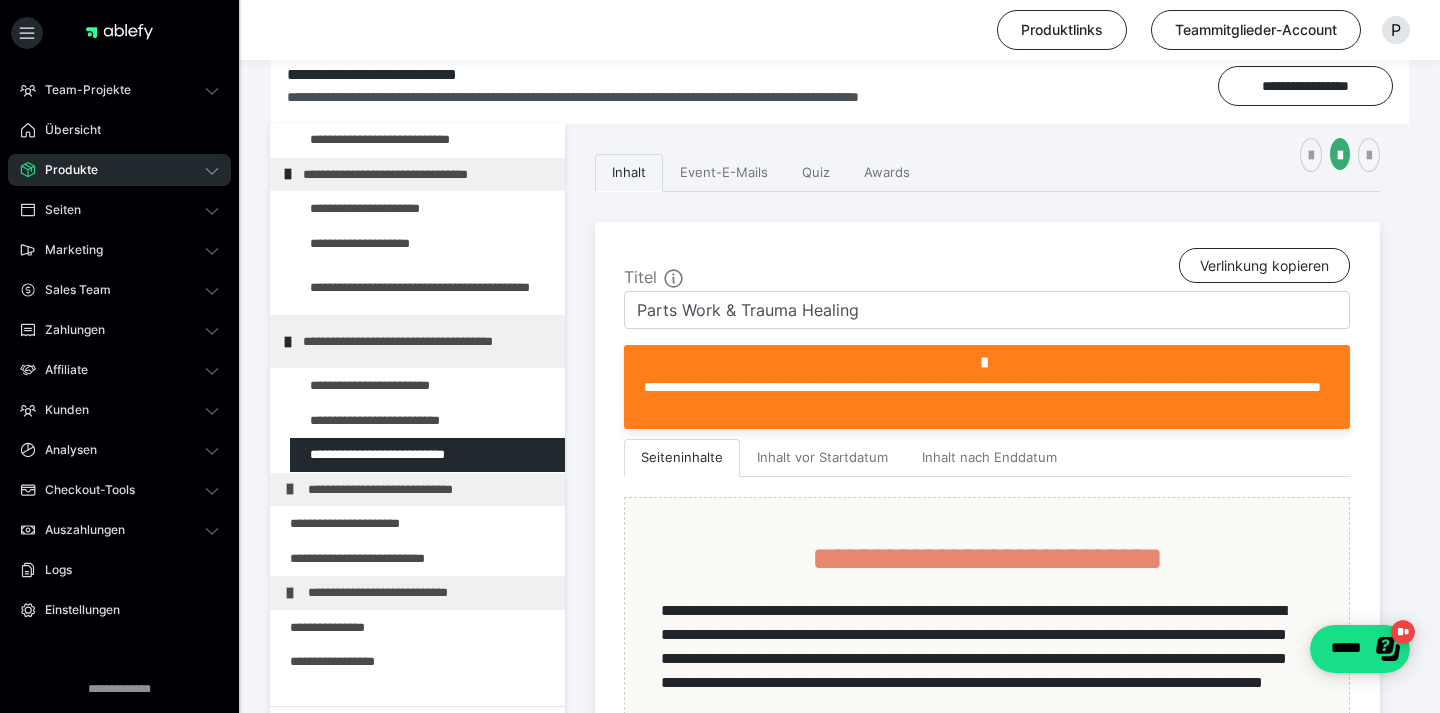 scroll, scrollTop: 409, scrollLeft: 0, axis: vertical 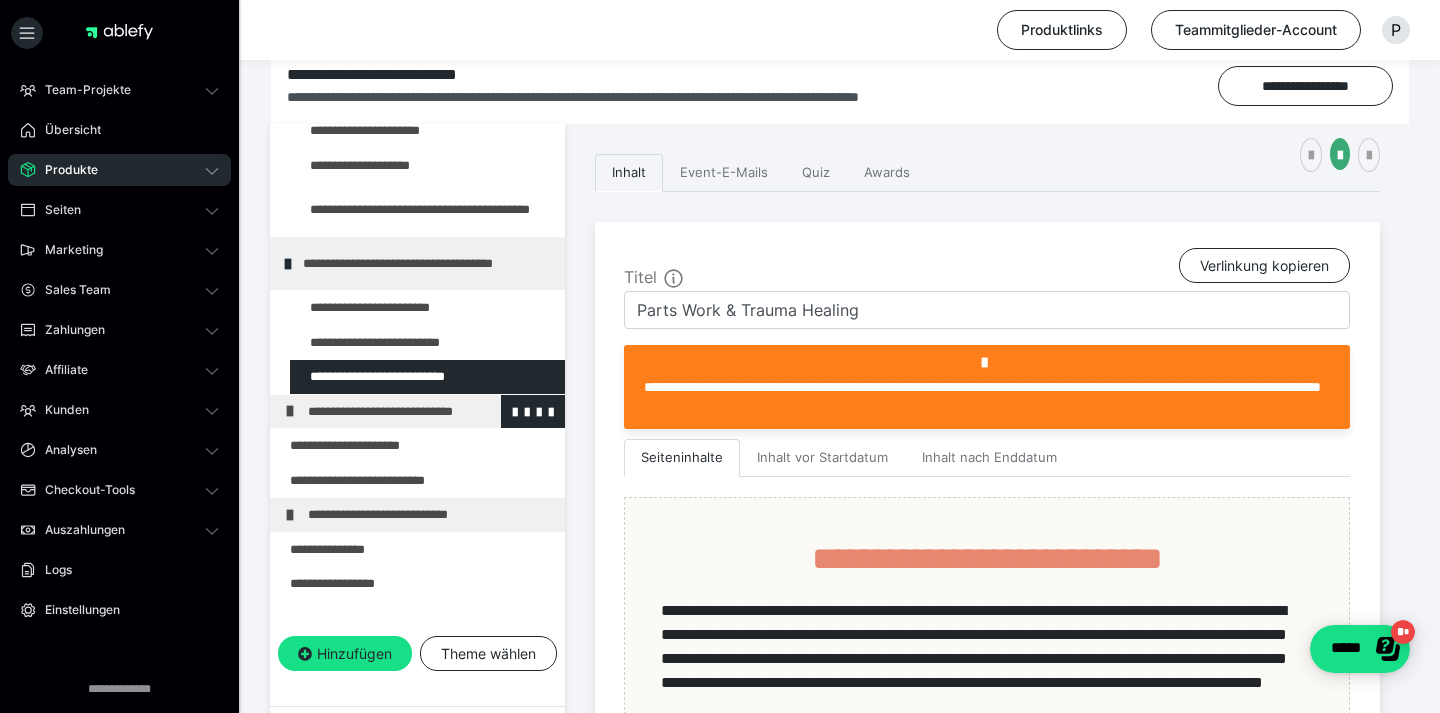 click at bounding box center [290, 411] 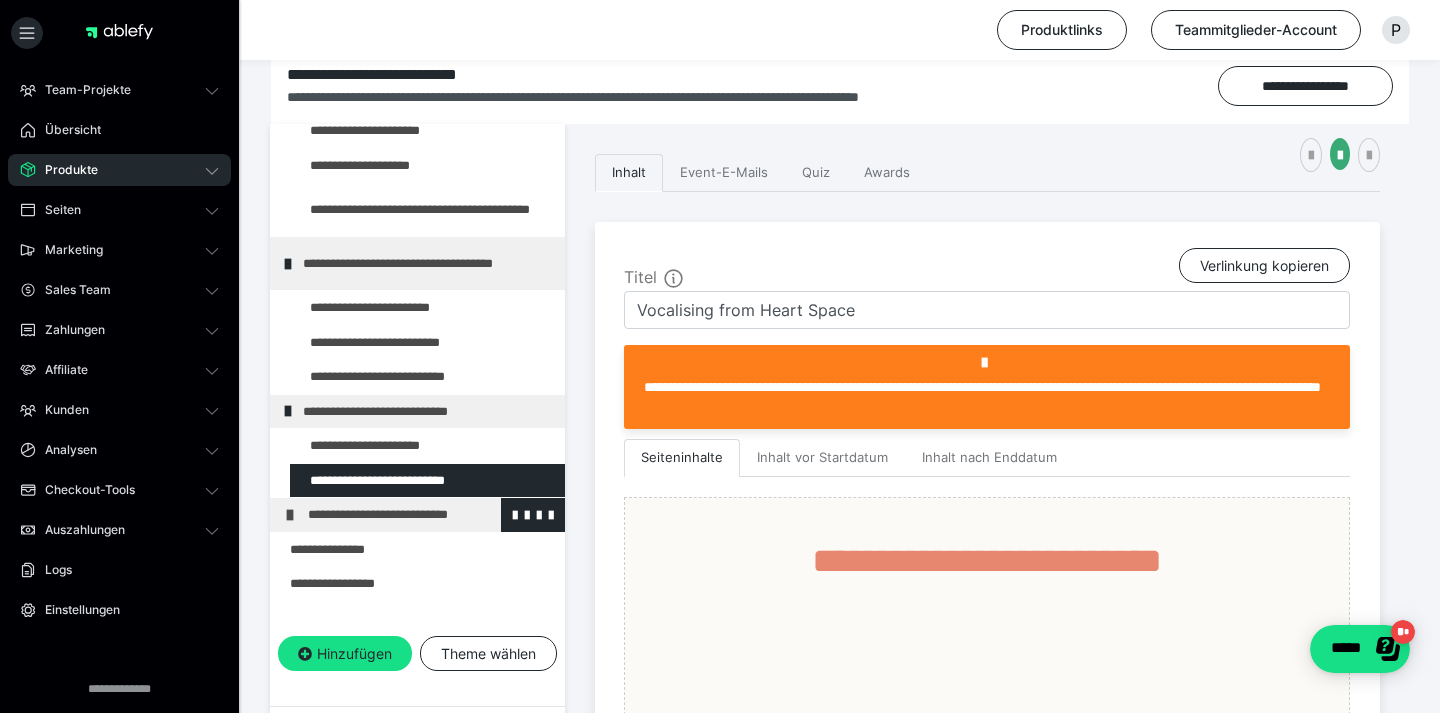click on "**********" at bounding box center (417, 515) 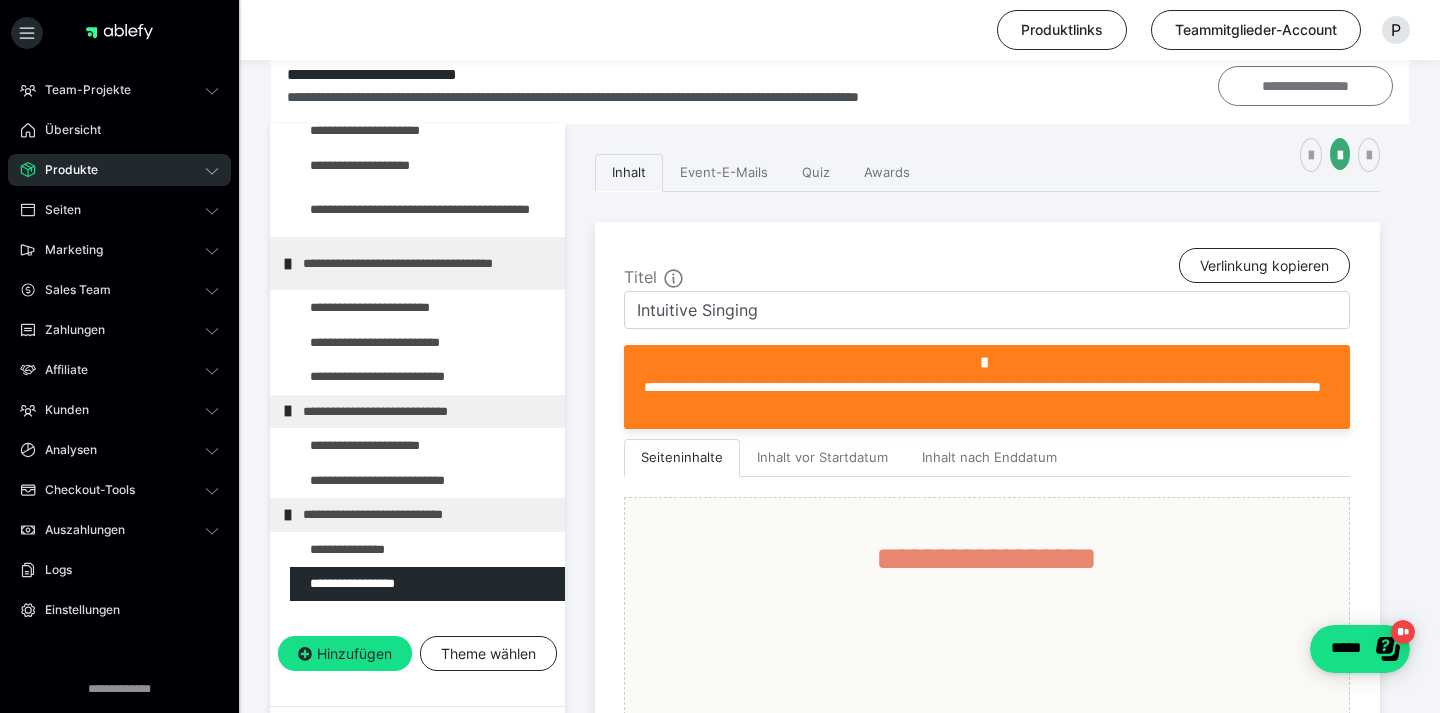 click on "**********" at bounding box center [1305, 86] 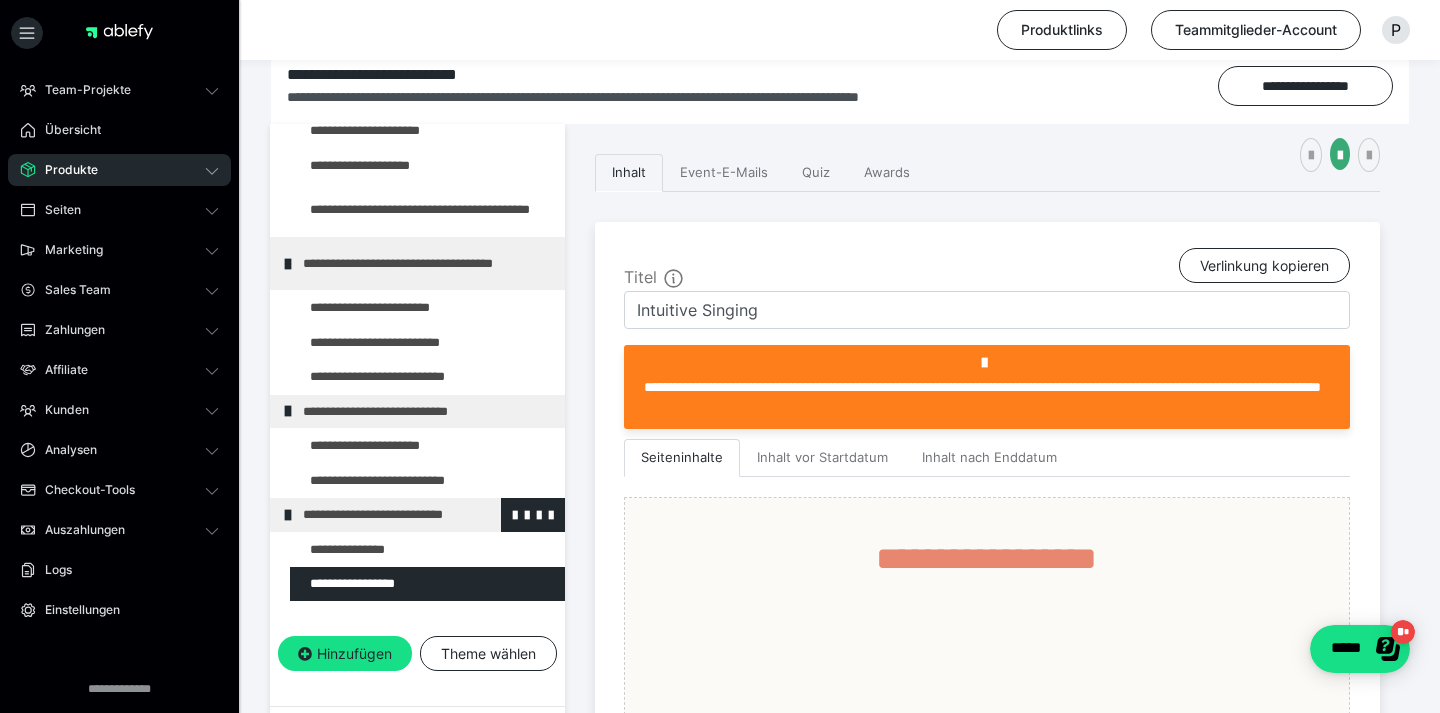 click at bounding box center (288, 515) 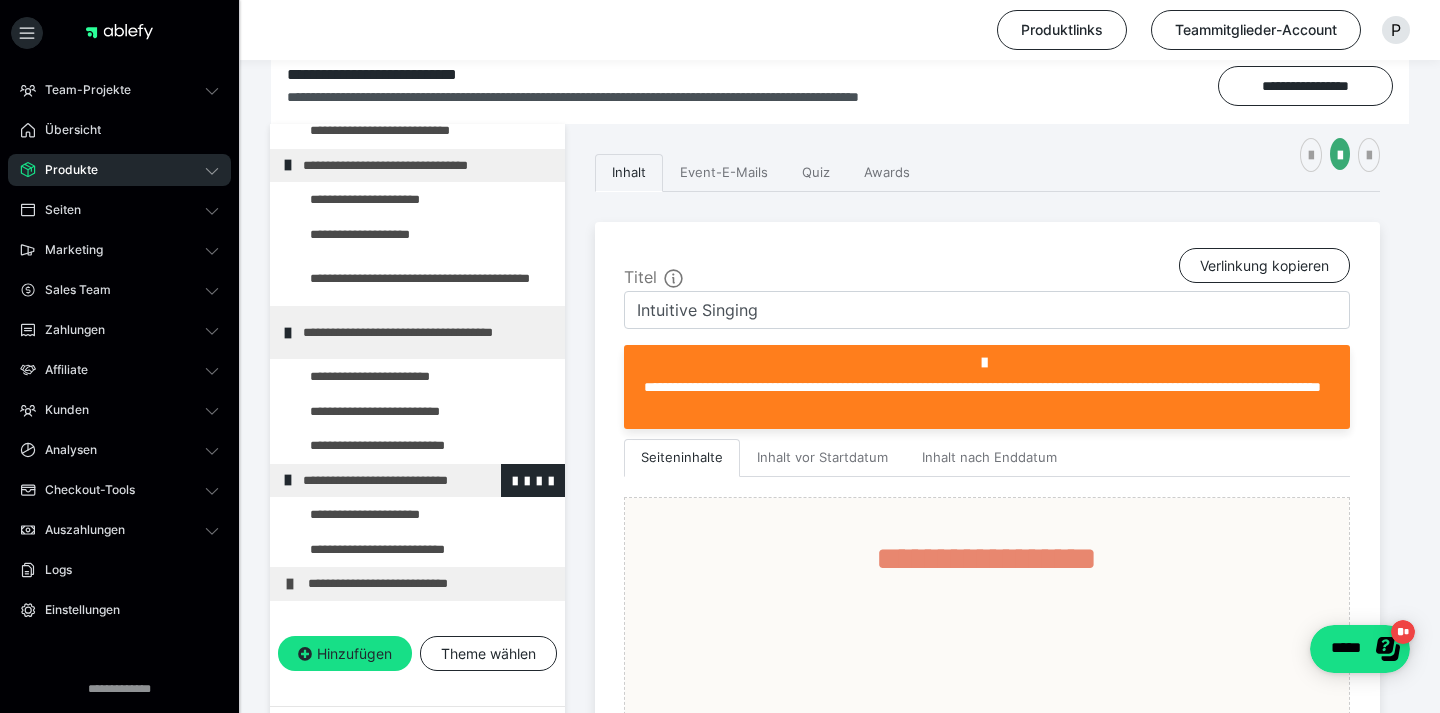 click at bounding box center [288, 480] 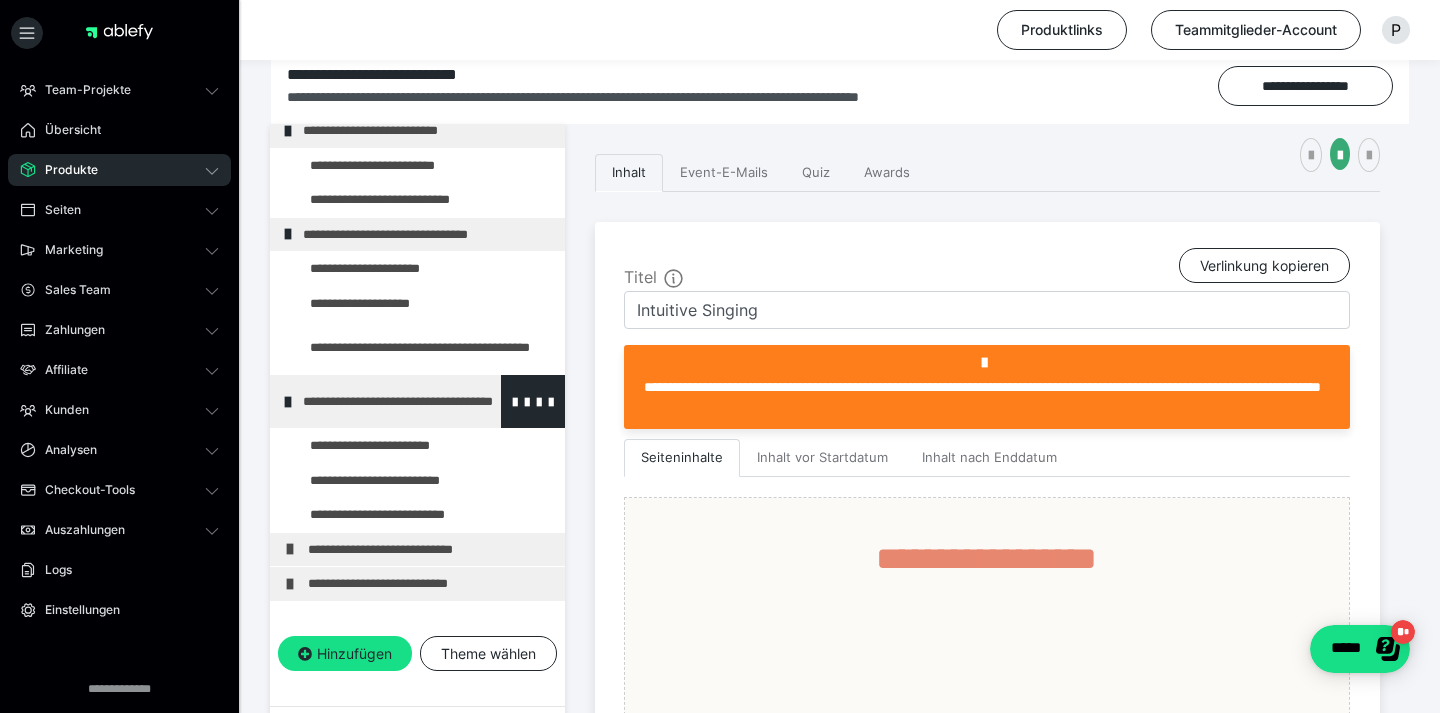 click at bounding box center (288, 402) 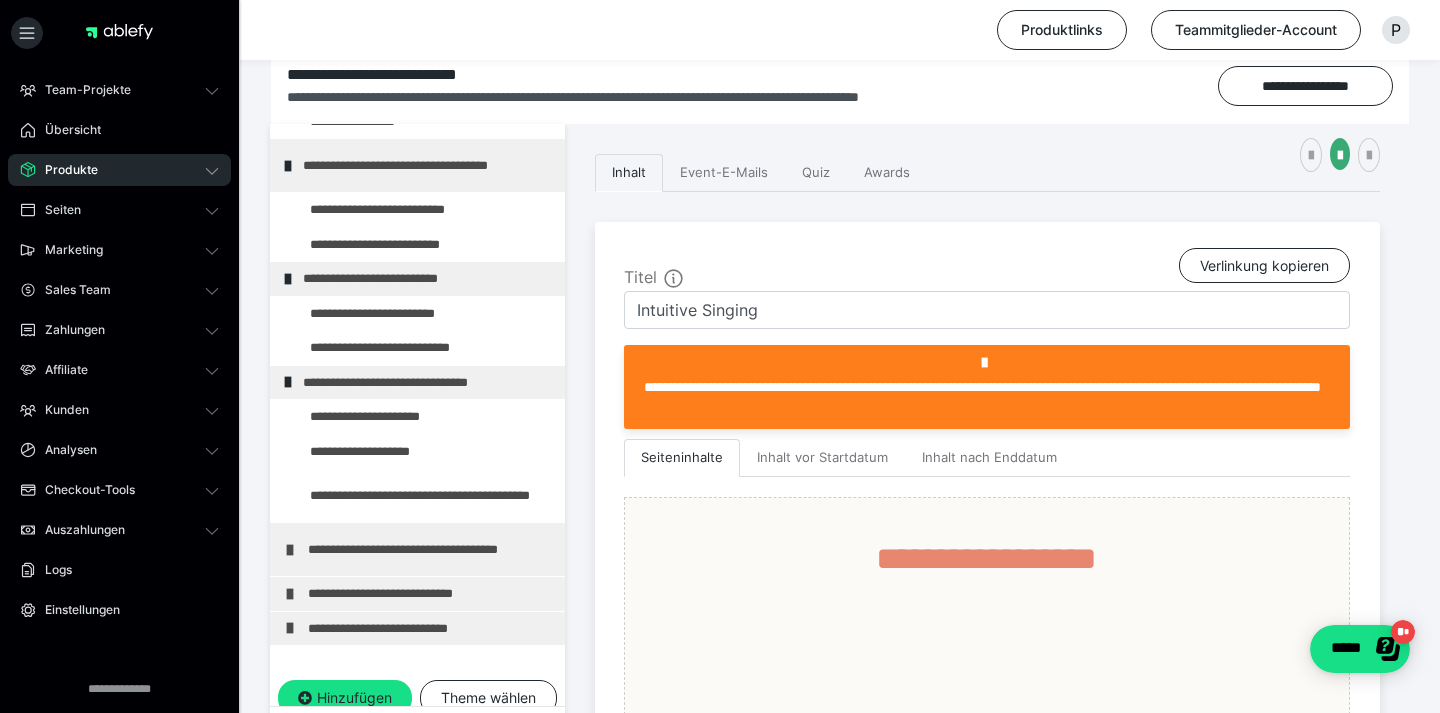 scroll, scrollTop: 34, scrollLeft: 0, axis: vertical 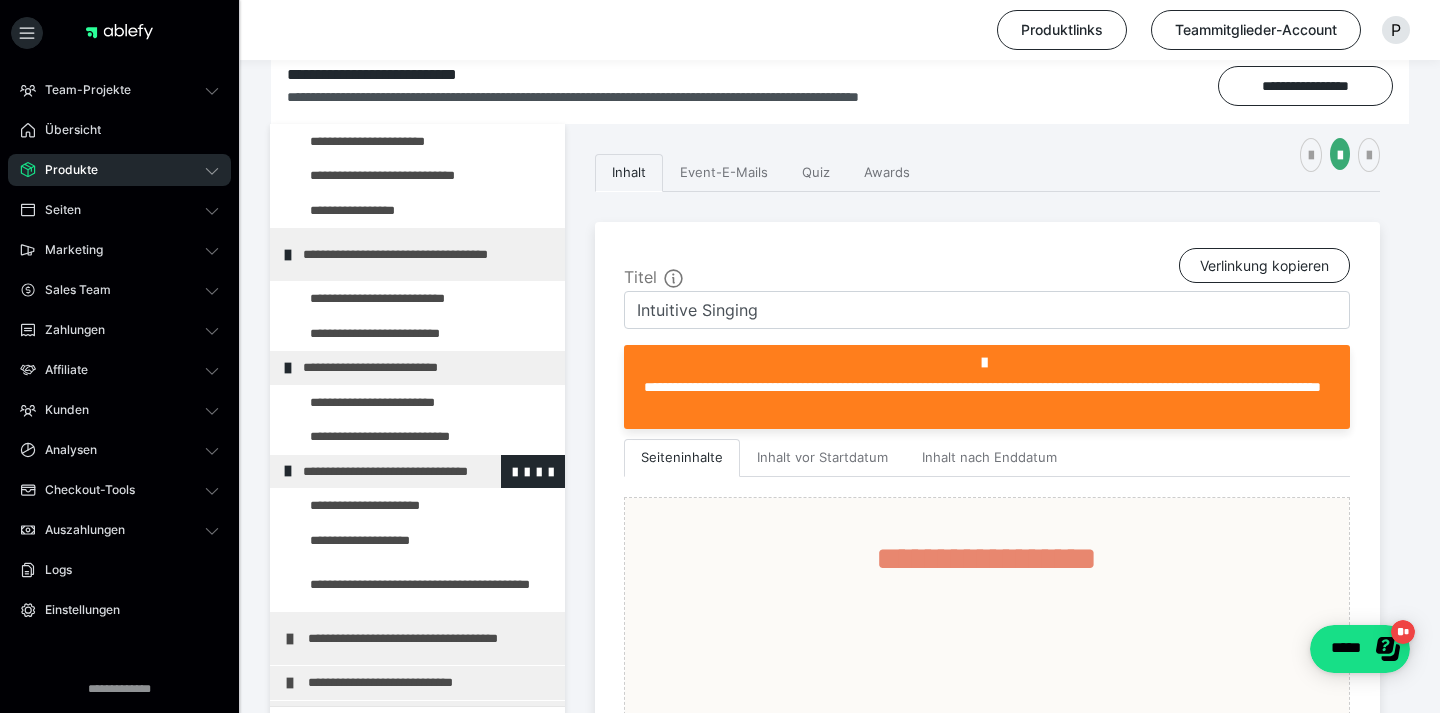 click on "**********" at bounding box center [417, 472] 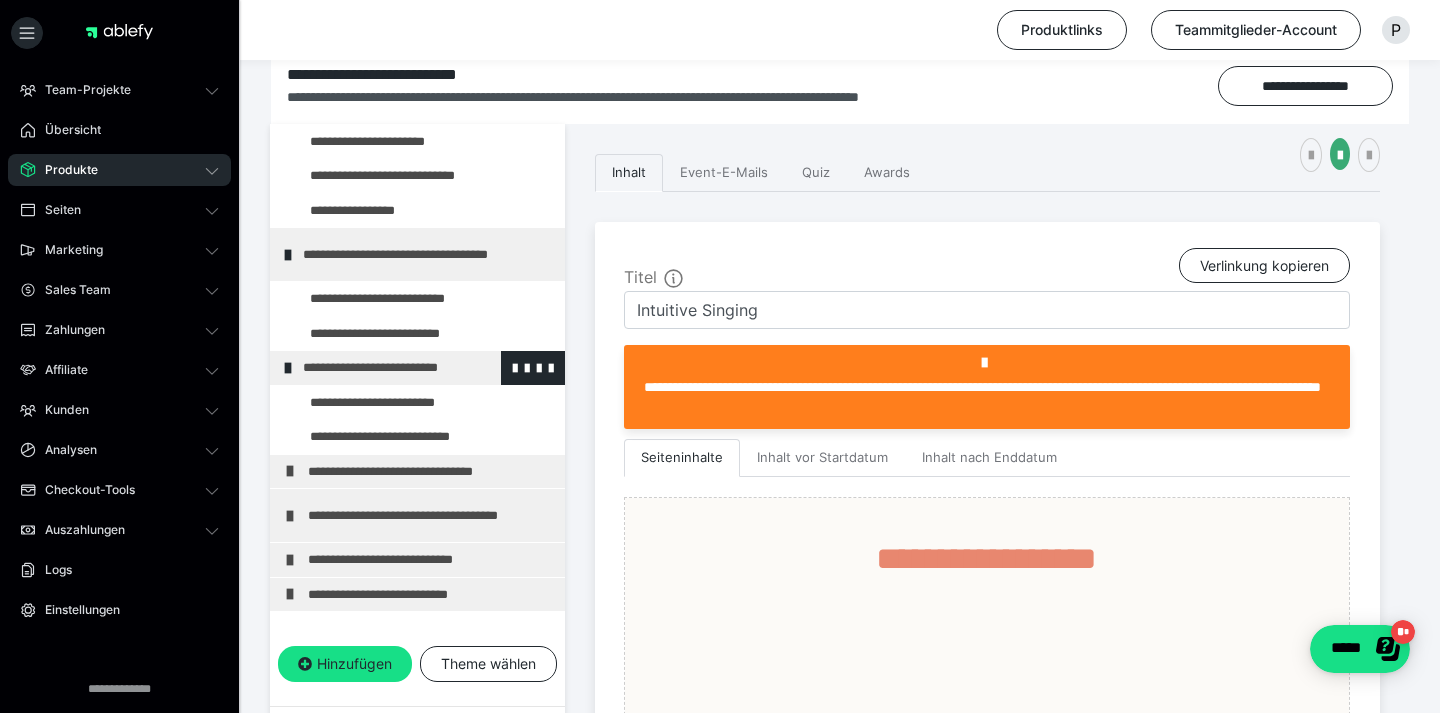 click at bounding box center (288, 368) 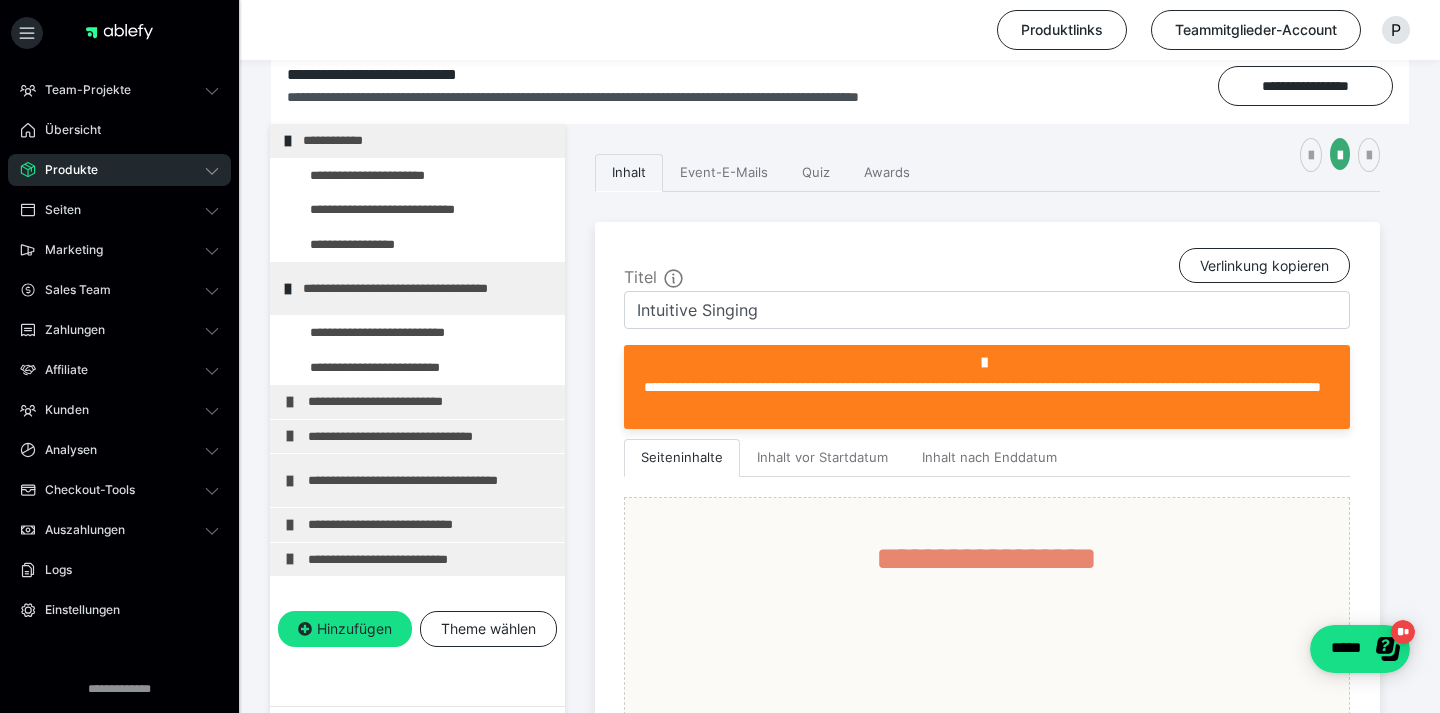 scroll, scrollTop: 0, scrollLeft: 0, axis: both 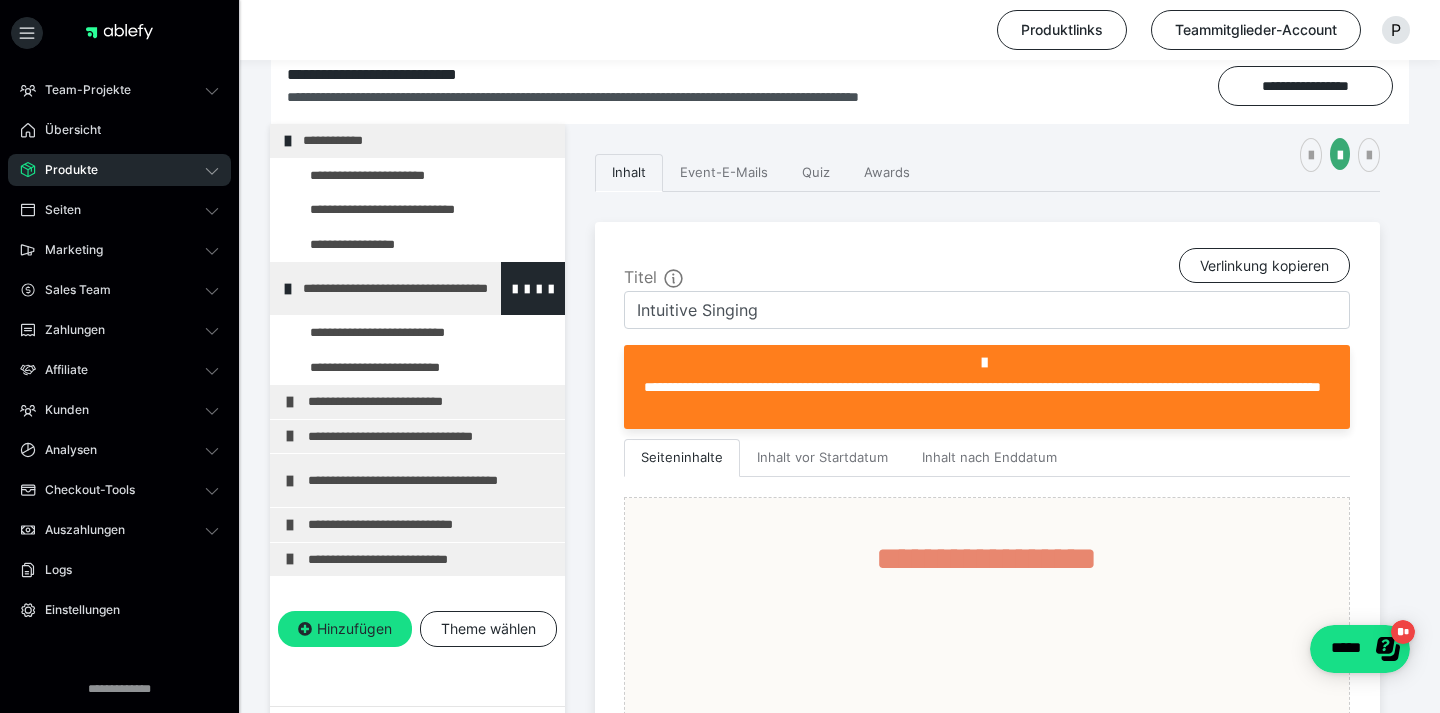 click at bounding box center (288, 289) 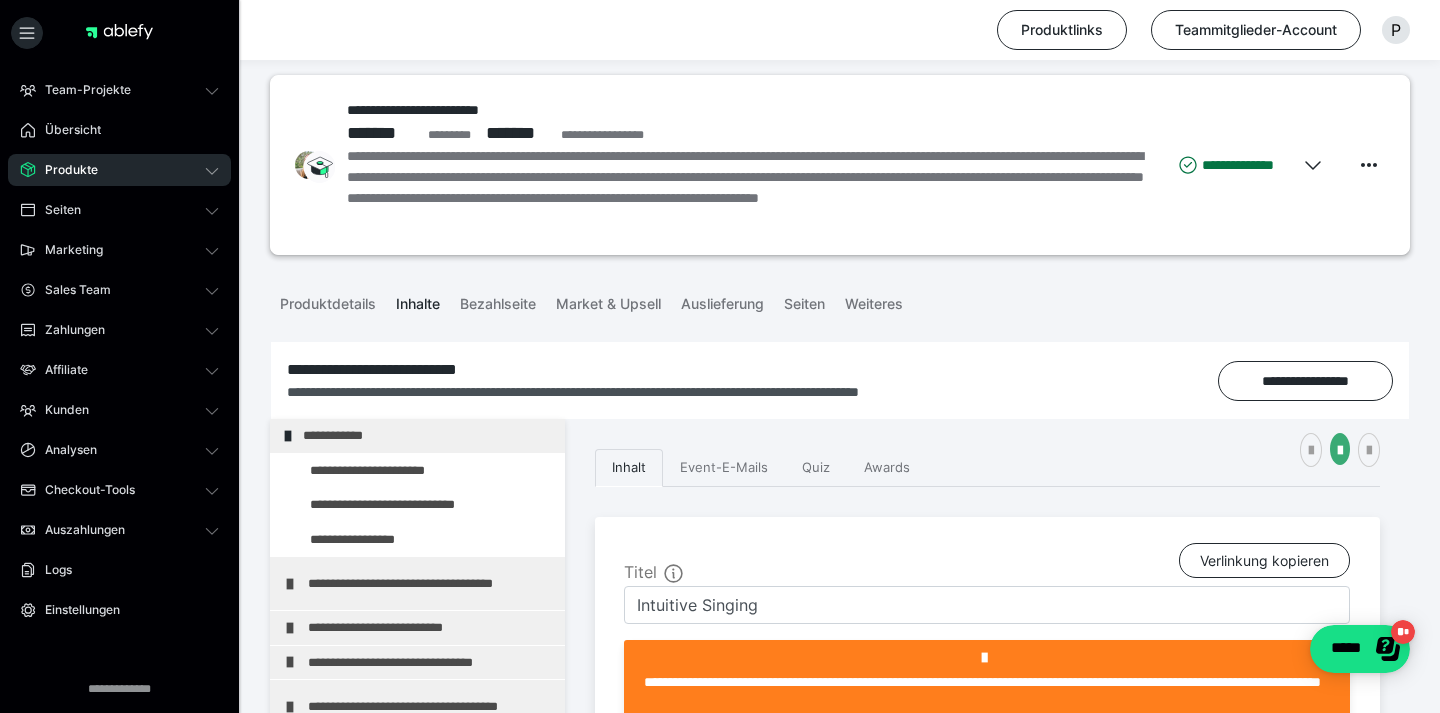 scroll, scrollTop: 7, scrollLeft: 0, axis: vertical 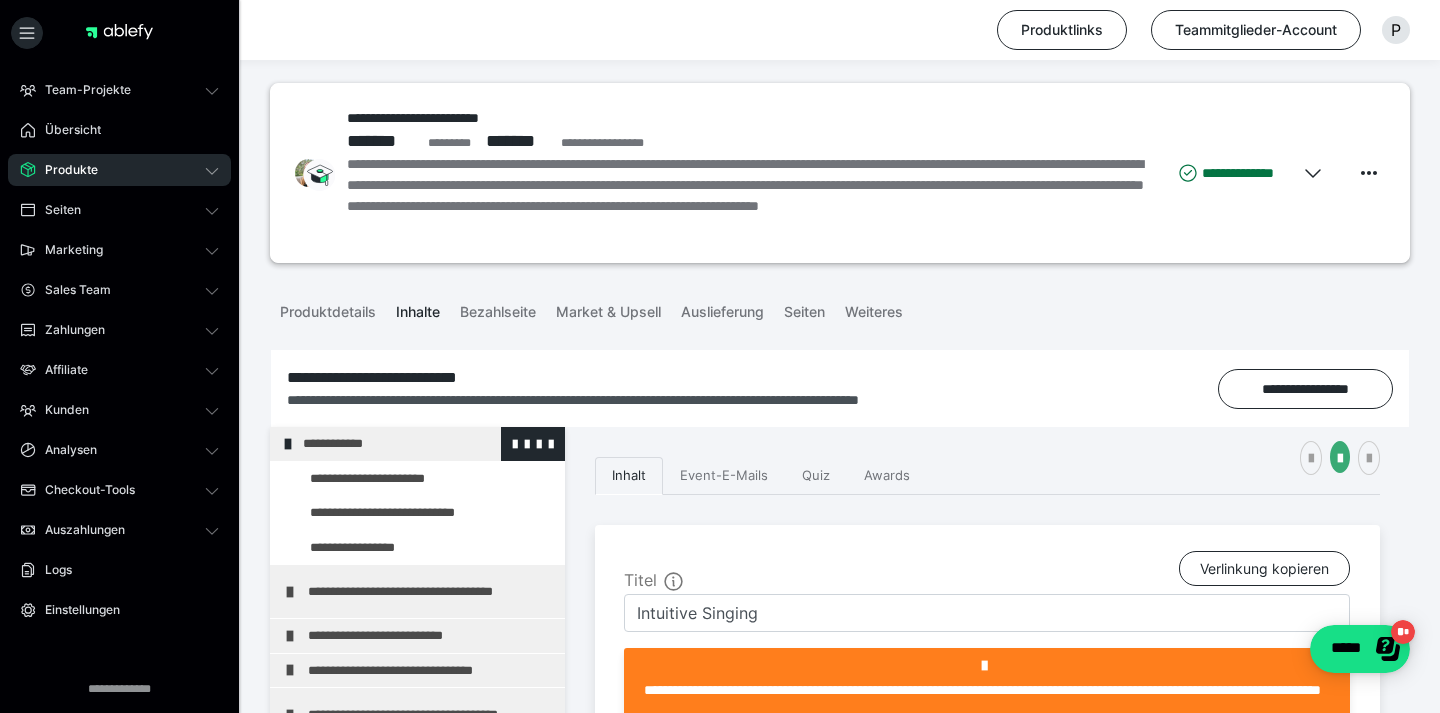 click at bounding box center [288, 444] 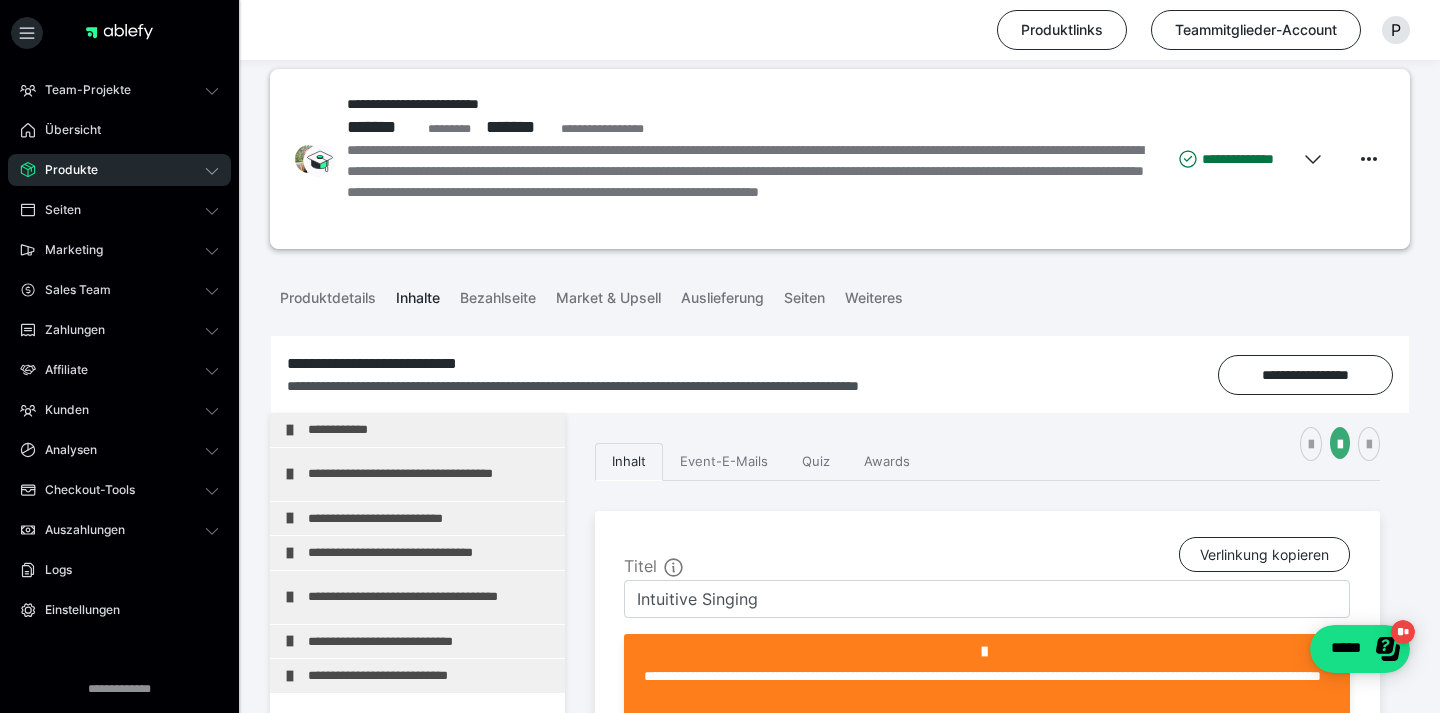 scroll, scrollTop: 4, scrollLeft: 0, axis: vertical 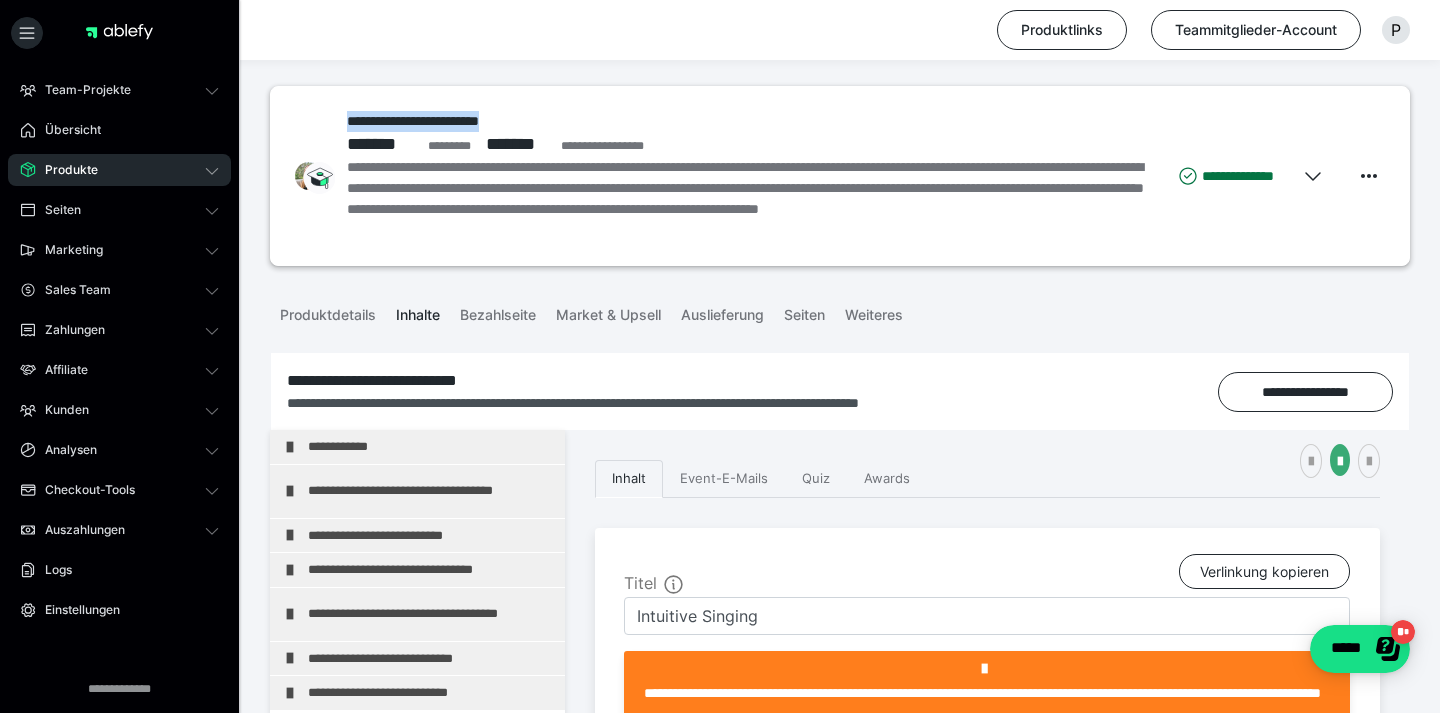 drag, startPoint x: 346, startPoint y: 117, endPoint x: 547, endPoint y: 119, distance: 201.00995 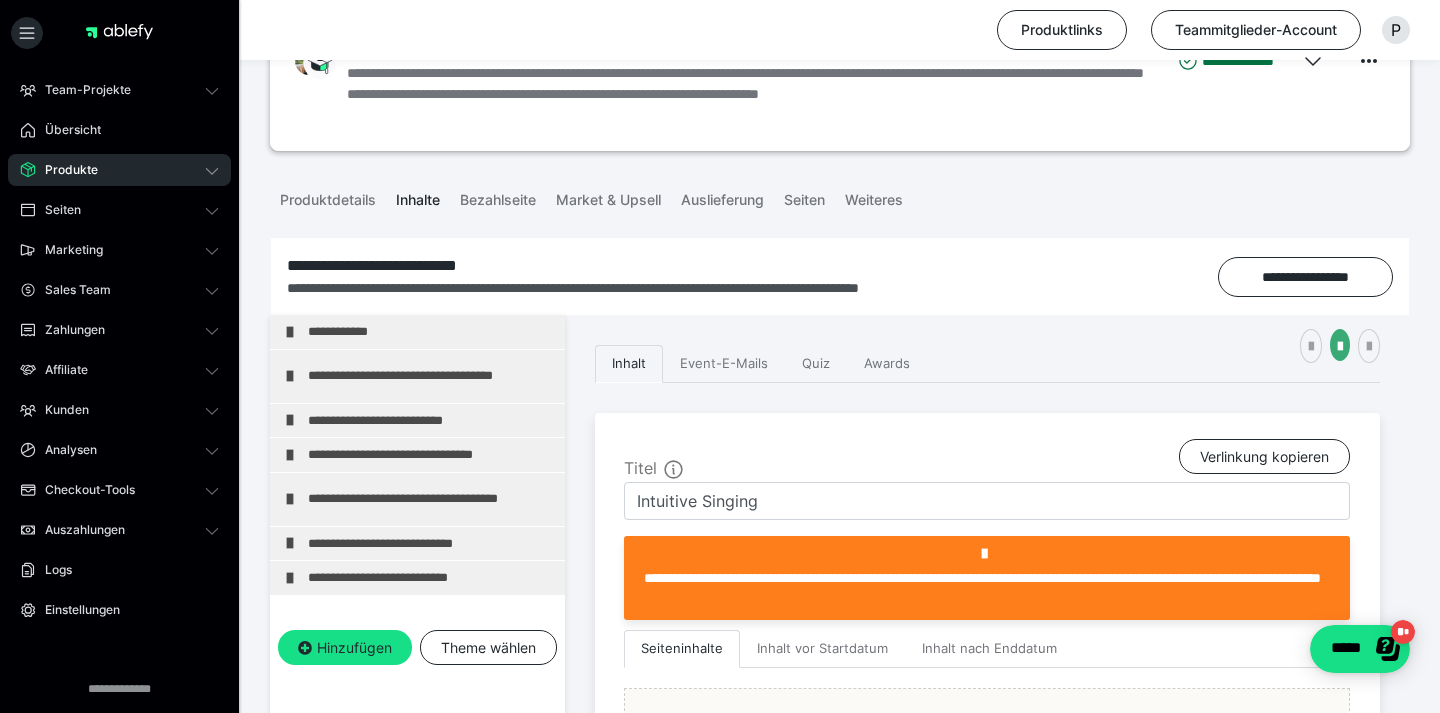 scroll, scrollTop: 336, scrollLeft: 0, axis: vertical 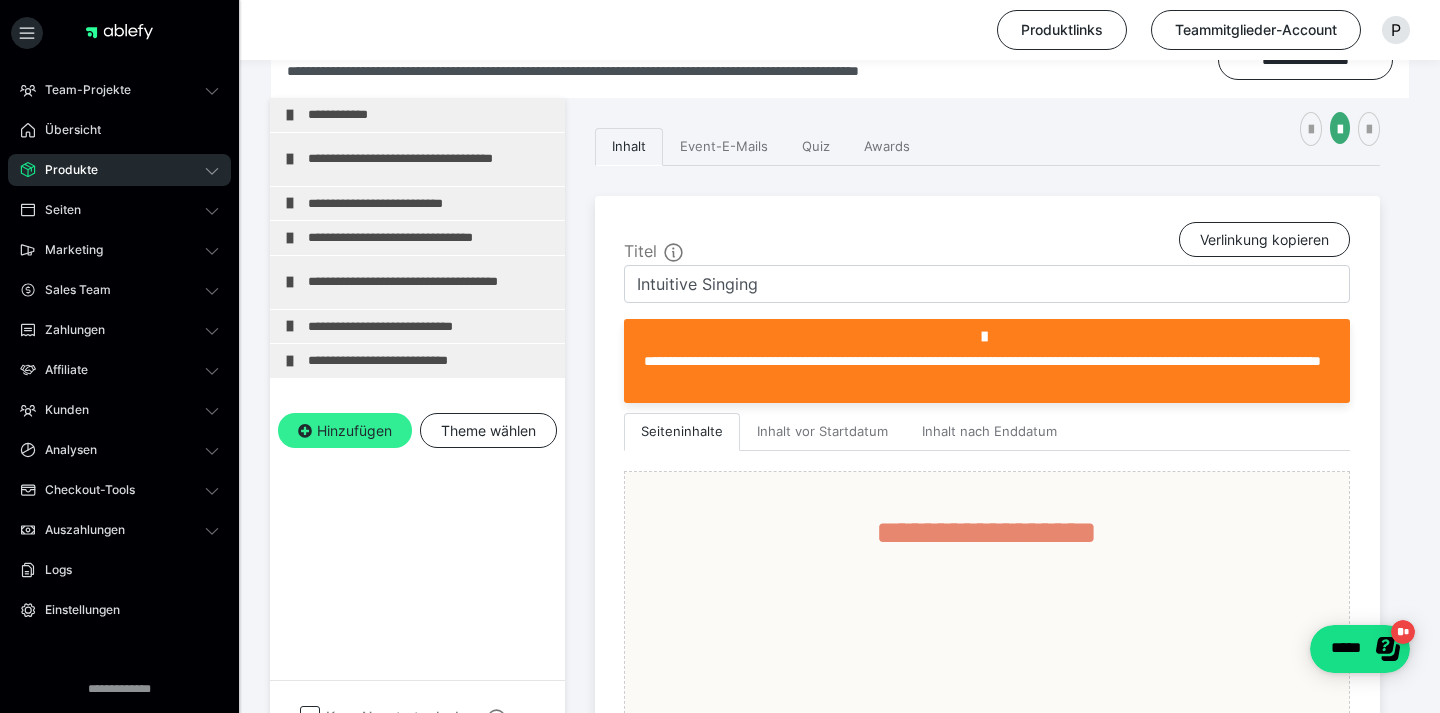 click on "Hinzufügen" at bounding box center (345, 431) 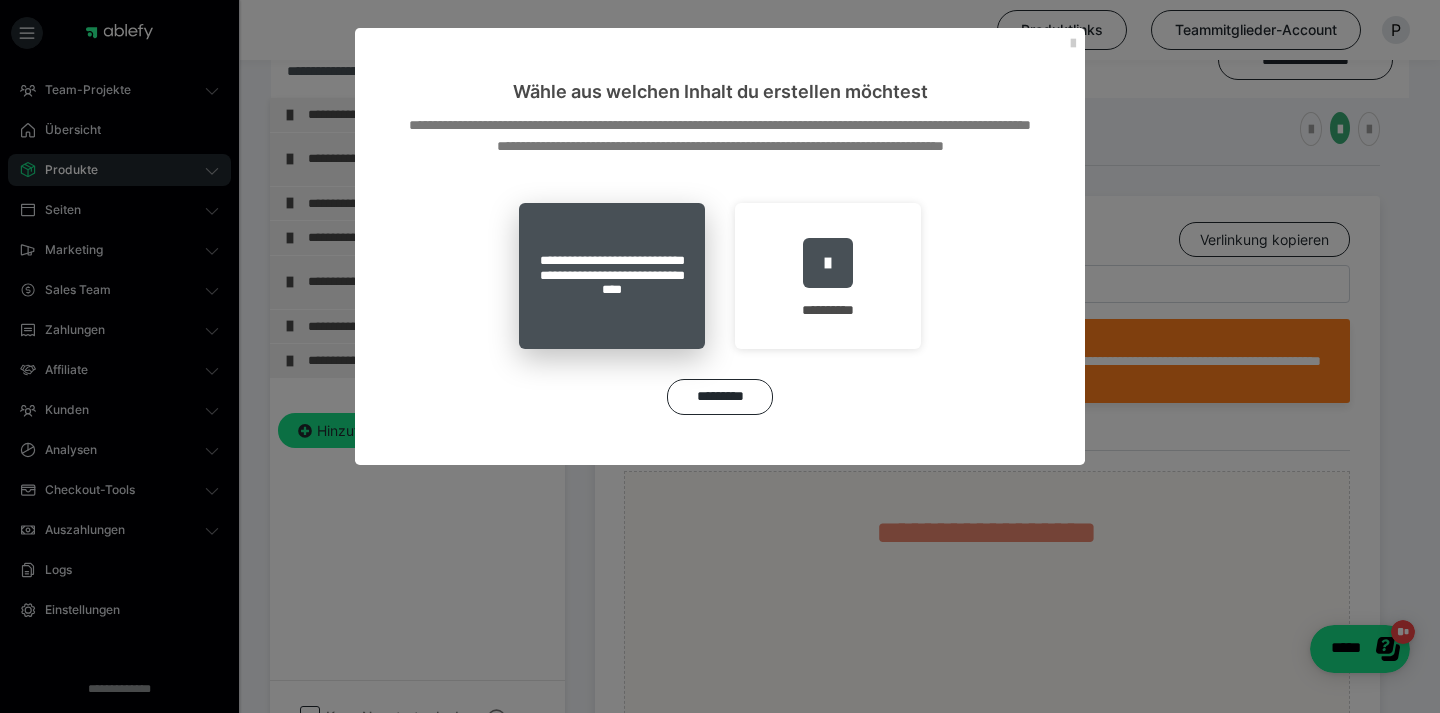 click on "**********" at bounding box center (612, 276) 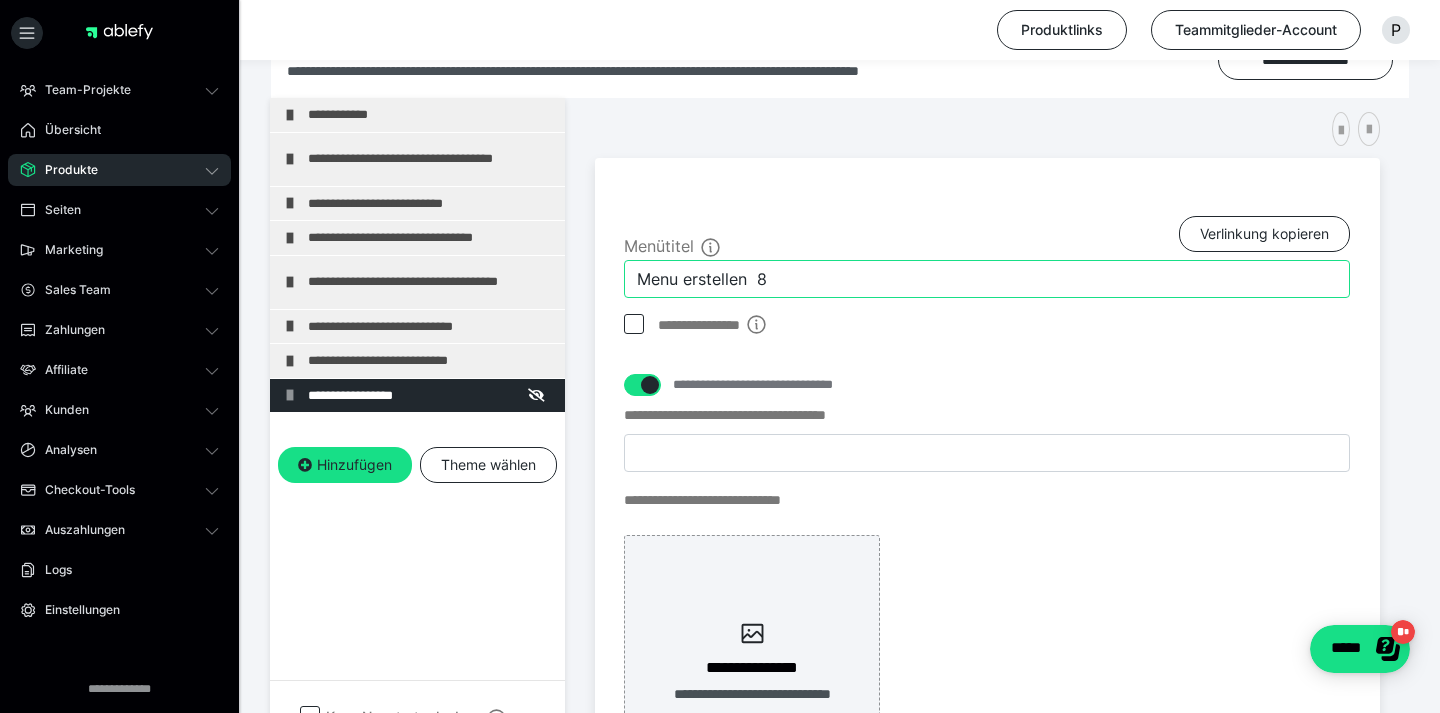 click on "Menu erstellen  8" at bounding box center (987, 279) 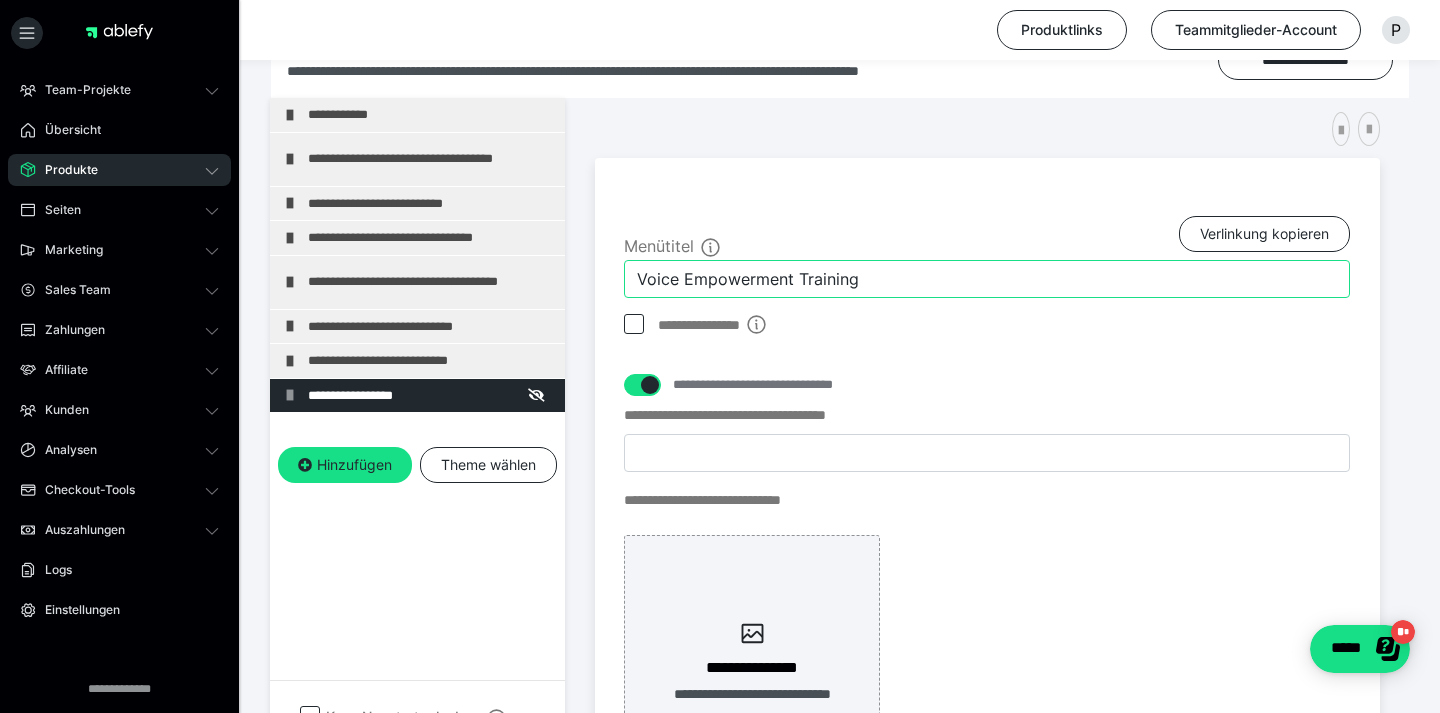 type on "Voice Empowerment Training" 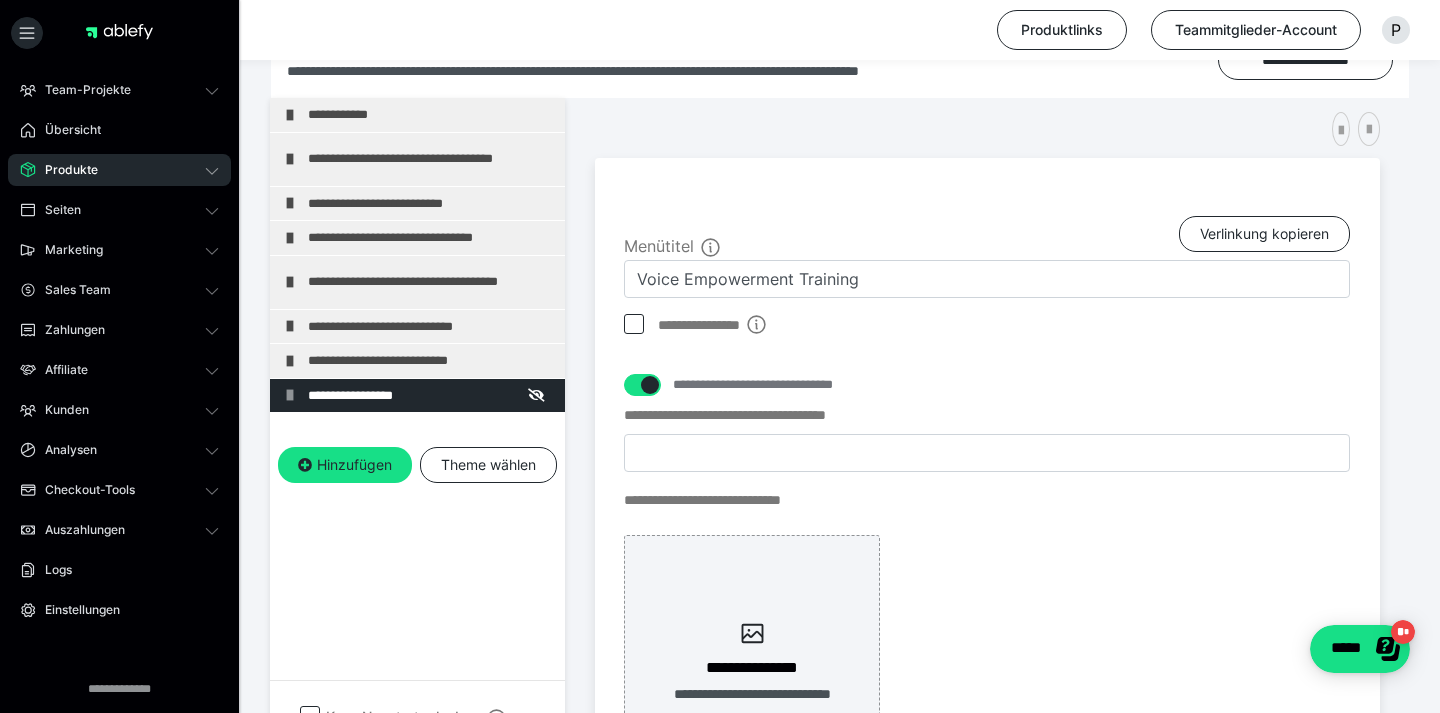 click on "**********" at bounding box center [417, 424] 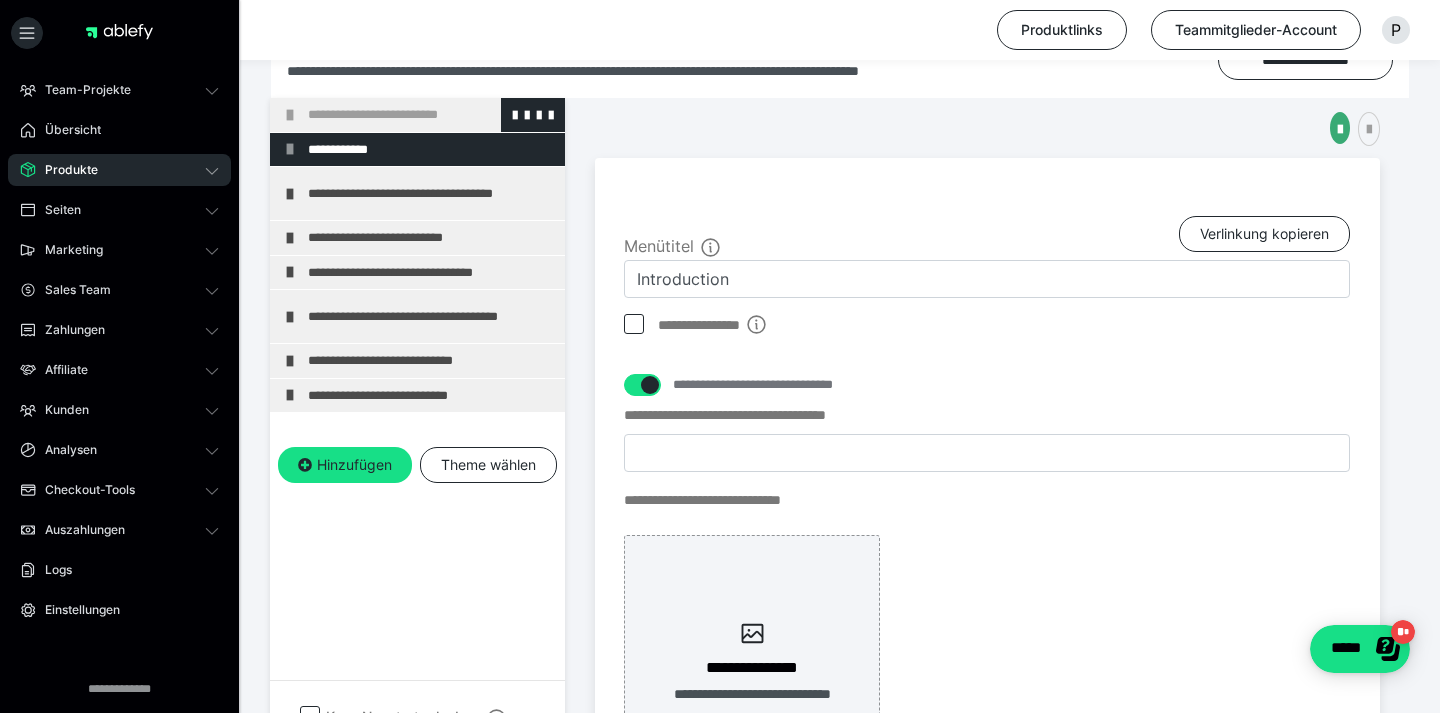 click at bounding box center (290, 115) 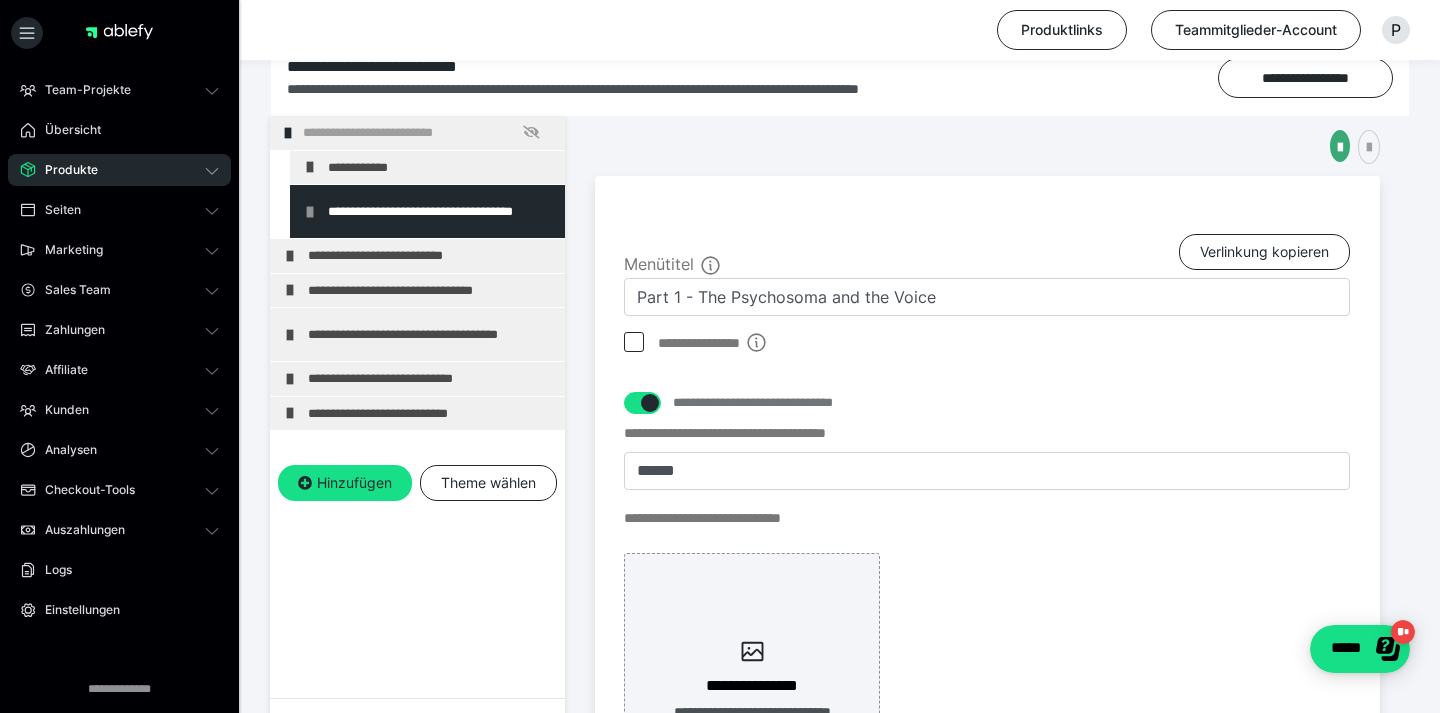 scroll, scrollTop: 309, scrollLeft: 0, axis: vertical 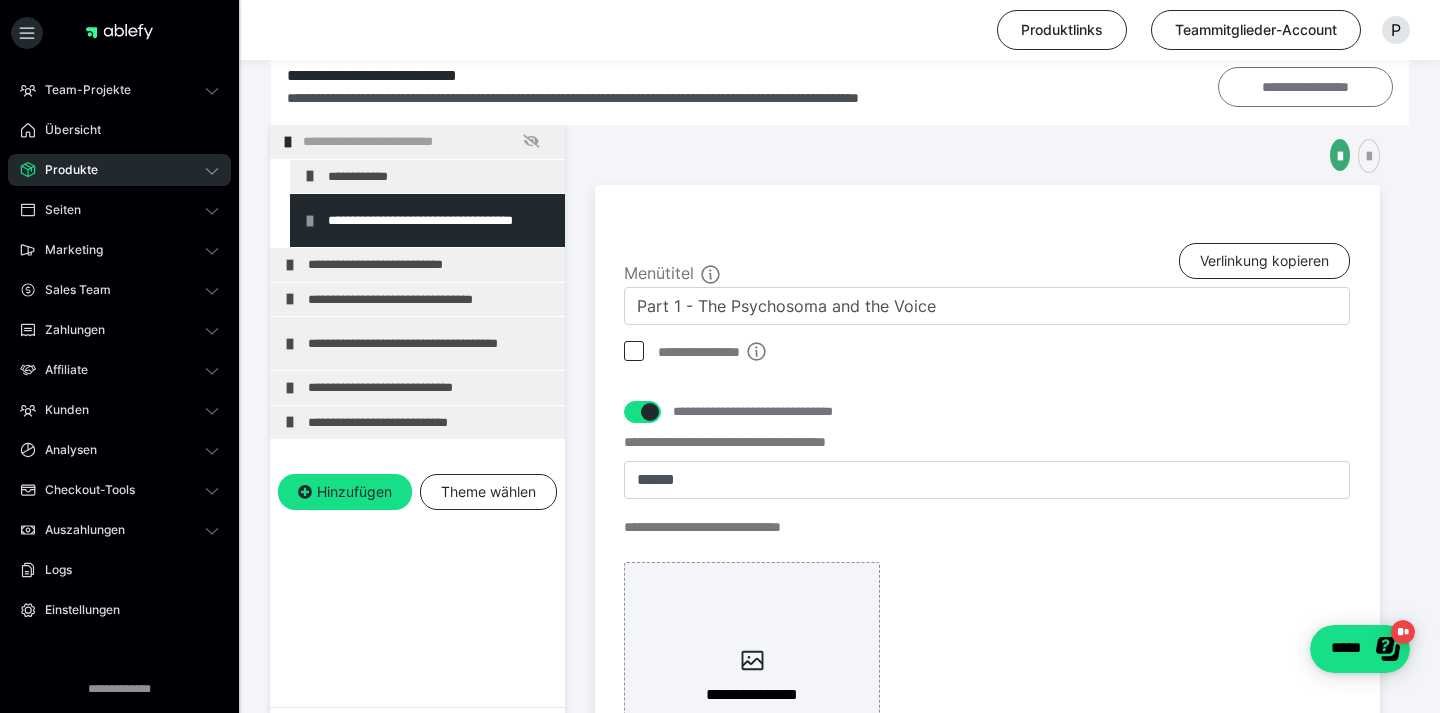 click on "**********" at bounding box center (1305, 87) 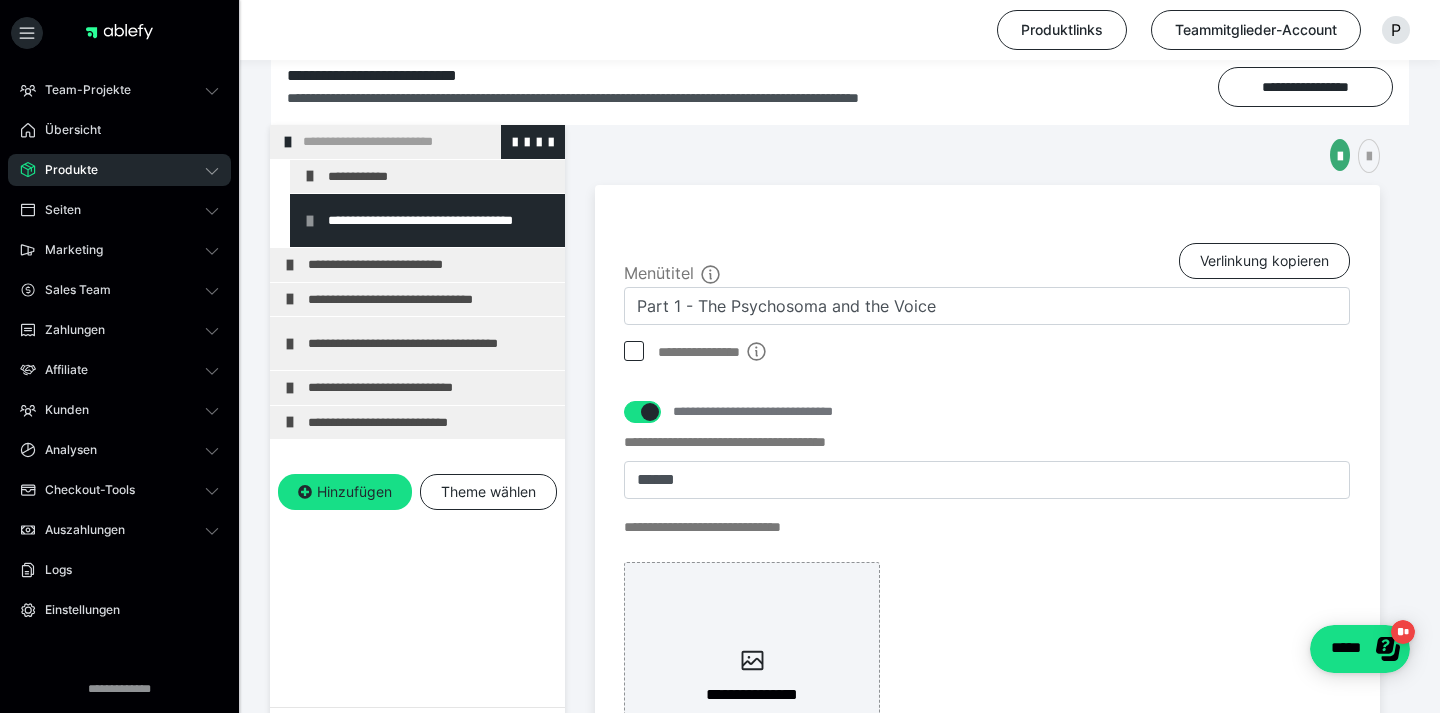 click on "**********" at bounding box center (426, 142) 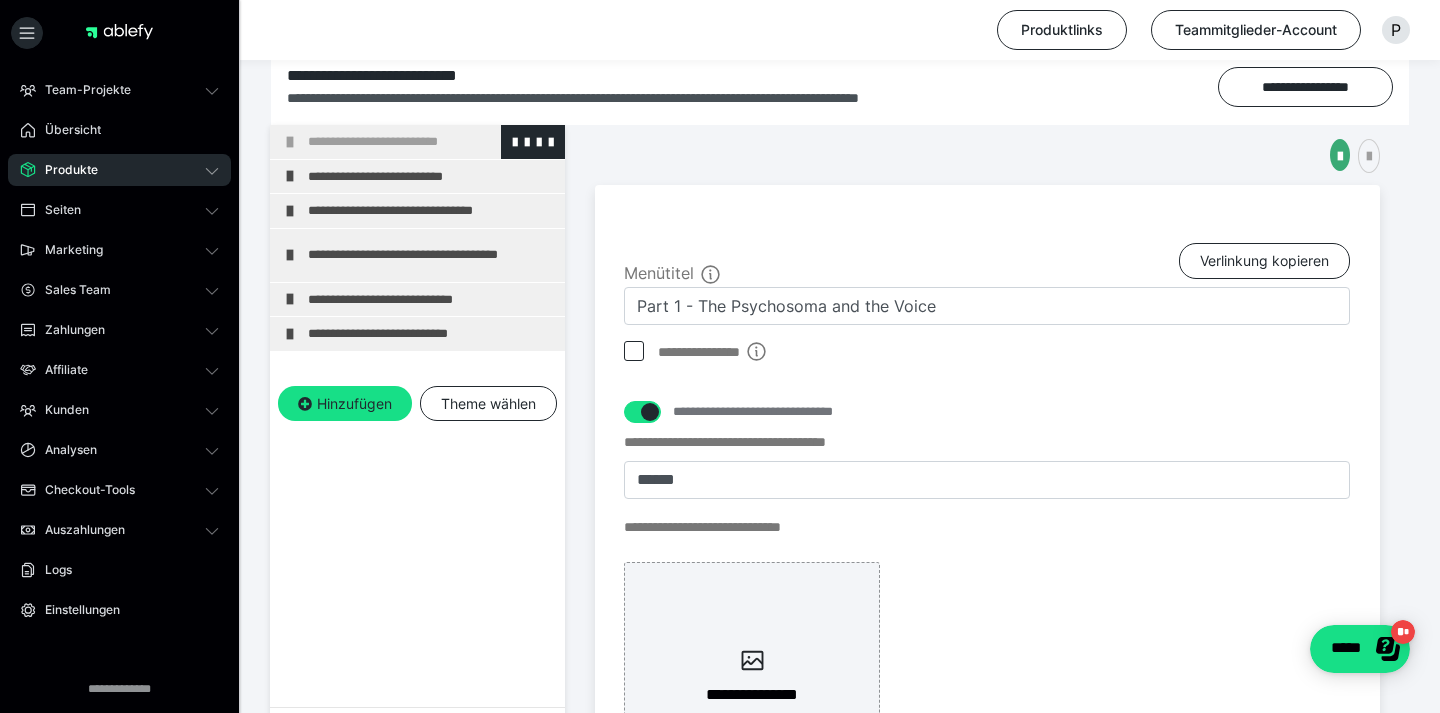 click on "**********" at bounding box center [431, 142] 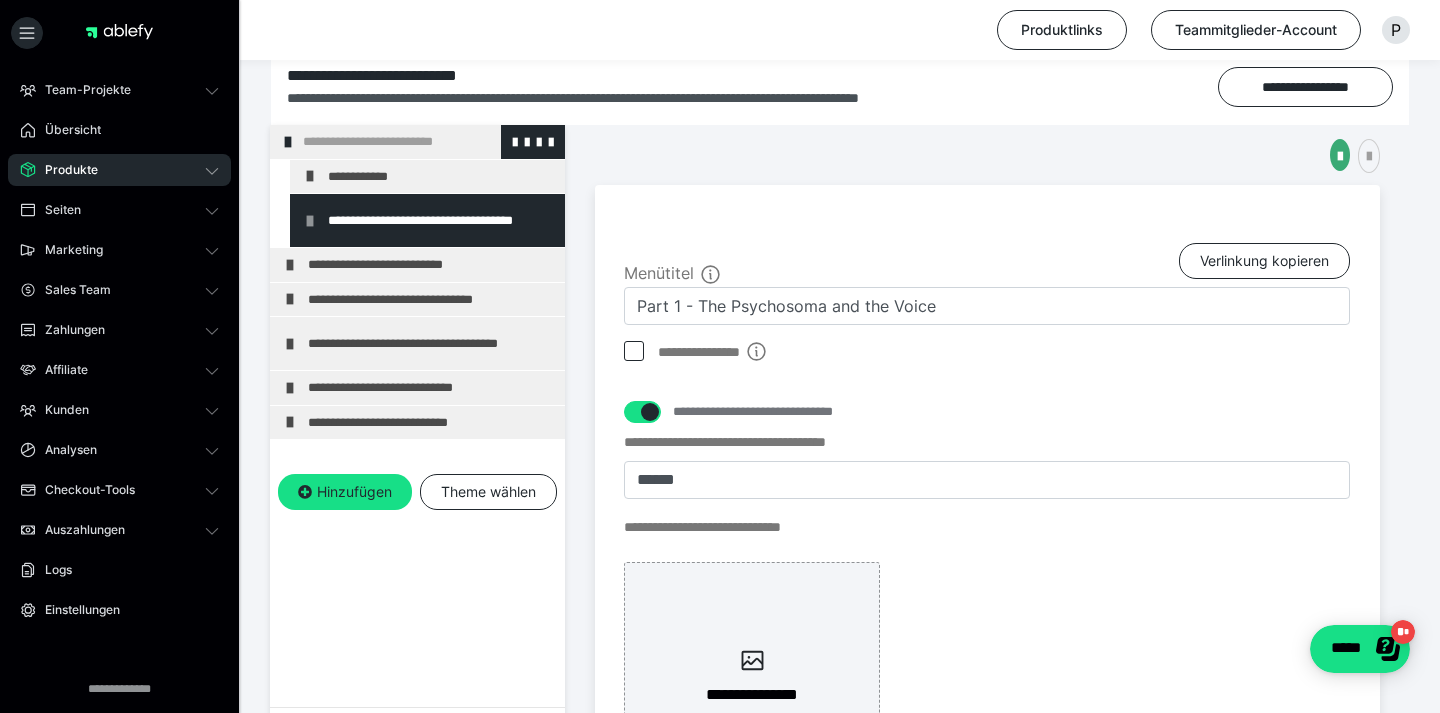 click on "**********" at bounding box center (426, 142) 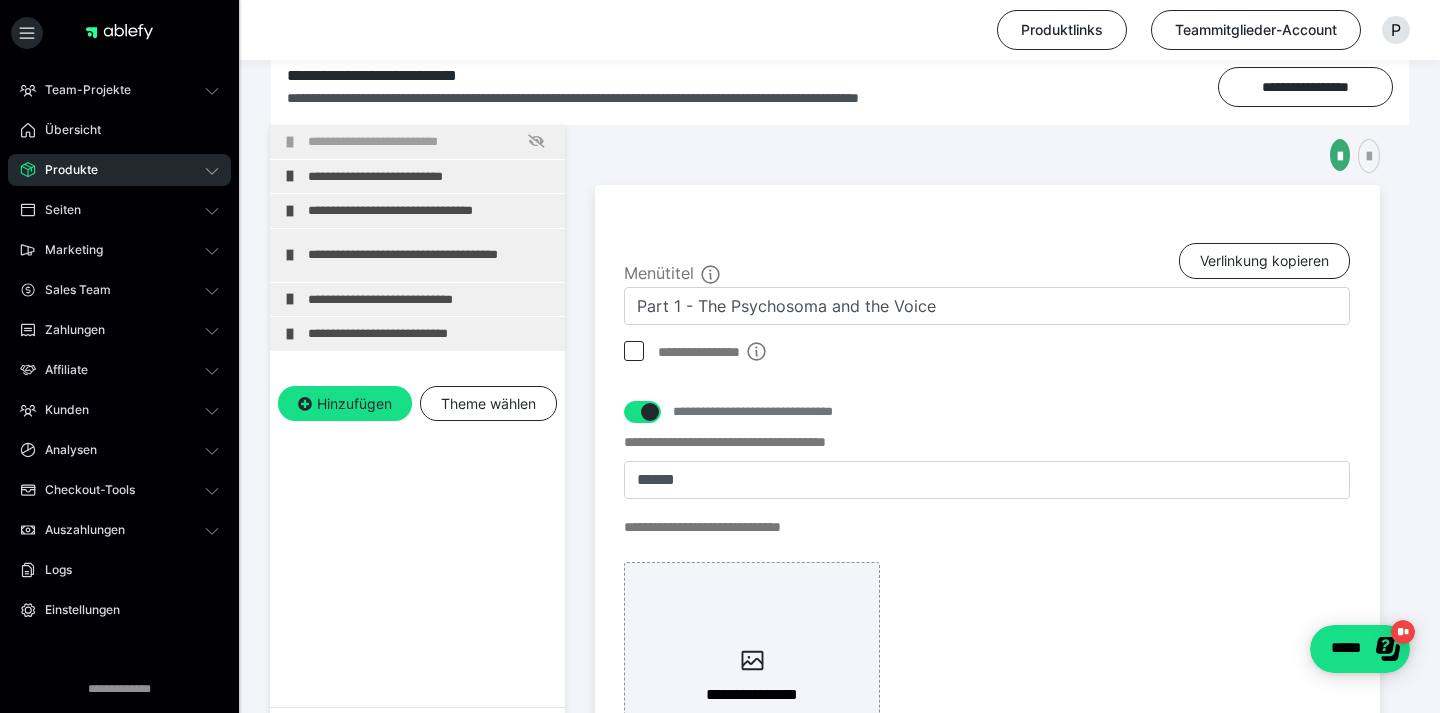 click on "**********" at bounding box center [431, 142] 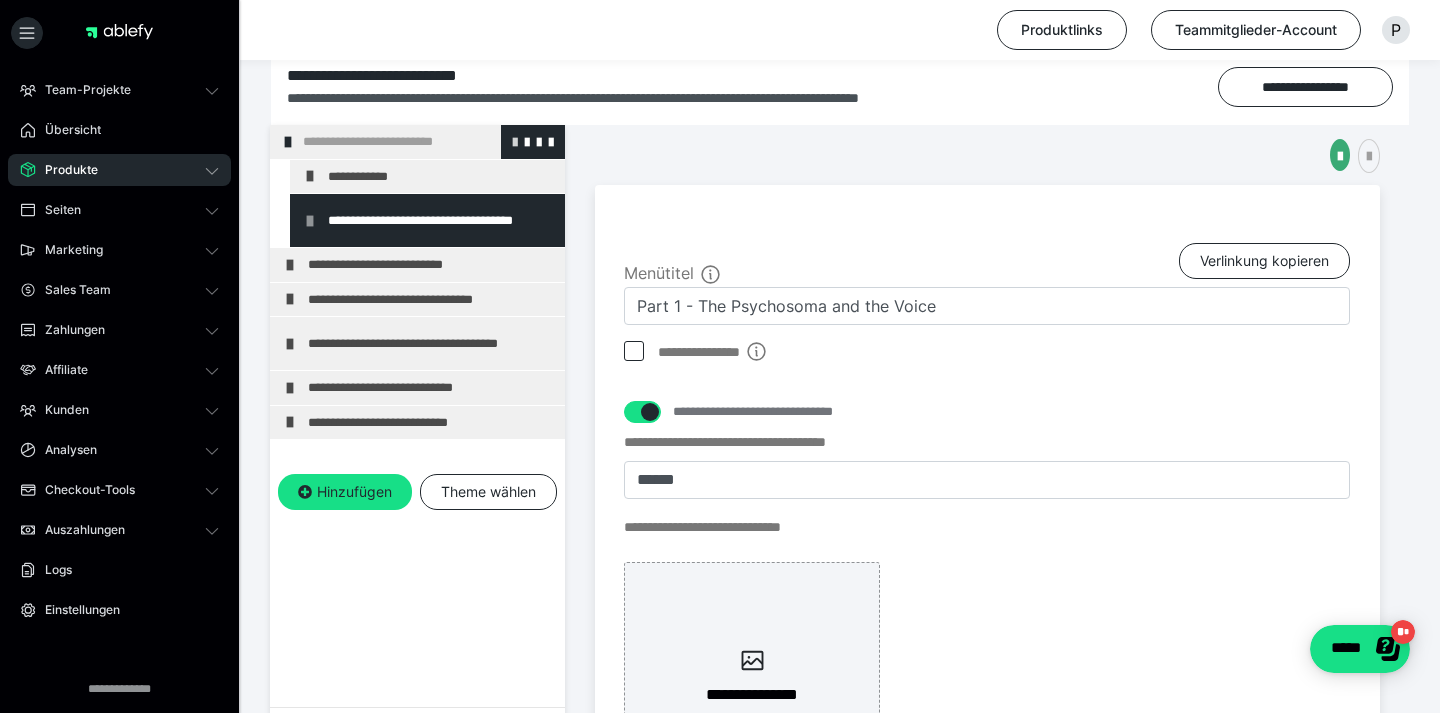 click at bounding box center [515, 141] 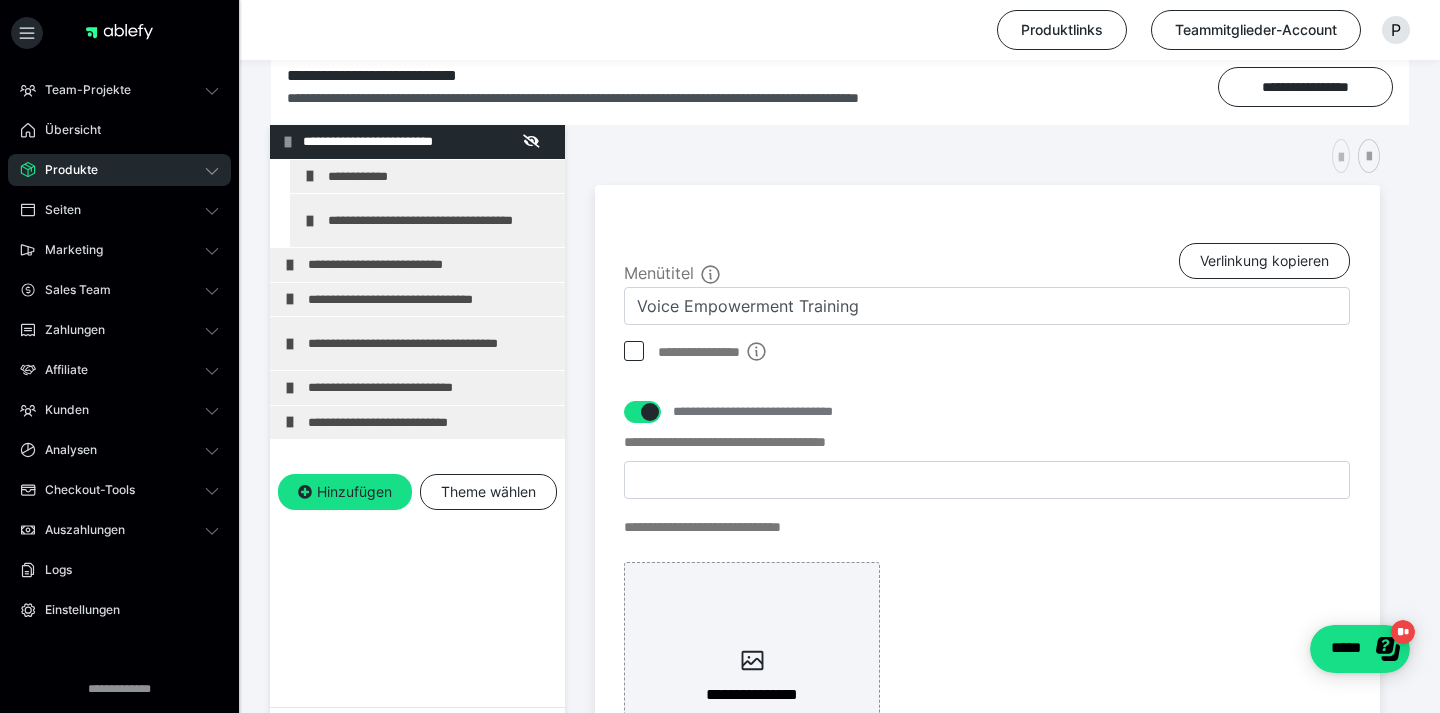 click at bounding box center (1341, 158) 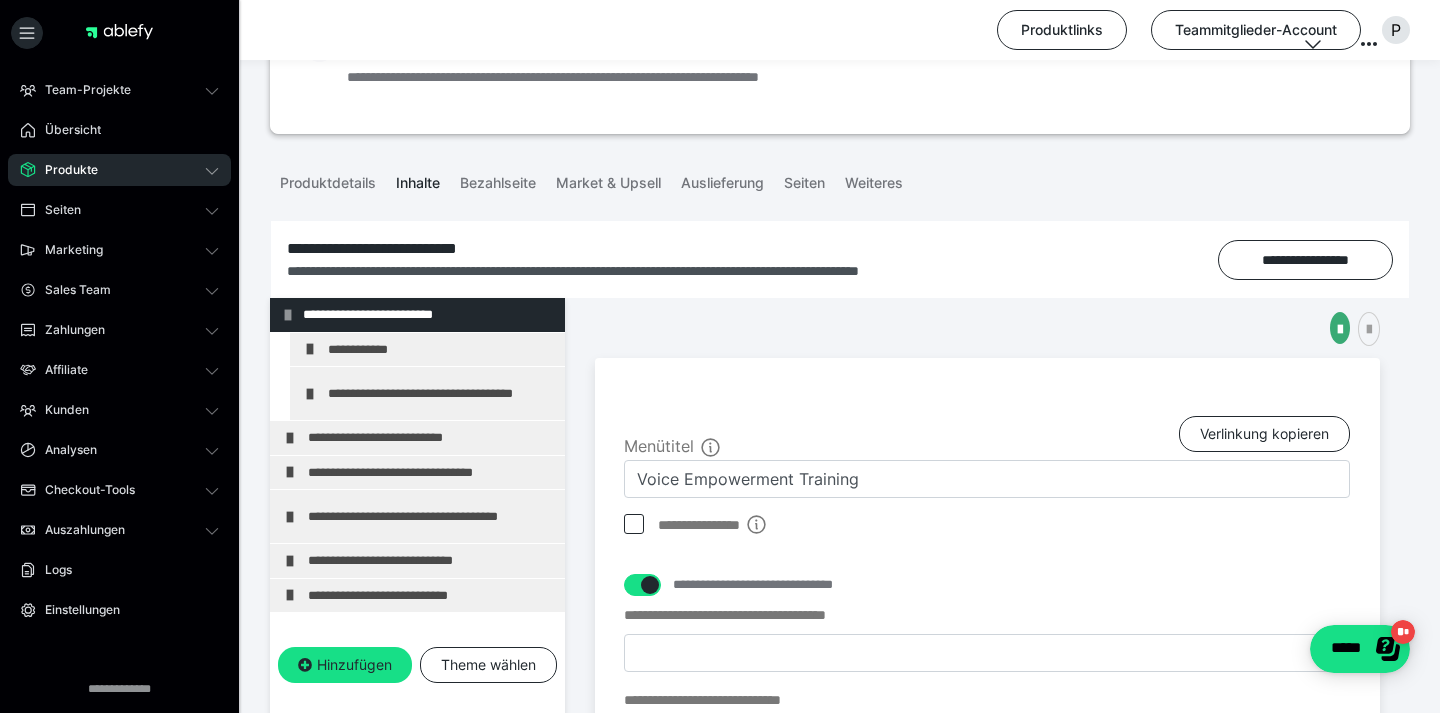 scroll, scrollTop: 178, scrollLeft: 0, axis: vertical 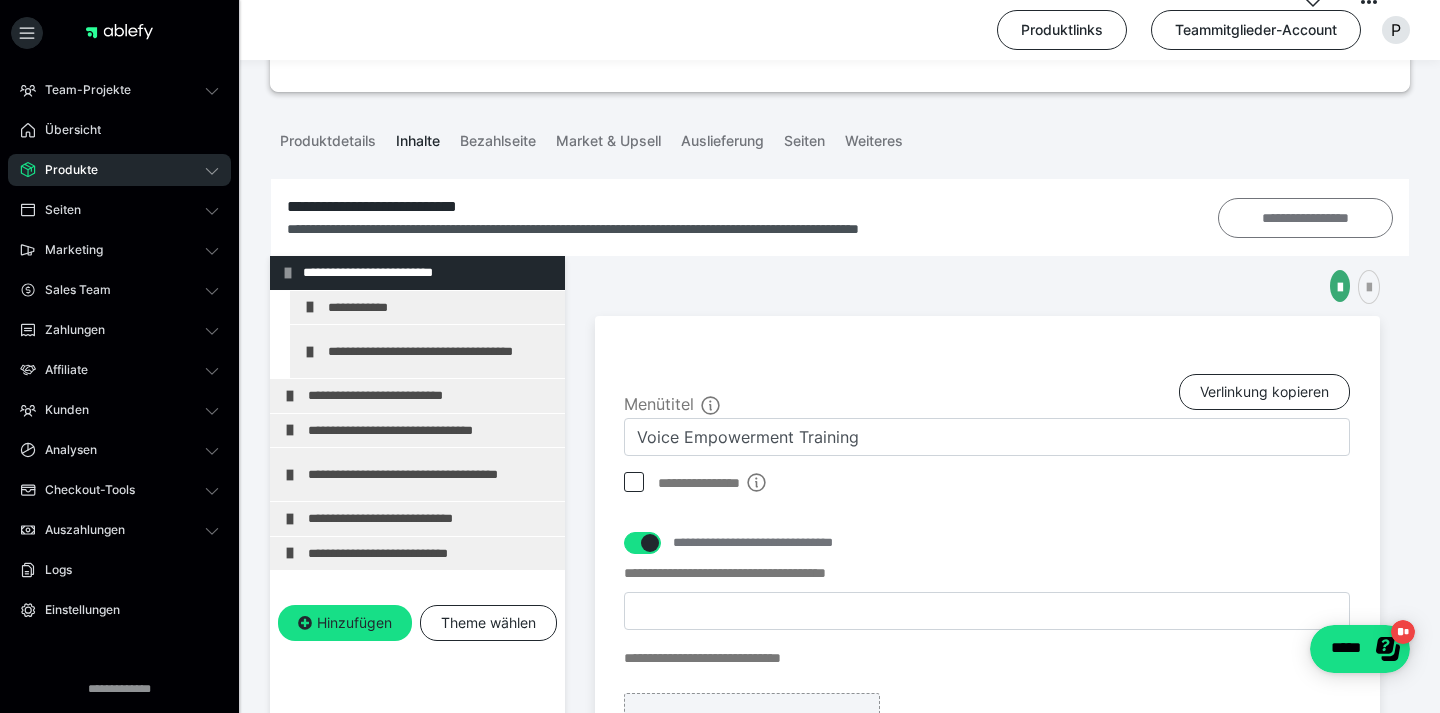 click on "**********" at bounding box center (1305, 218) 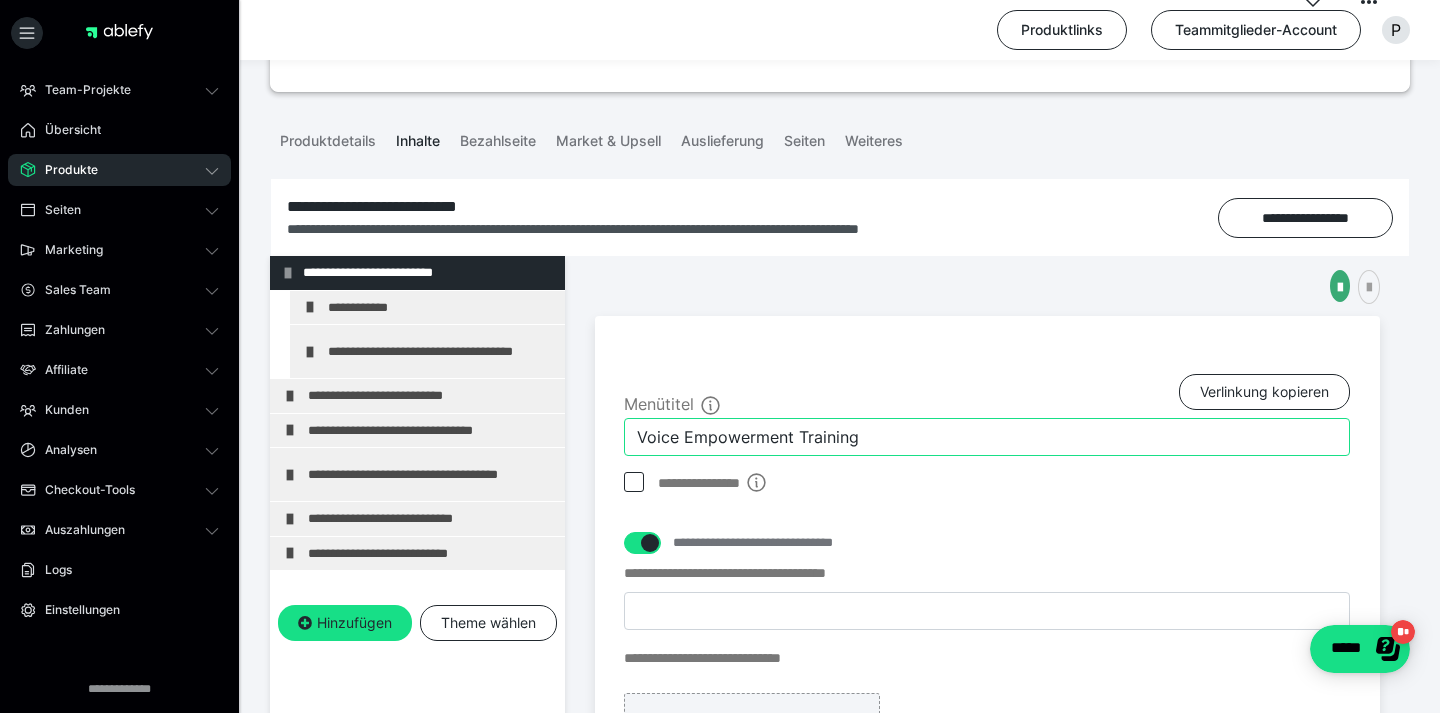 click on "Voice Empowerment Training" at bounding box center (987, 437) 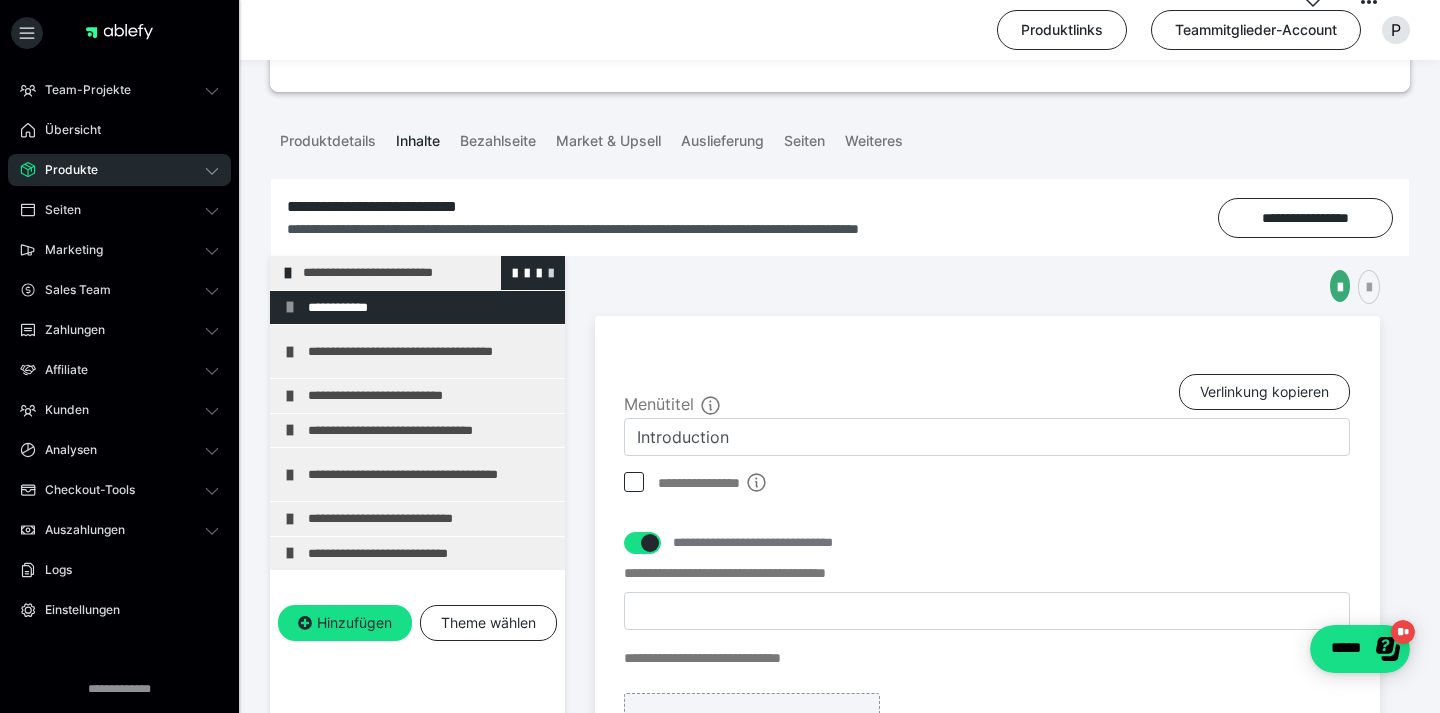 click at bounding box center (551, 272) 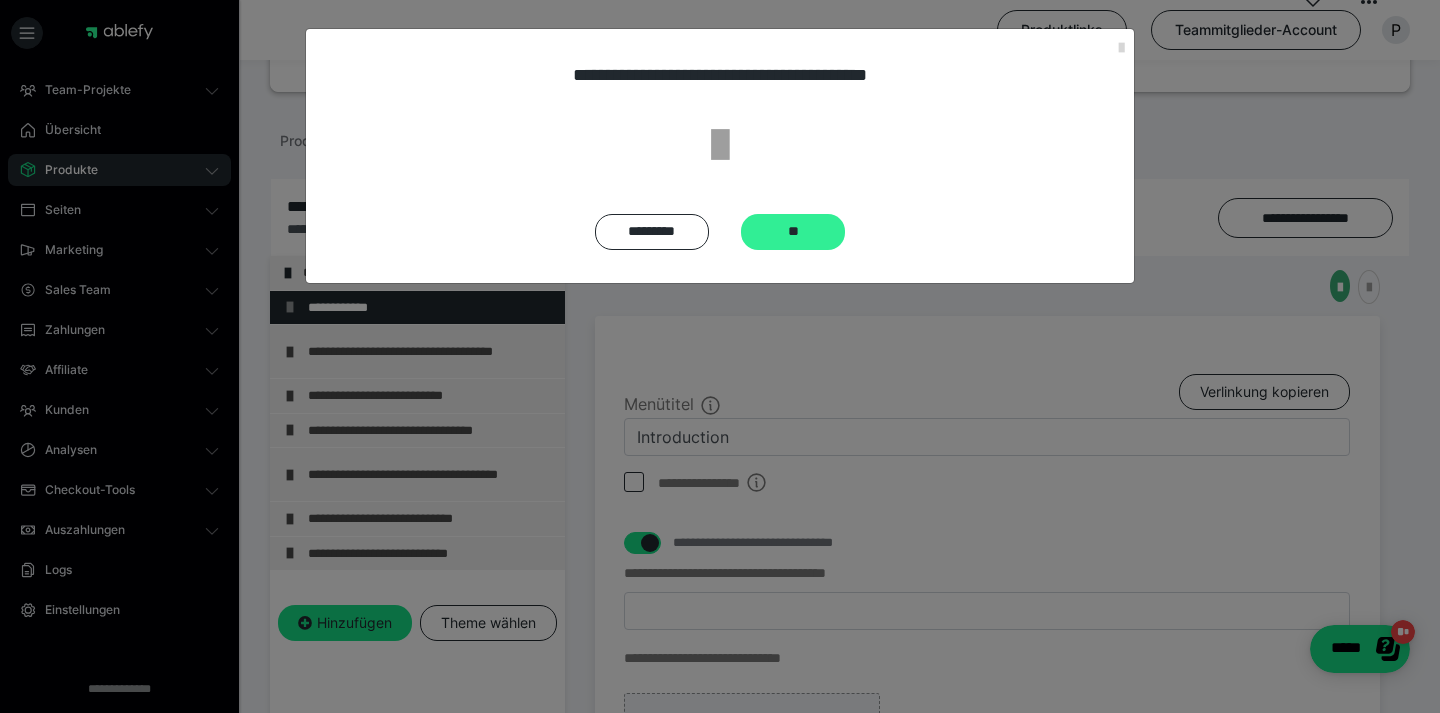 click on "**" at bounding box center [793, 232] 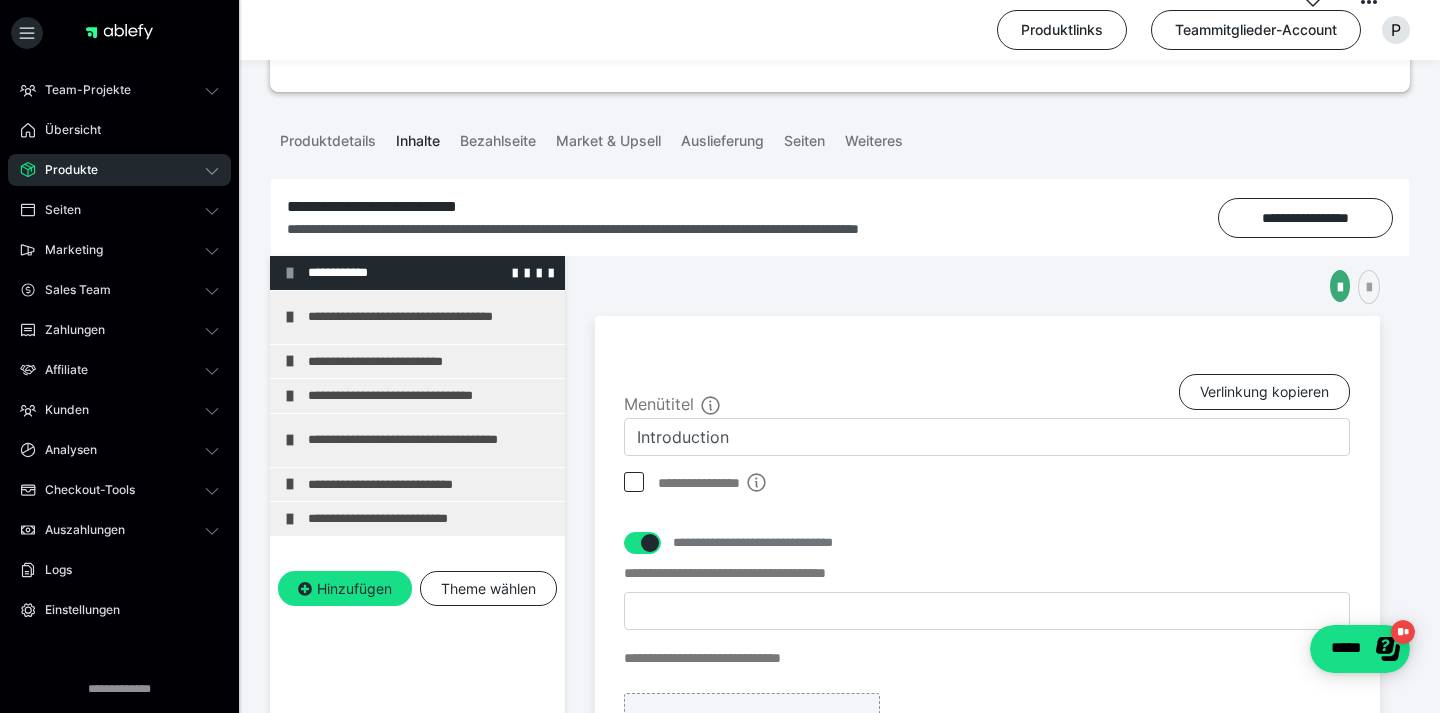 click on "**********" at bounding box center (417, 273) 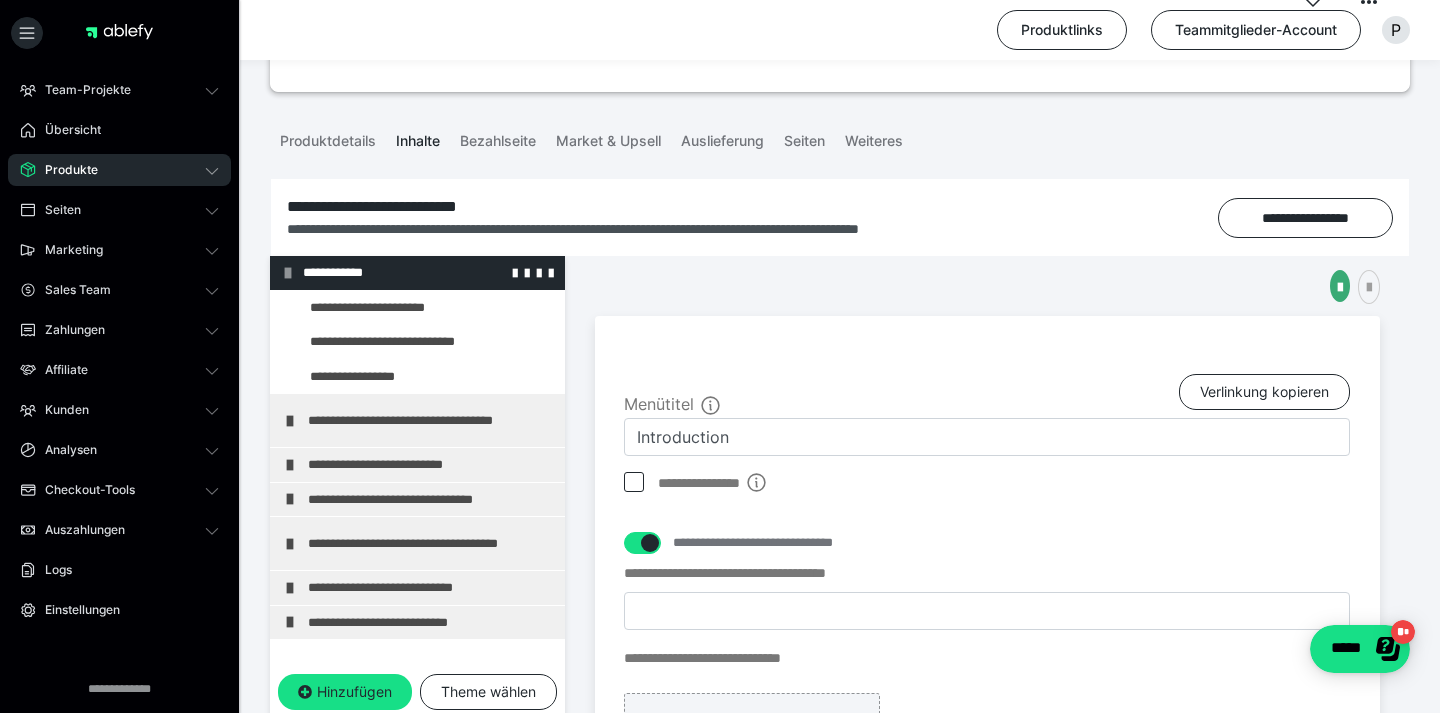 click at bounding box center [288, 273] 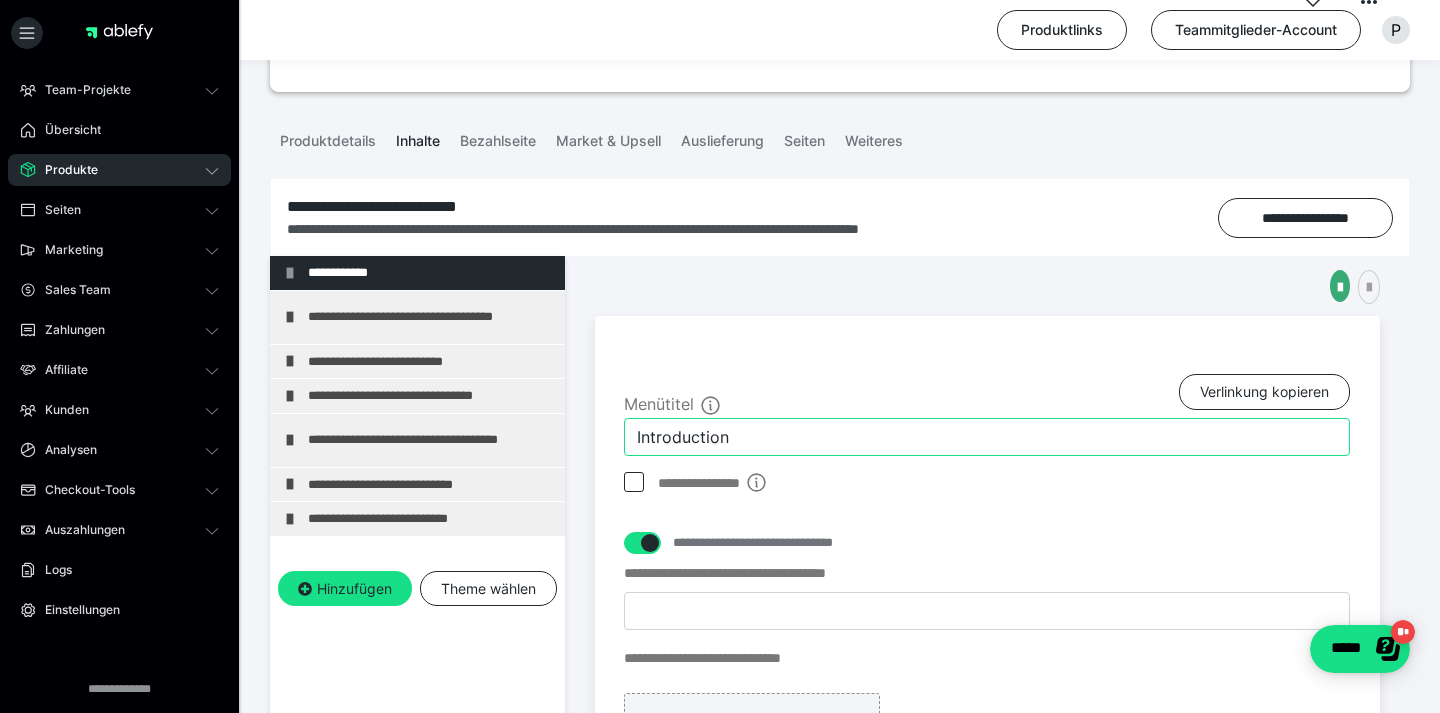 click on "Introduction" at bounding box center [987, 437] 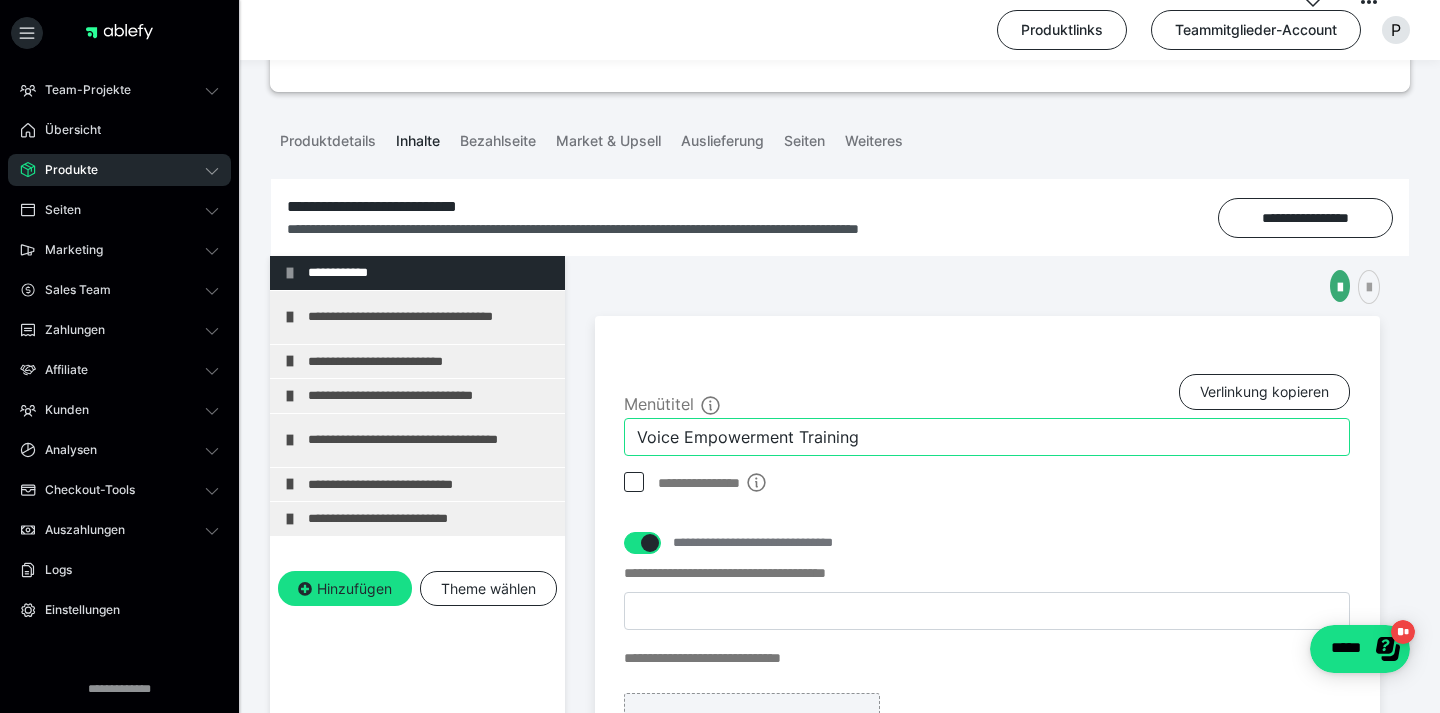 type on "Voice Empowerment Training" 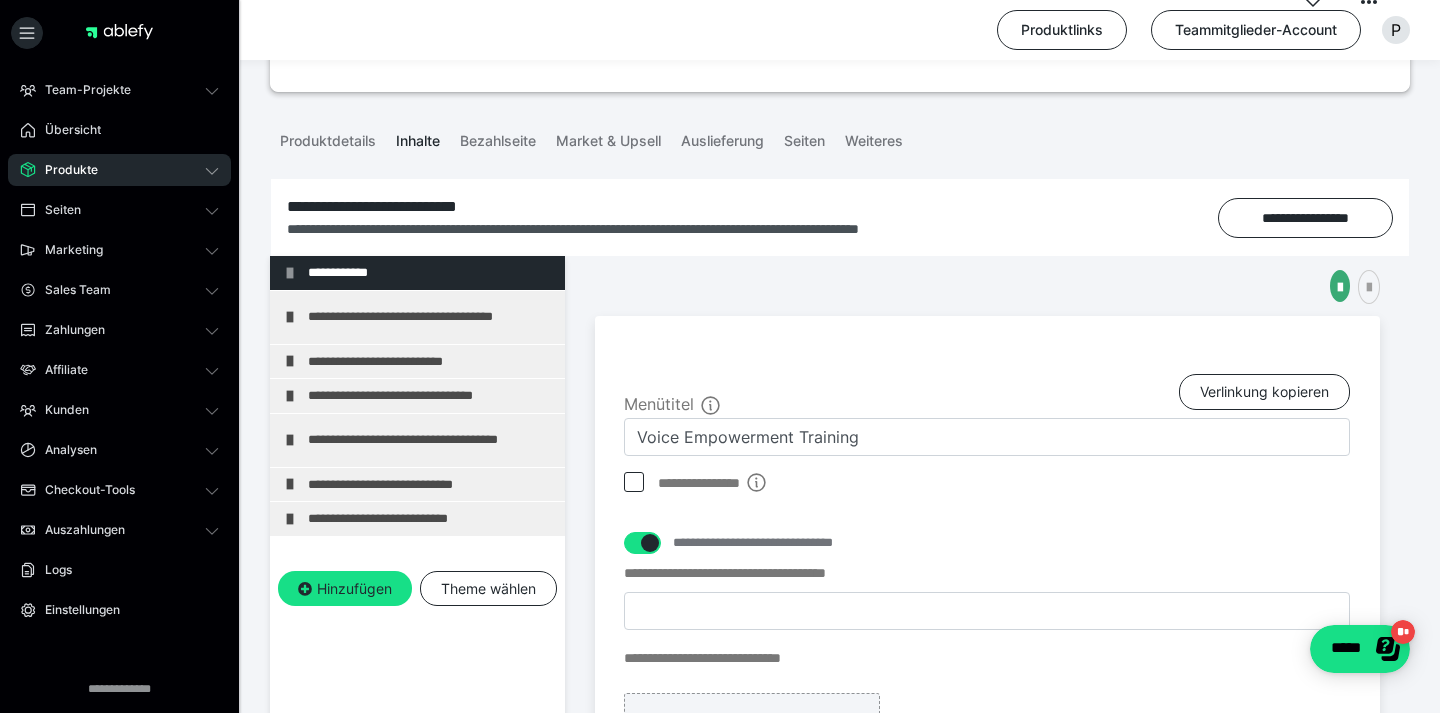 click on "**********" at bounding box center [417, 582] 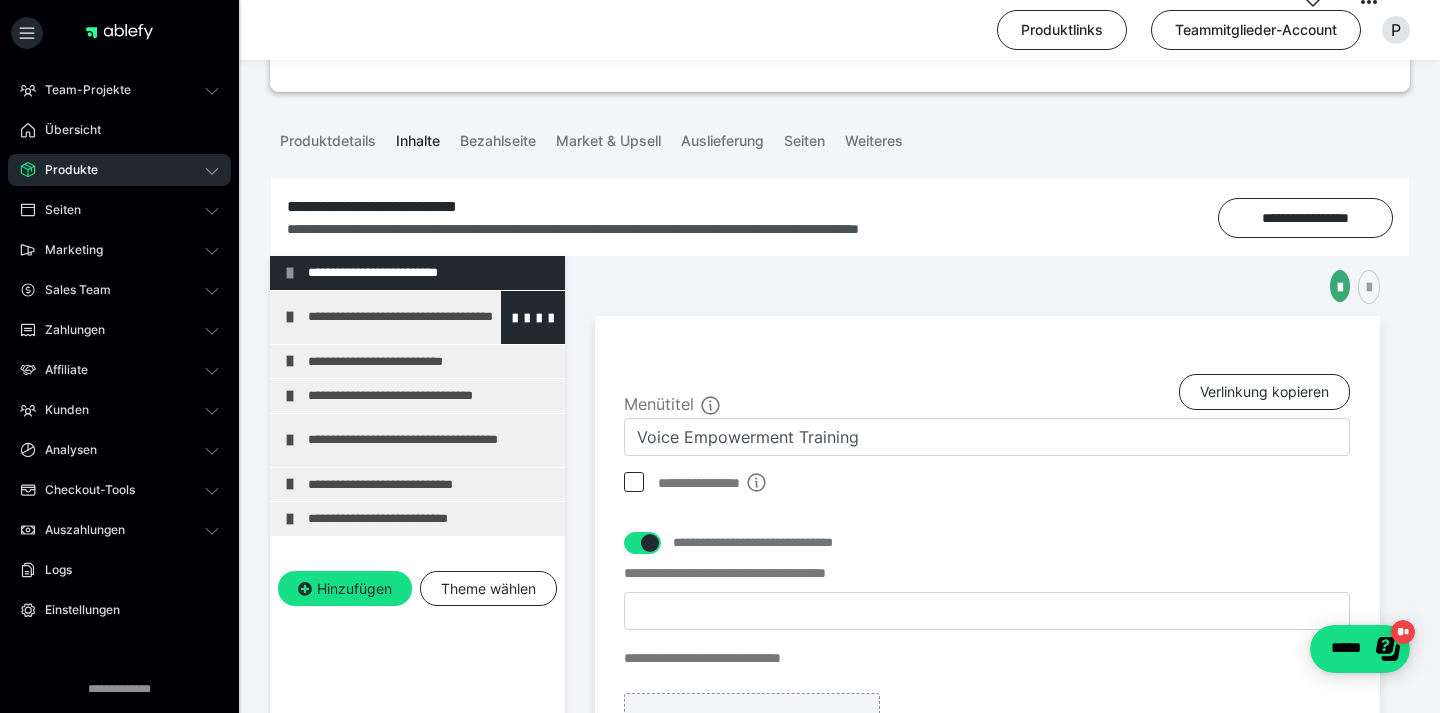 click on "**********" at bounding box center (431, 317) 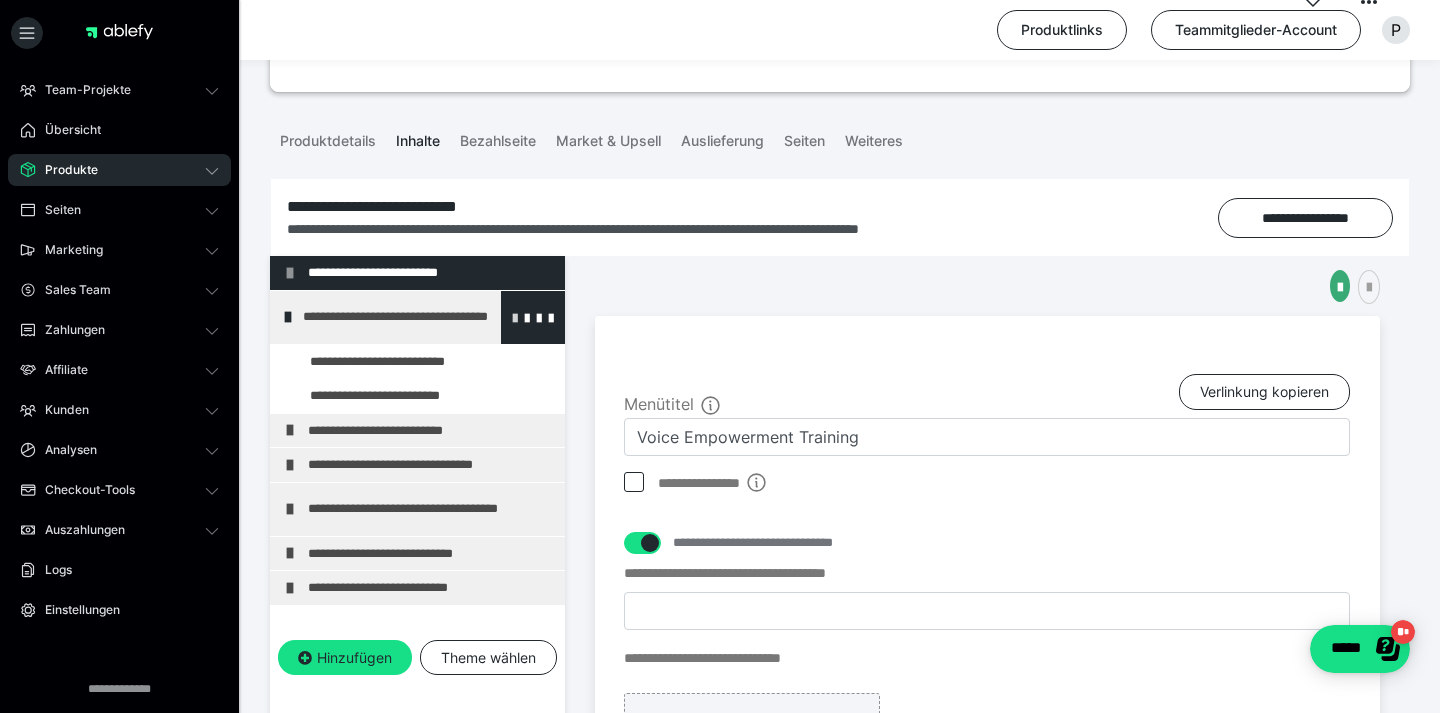 click at bounding box center [515, 317] 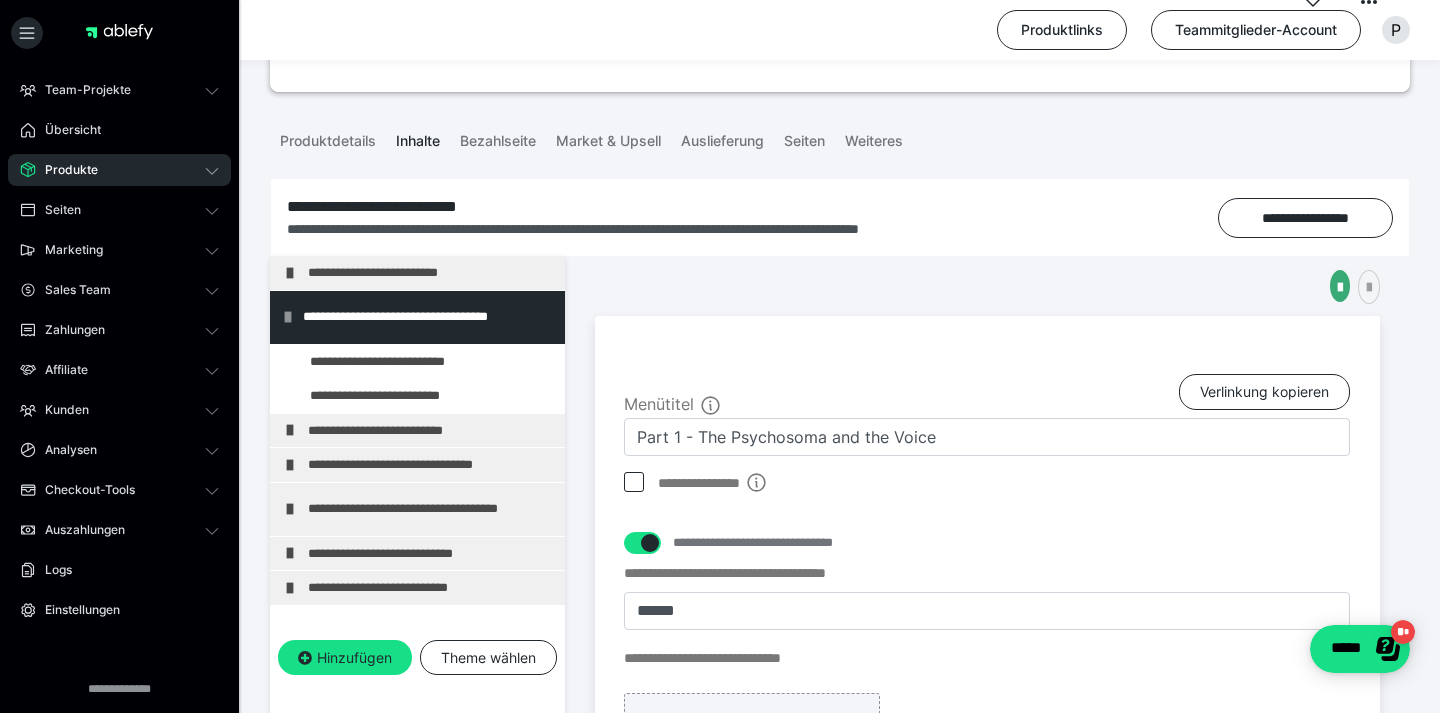 click at bounding box center [650, 543] 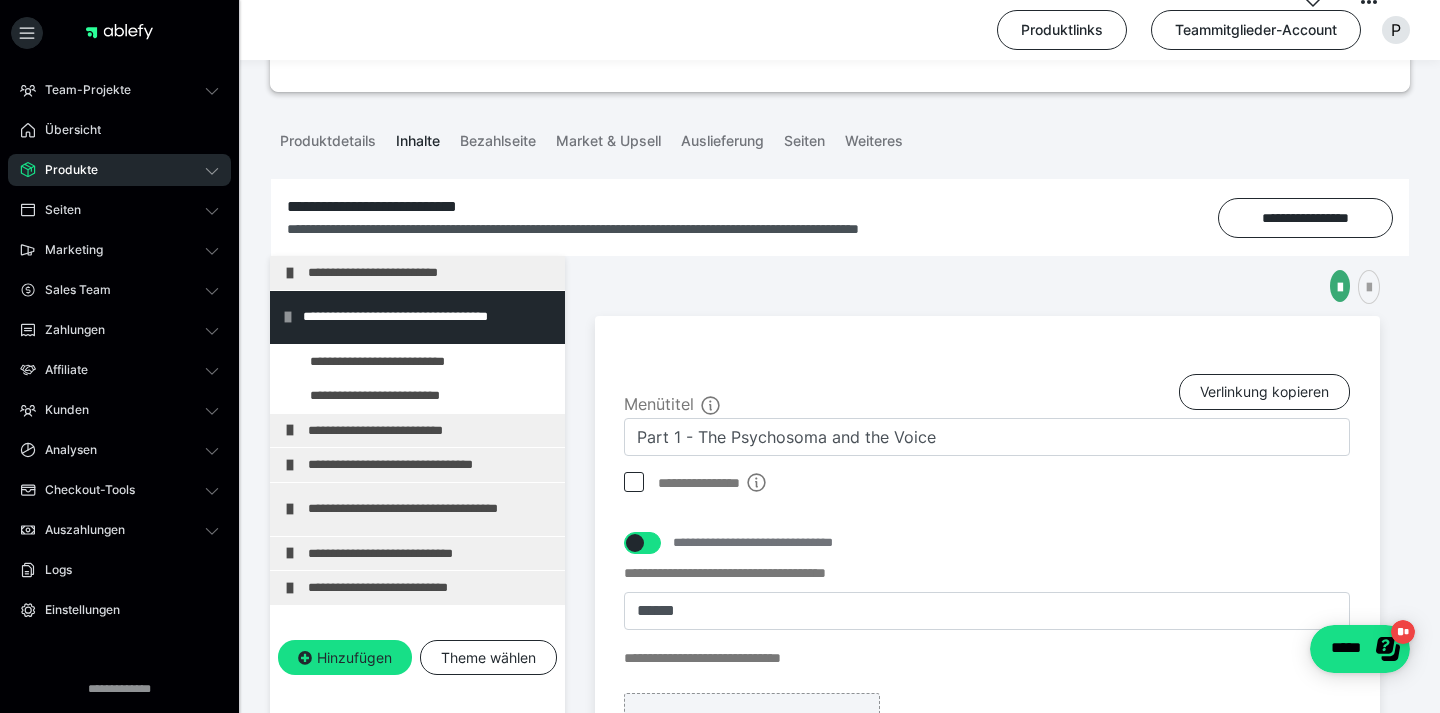 checkbox on "*****" 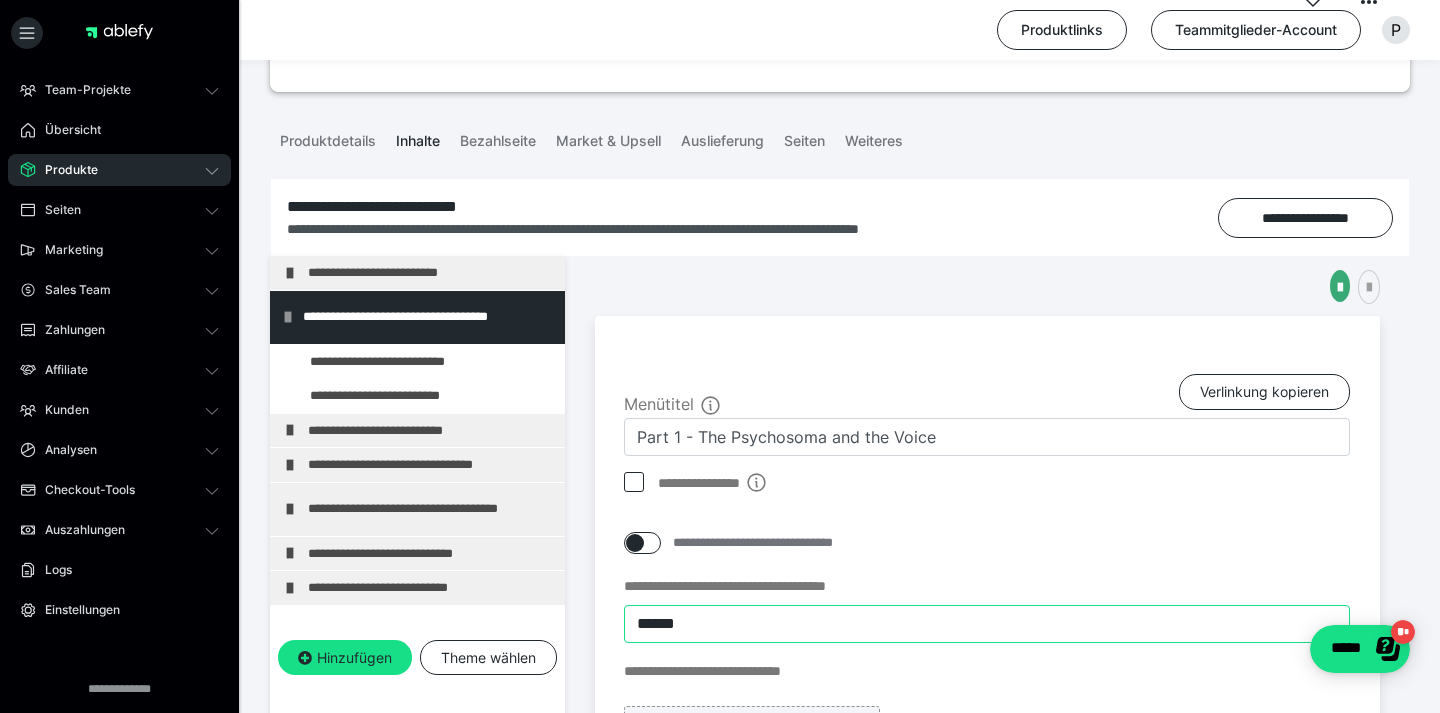 click on "******" at bounding box center [987, 624] 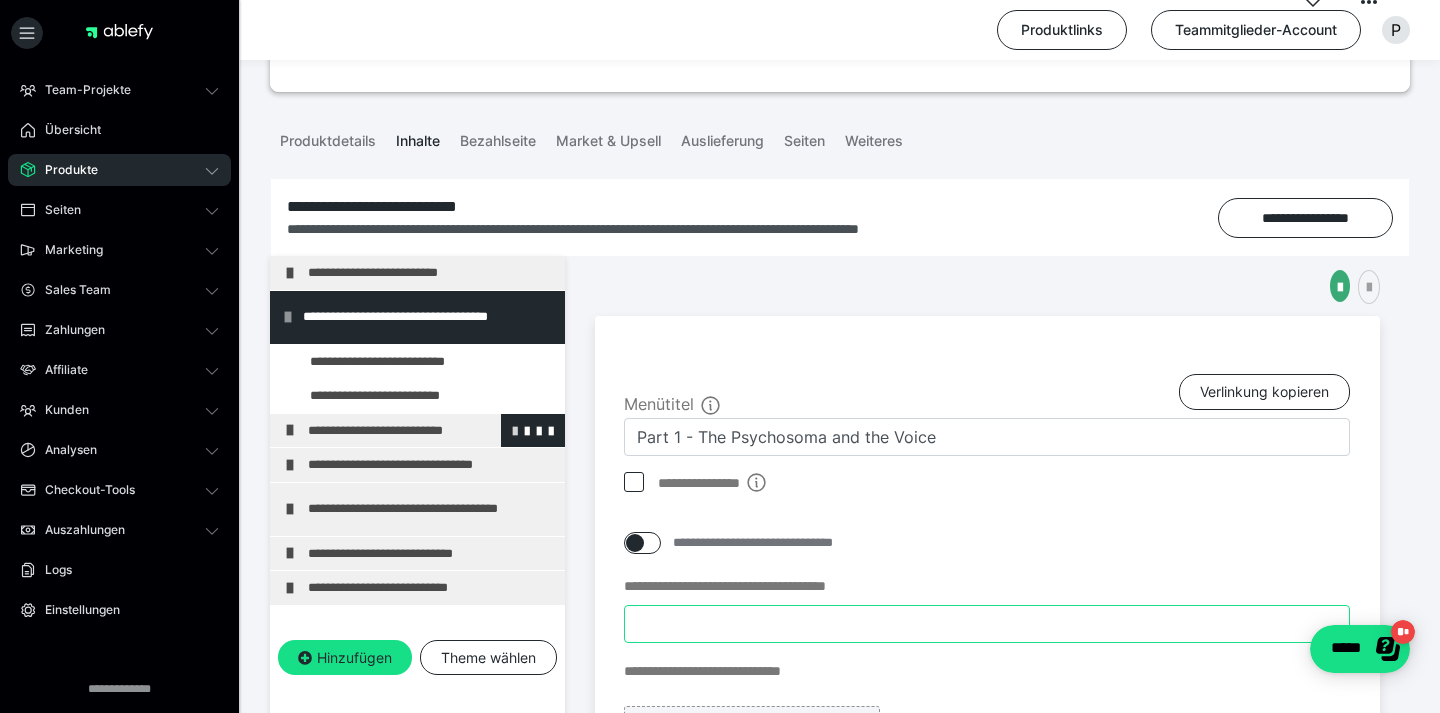 type 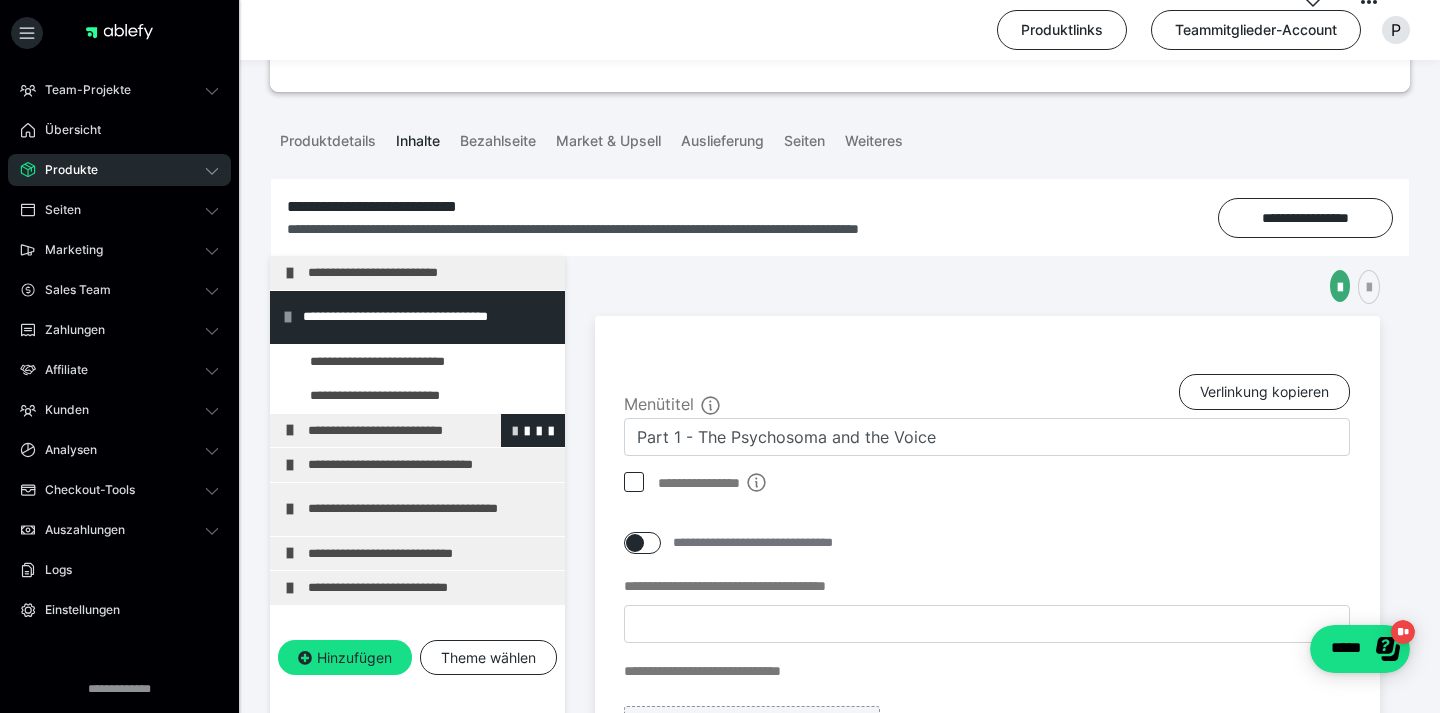 click at bounding box center [515, 430] 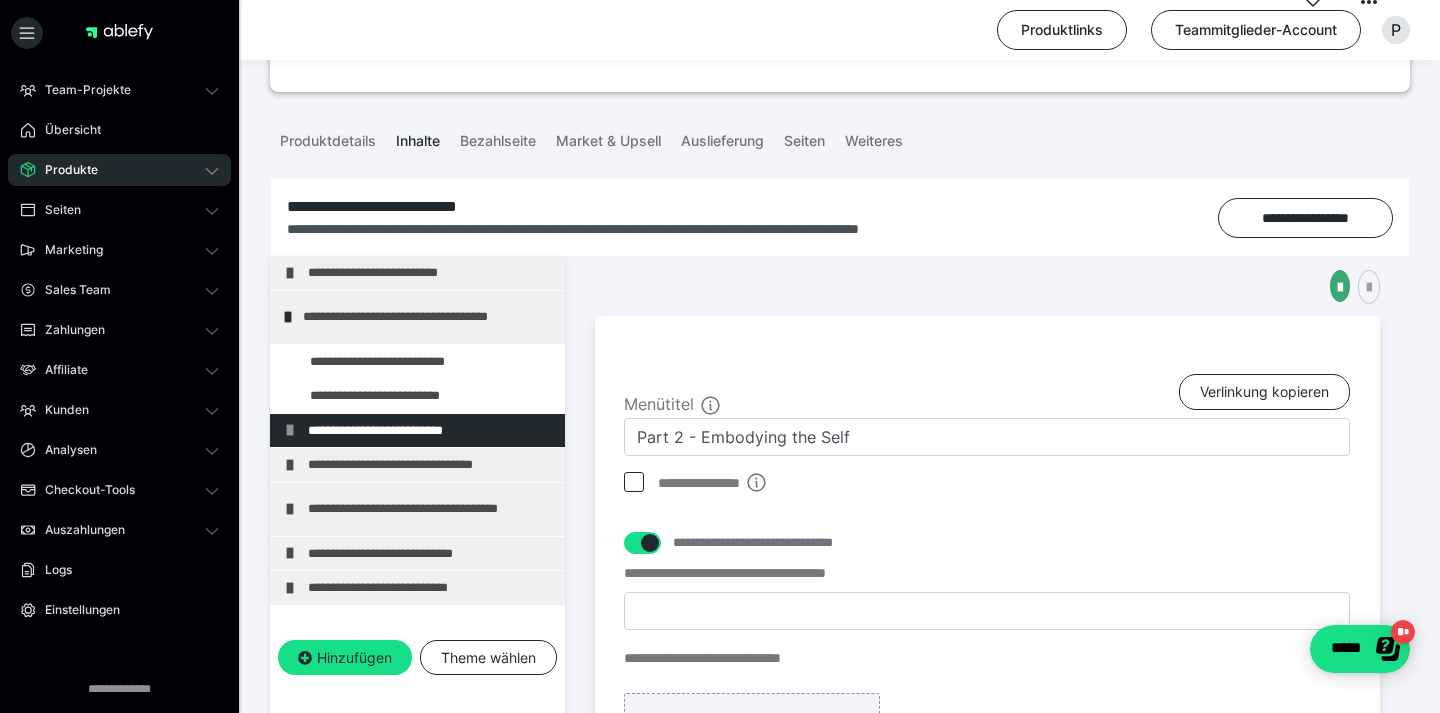 click at bounding box center [650, 543] 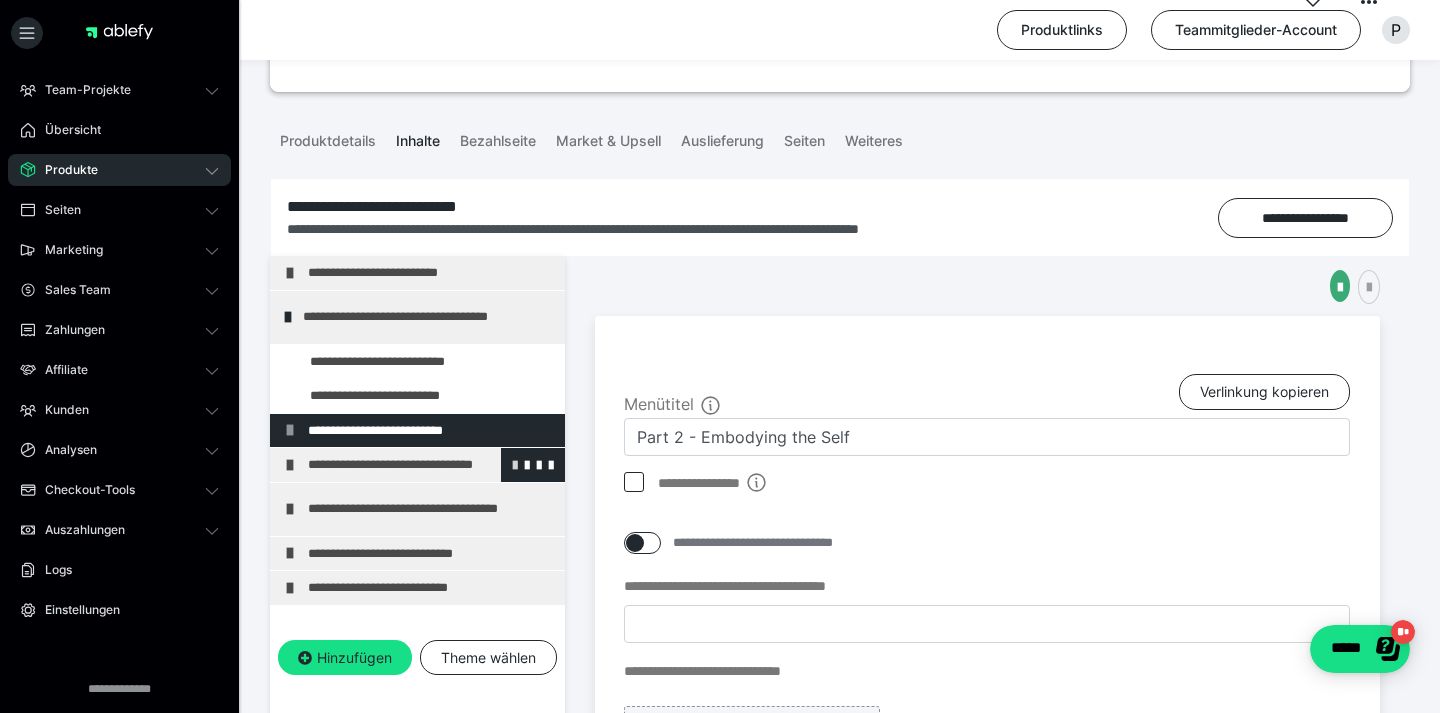 click at bounding box center (515, 464) 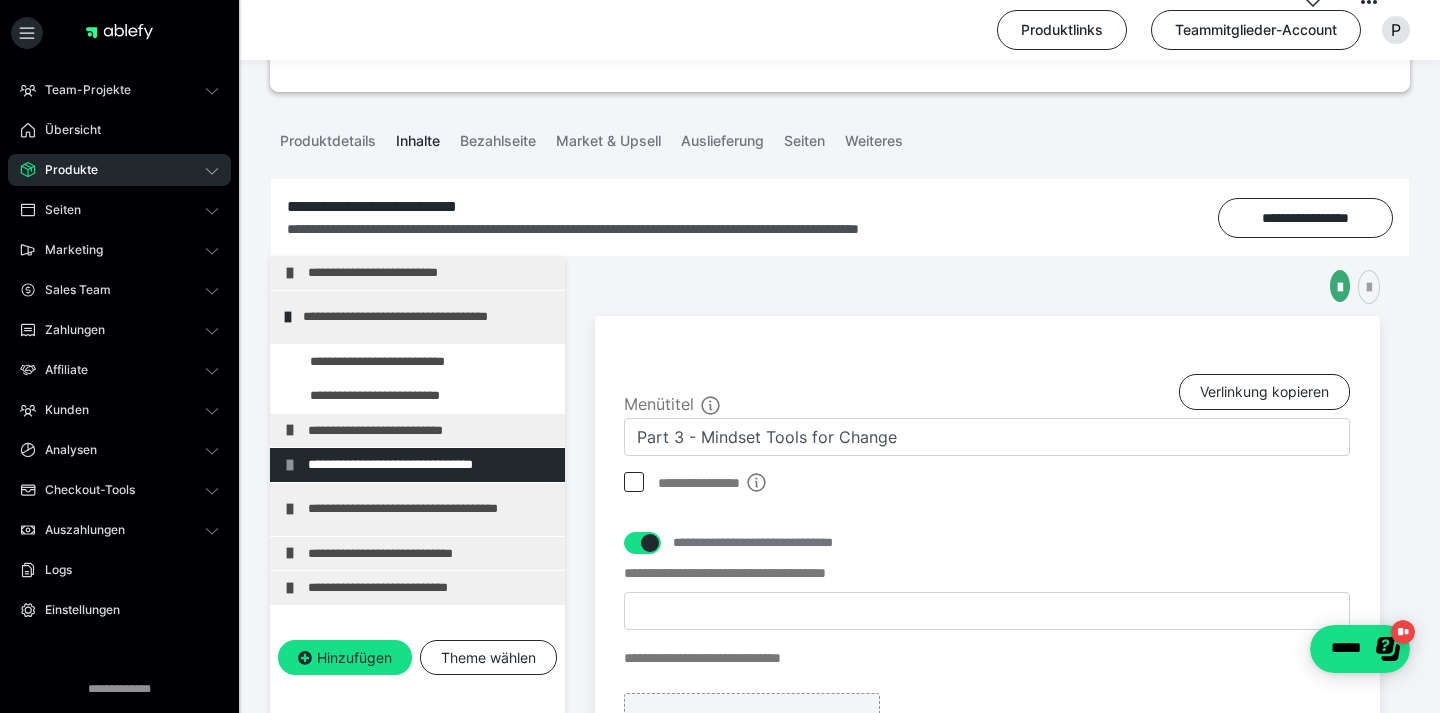click at bounding box center (650, 543) 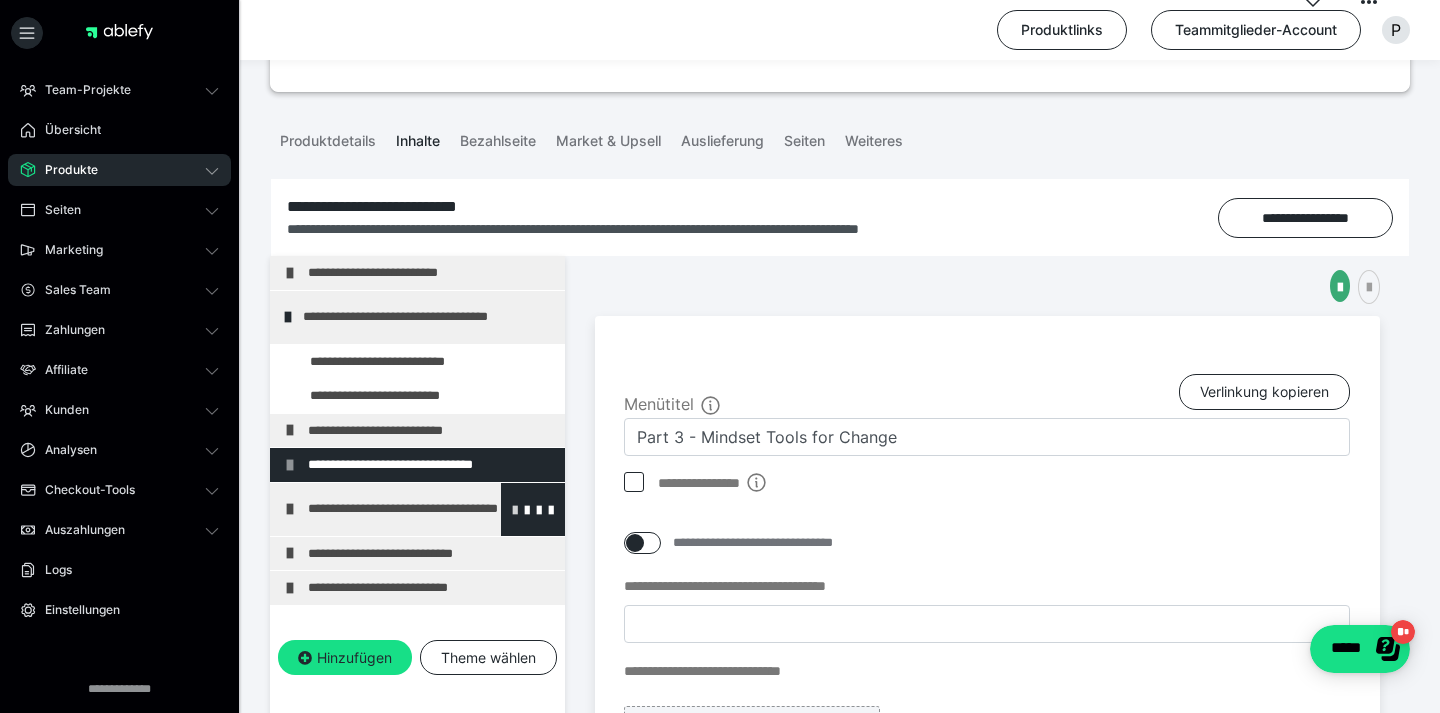 click at bounding box center [515, 509] 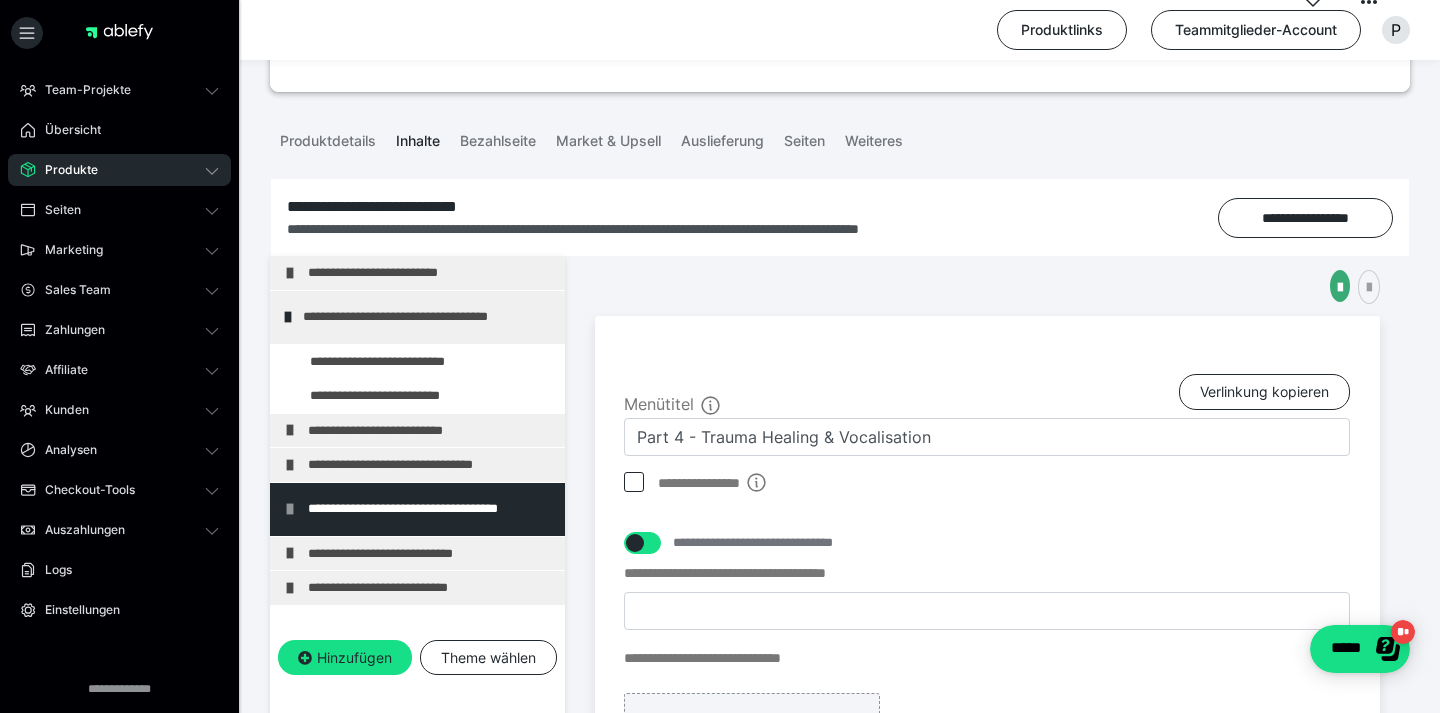click at bounding box center [635, 543] 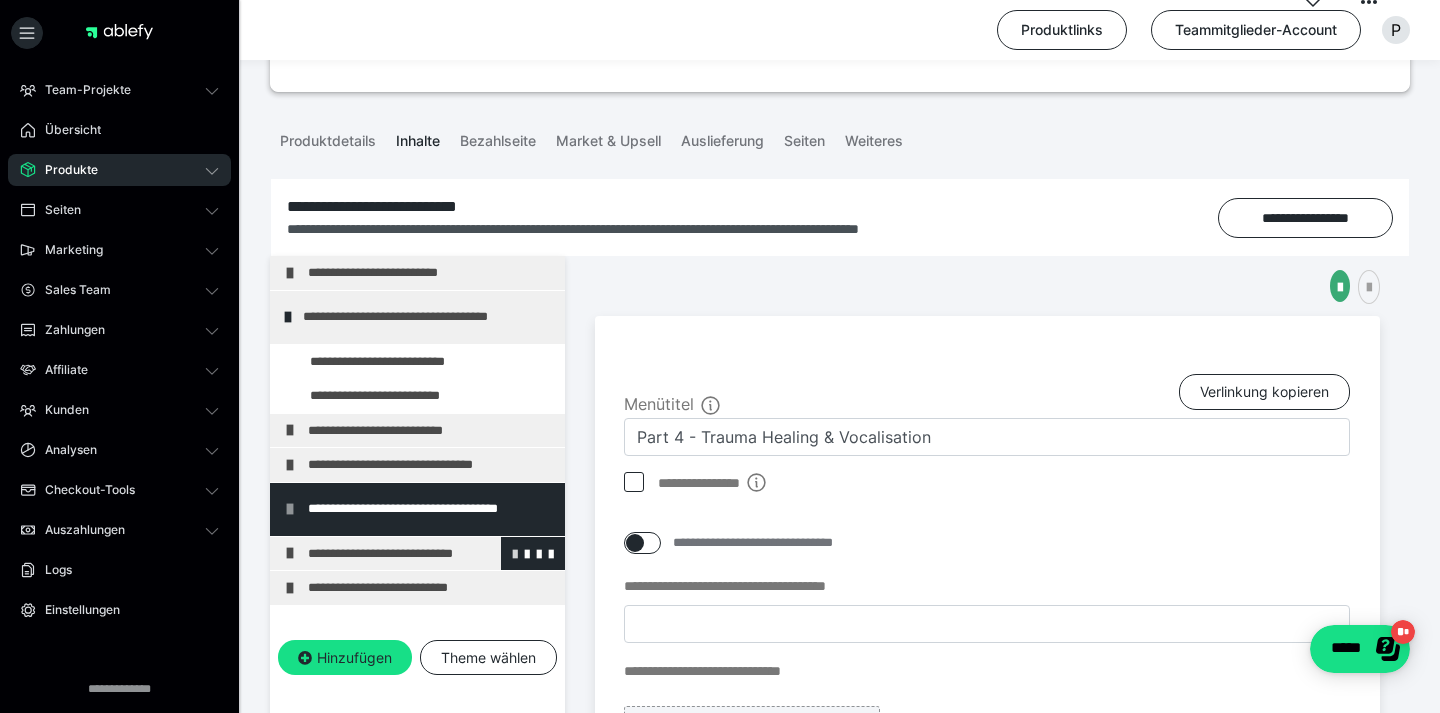 click at bounding box center [515, 553] 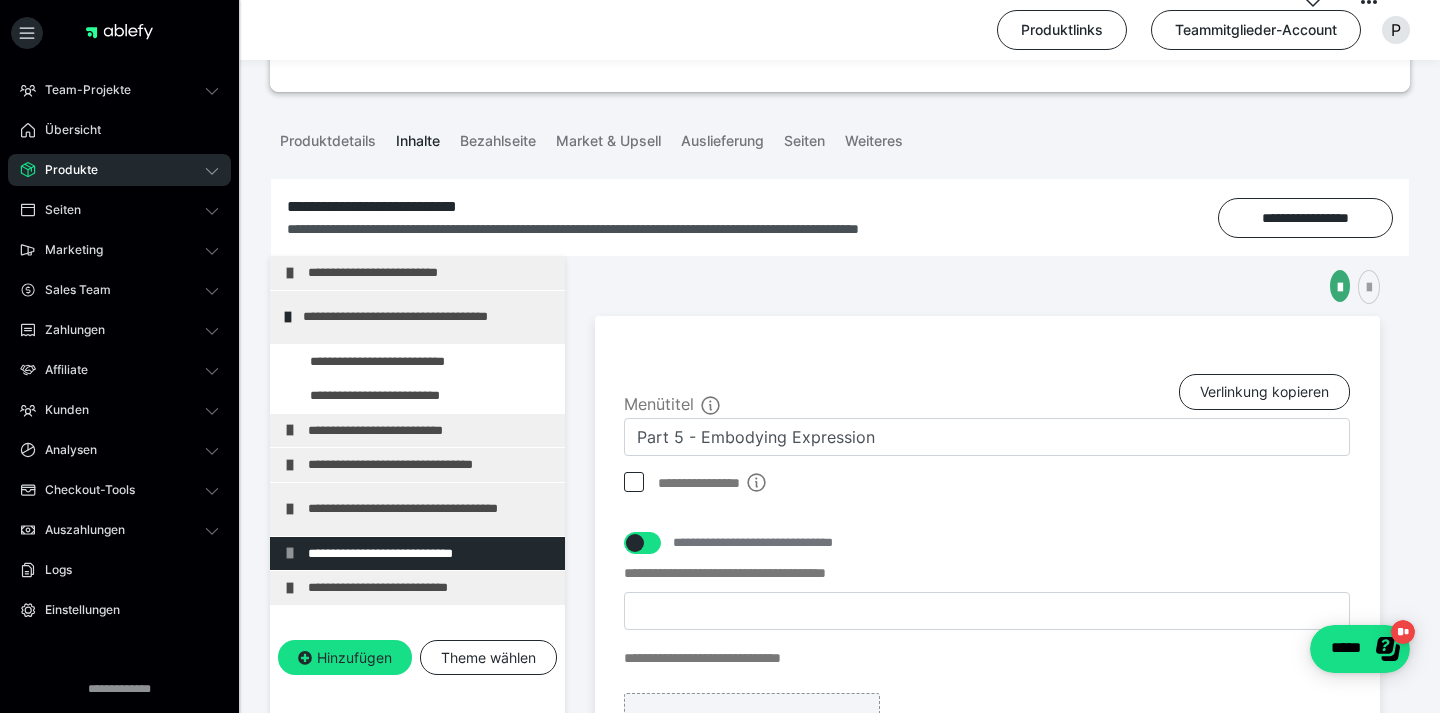 click at bounding box center [635, 543] 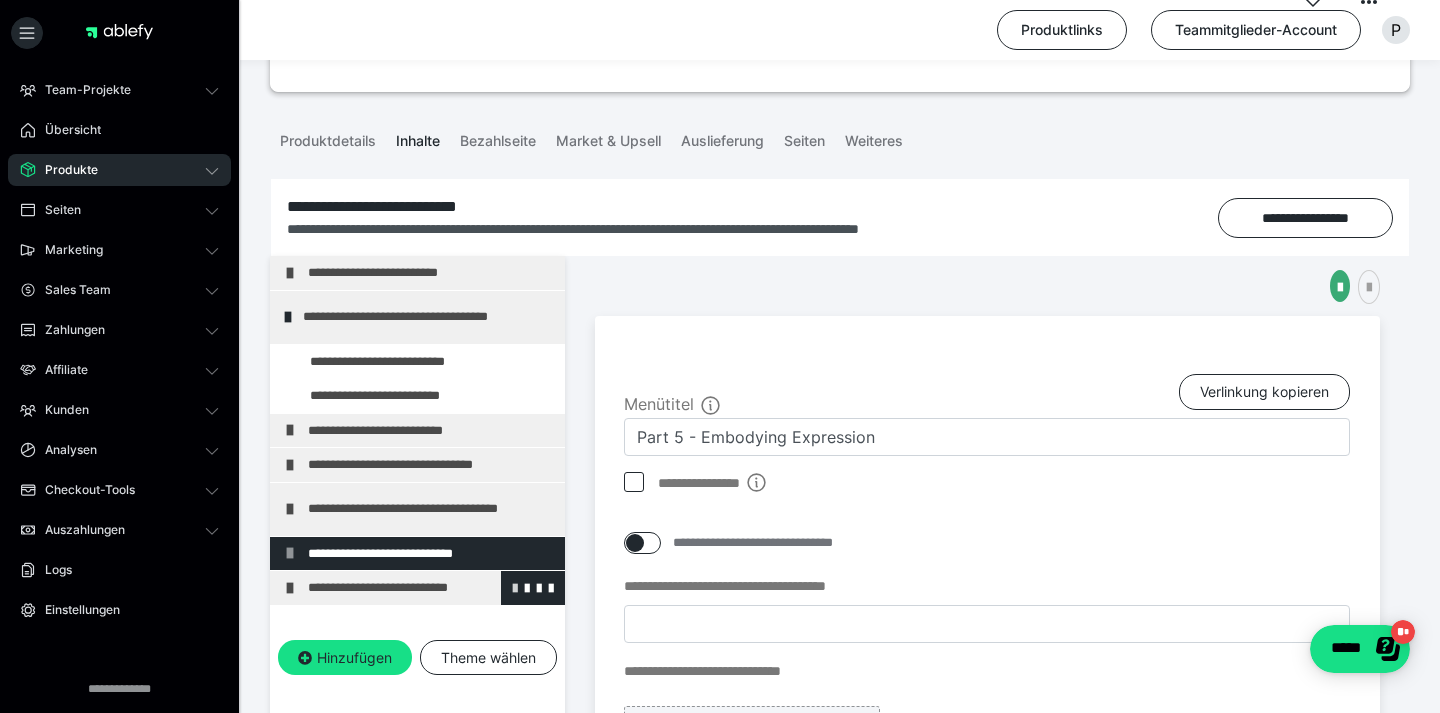 click at bounding box center [515, 587] 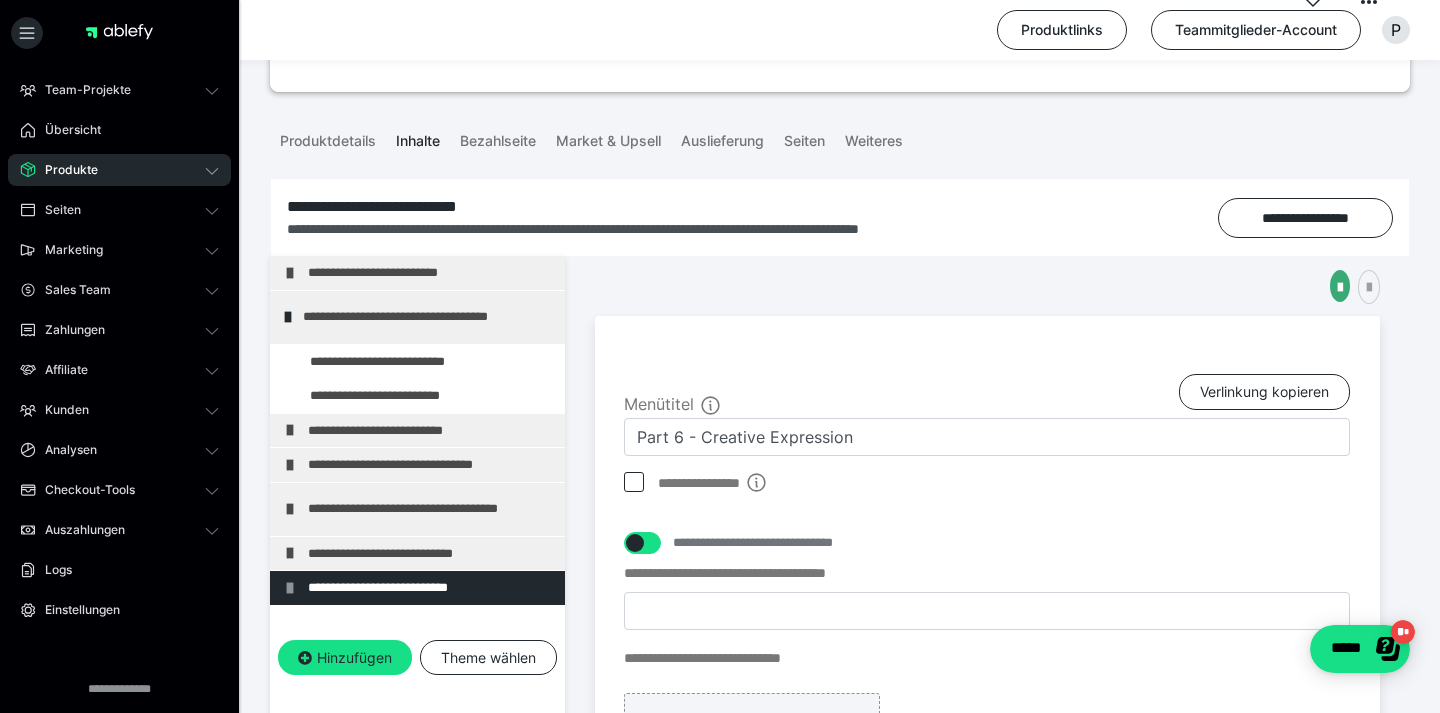 click at bounding box center [635, 543] 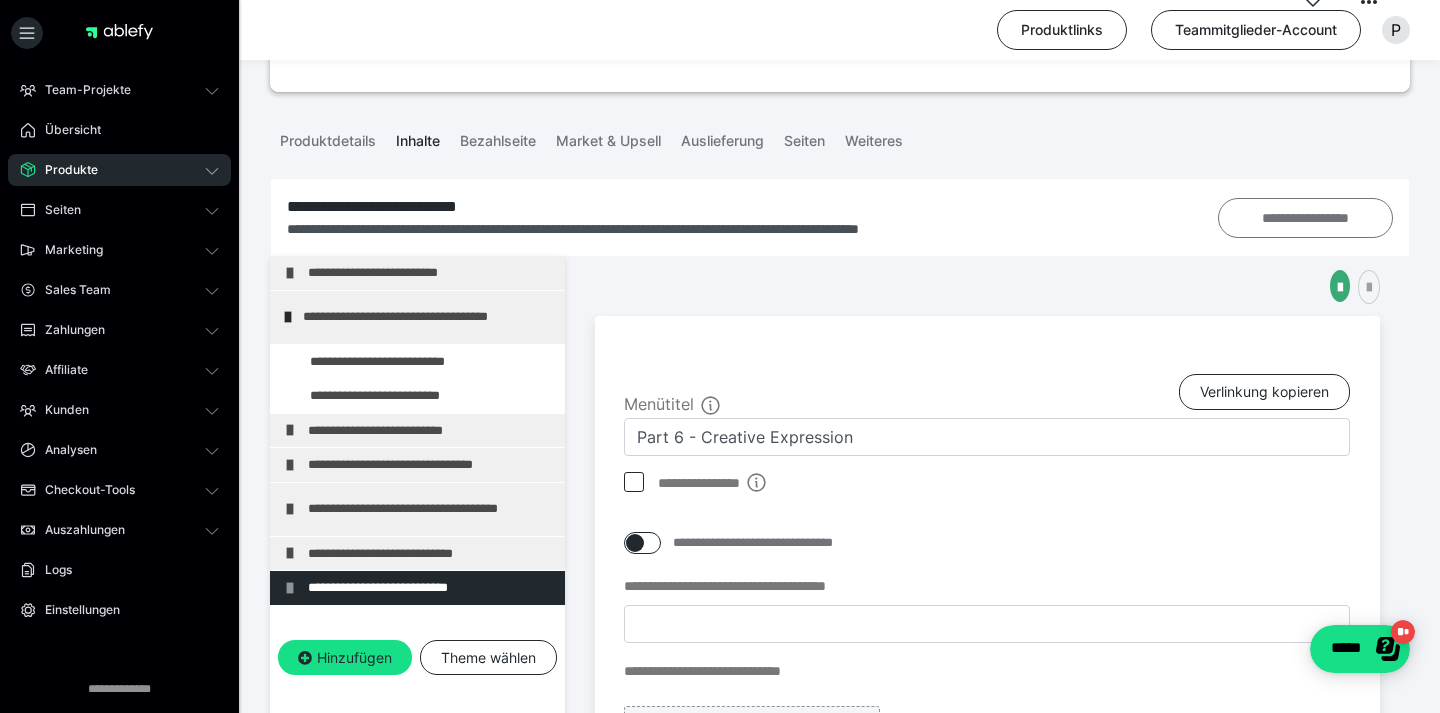 click on "**********" at bounding box center (1305, 218) 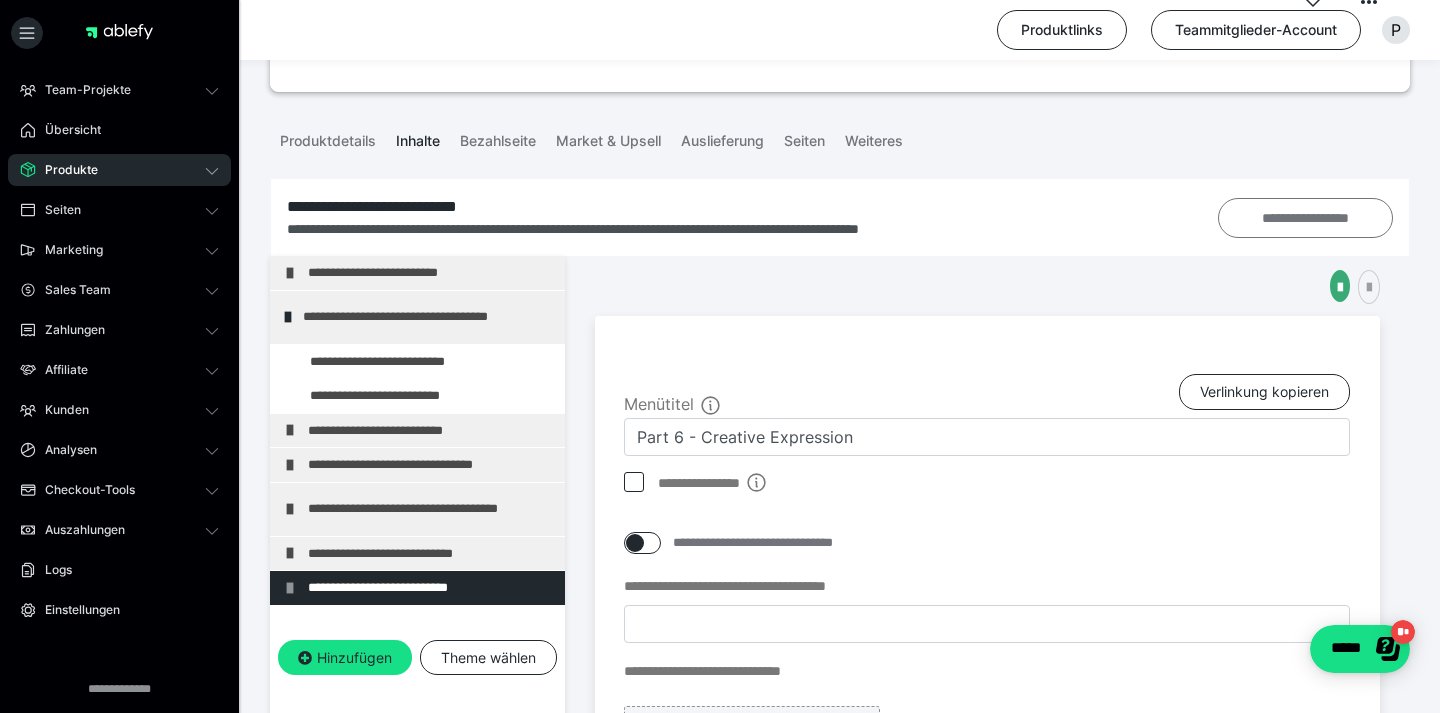 click on "**********" at bounding box center [1305, 218] 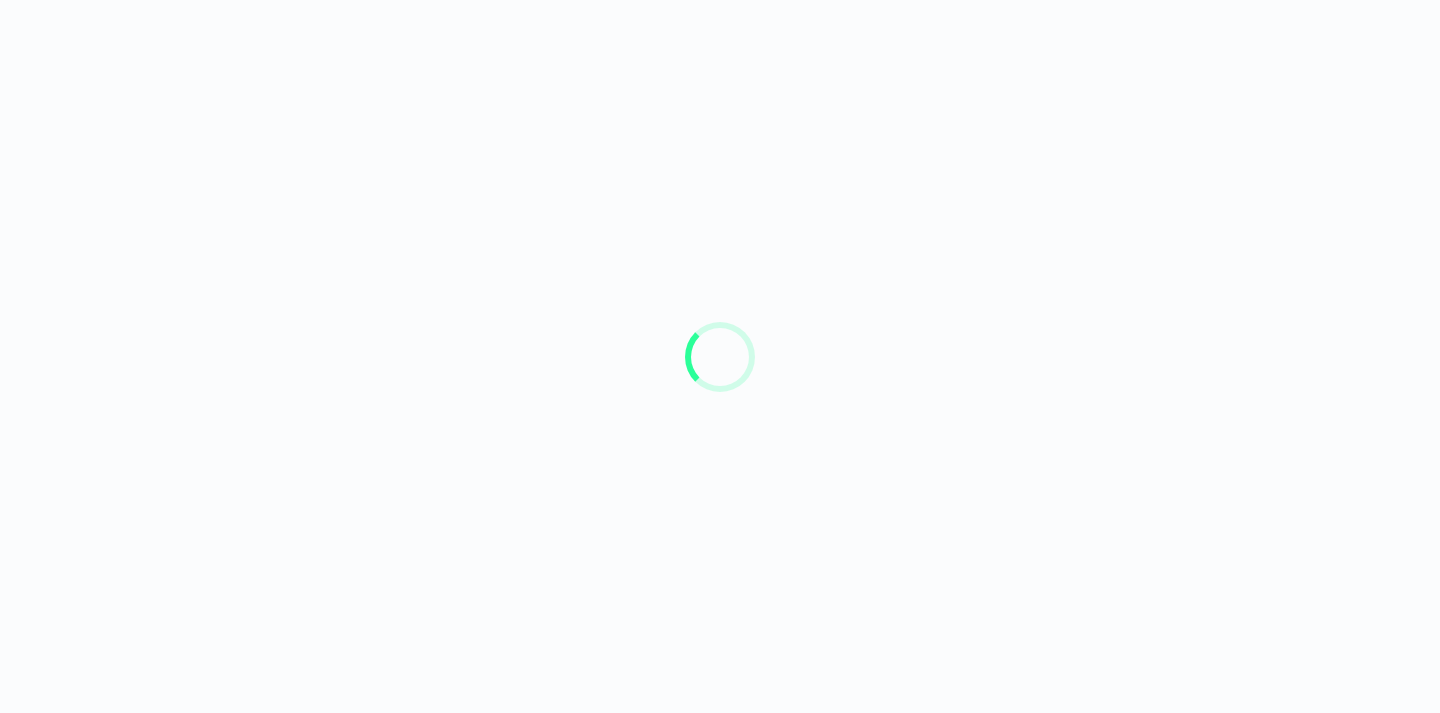 scroll, scrollTop: 0, scrollLeft: 0, axis: both 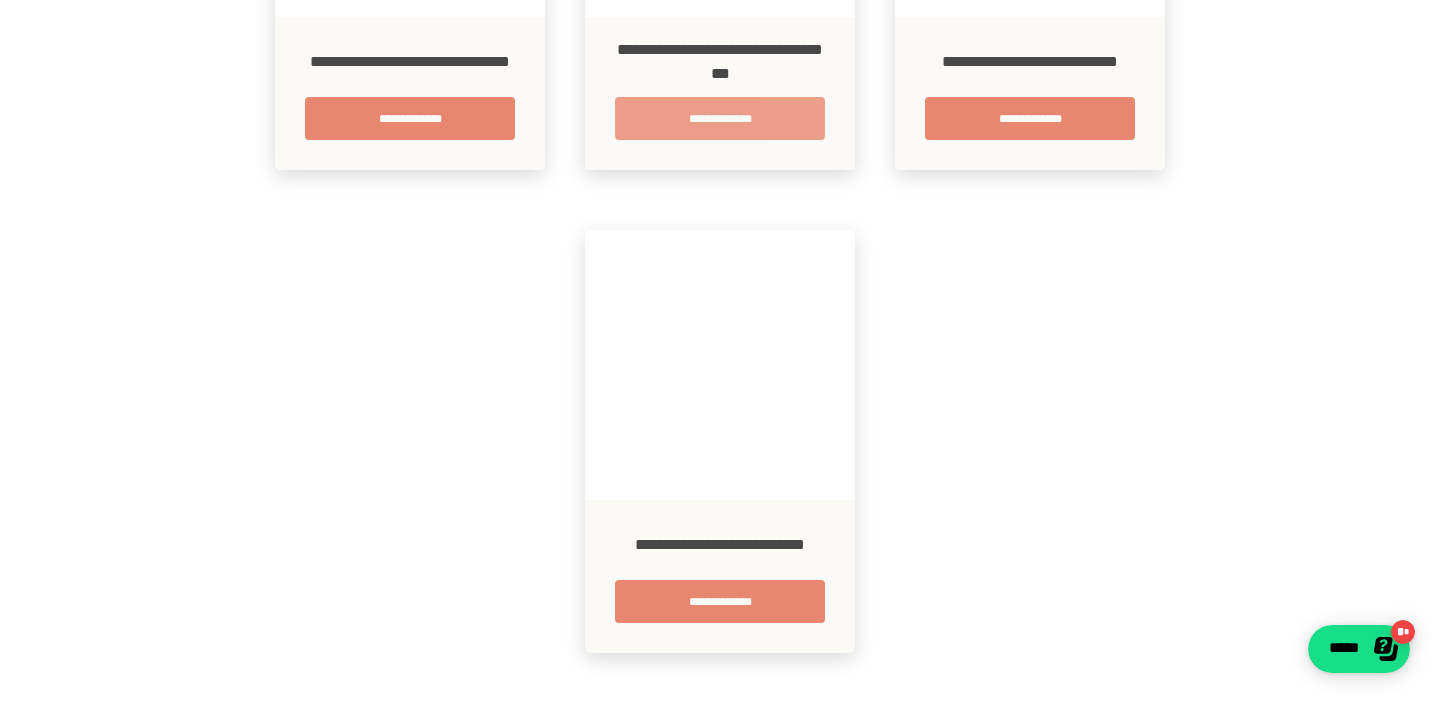 click on "**********" at bounding box center [720, 118] 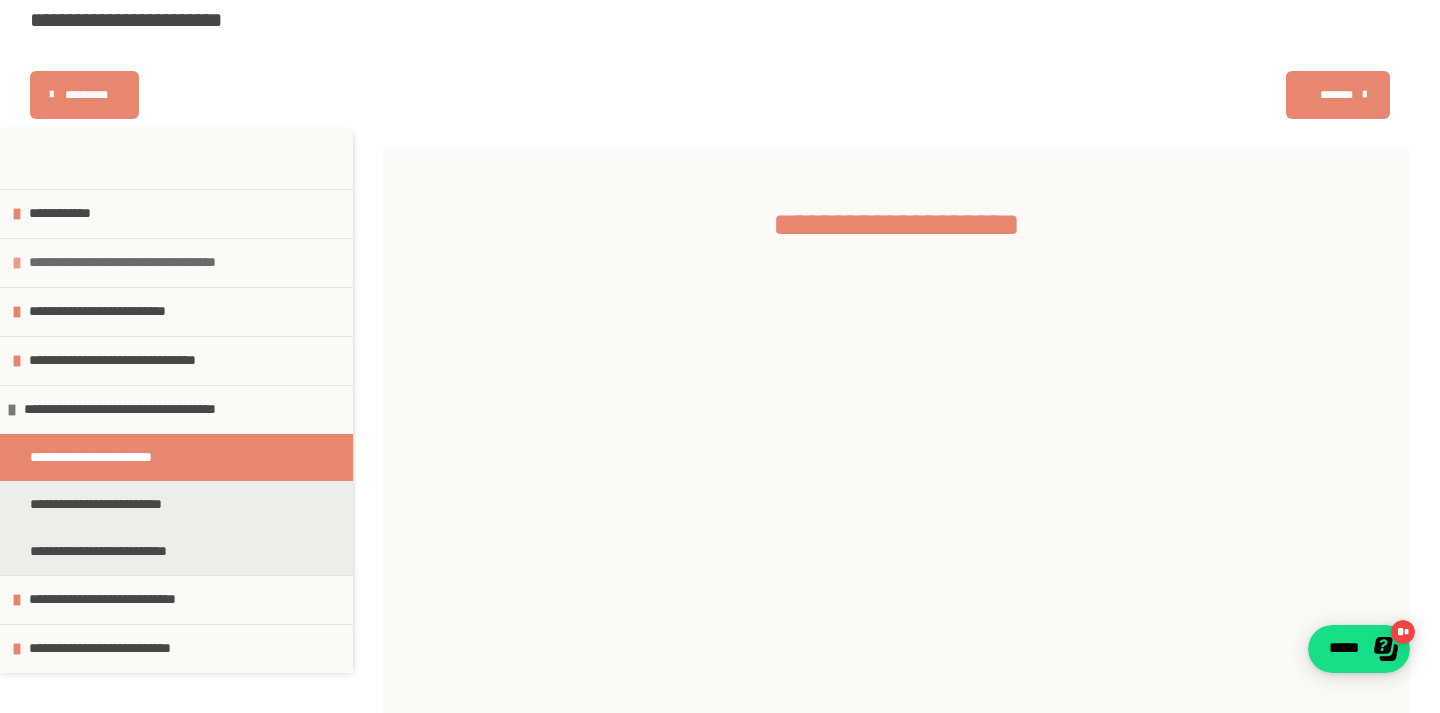 scroll, scrollTop: 112, scrollLeft: 0, axis: vertical 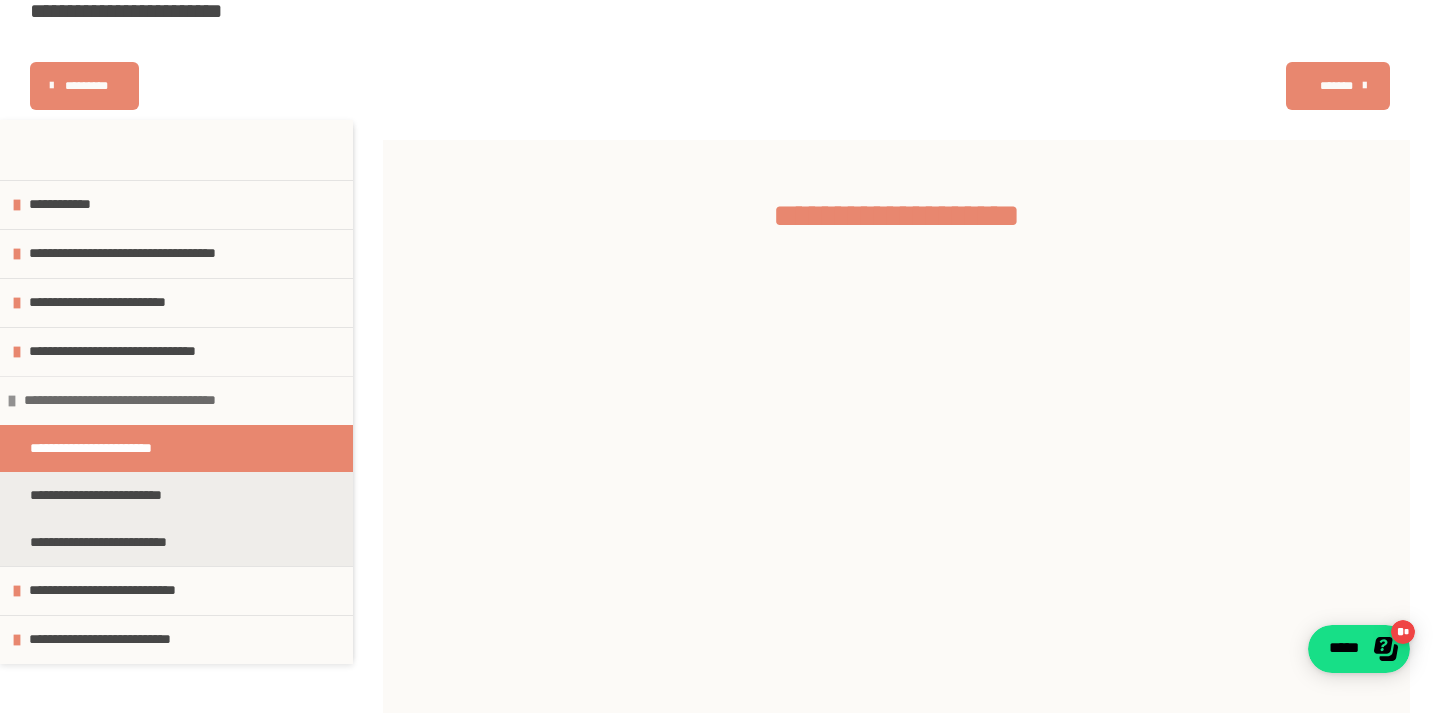 click at bounding box center (12, 401) 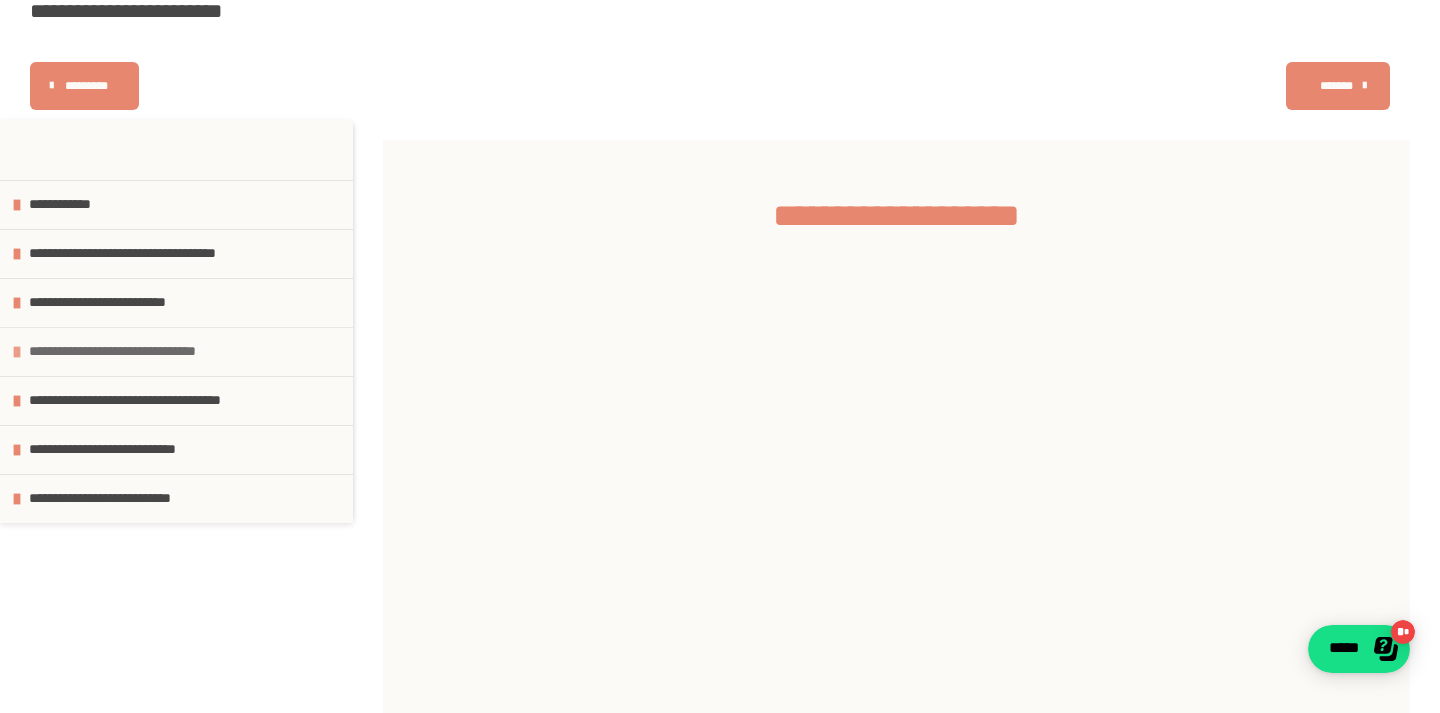 click at bounding box center (17, 352) 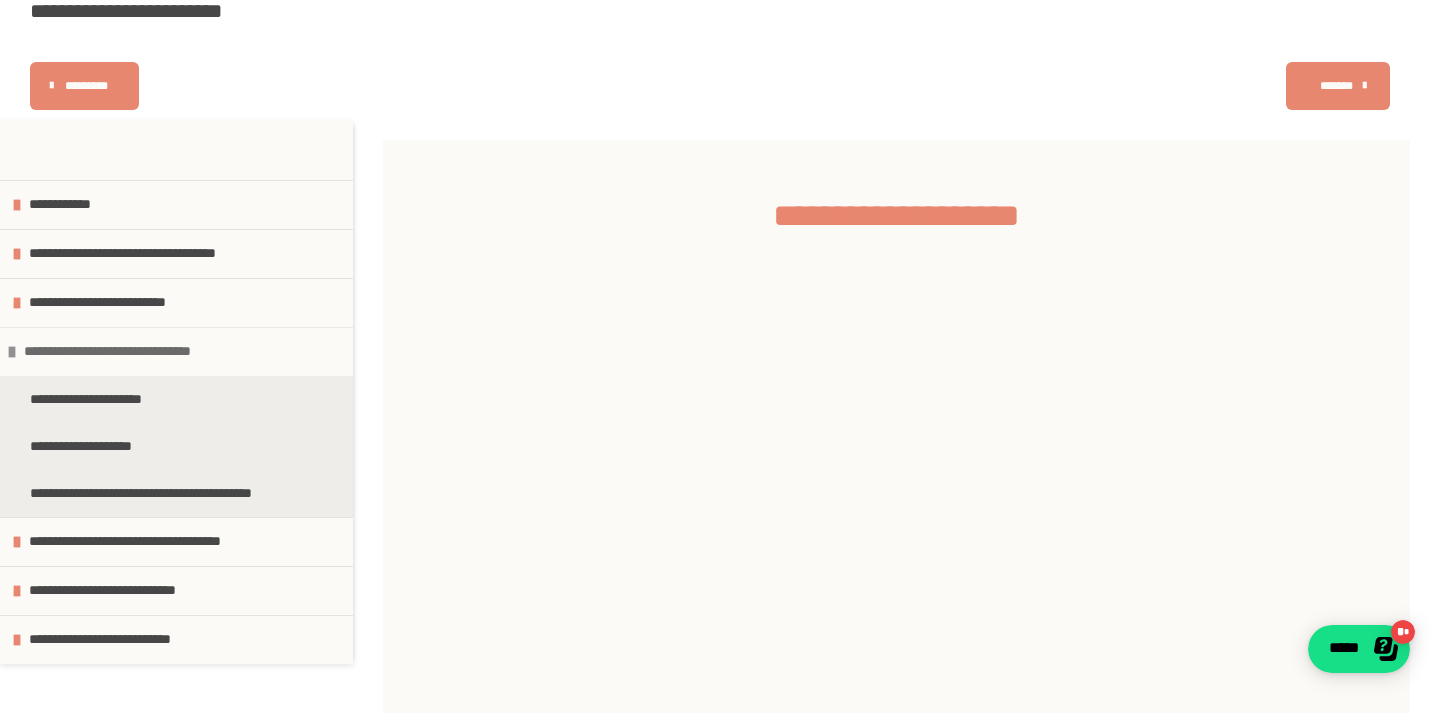 click at bounding box center (12, 352) 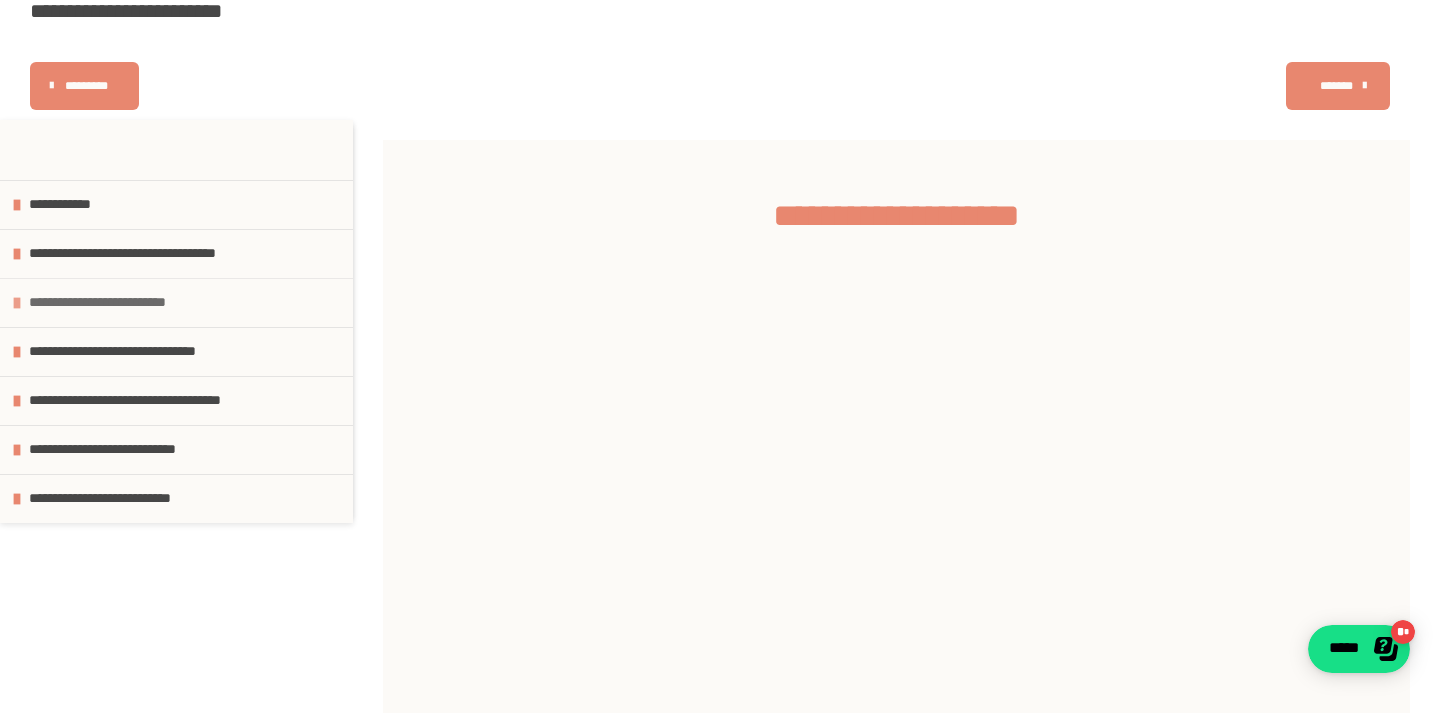 click at bounding box center (17, 303) 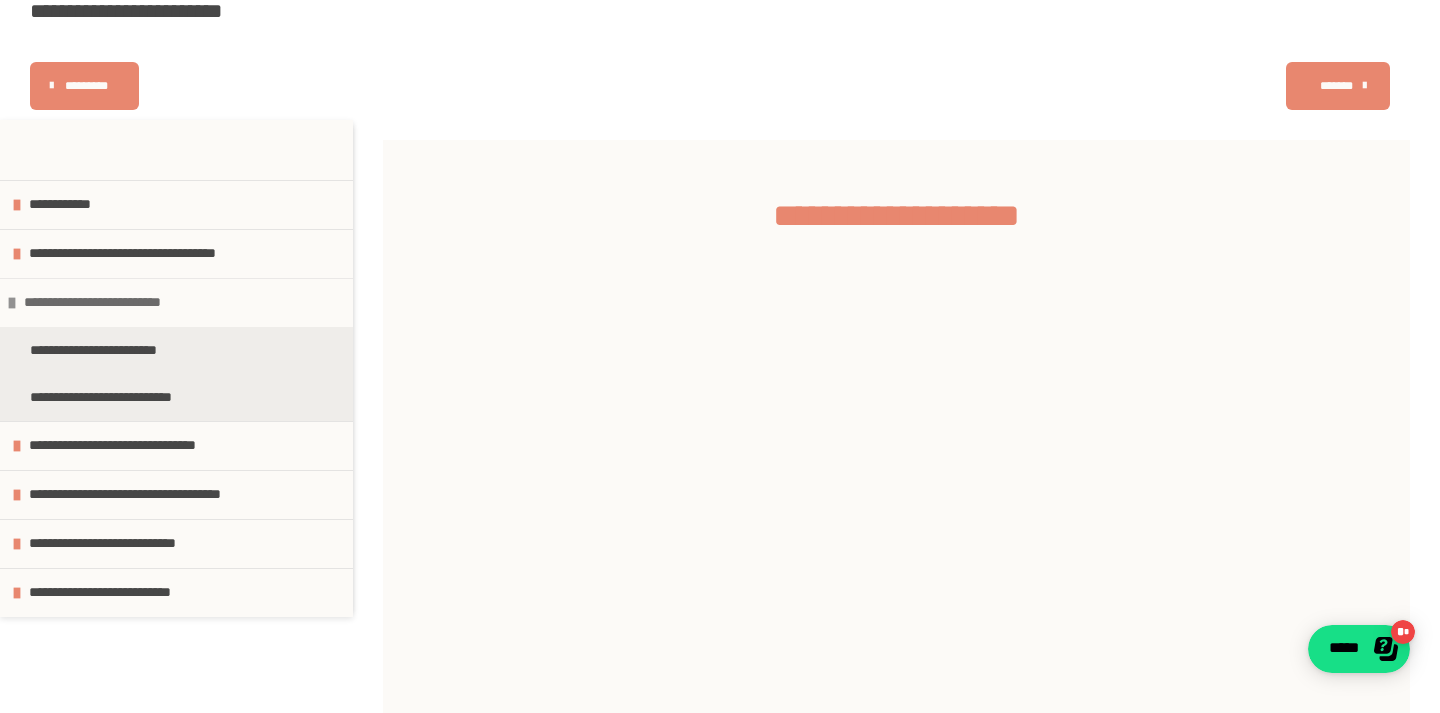 click at bounding box center [12, 303] 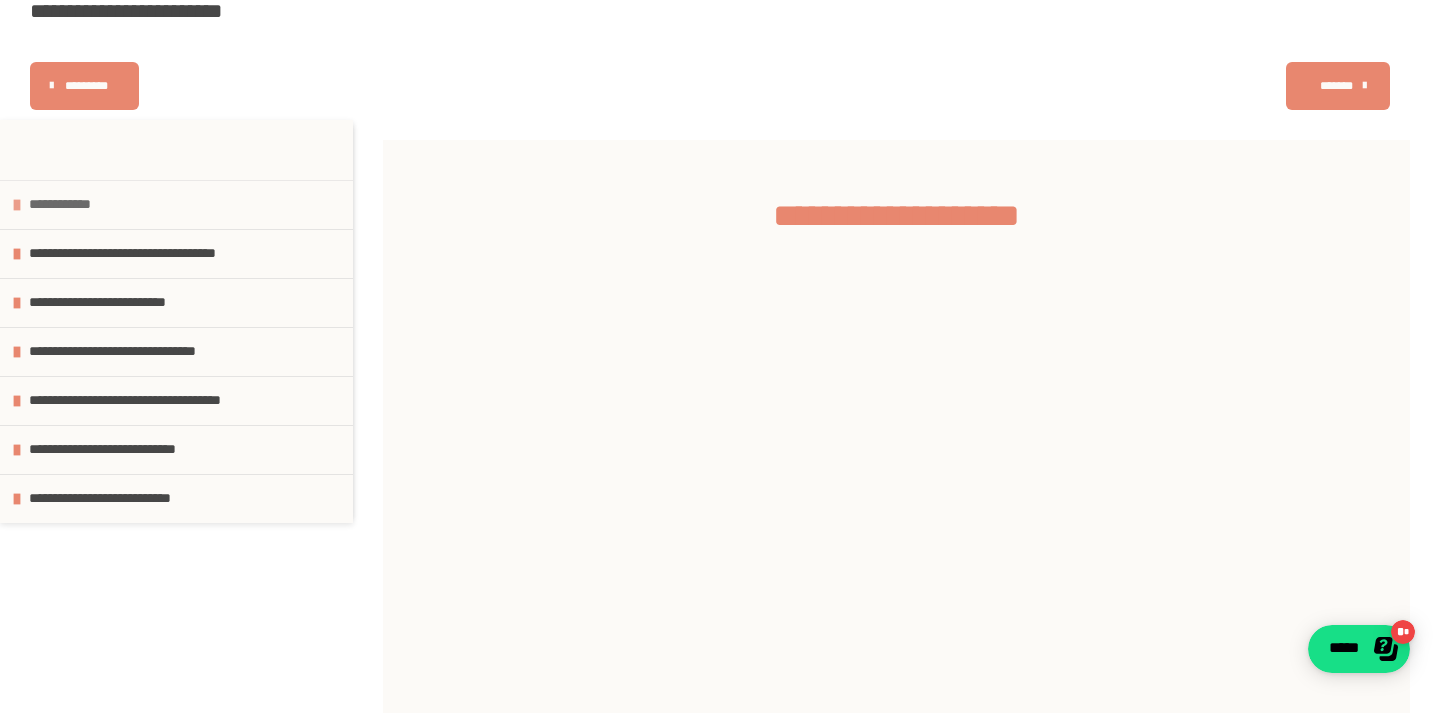 click at bounding box center (17, 205) 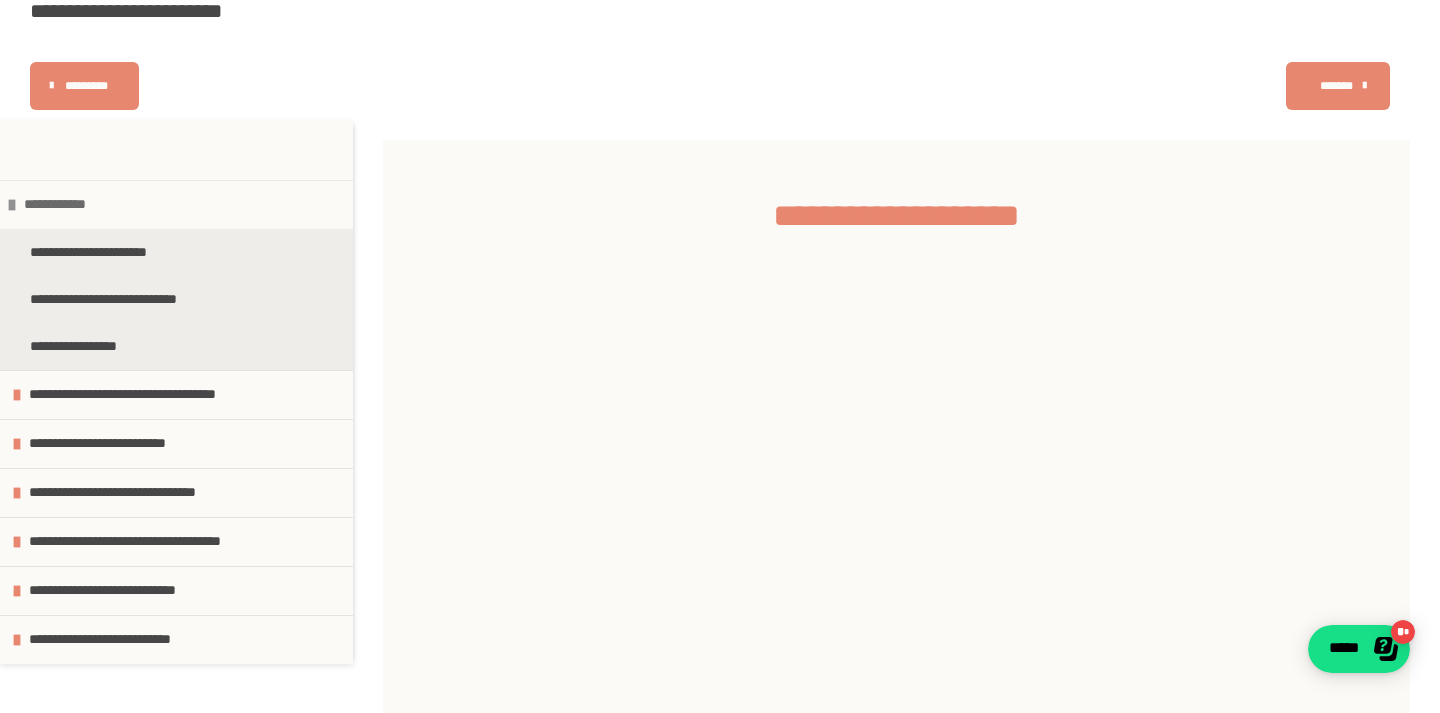 click at bounding box center (12, 205) 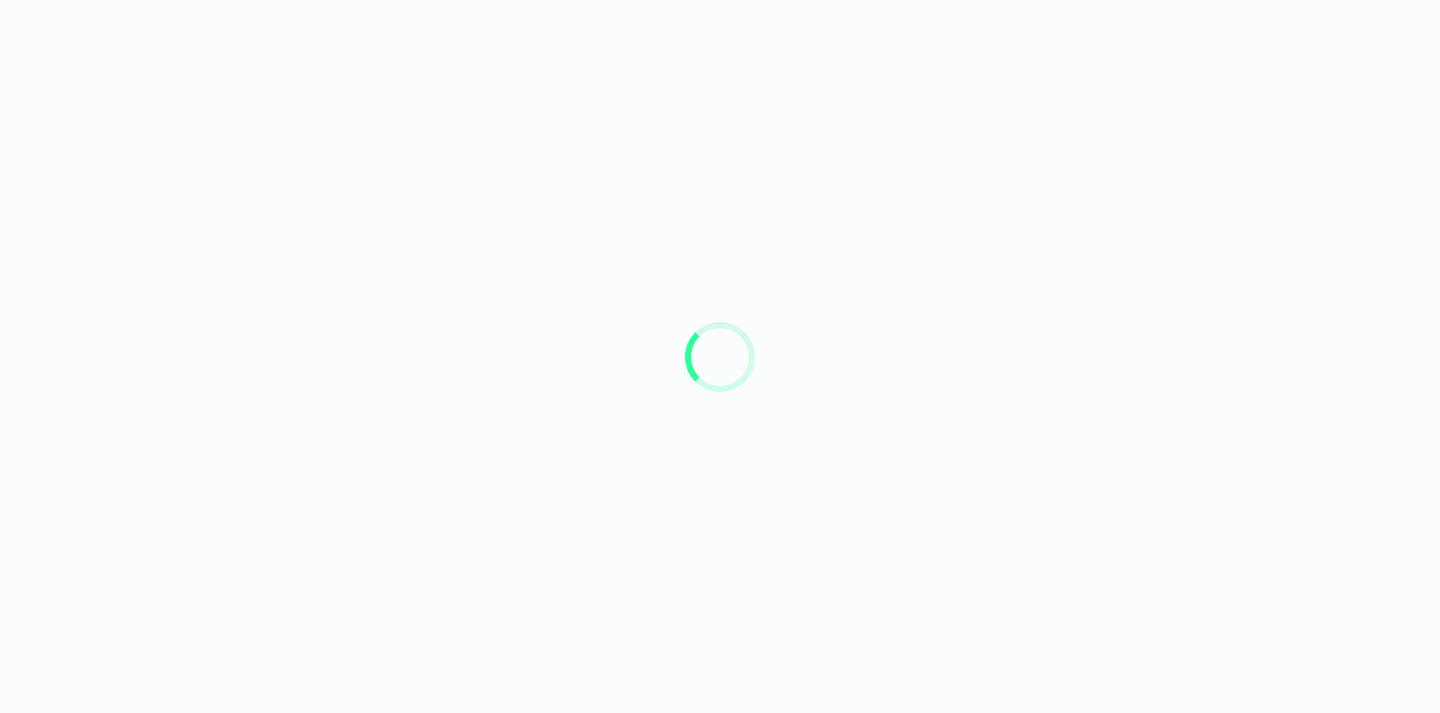 scroll, scrollTop: 0, scrollLeft: 0, axis: both 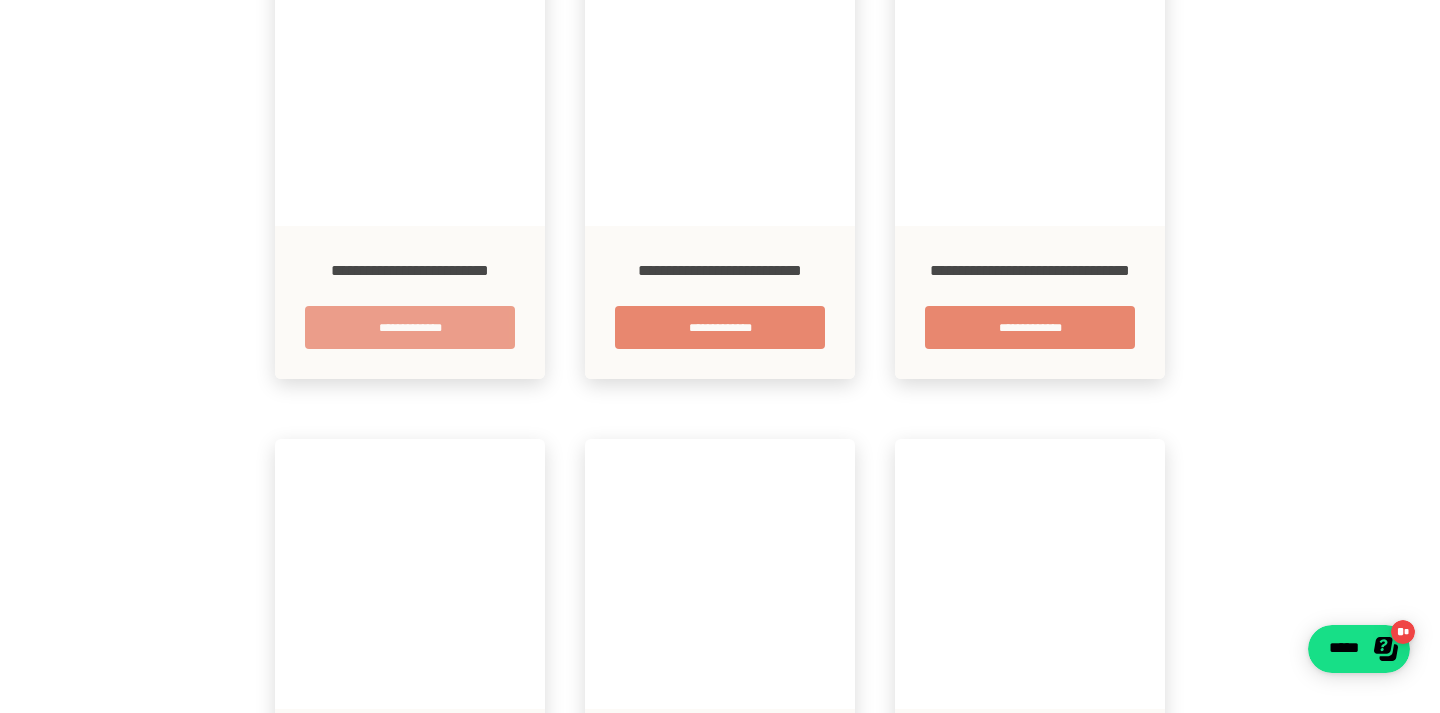 click on "**********" at bounding box center (410, 327) 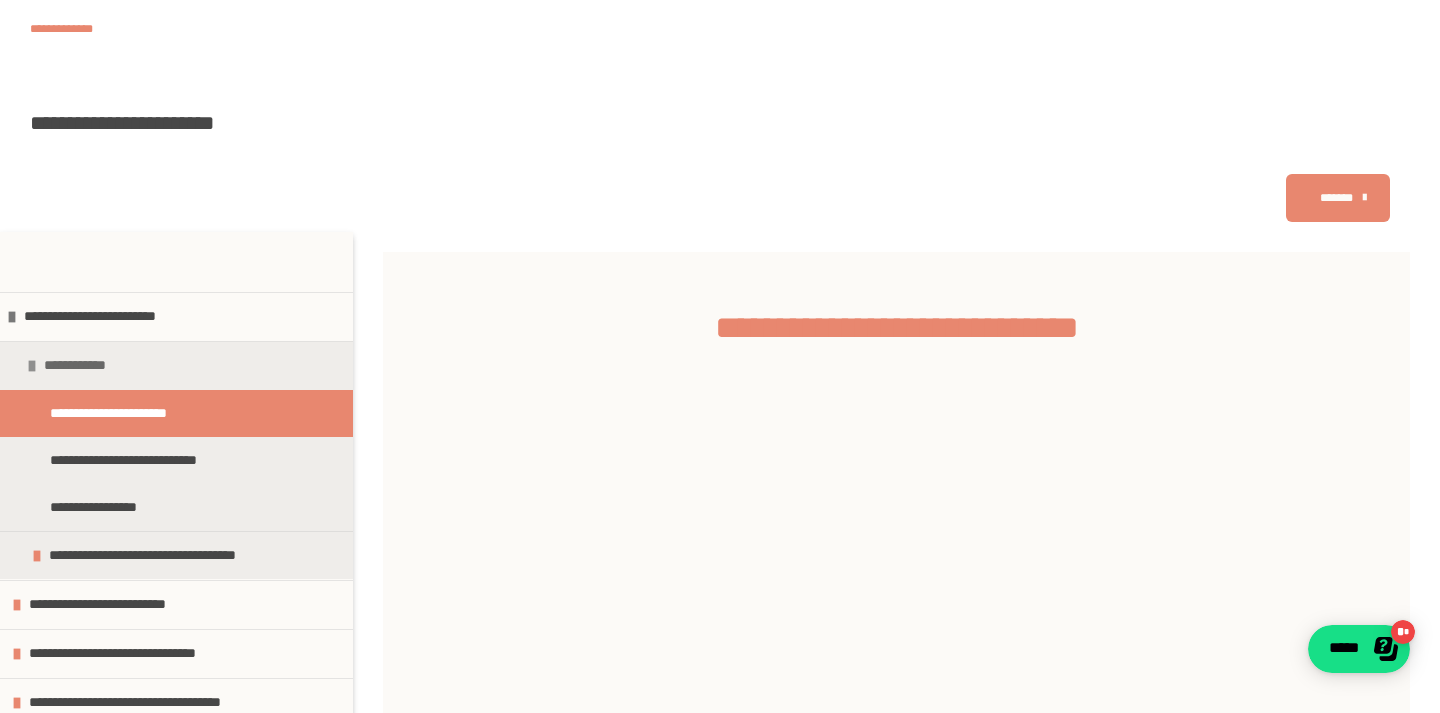 click at bounding box center [32, 366] 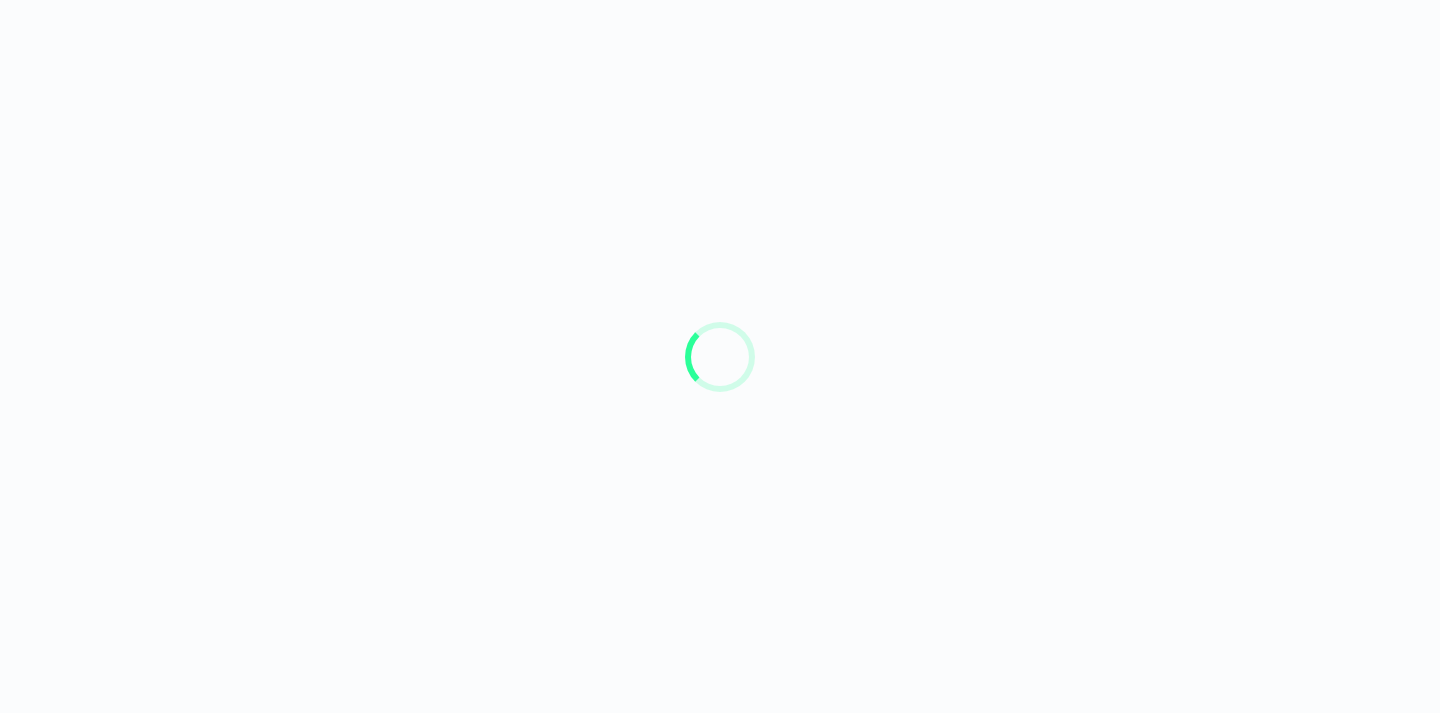 scroll, scrollTop: 0, scrollLeft: 0, axis: both 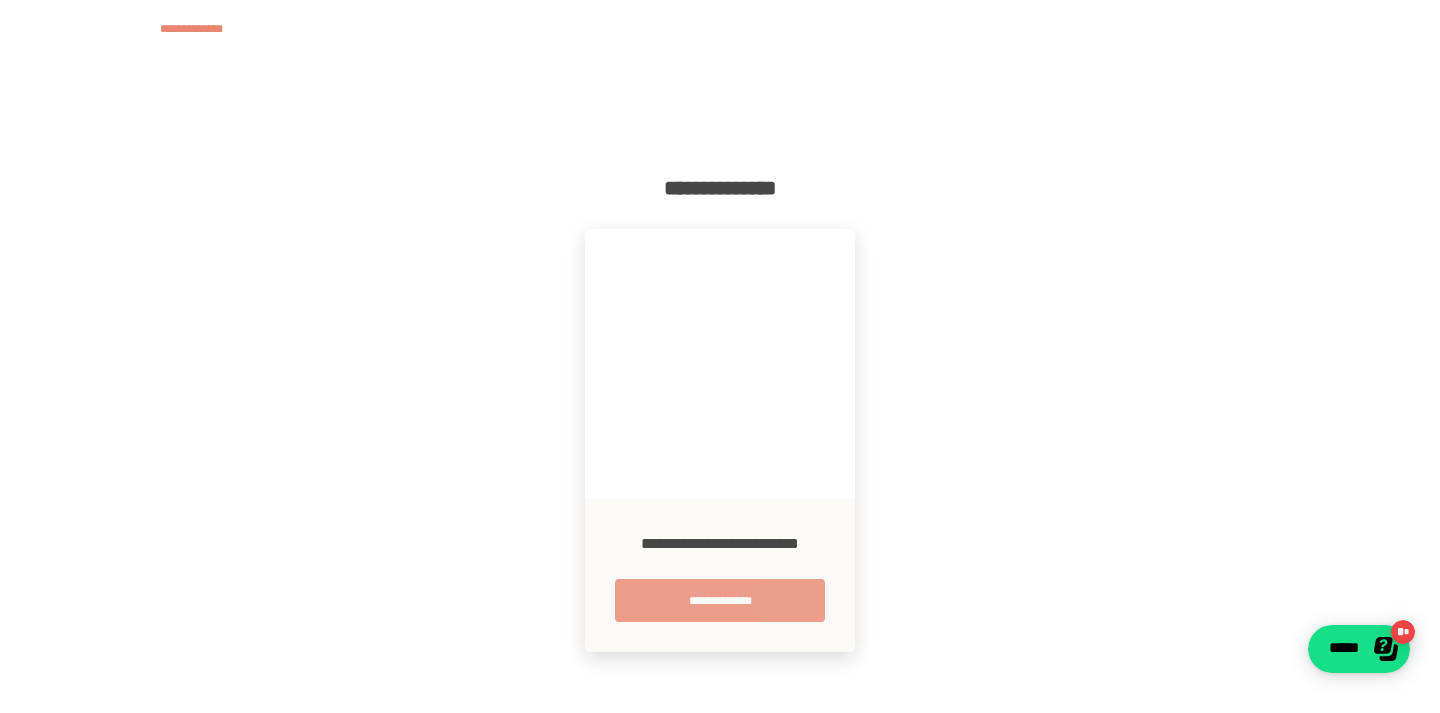 click on "**********" at bounding box center [720, 600] 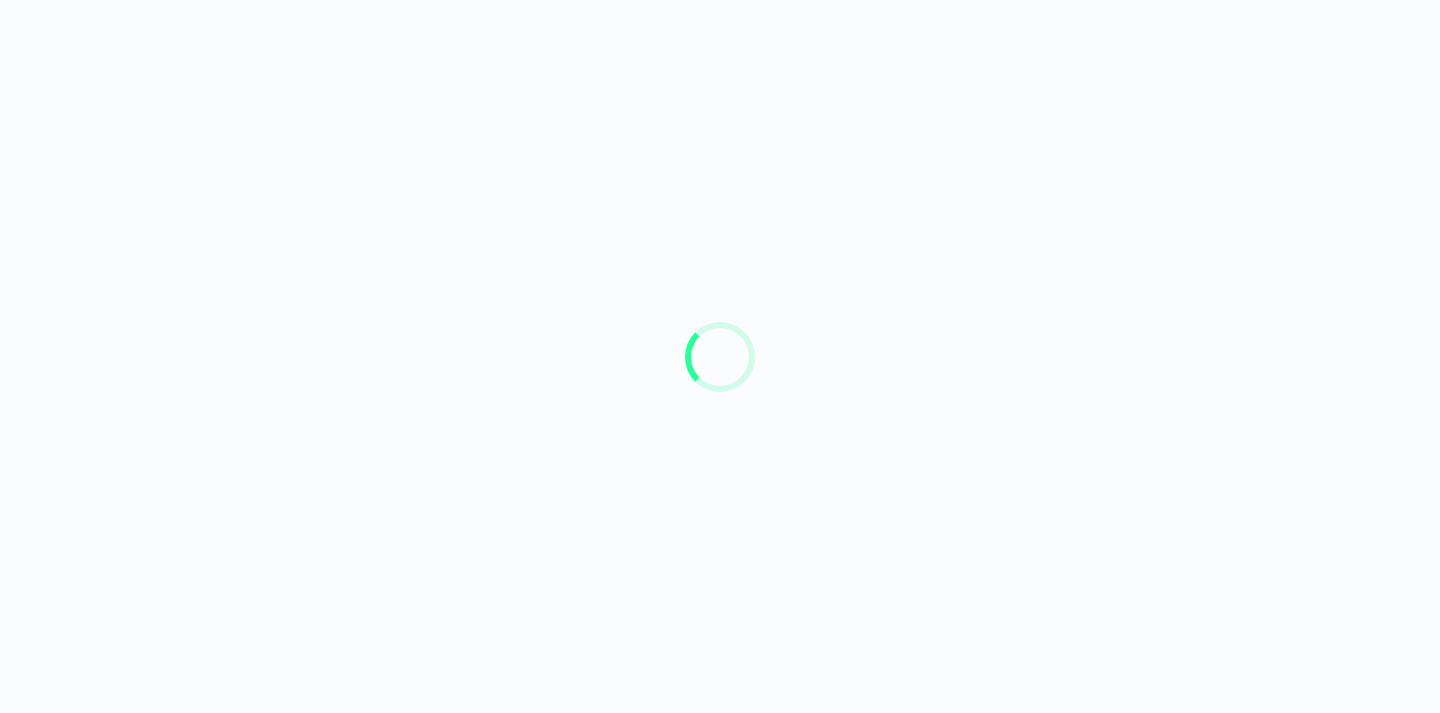scroll, scrollTop: 0, scrollLeft: 0, axis: both 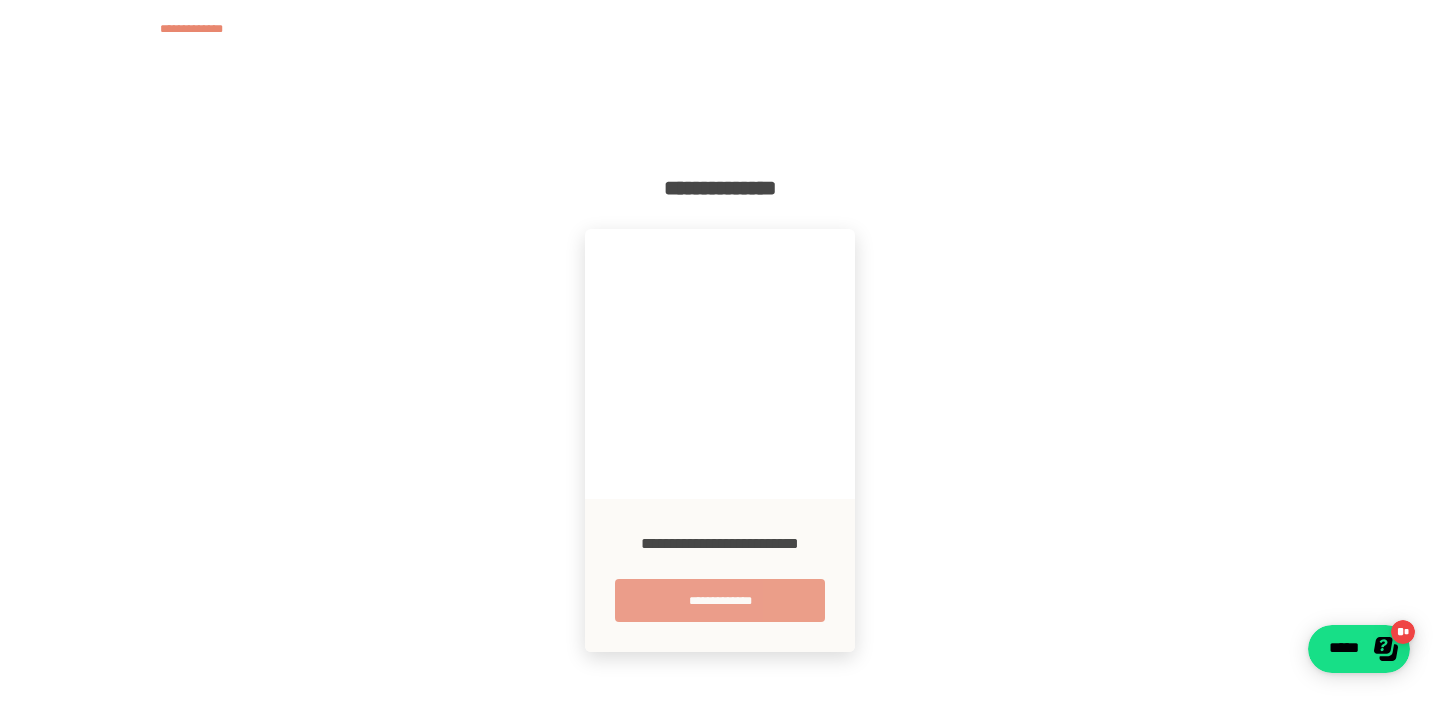 click on "**********" at bounding box center (720, 600) 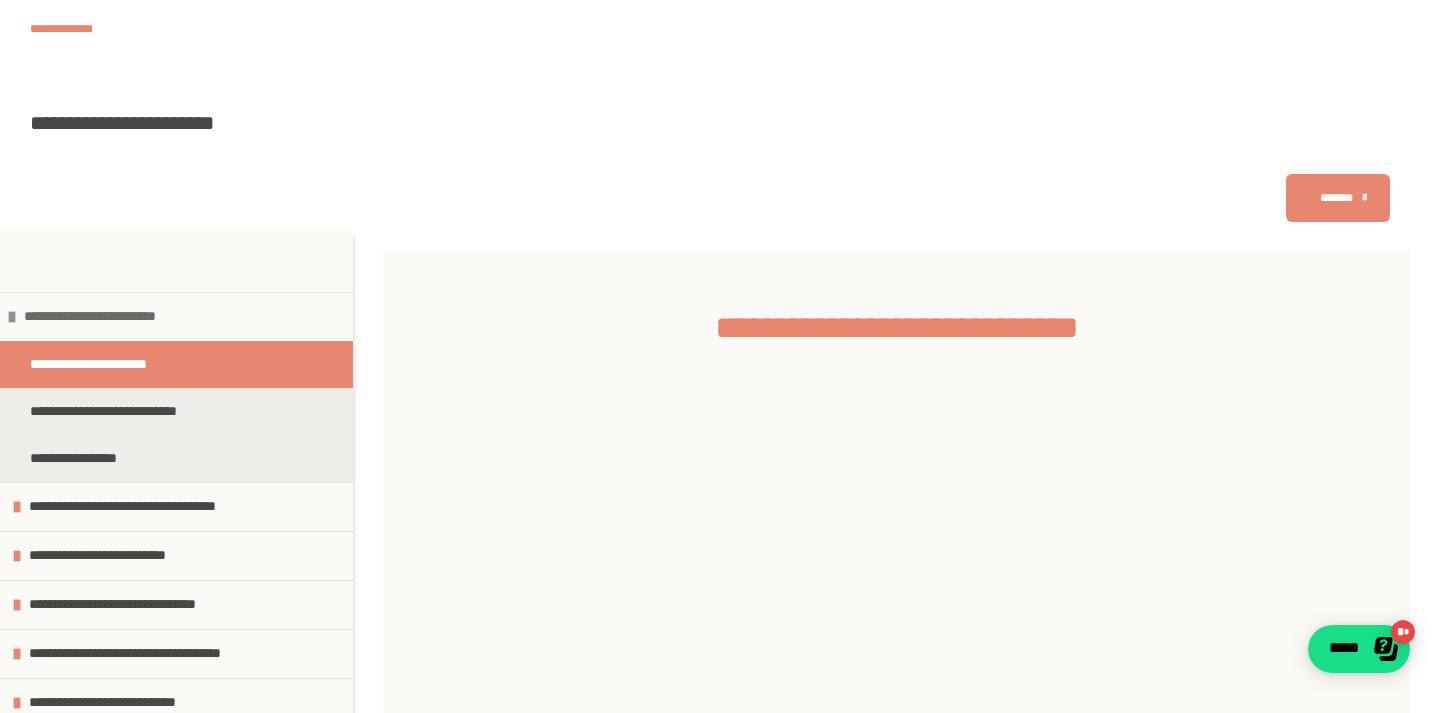 click at bounding box center (12, 317) 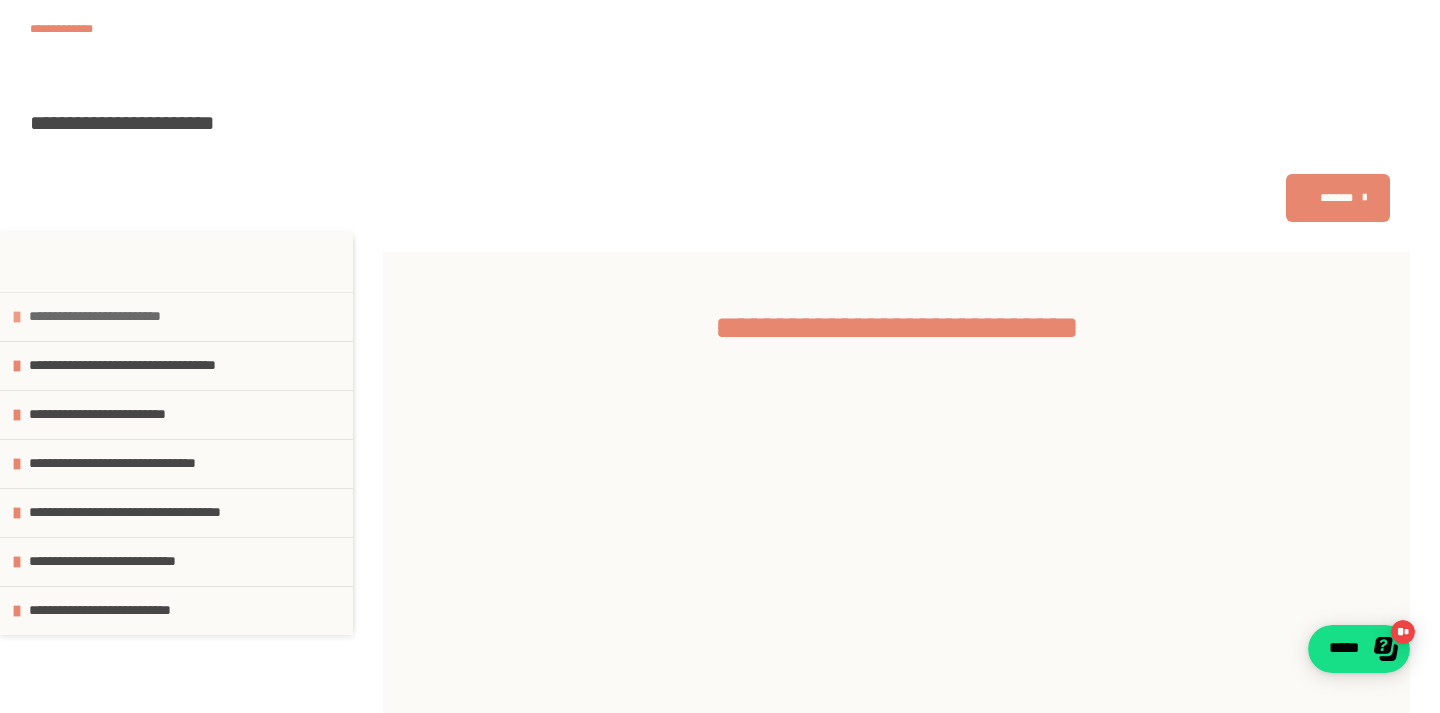 click at bounding box center [17, 317] 